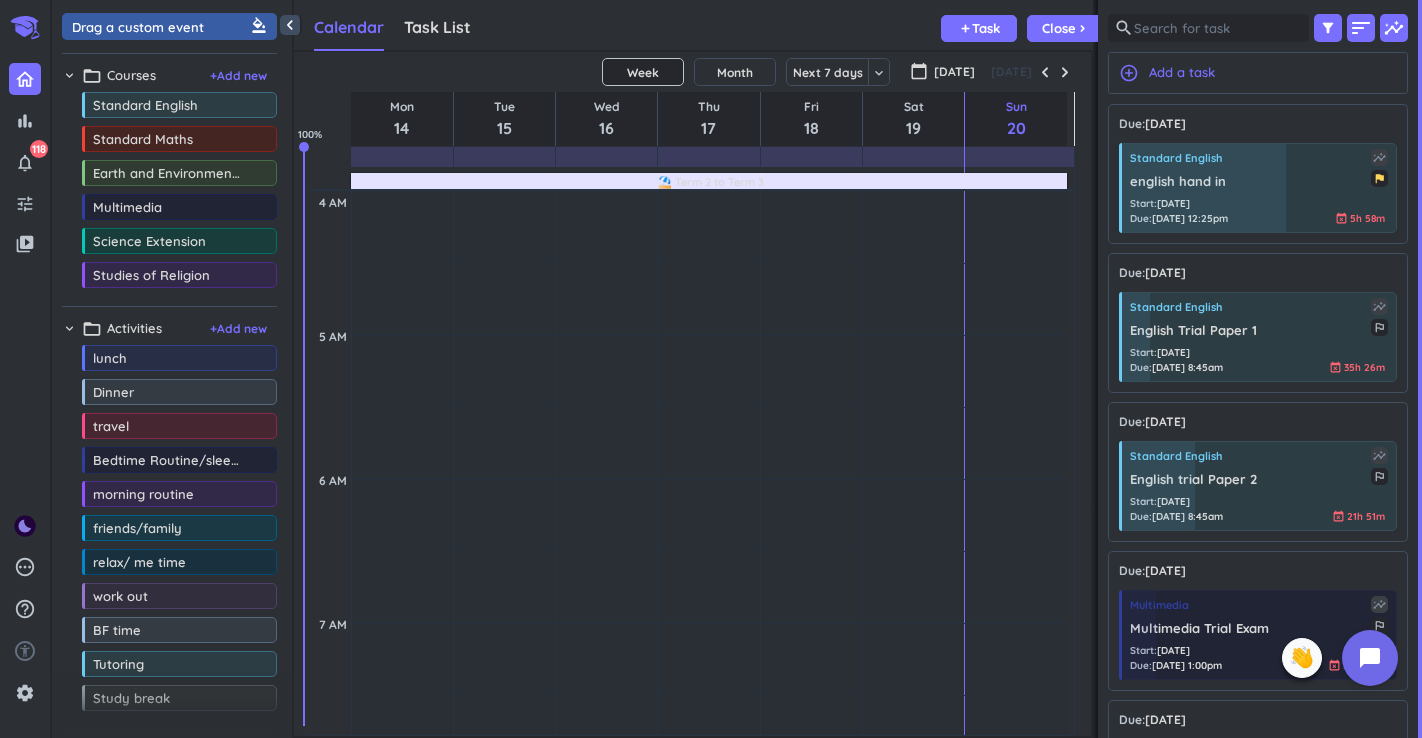 scroll, scrollTop: 0, scrollLeft: 0, axis: both 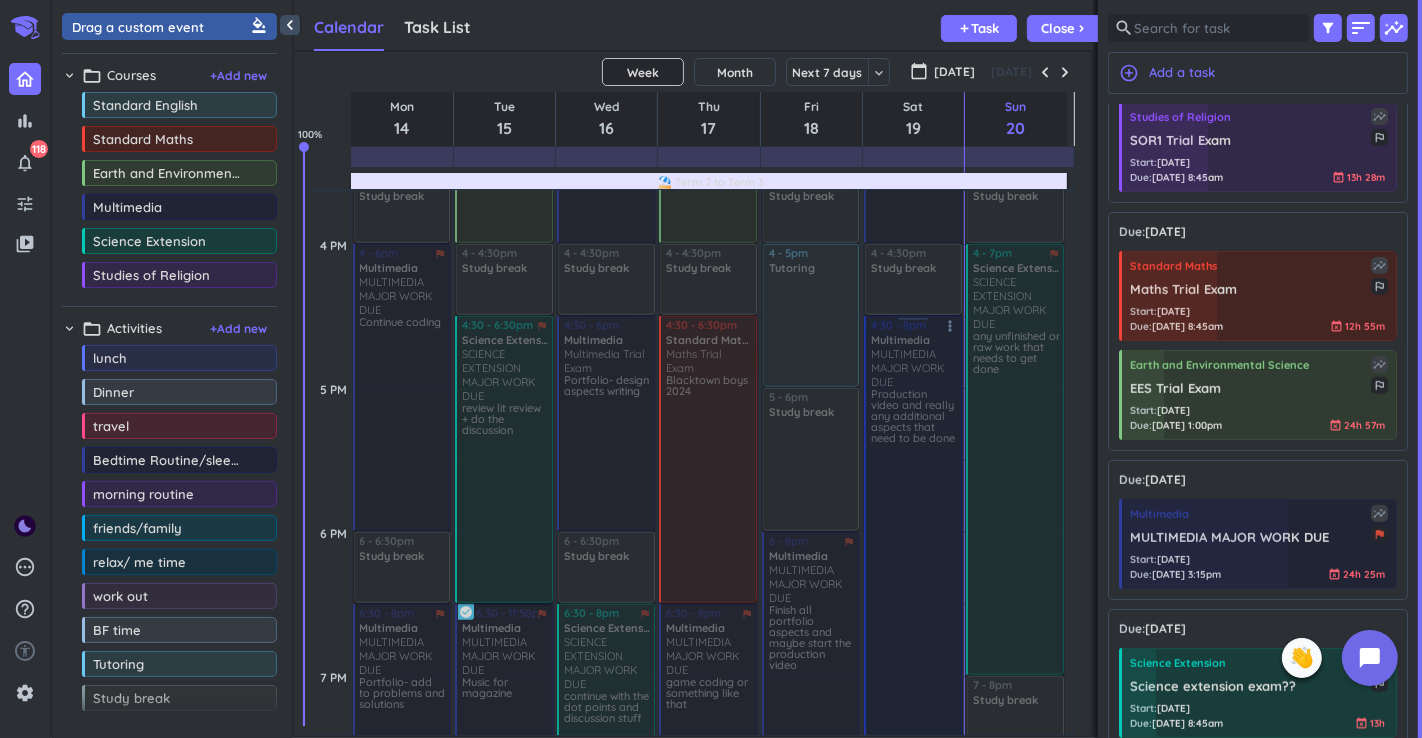 click at bounding box center [912, 567] 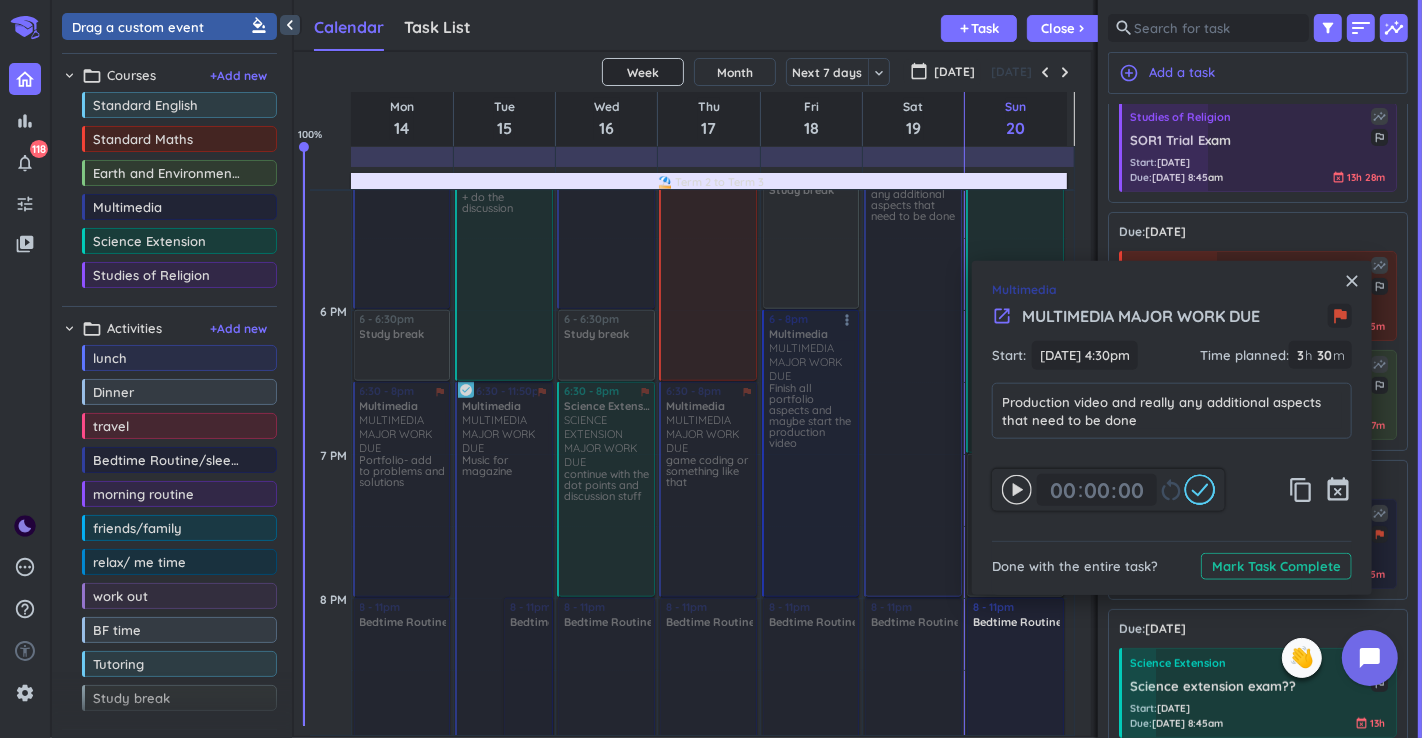 scroll, scrollTop: 1897, scrollLeft: 0, axis: vertical 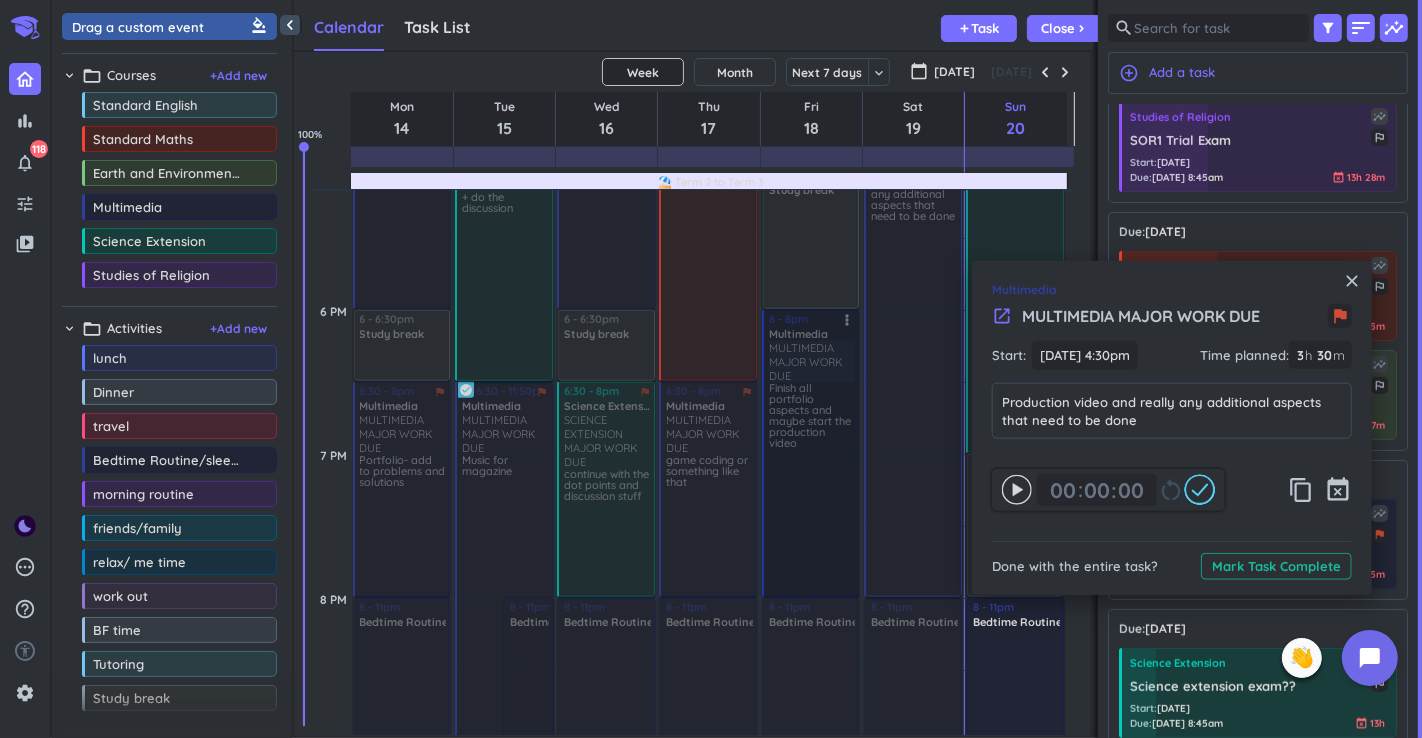 click on "6 - 8pm flag Multimedia MULTIMEDIA MAJOR WORK DUE Finish all portfolio aspects and maybe start the production video more_vert" at bounding box center (811, 453) 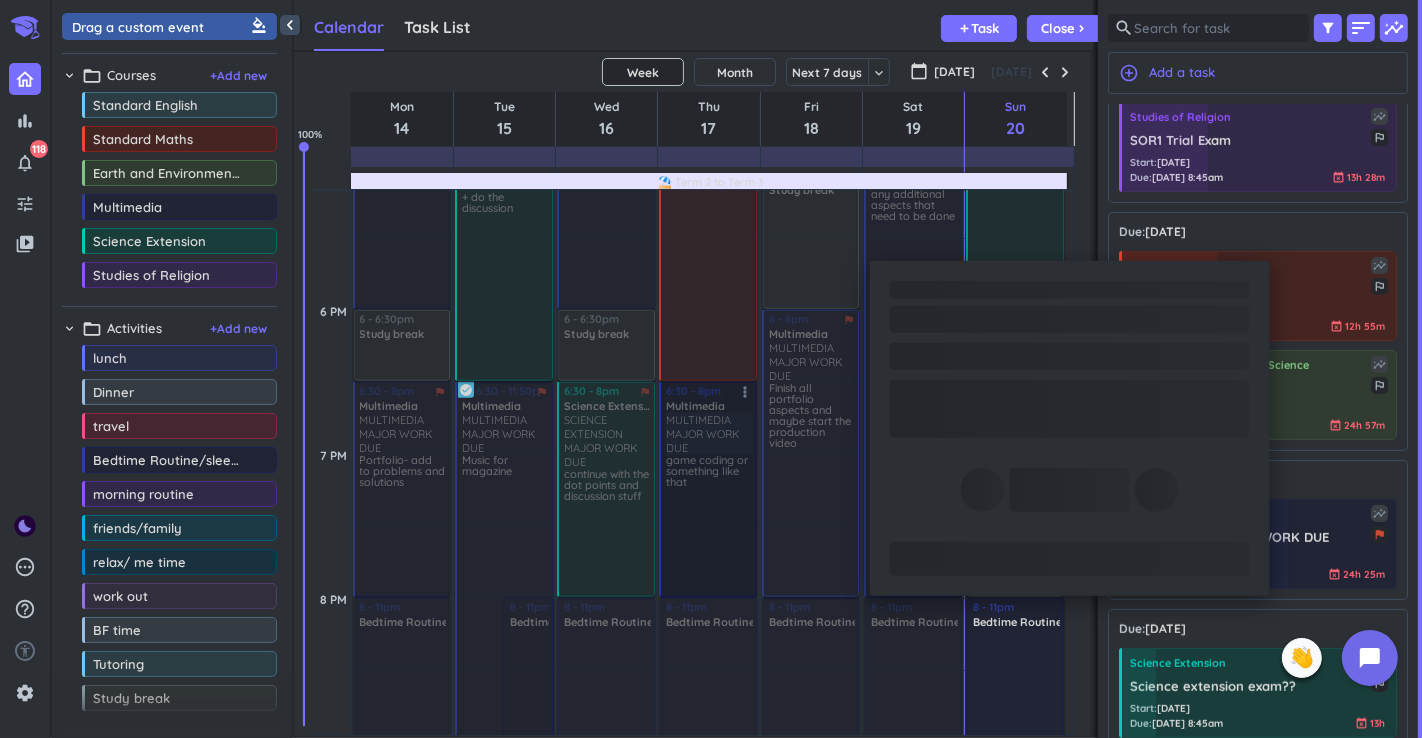 click on "6:30 - 8pm flag Multimedia MULTIMEDIA MAJOR WORK DUE game coding or something like that more_vert" at bounding box center [708, 489] 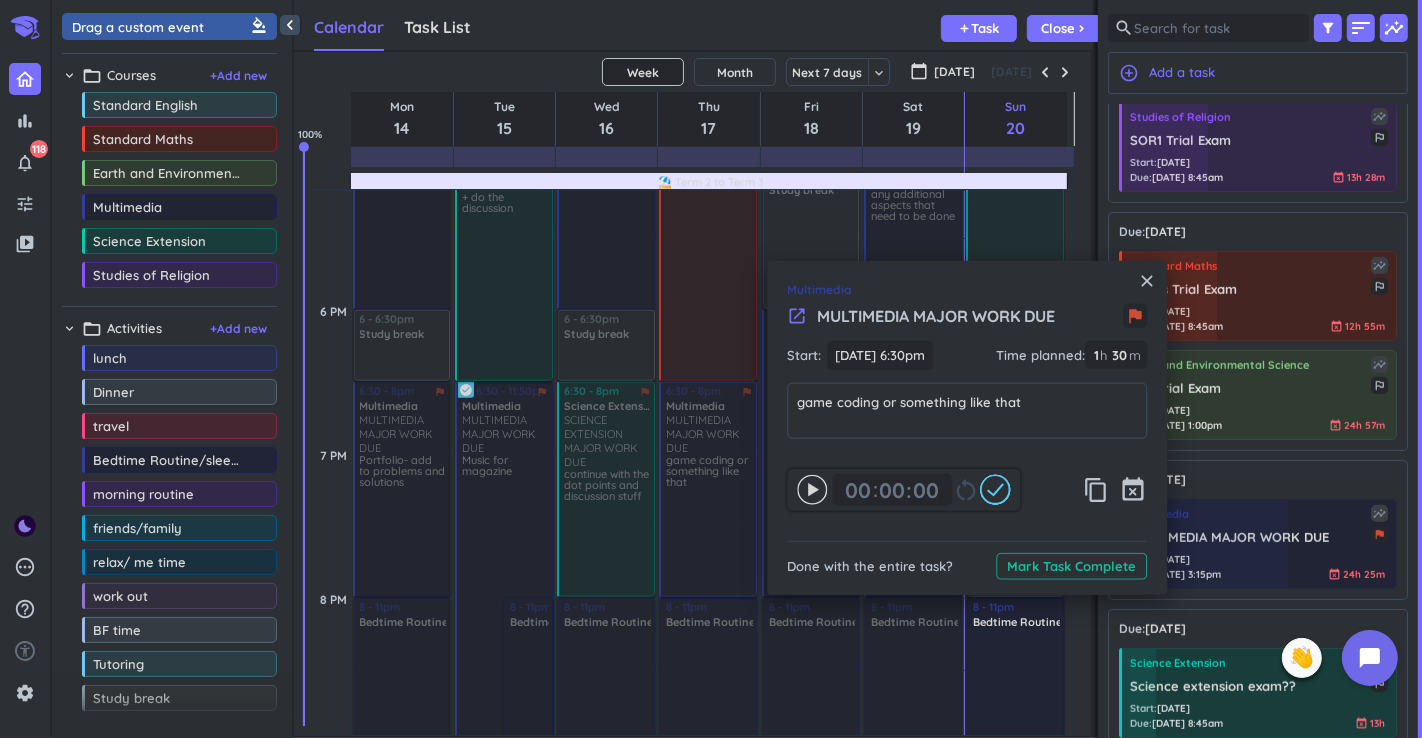 click 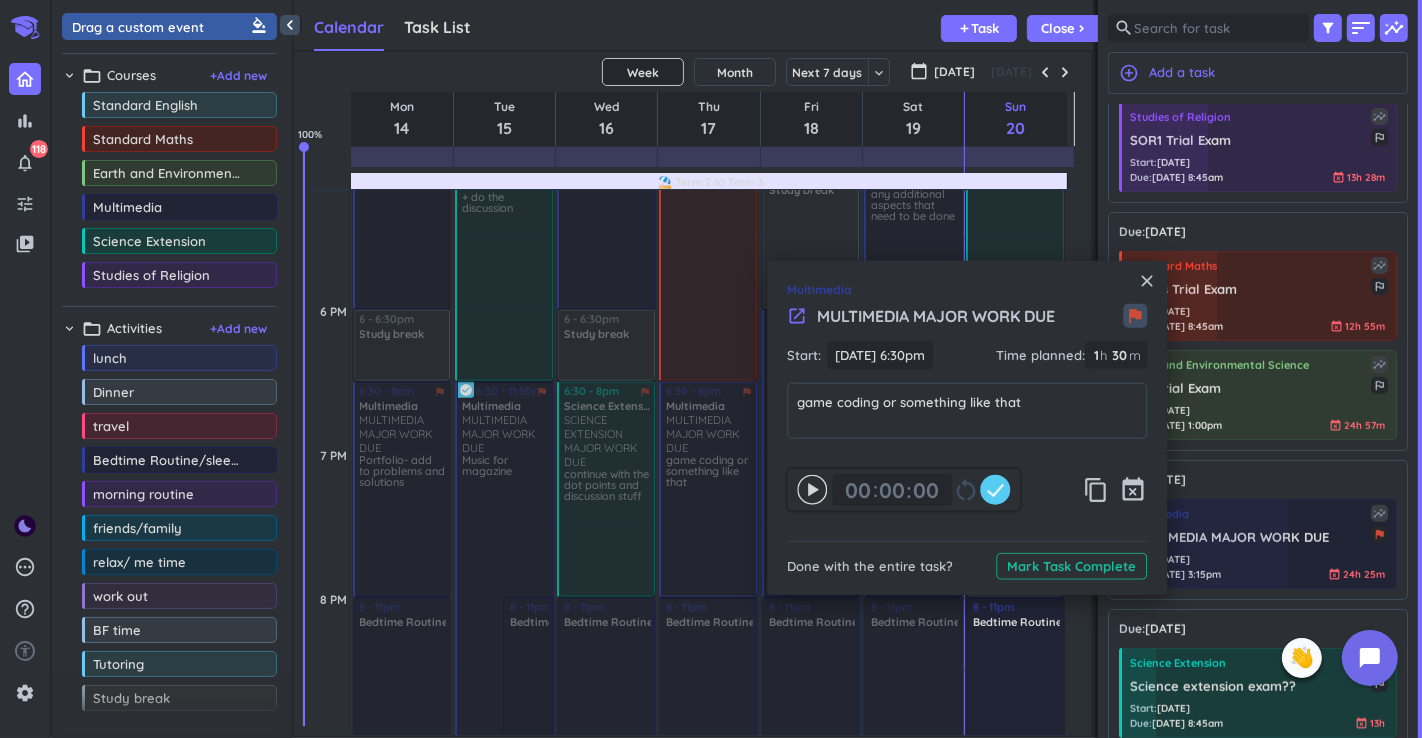 type on "01" 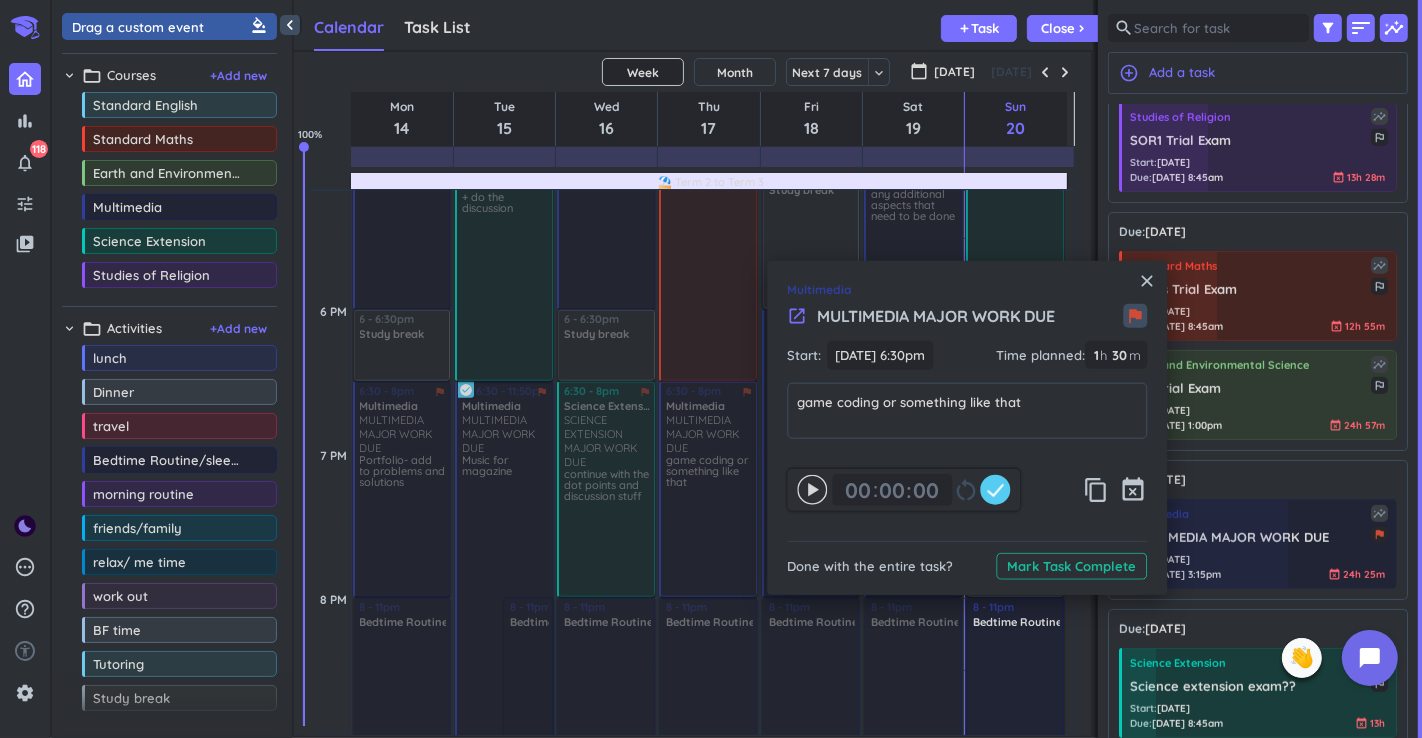 type on "30" 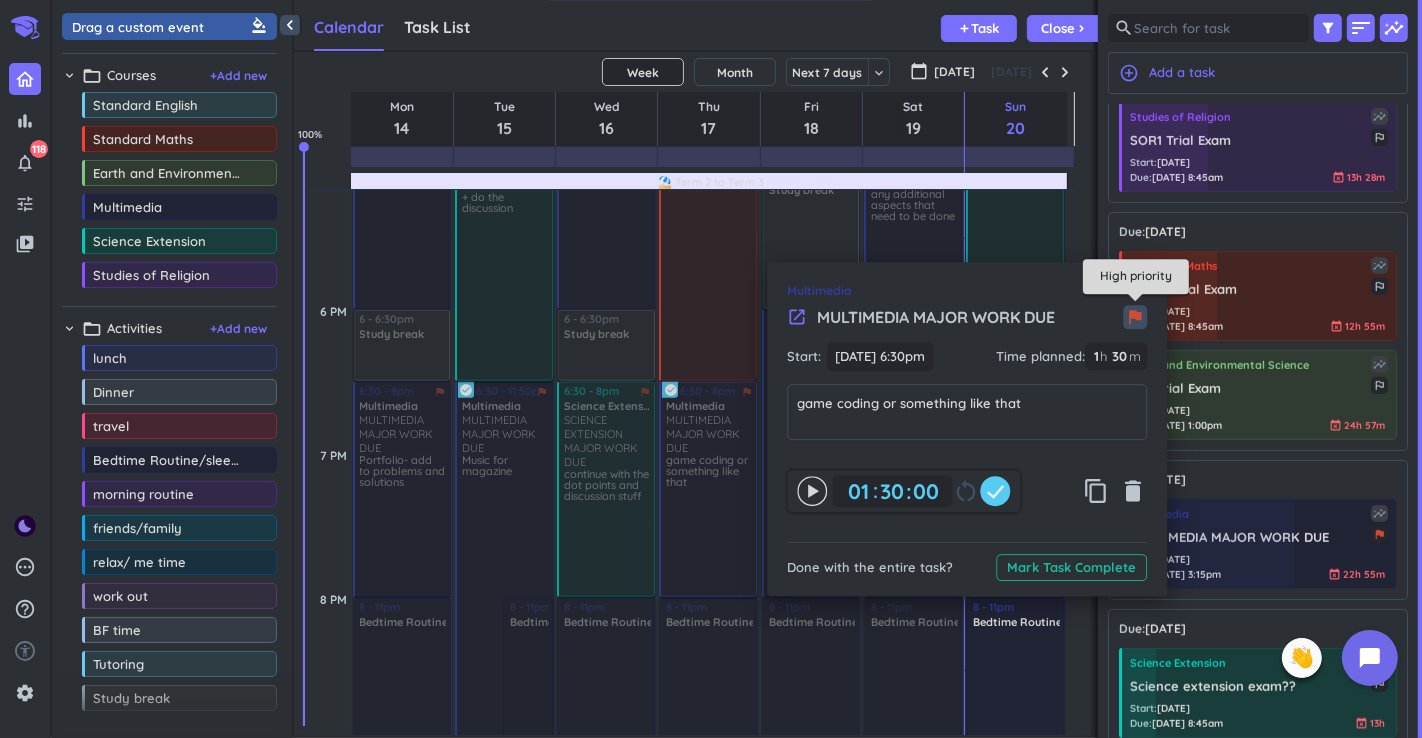 click on "flag" at bounding box center (1135, 317) 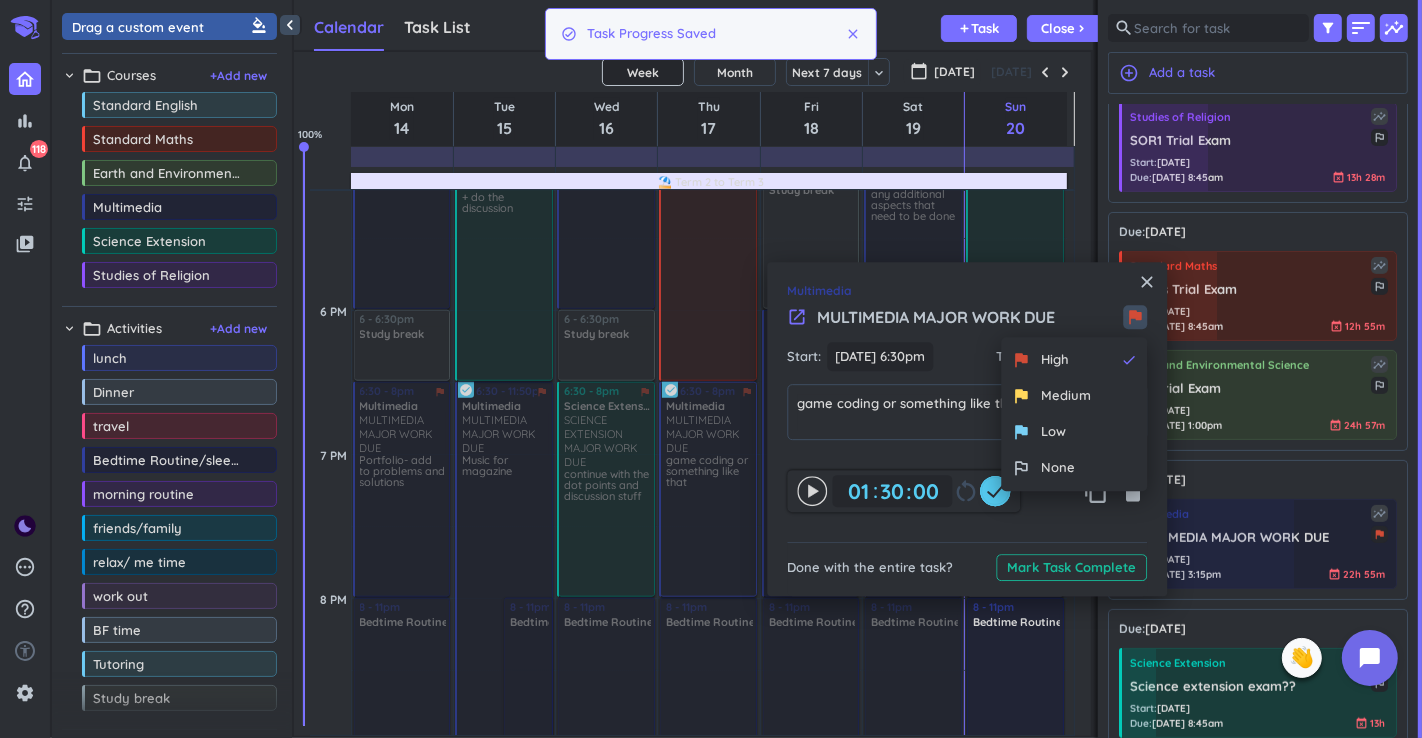 click at bounding box center (967, 429) 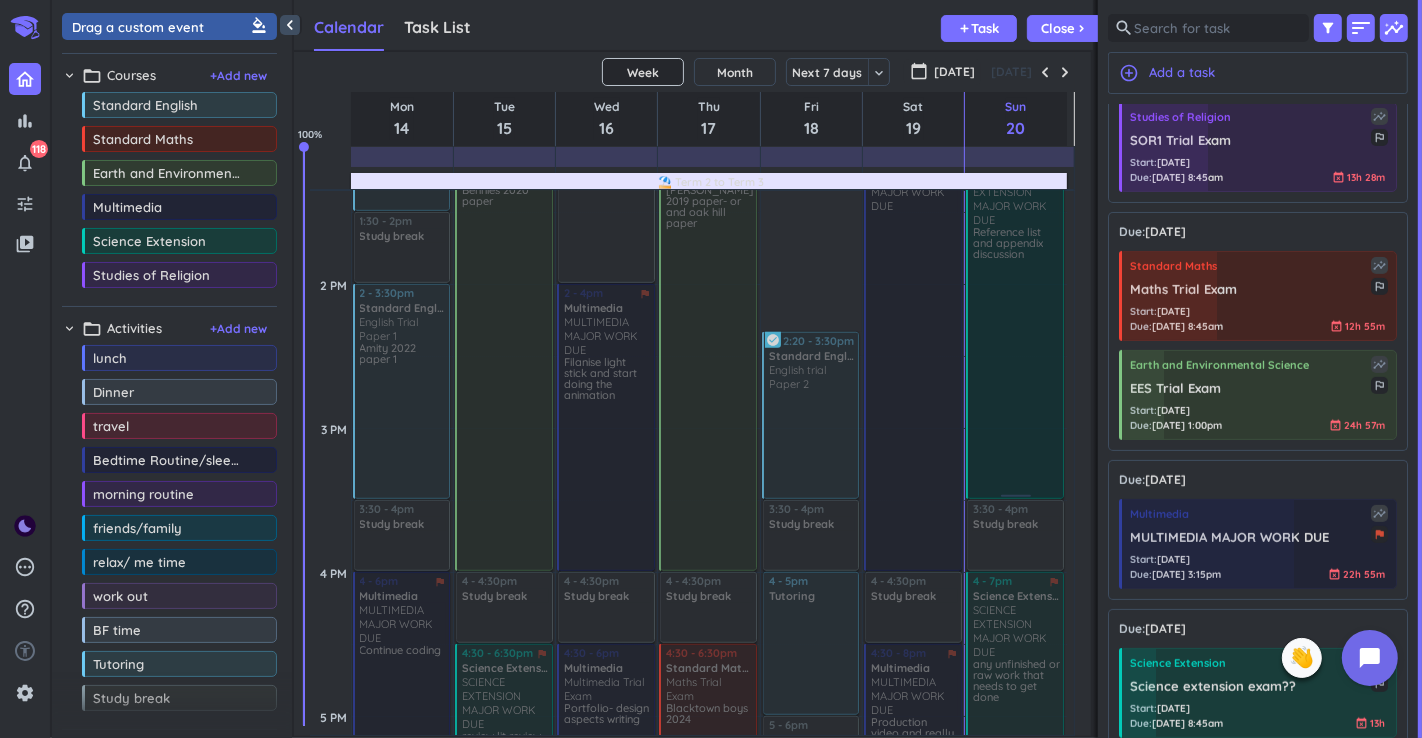 scroll, scrollTop: 1342, scrollLeft: 0, axis: vertical 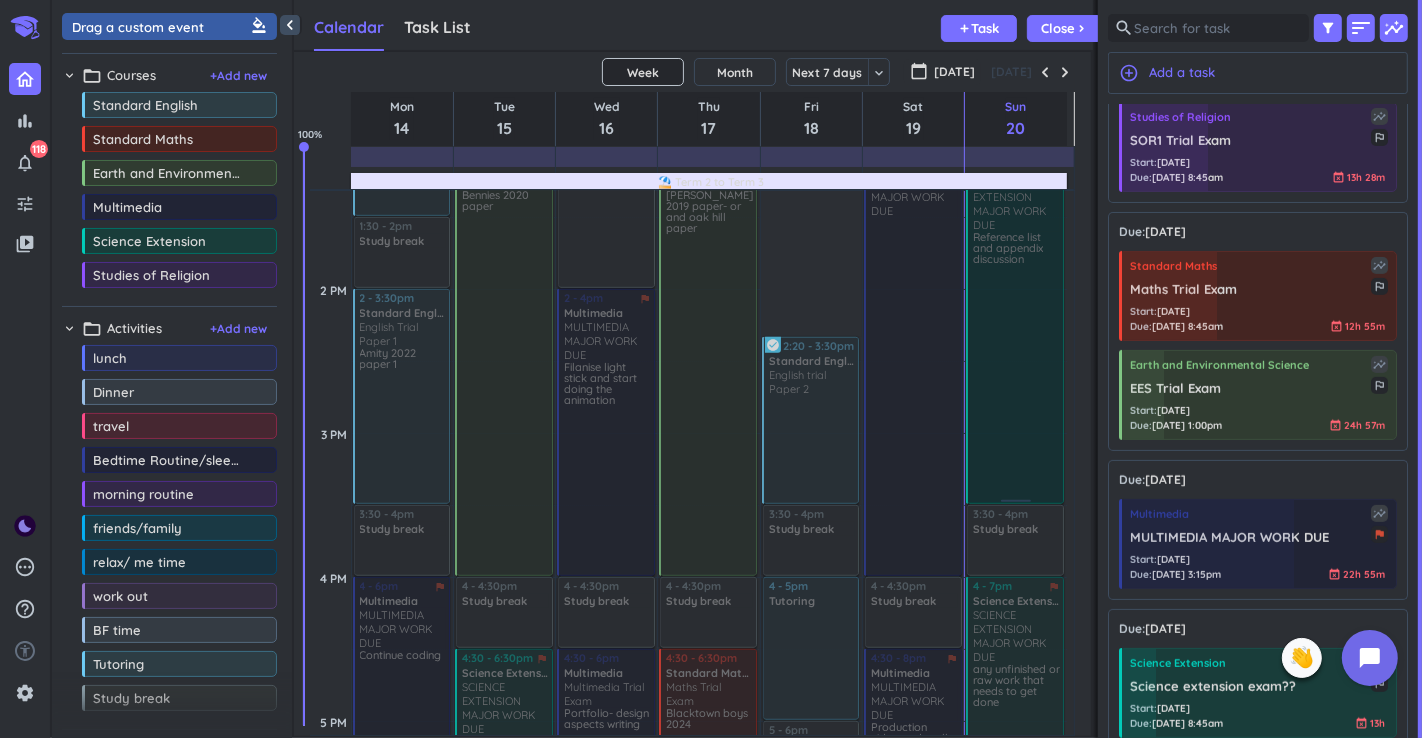 click at bounding box center (1014, 324) 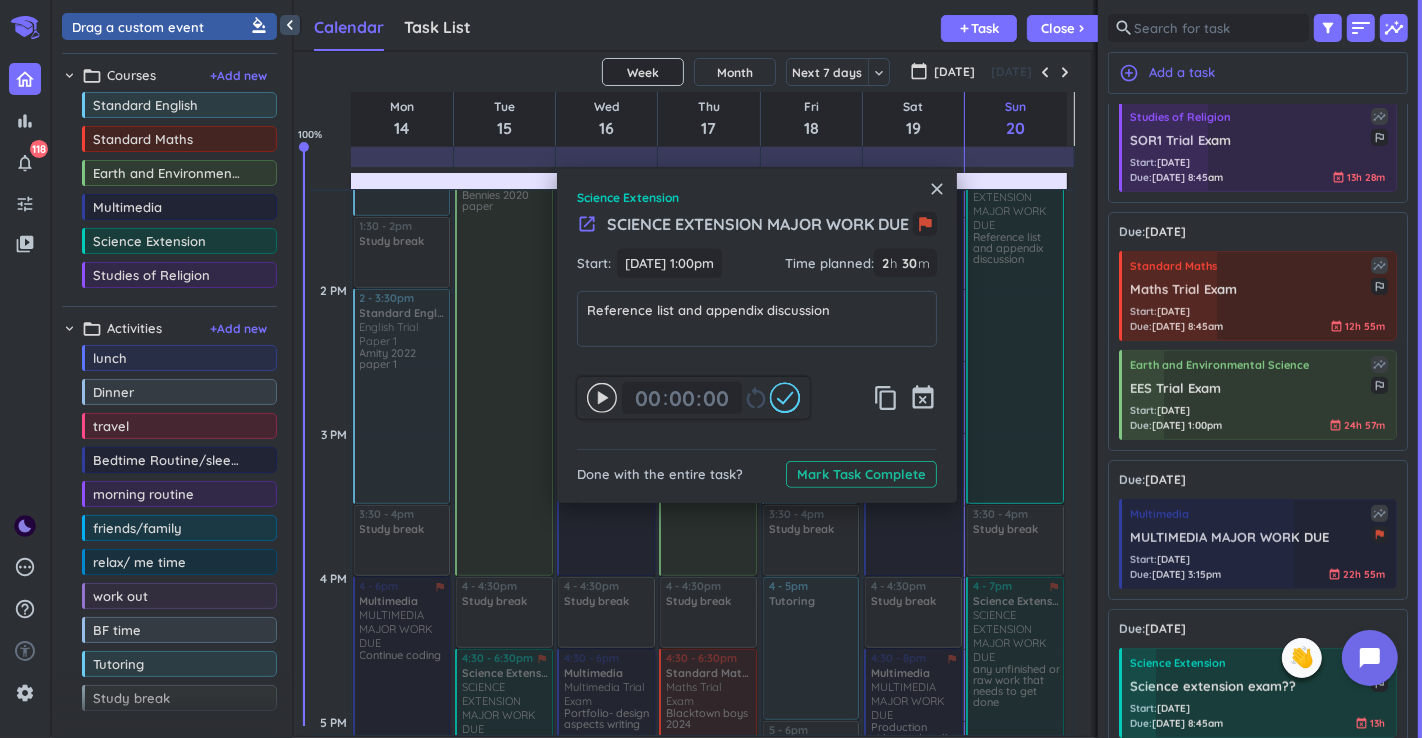 click 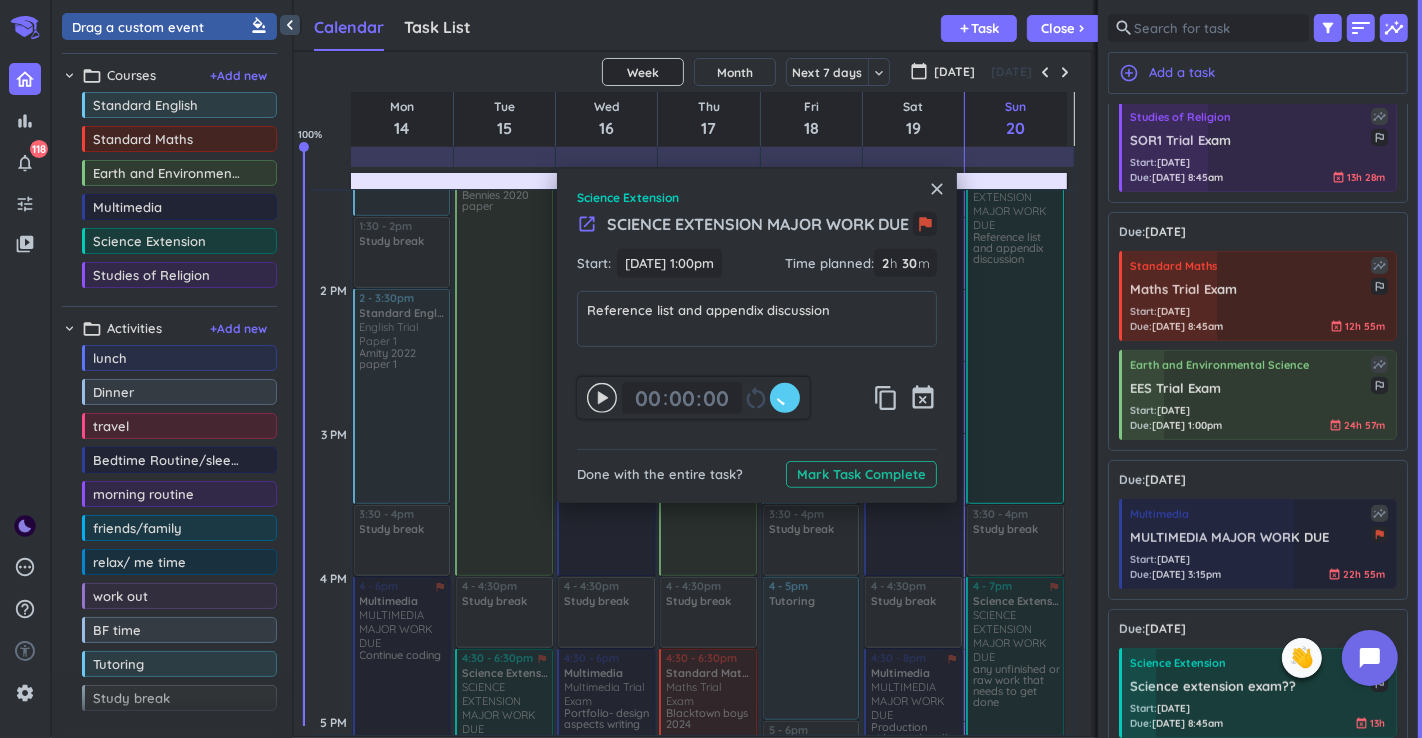type on "02" 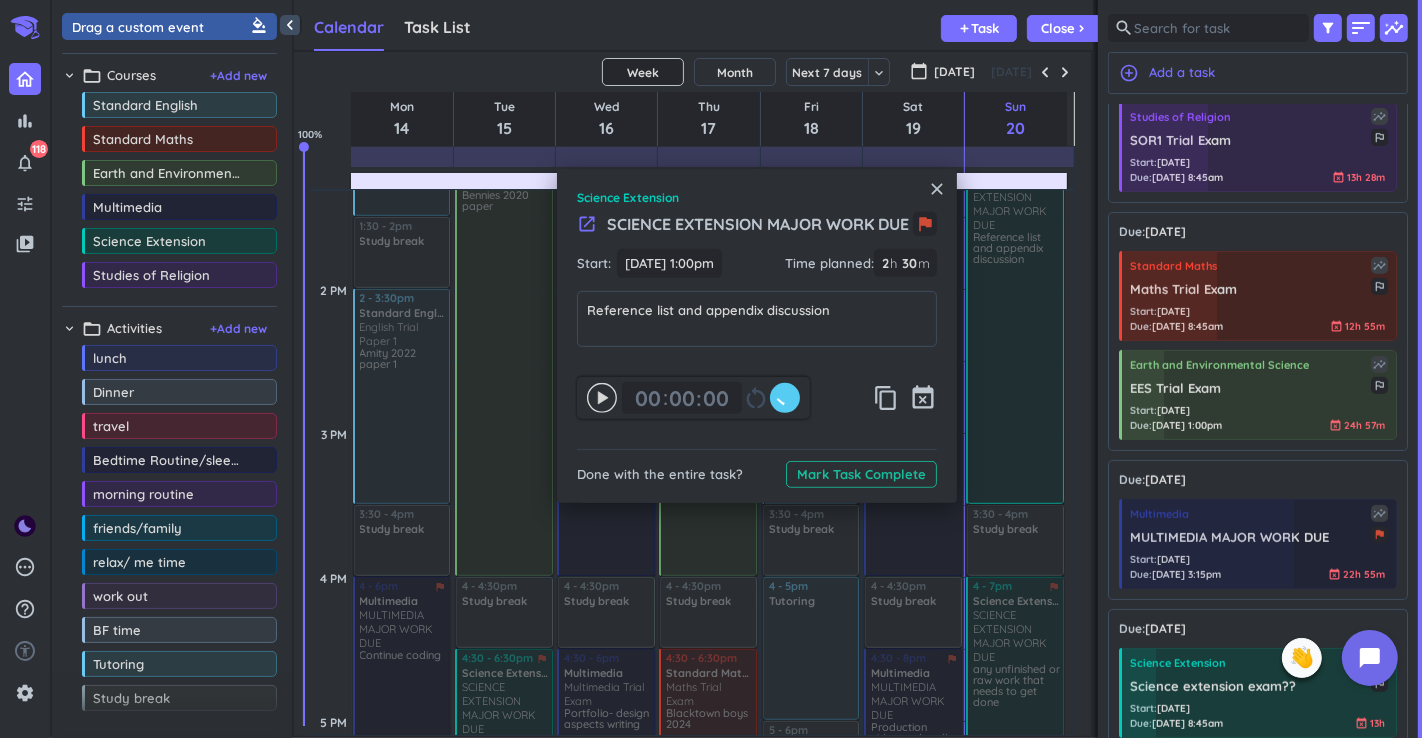 type on "30" 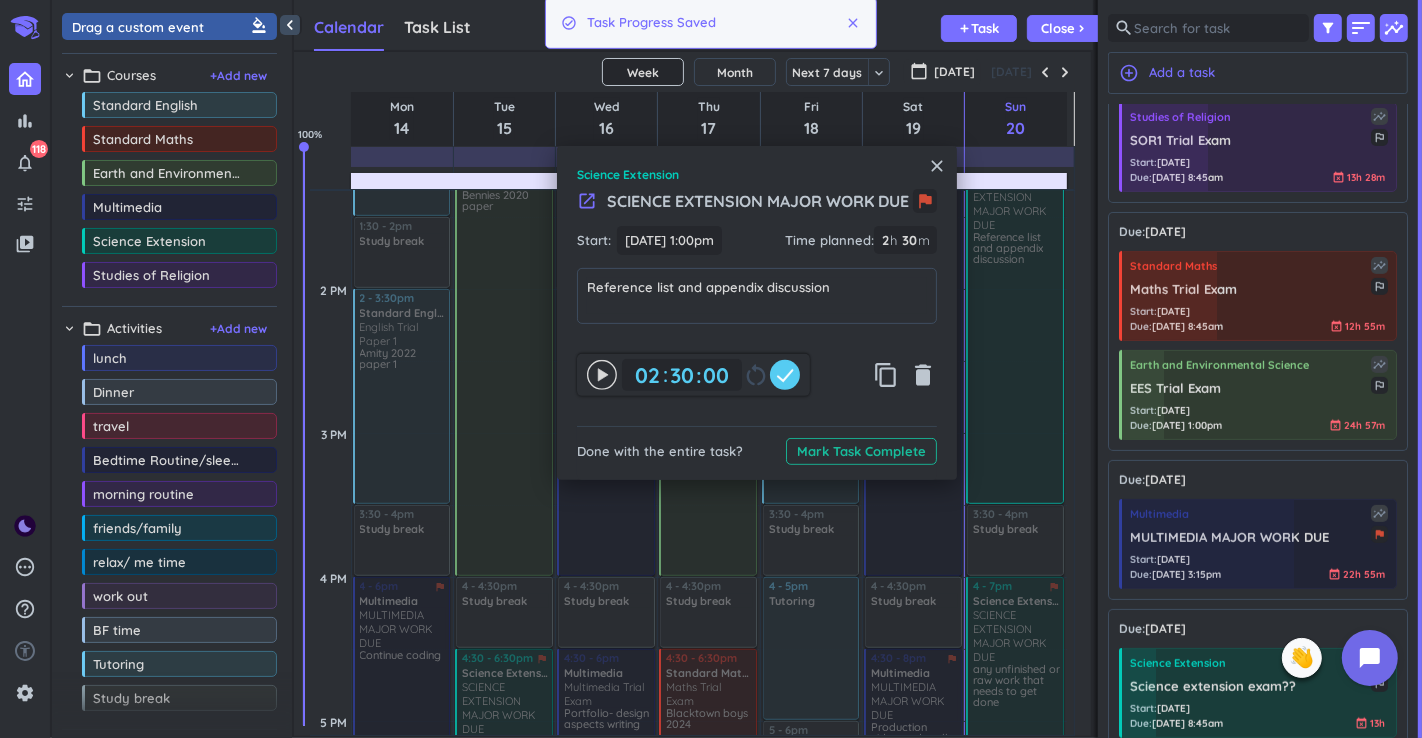 click on "close Science Extension launch SCIENCE EXTENSION MAJOR WORK DUE flag Start: [DATE] 1:00pm [DATE] 1:00pm Time planned : 2 2 00 h 30 30 00 m Reference list and appendix discussion  Reference list and appendix discussion  02 02 00 30 30 00 : 00 restart_alt content_copy delete Done with the entire task? Mark Task Complete" at bounding box center [757, 313] 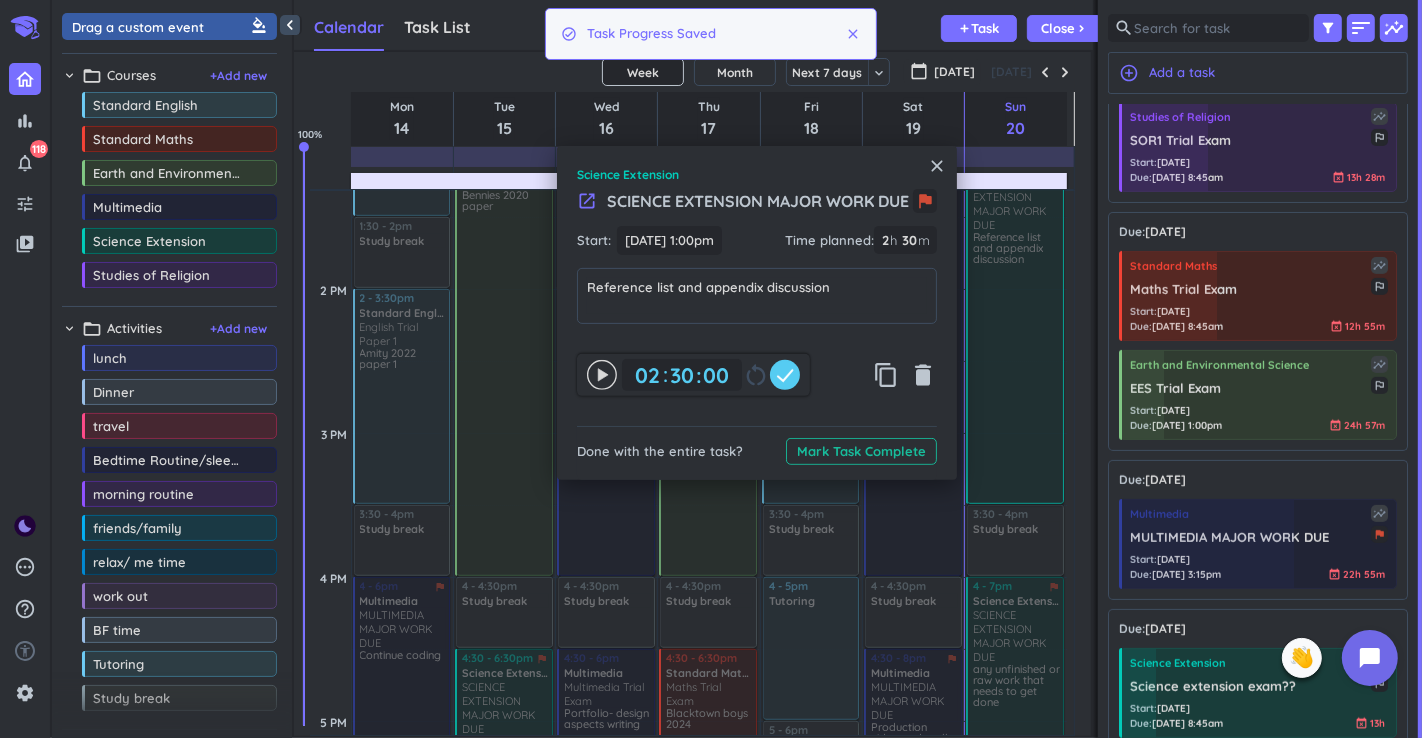 click on "close Science Extension launch SCIENCE EXTENSION MAJOR WORK DUE flag Start: [DATE] 1:00pm [DATE] 1:00pm Time planned : 2 2 00 h 30 30 00 m Reference list and appendix discussion  Reference list and appendix discussion  02 02 00 30 30 00 : 00 restart_alt content_copy delete Done with the entire task? Mark Task Complete" at bounding box center [757, 313] 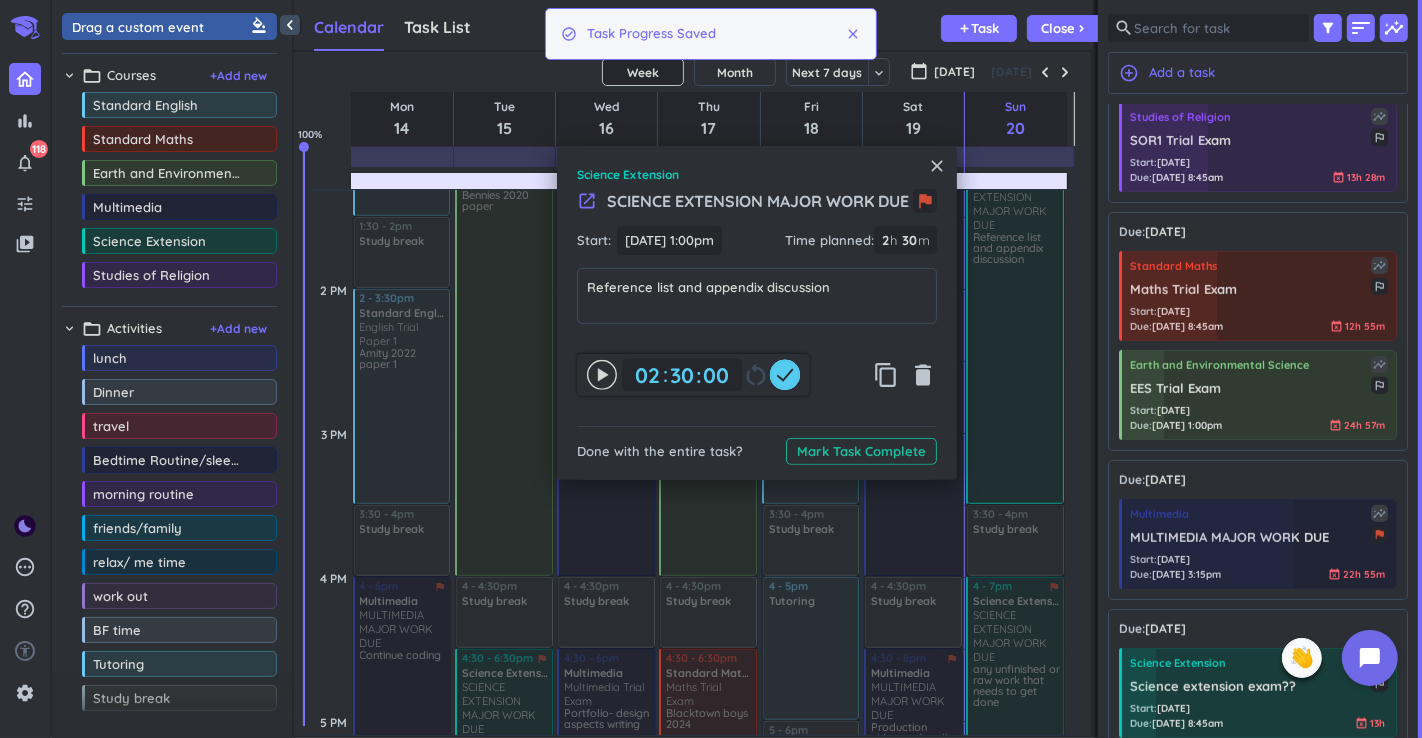 click on "close" at bounding box center [937, 166] 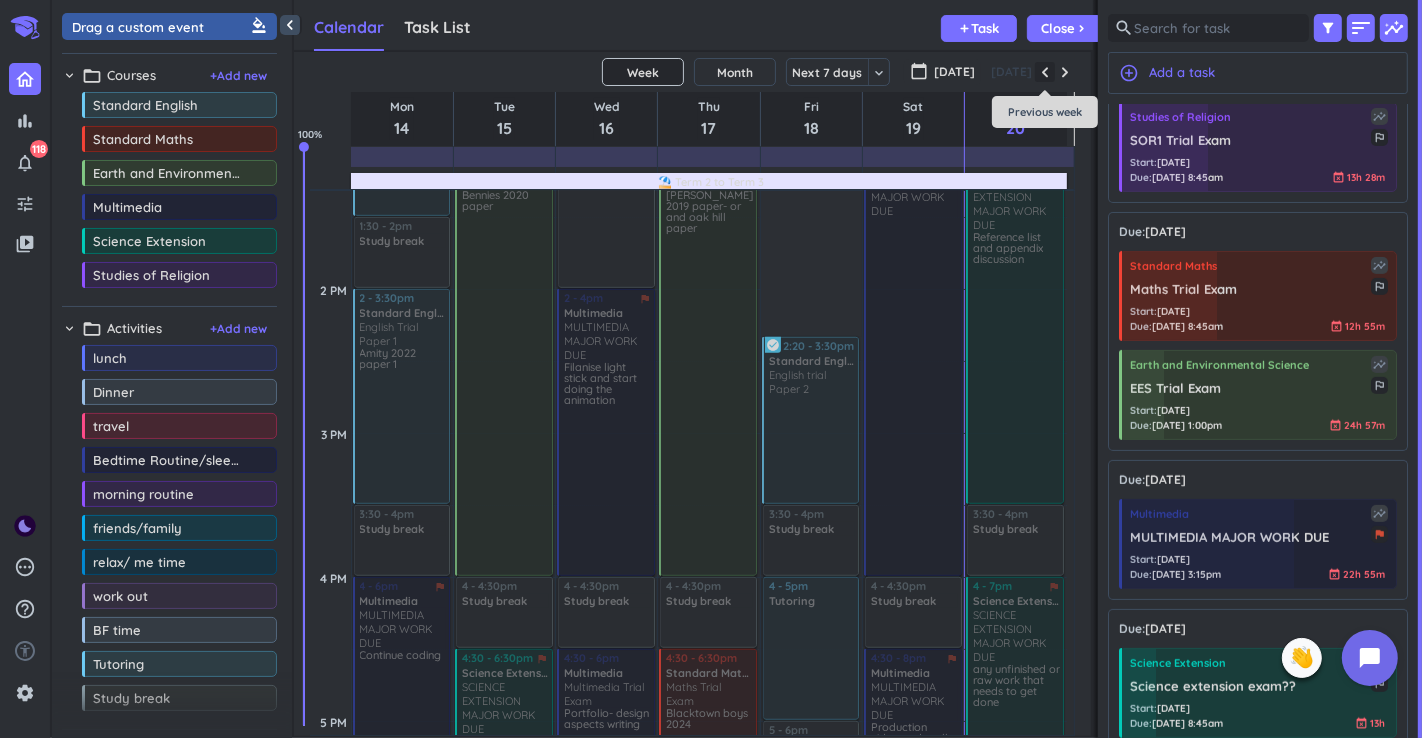 click at bounding box center [1065, 72] 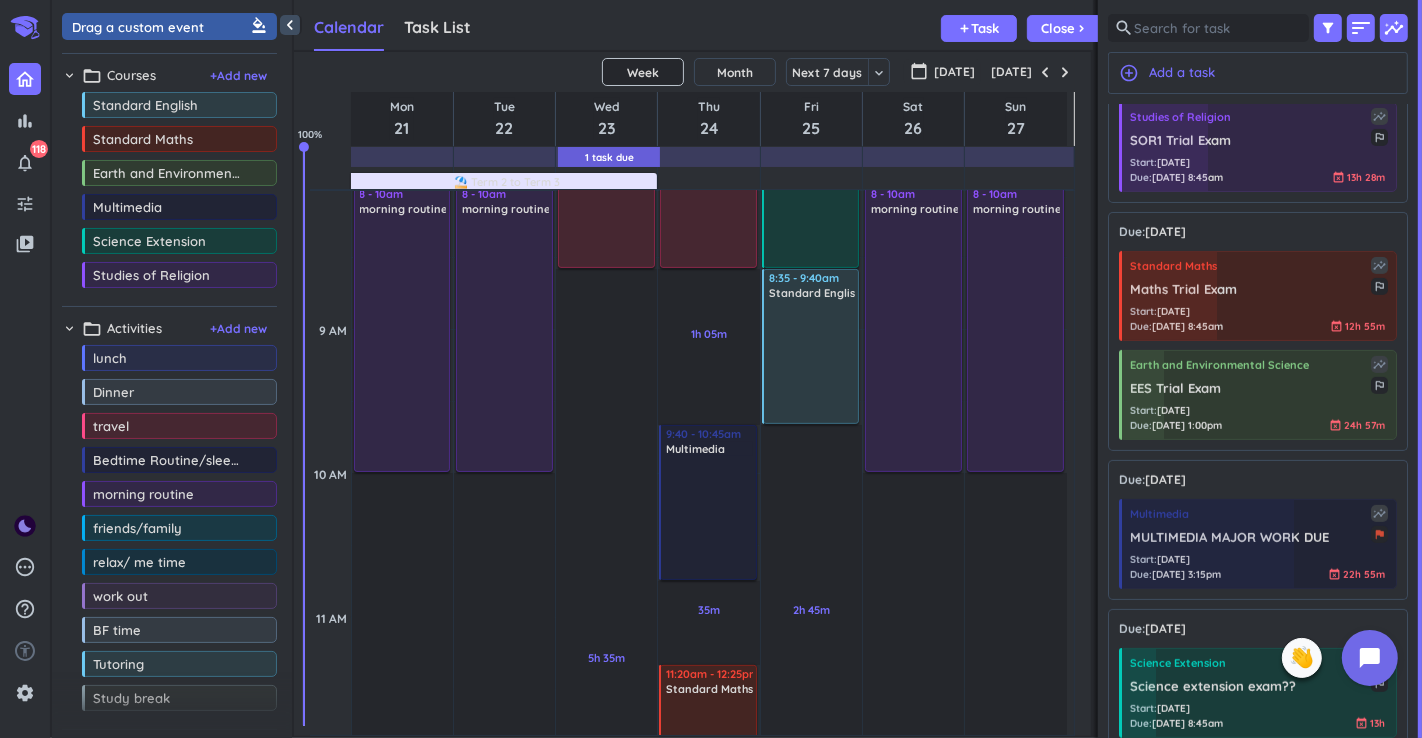 scroll, scrollTop: 694, scrollLeft: 0, axis: vertical 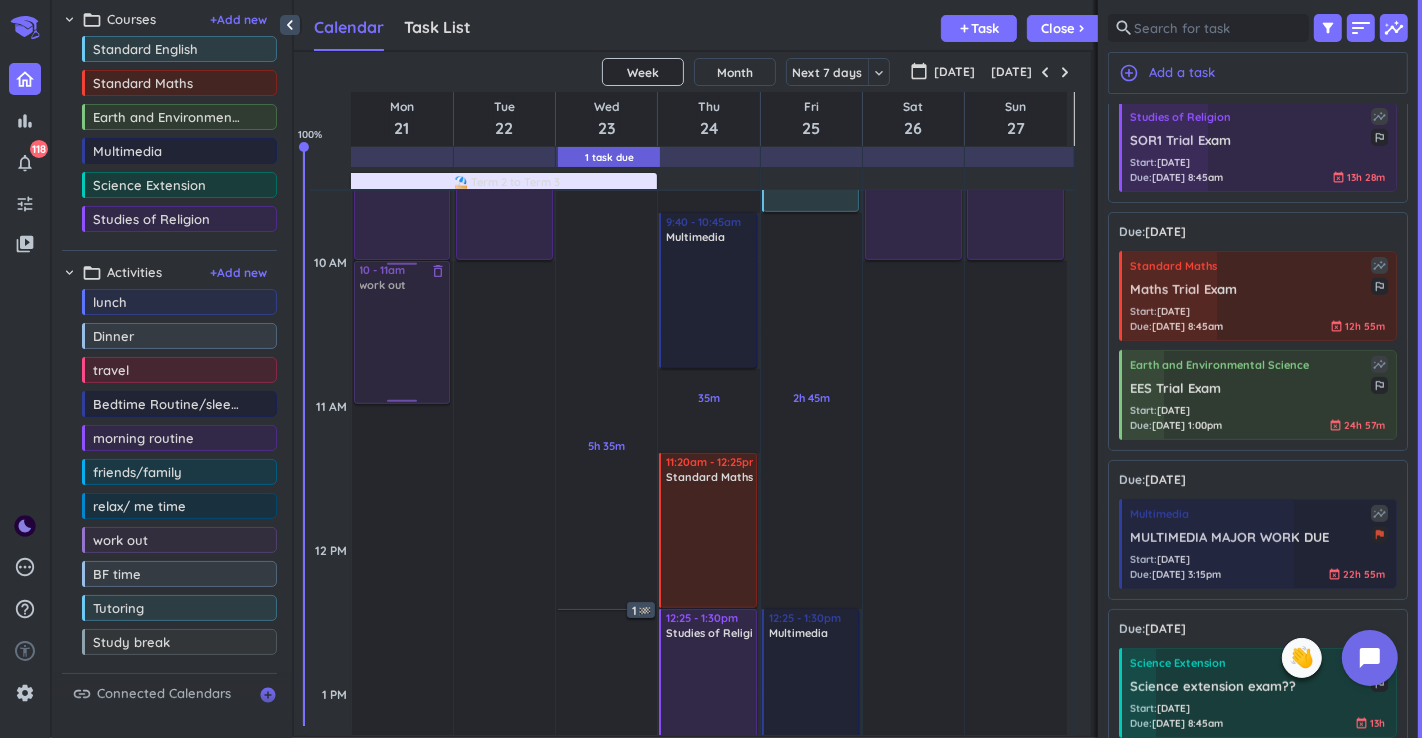 drag, startPoint x: 164, startPoint y: 535, endPoint x: 399, endPoint y: 273, distance: 351.9503 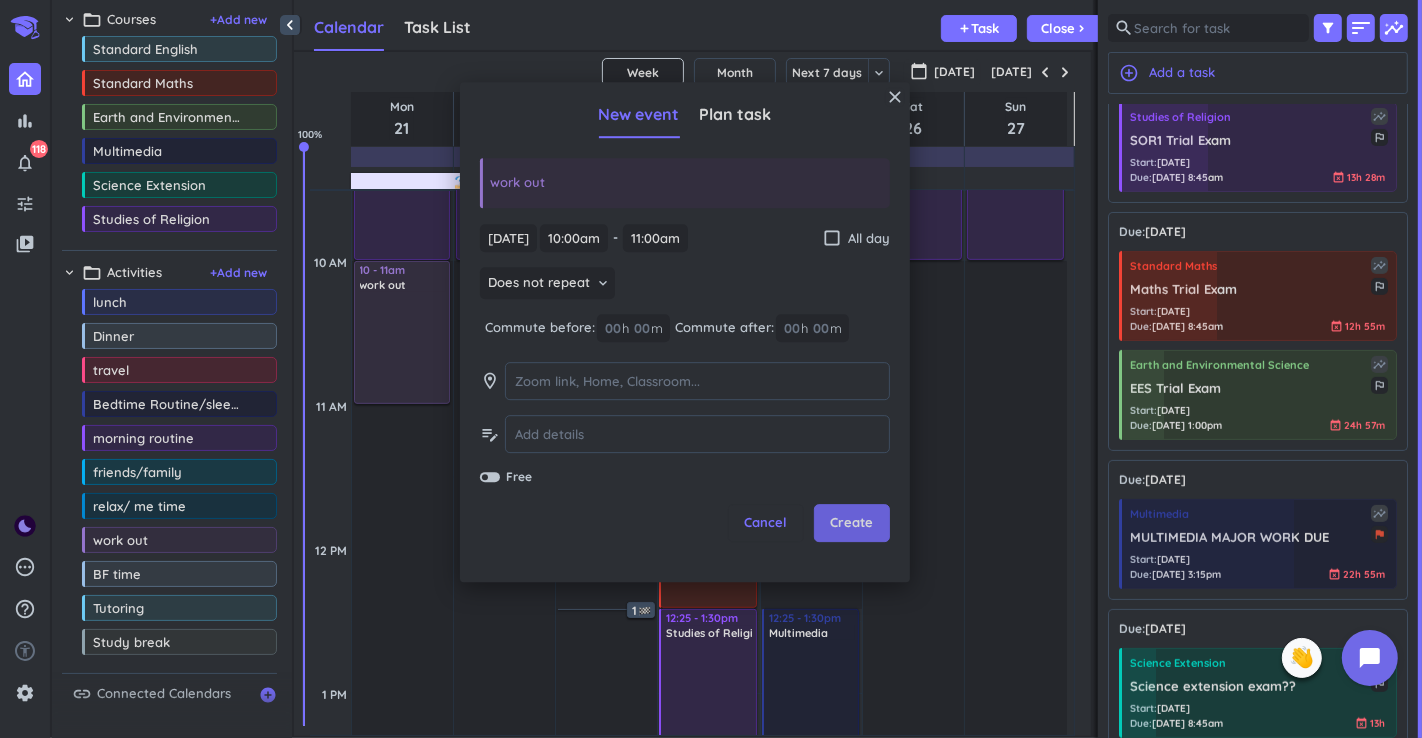 click on "Create" at bounding box center [852, 524] 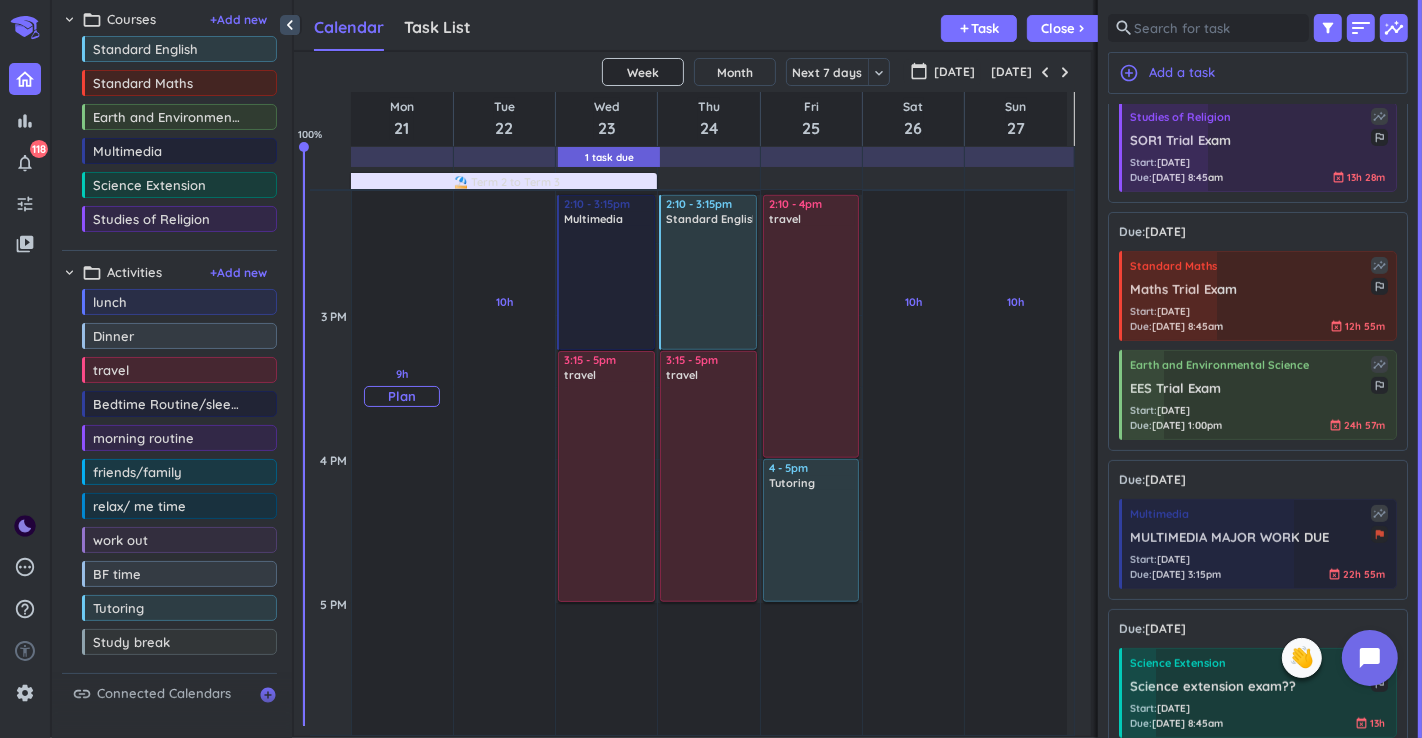 scroll, scrollTop: 1460, scrollLeft: 0, axis: vertical 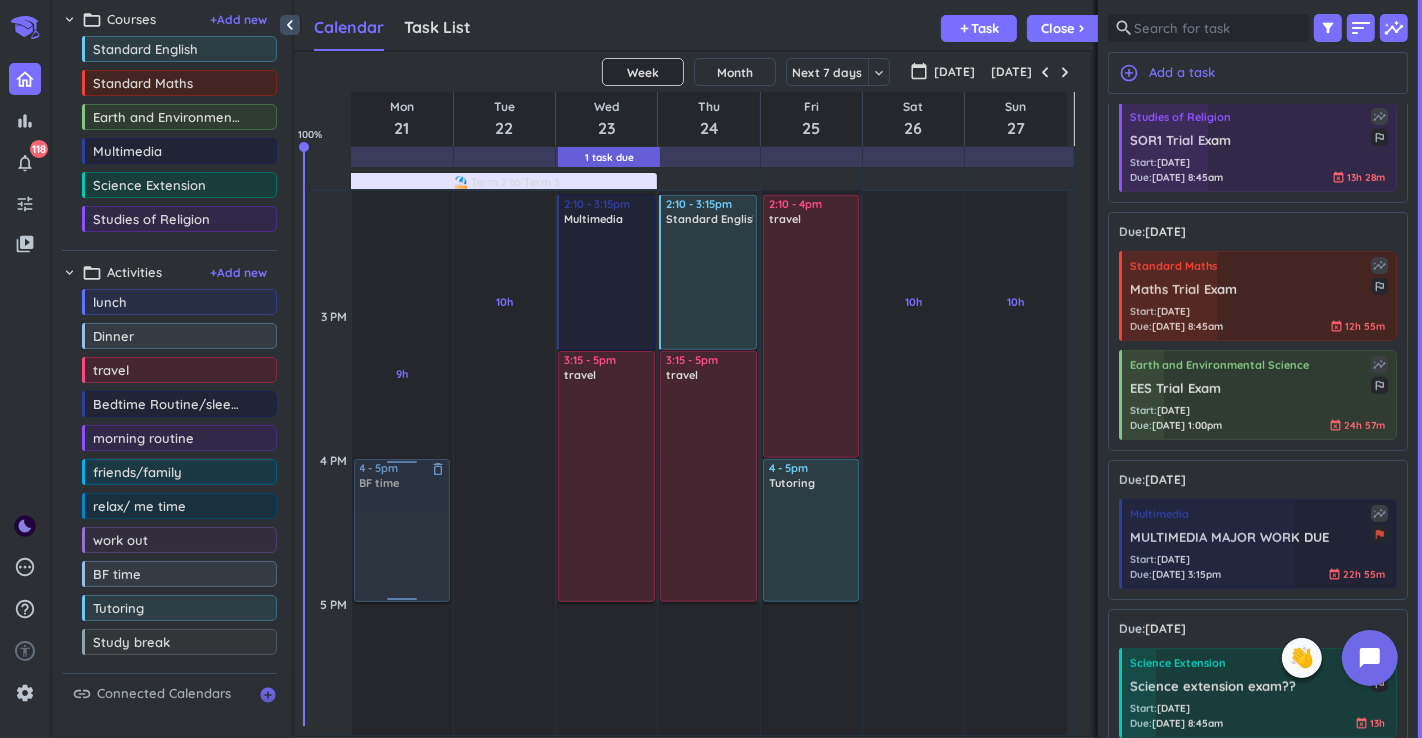 drag, startPoint x: 182, startPoint y: 571, endPoint x: 444, endPoint y: 460, distance: 284.5435 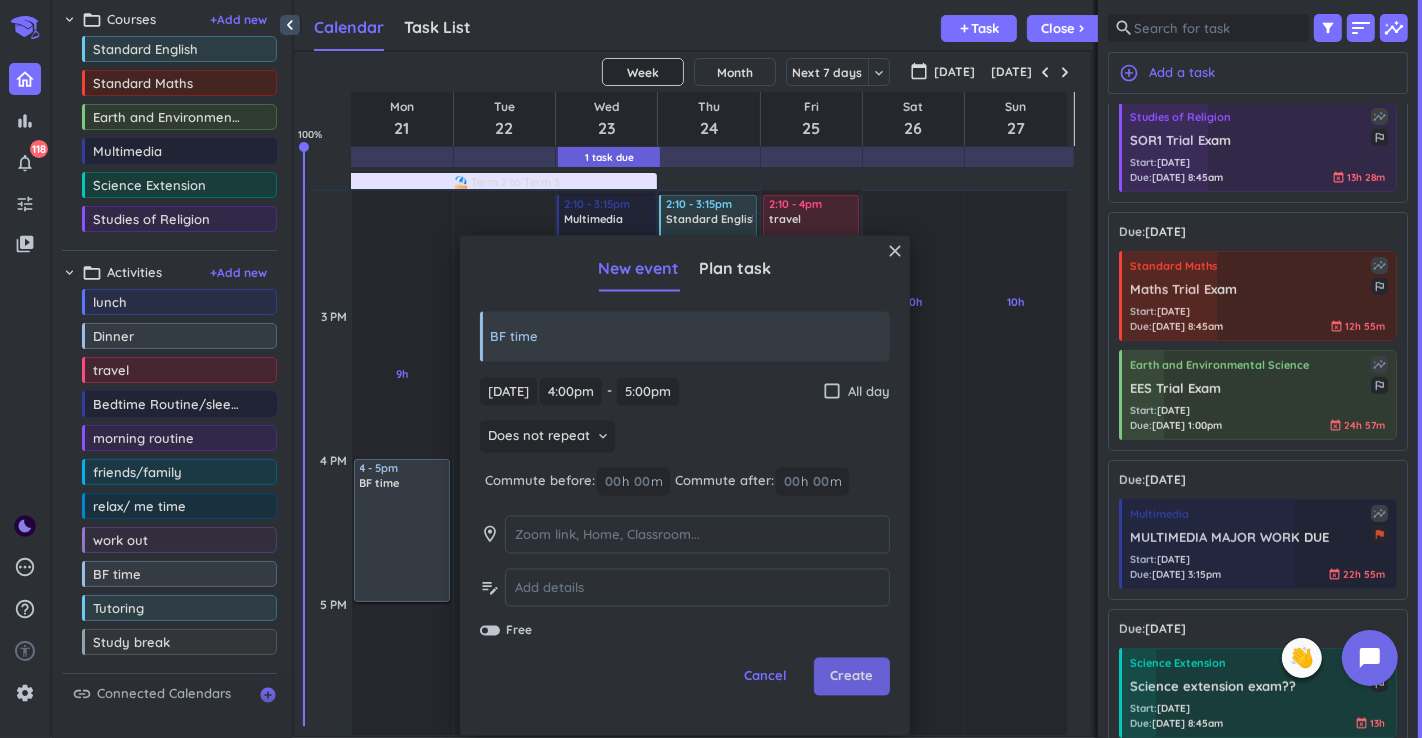 click on "Create" at bounding box center (852, 677) 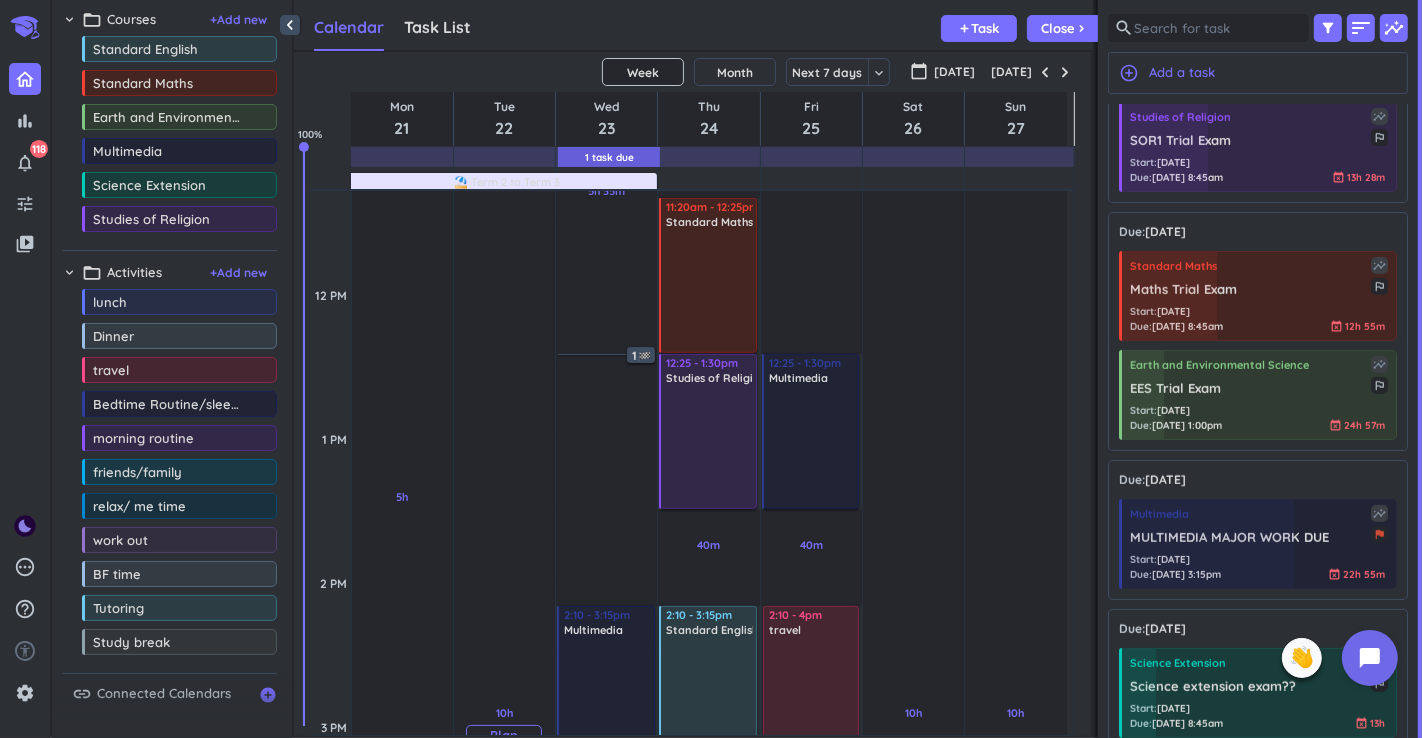 scroll, scrollTop: 1016, scrollLeft: 0, axis: vertical 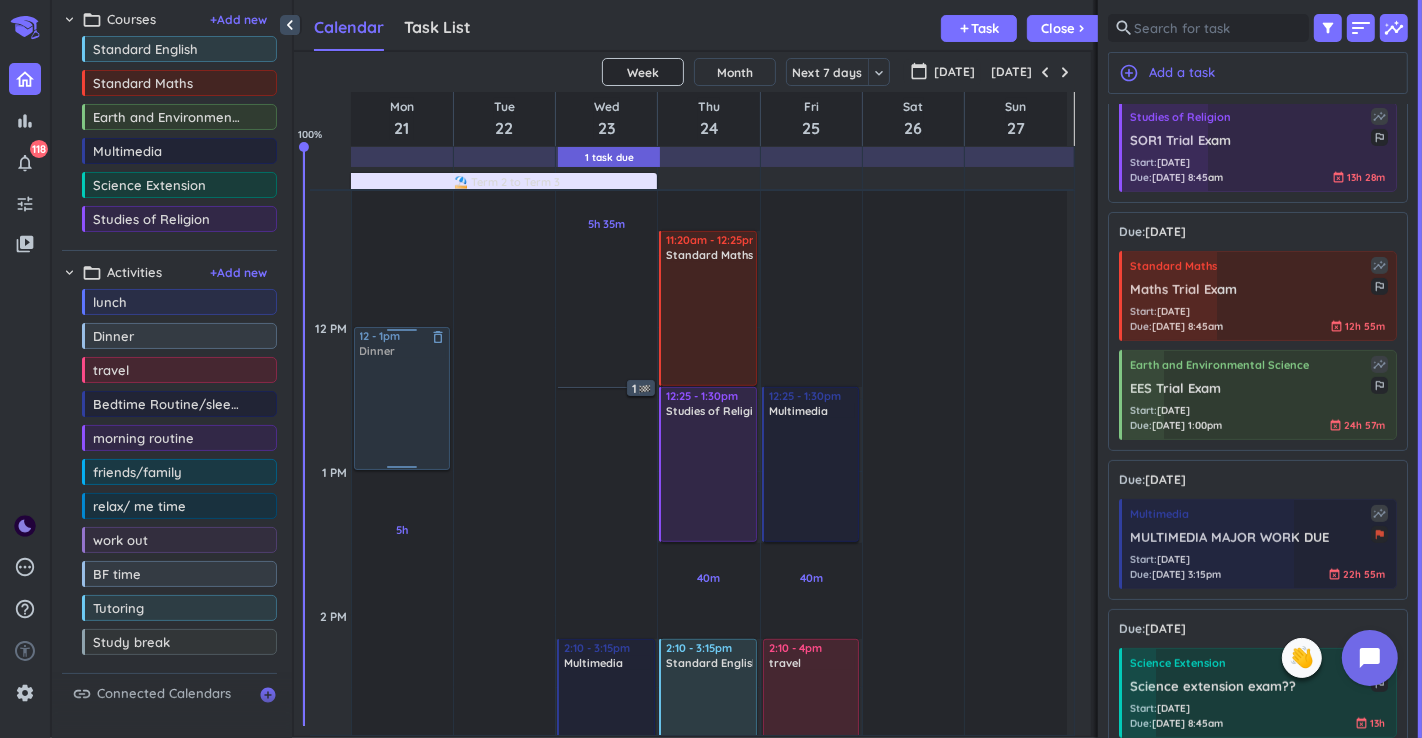 drag, startPoint x: 150, startPoint y: 339, endPoint x: 397, endPoint y: 329, distance: 247.20235 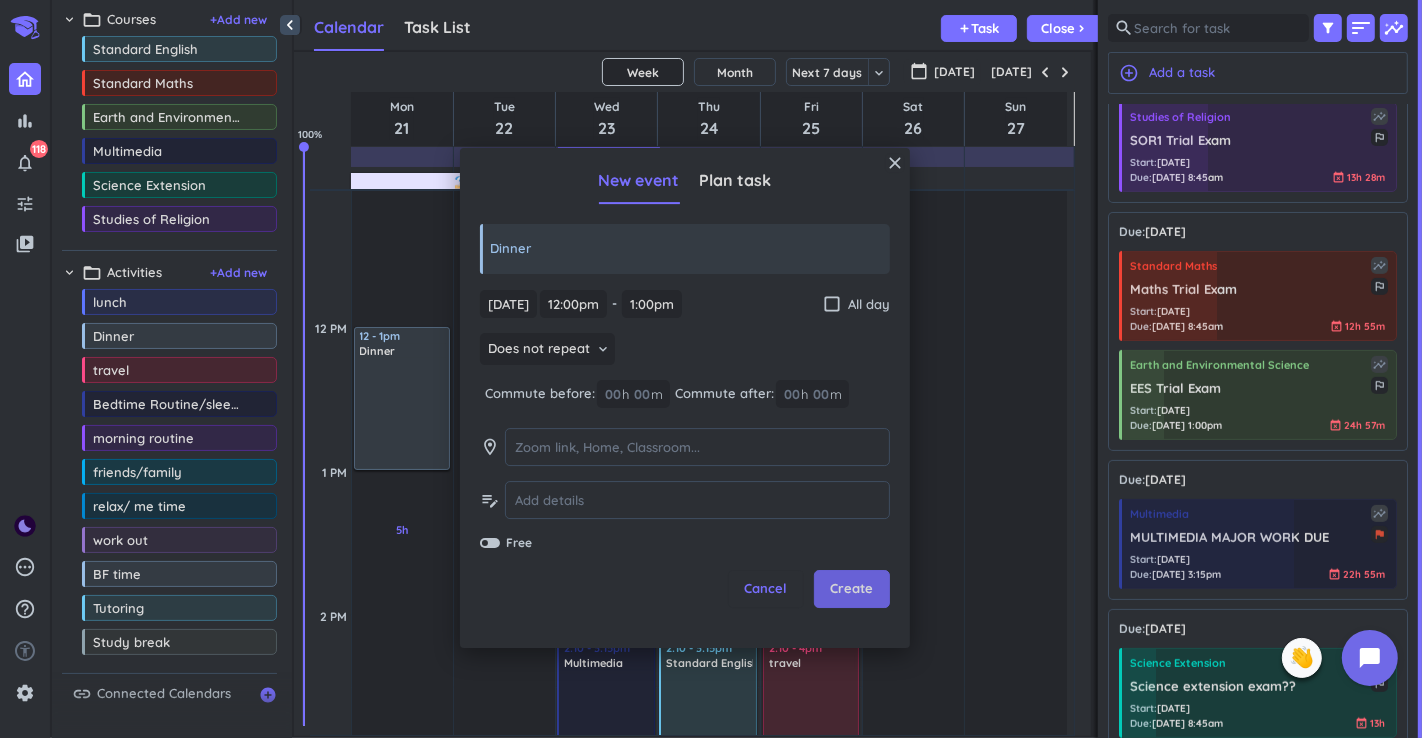 click on "Create" at bounding box center [852, 590] 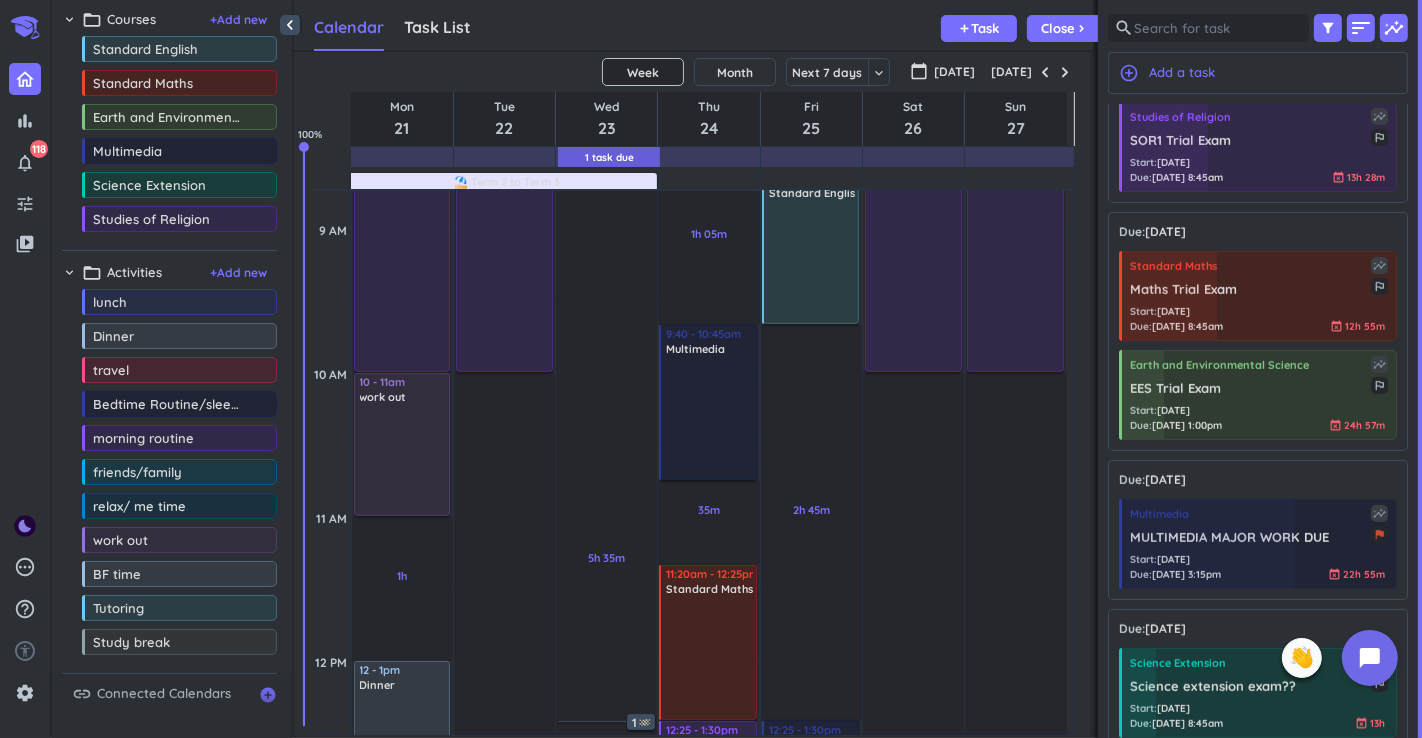 scroll, scrollTop: 794, scrollLeft: 0, axis: vertical 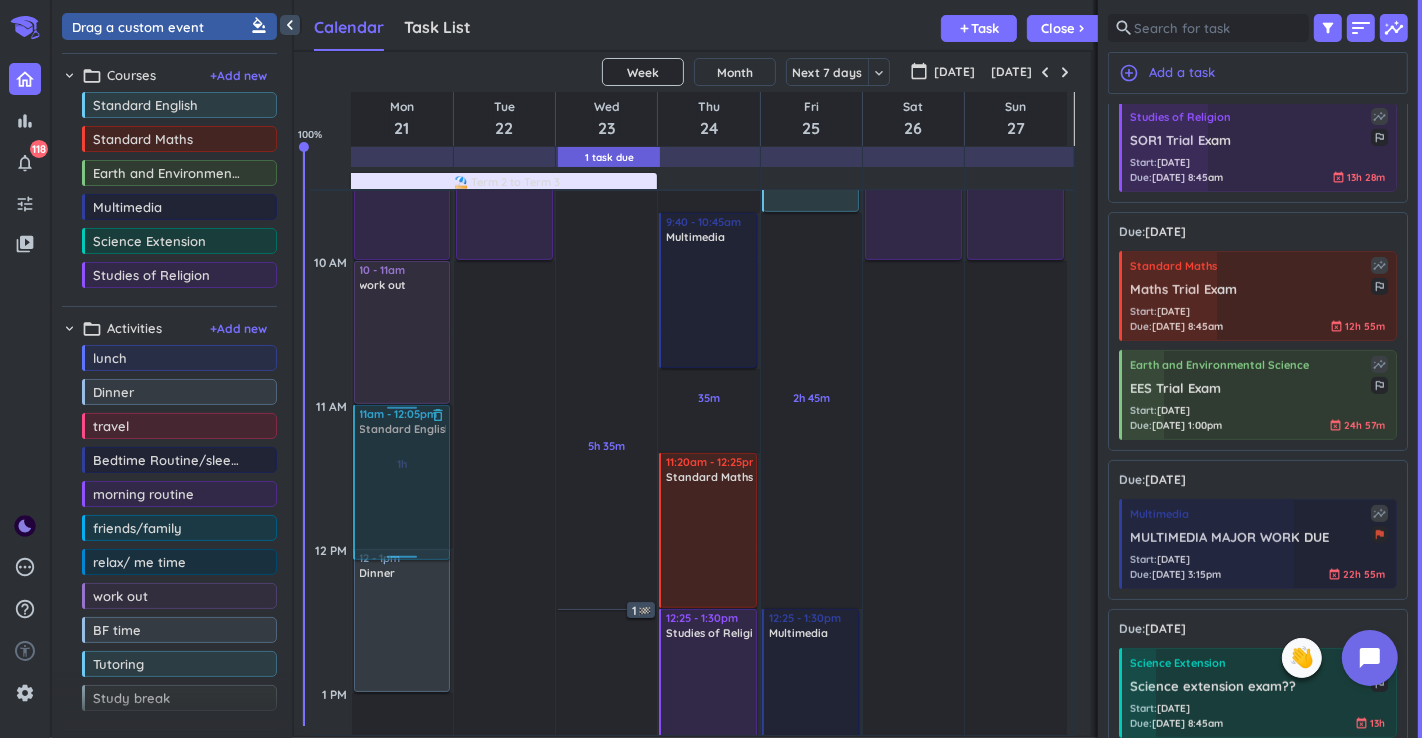 drag, startPoint x: 189, startPoint y: 111, endPoint x: 396, endPoint y: 411, distance: 364.48456 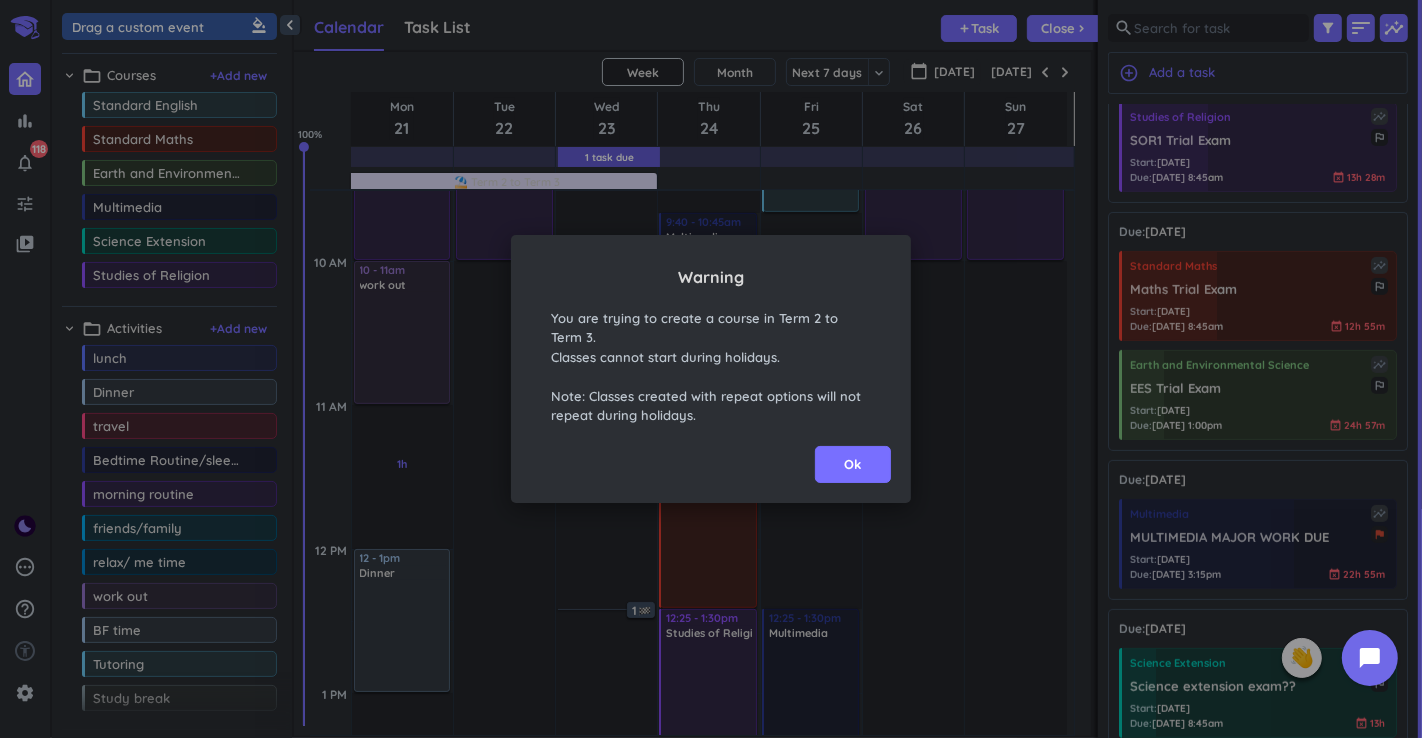 click on "Warning You are trying to create a course in   Term 2 to Term 3 . Classes cannot start during holidays. Note: Classes created with repeat options will not repeat during holidays. Ok" at bounding box center [711, 369] 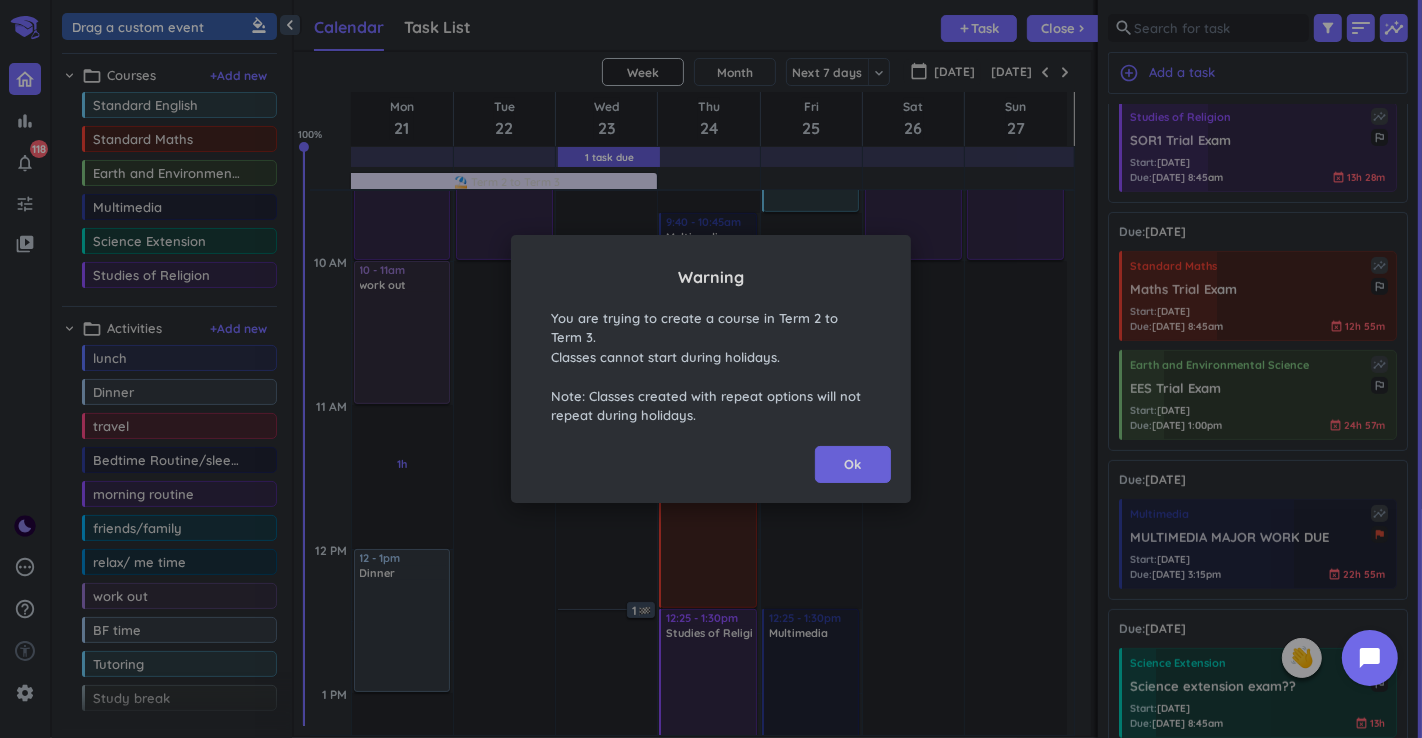 click on "Ok" at bounding box center (853, 465) 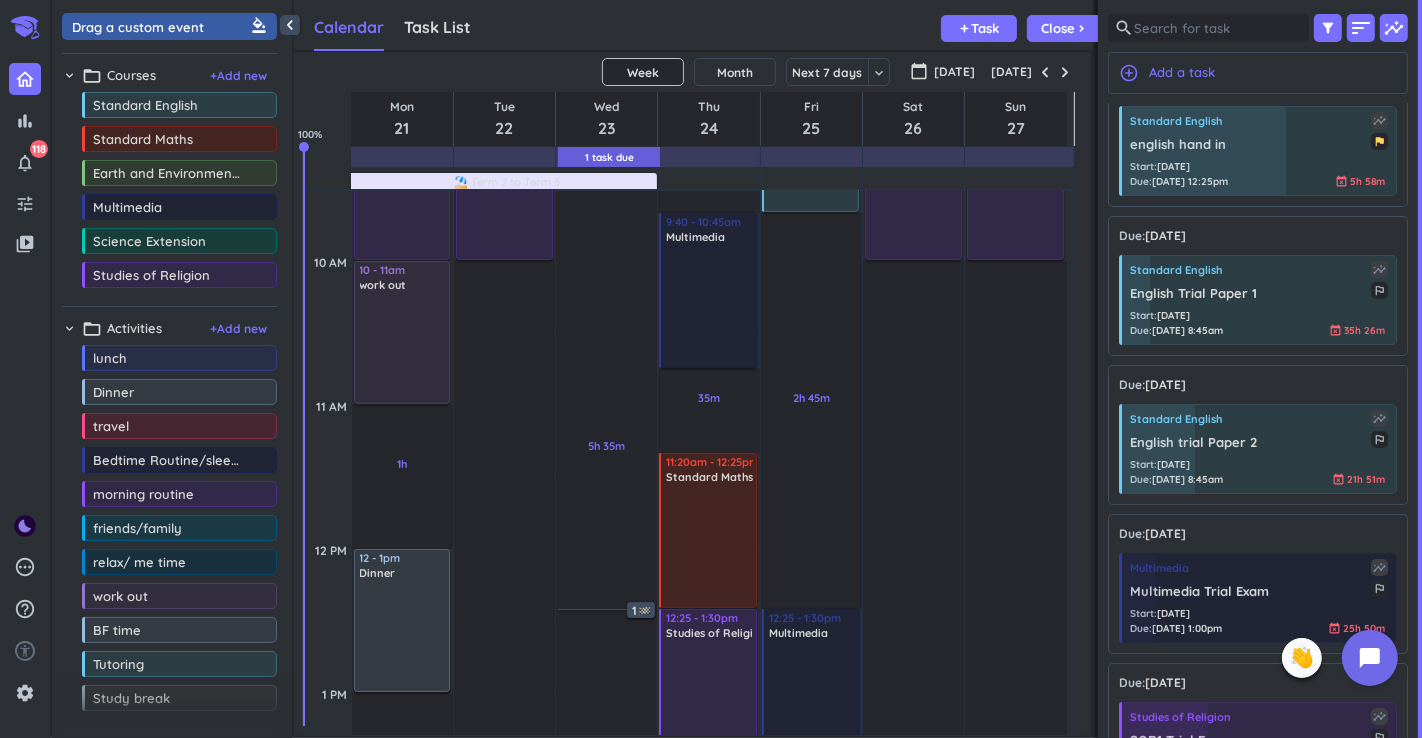 scroll, scrollTop: 0, scrollLeft: 0, axis: both 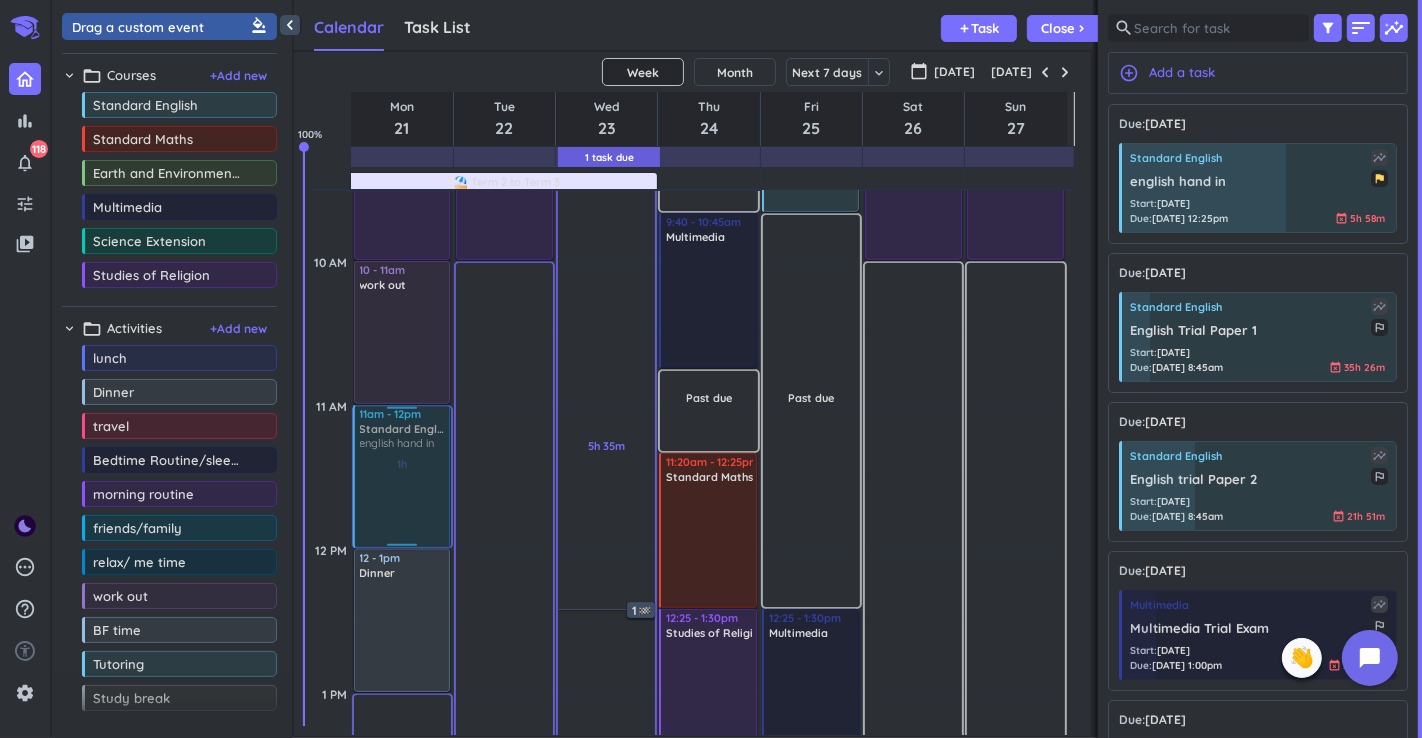 drag, startPoint x: 1291, startPoint y: 189, endPoint x: 411, endPoint y: 414, distance: 908.30884 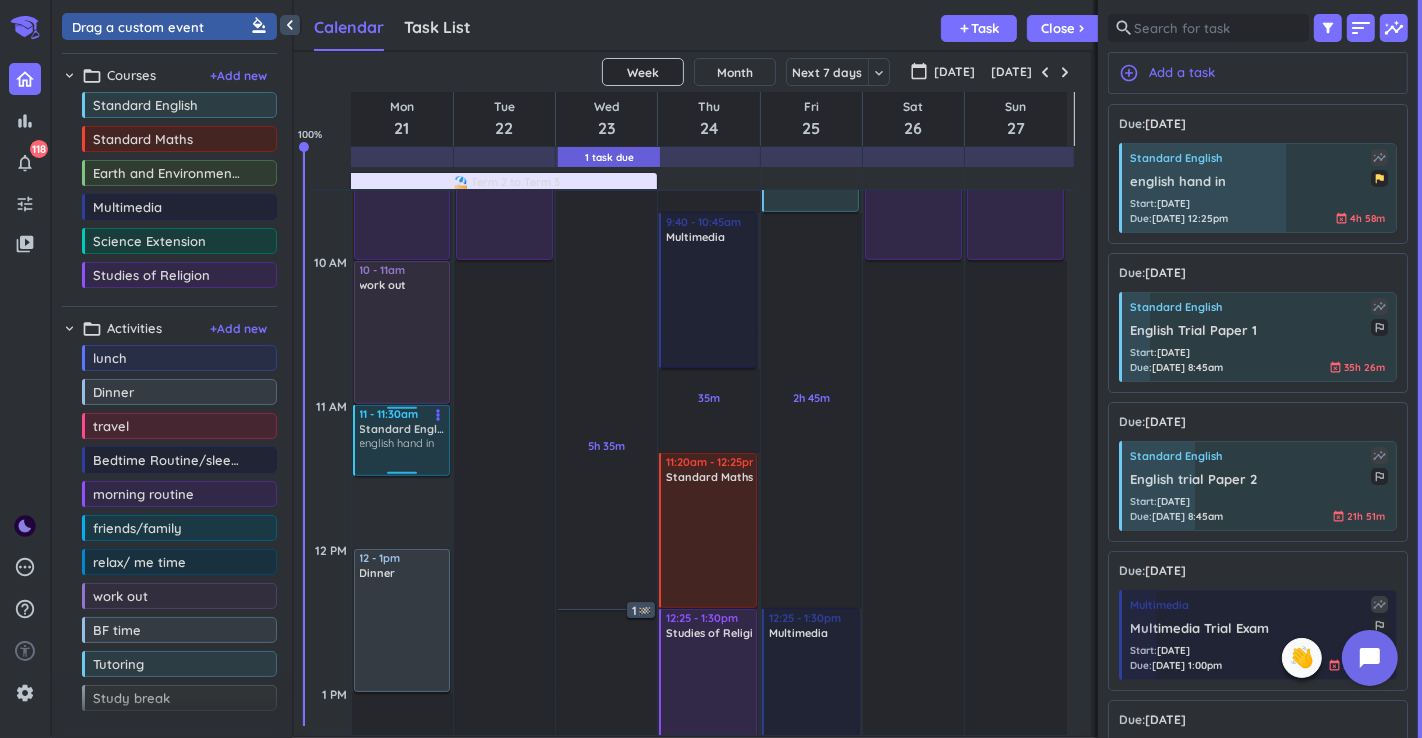 drag, startPoint x: 407, startPoint y: 547, endPoint x: 405, endPoint y: 474, distance: 73.02739 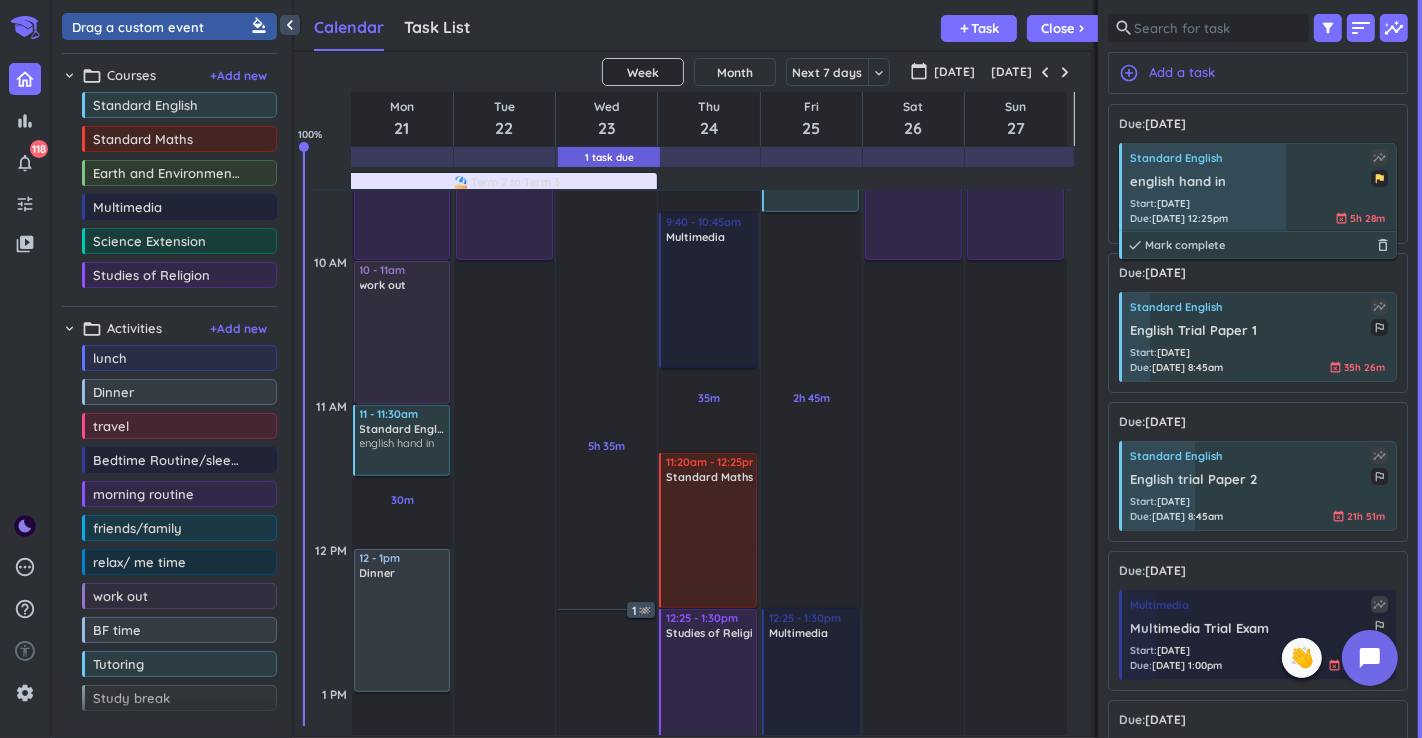 click at bounding box center [1203, 188] 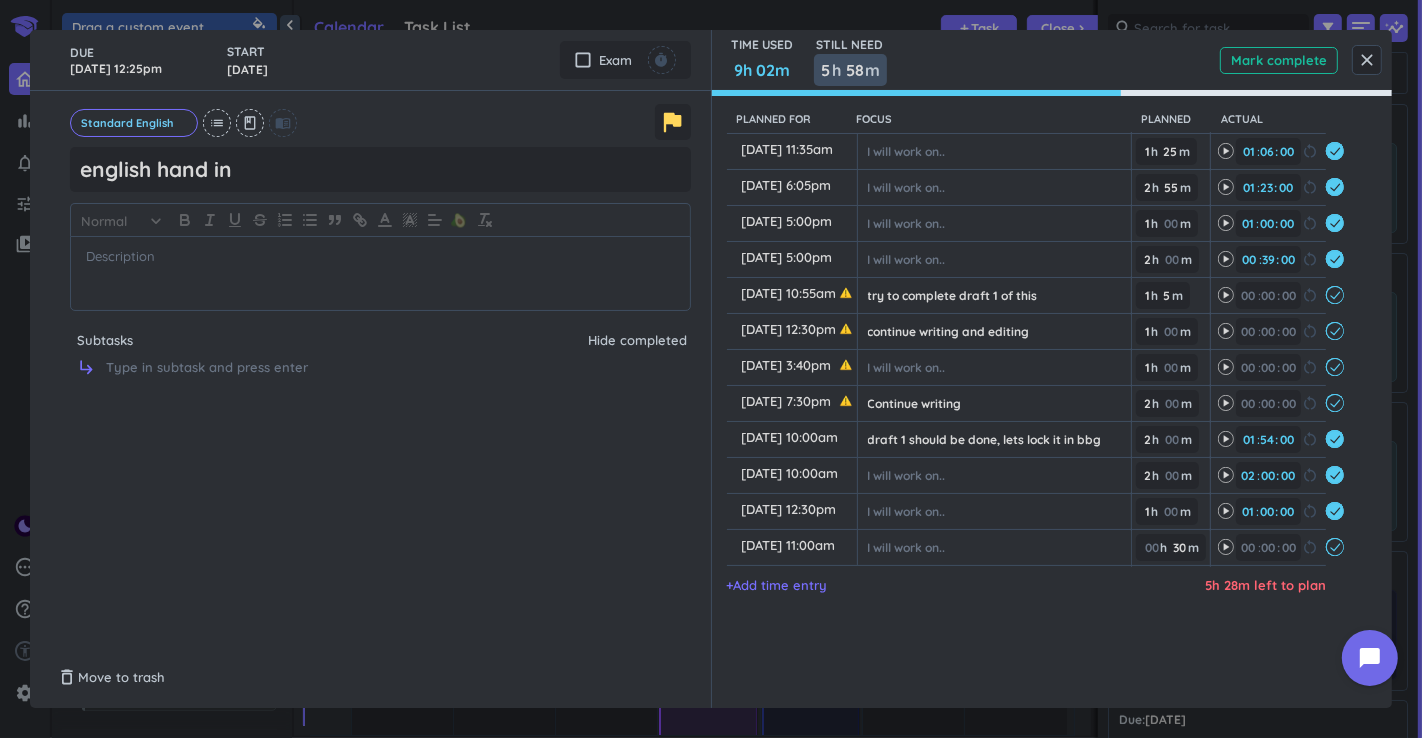 click on "5 5 00 h 58 58 00 m" at bounding box center [850, 70] 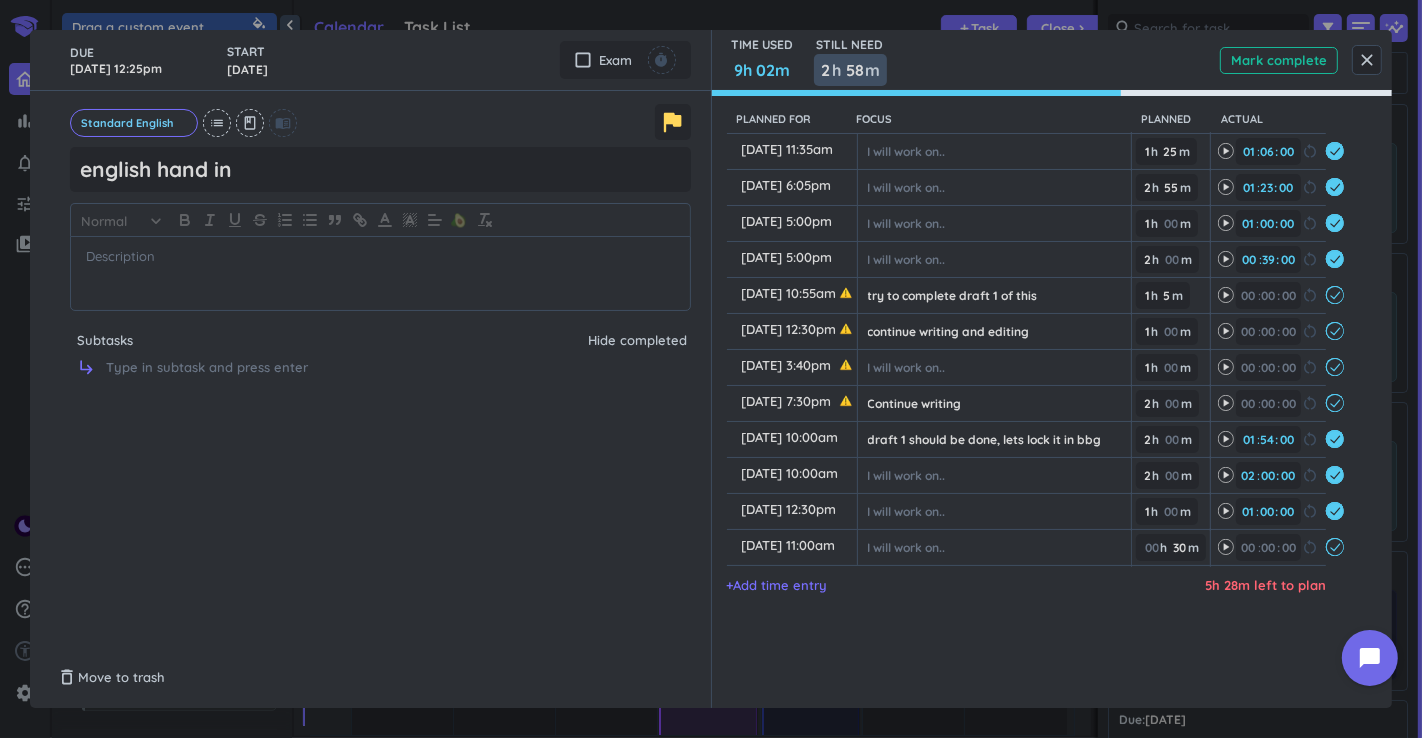 type on "2" 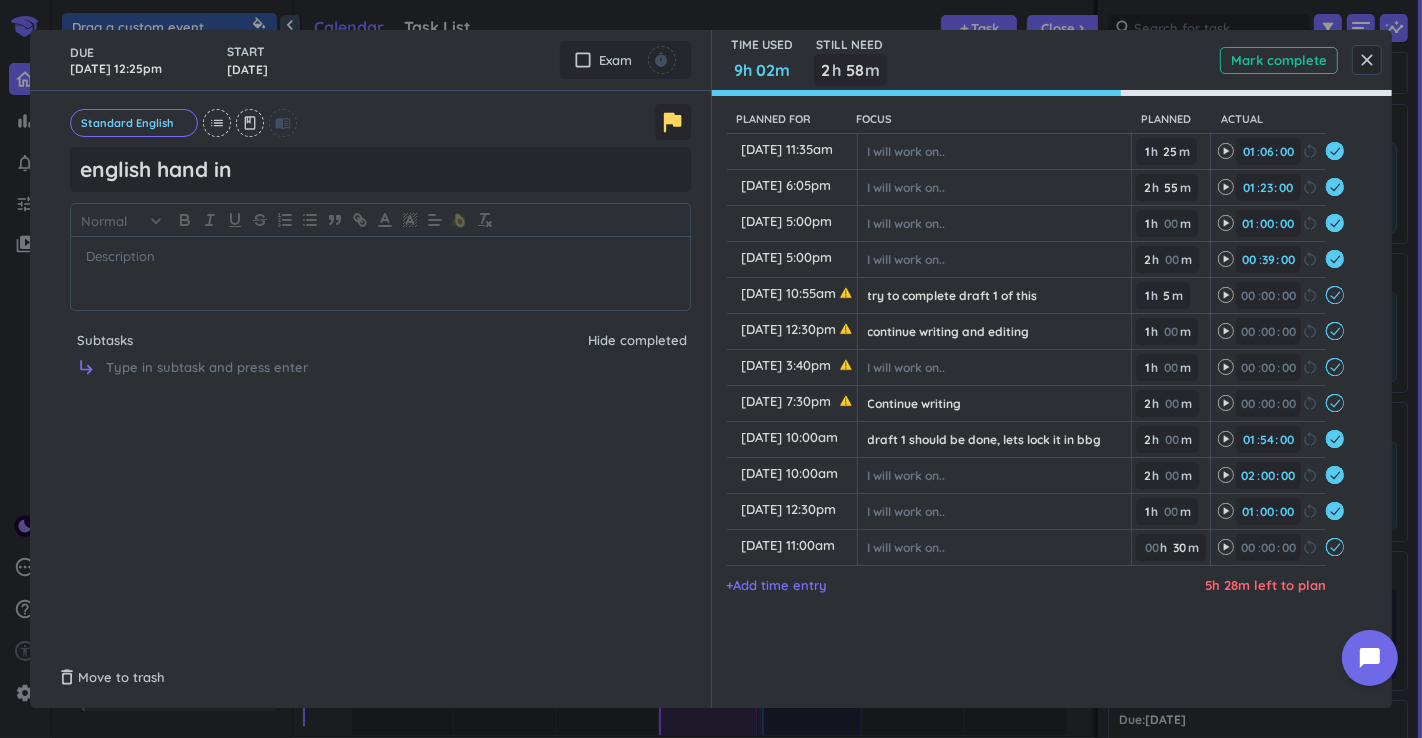 click on "TIME USED 9h 02m STILL NEED 2 2 00 h 58 58 00 m [PERSON_NAME] complete" at bounding box center [1052, 60] 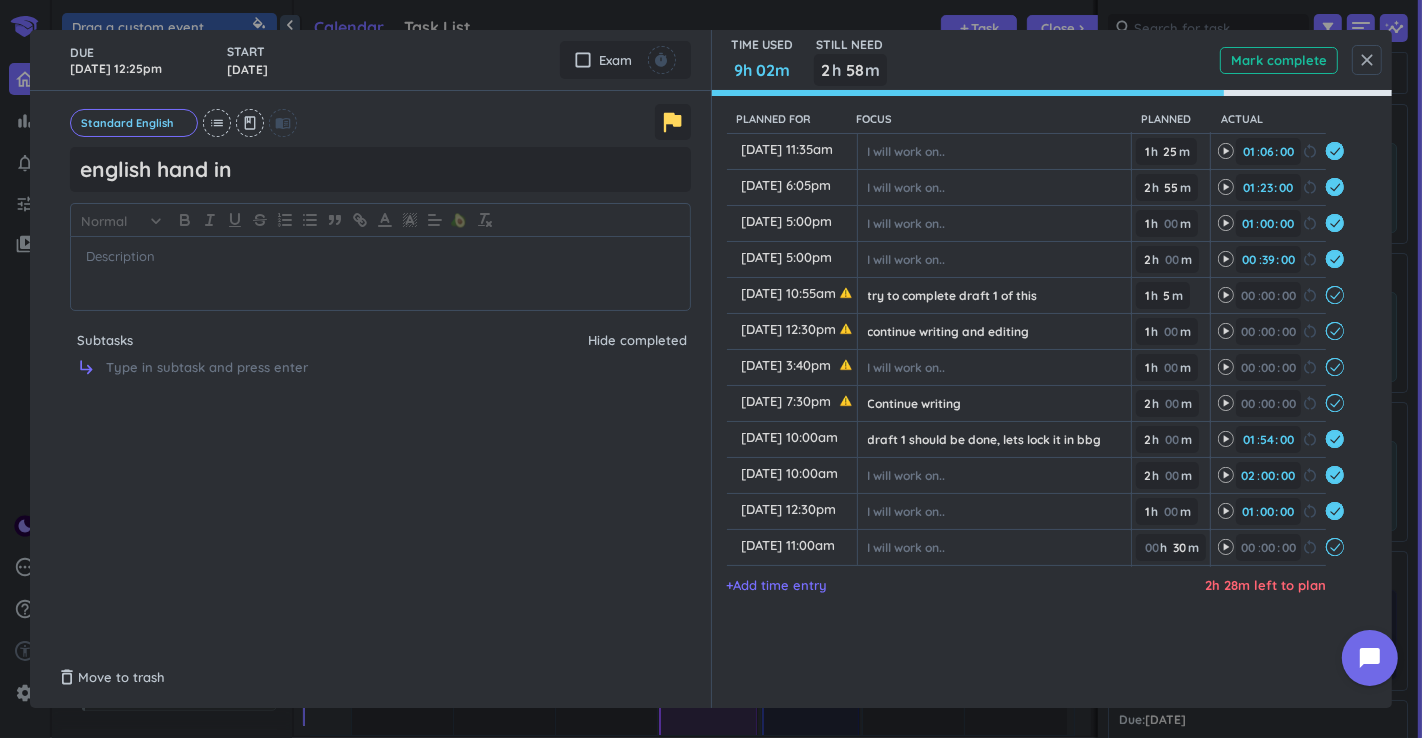 click on "close" at bounding box center [1367, 60] 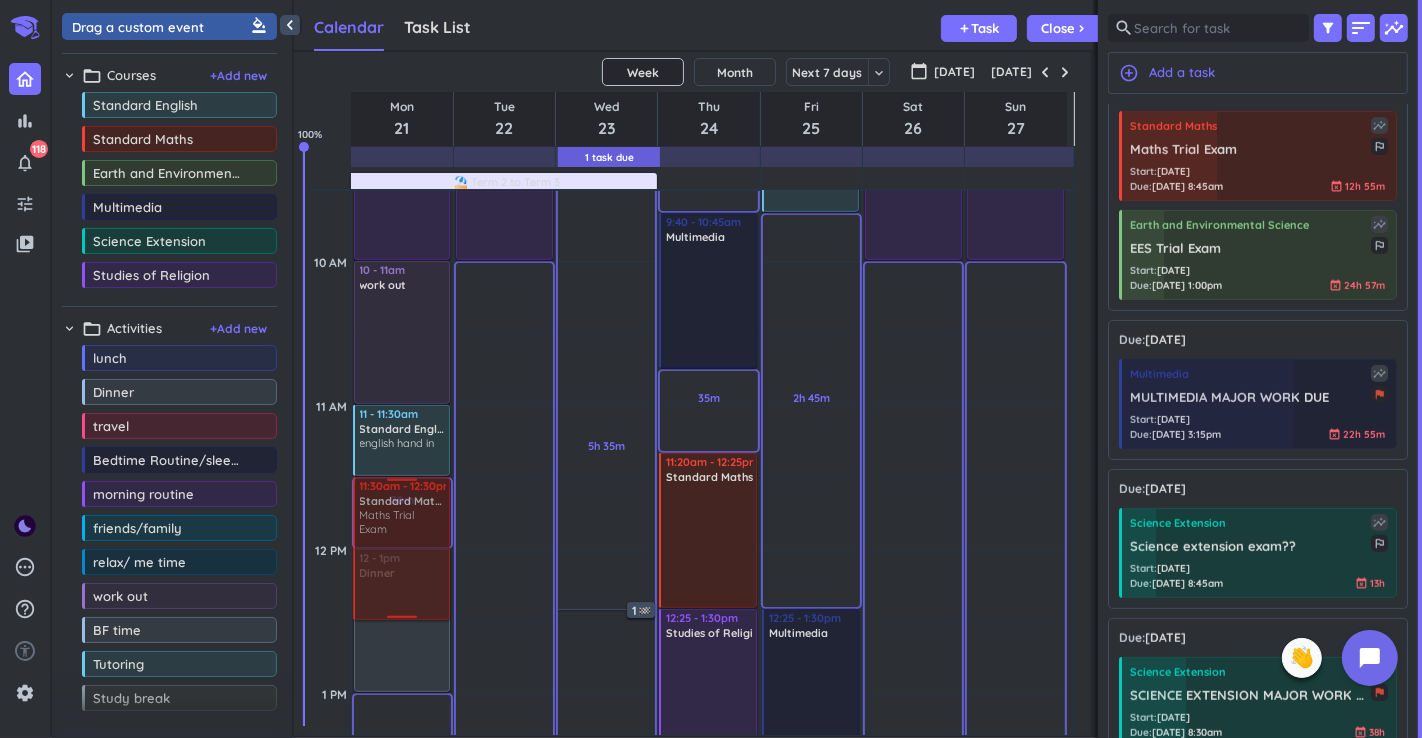 drag, startPoint x: 1302, startPoint y: 176, endPoint x: 392, endPoint y: 486, distance: 961.3532 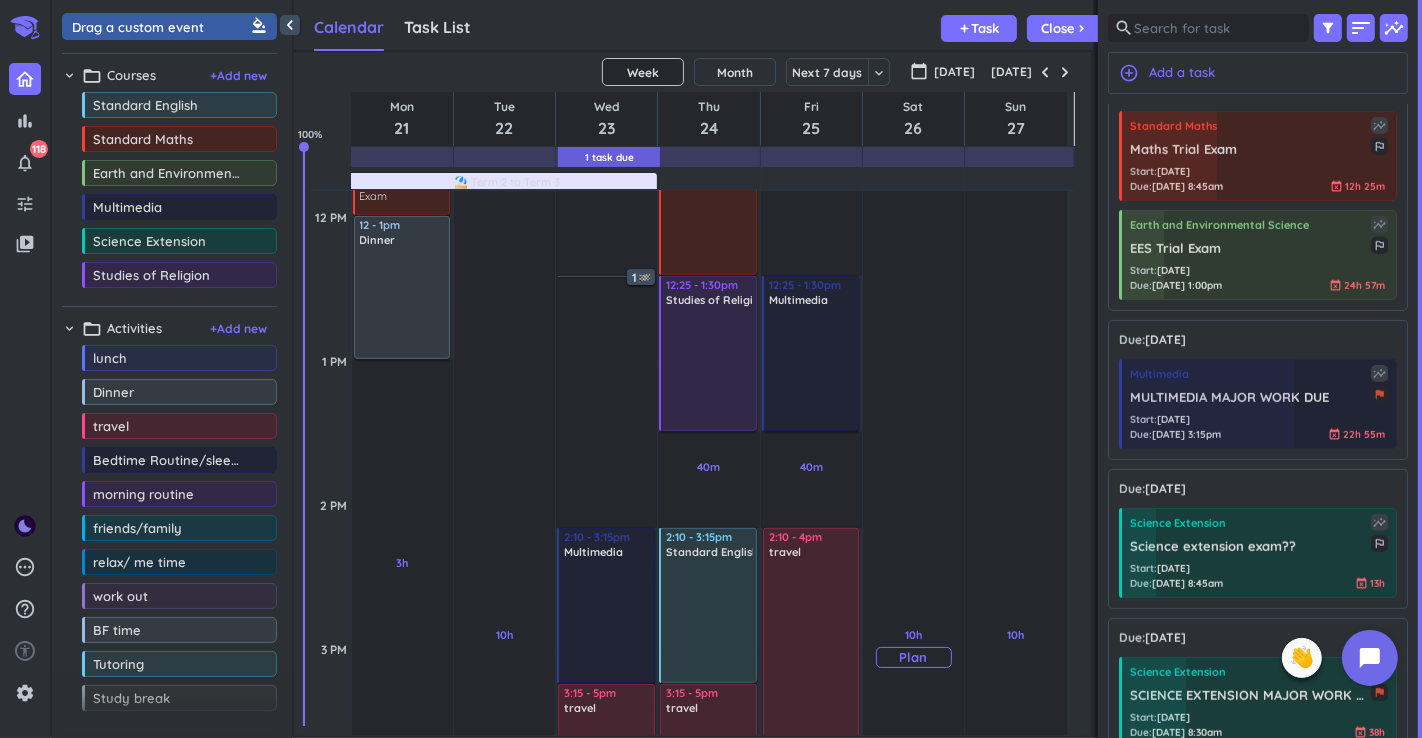 scroll, scrollTop: 1016, scrollLeft: 0, axis: vertical 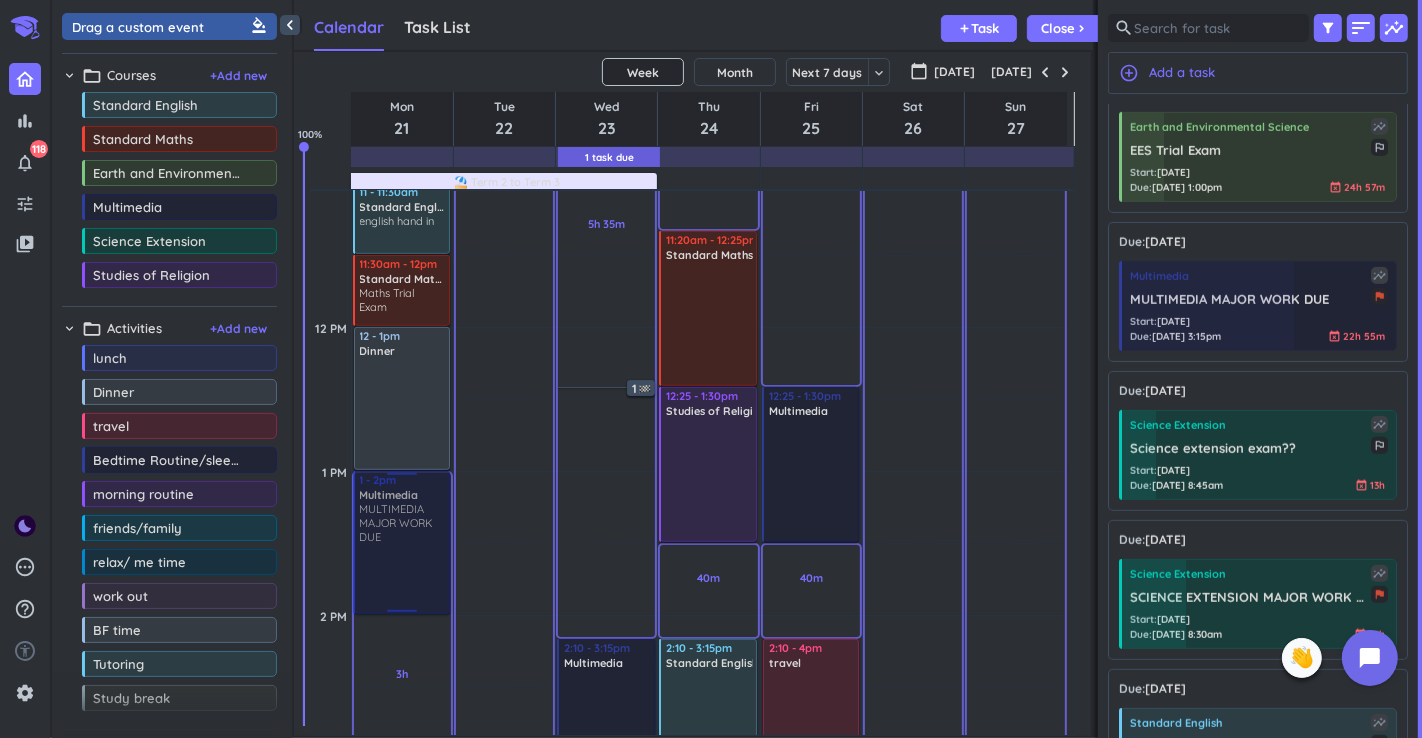 drag, startPoint x: 1291, startPoint y: 314, endPoint x: 414, endPoint y: 479, distance: 892.38666 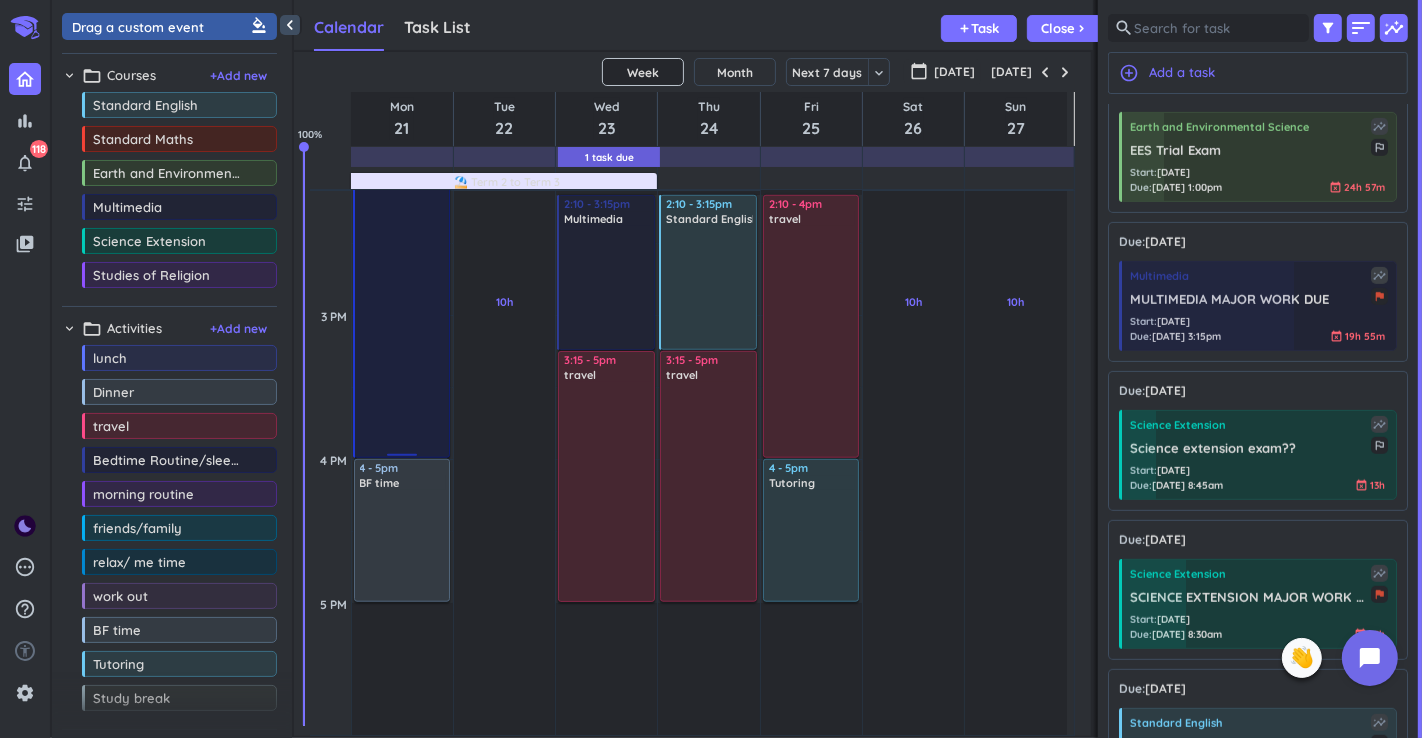 scroll, scrollTop: 1349, scrollLeft: 0, axis: vertical 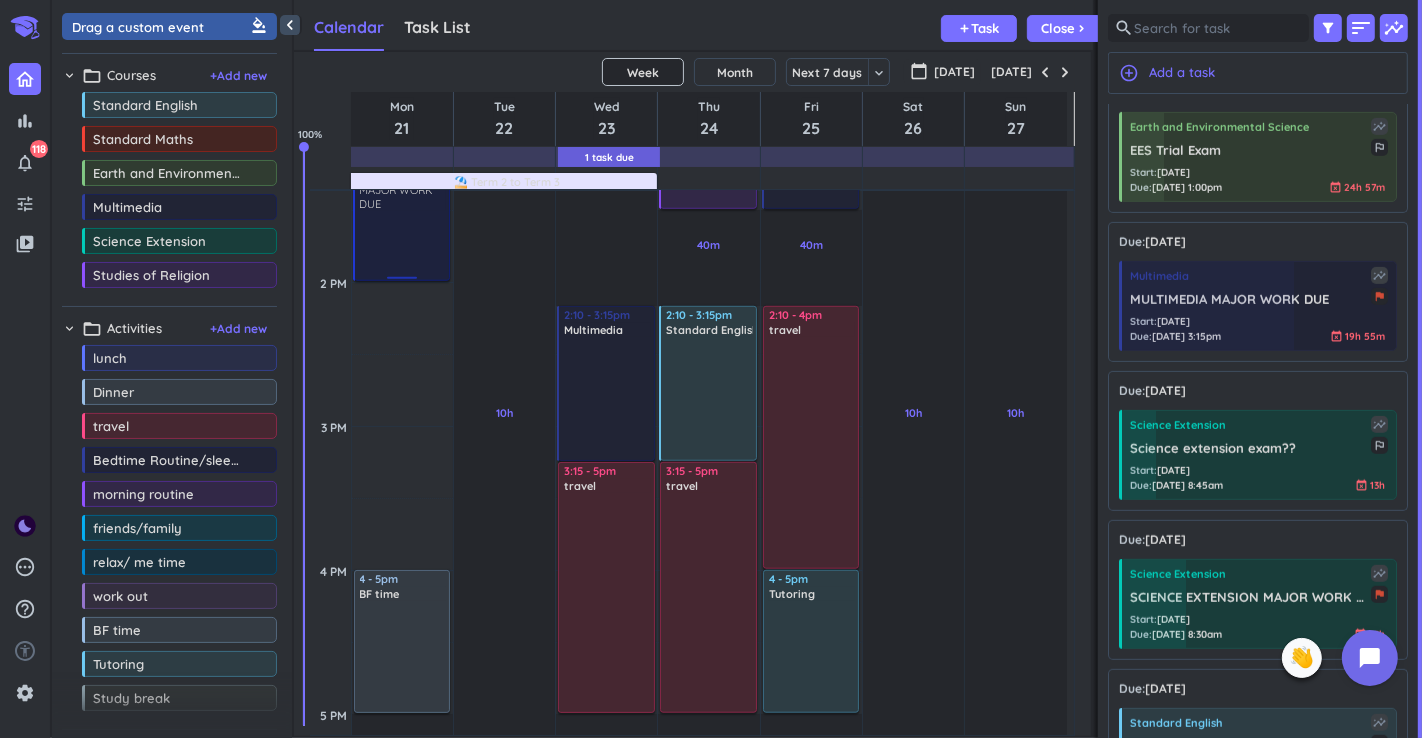 drag, startPoint x: 417, startPoint y: 565, endPoint x: 417, endPoint y: 271, distance: 294 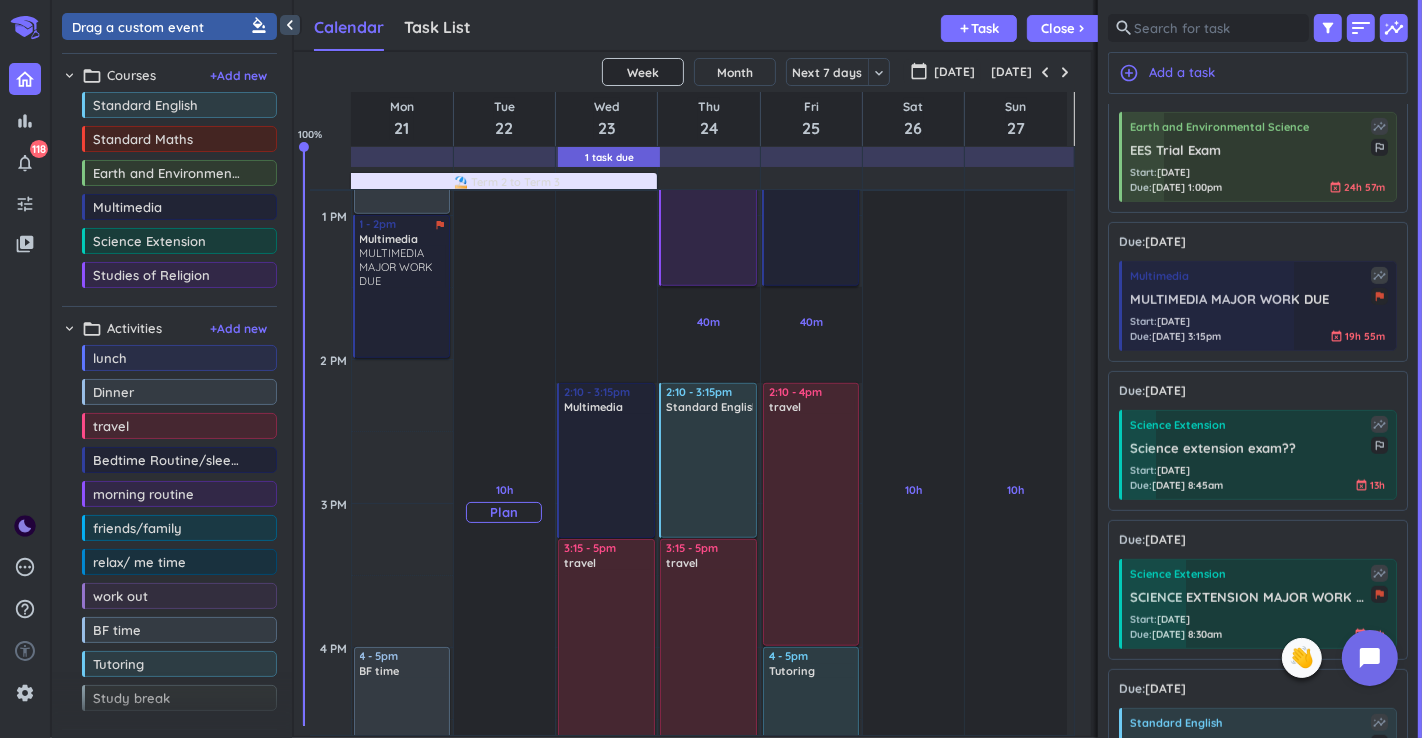 scroll, scrollTop: 1238, scrollLeft: 0, axis: vertical 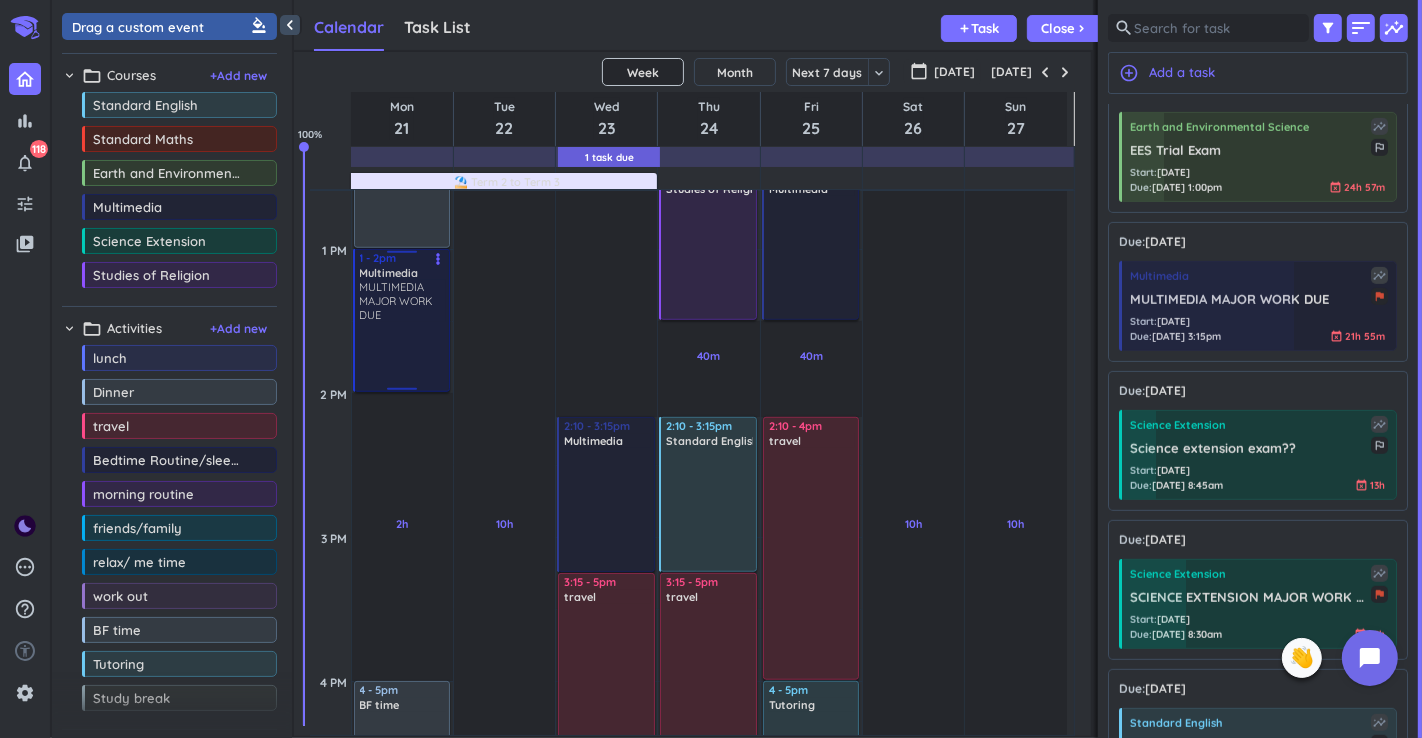click at bounding box center (403, 355) 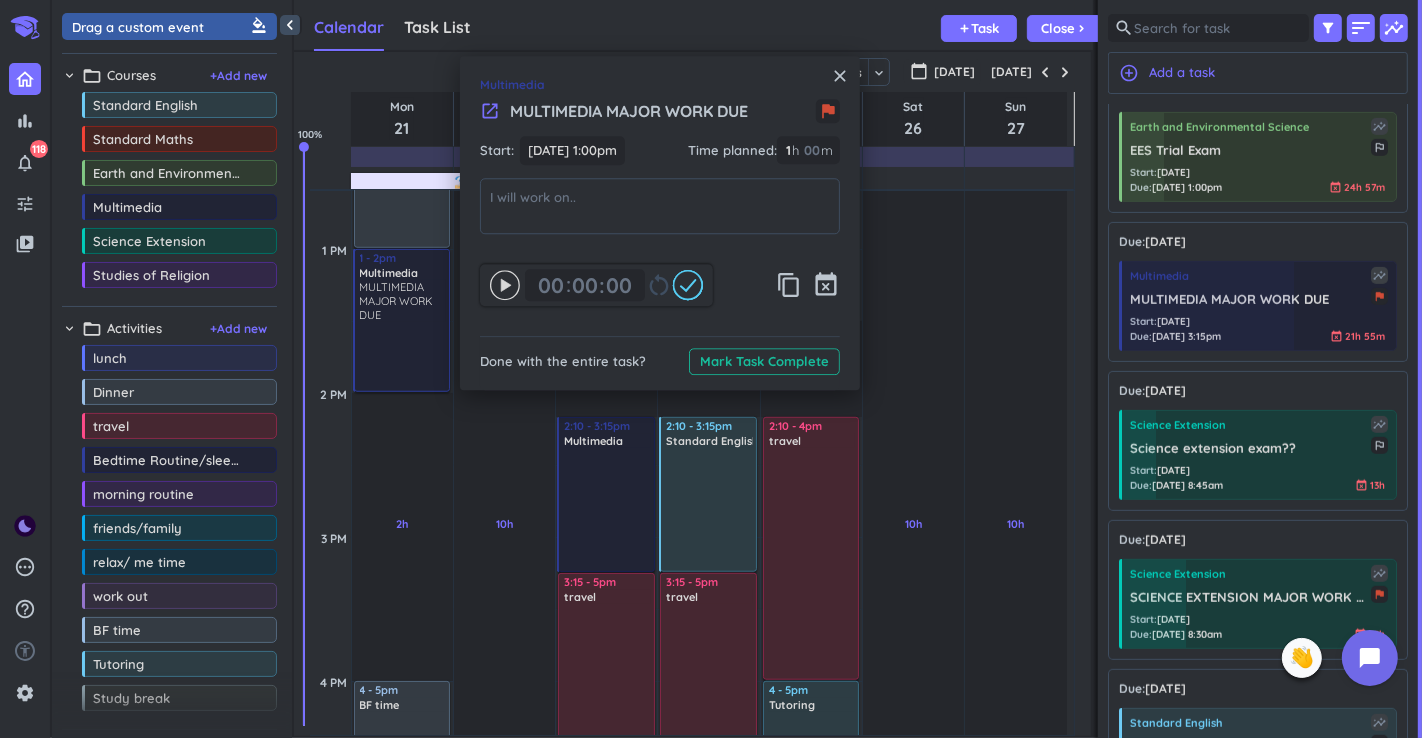 click on "close" at bounding box center [840, 76] 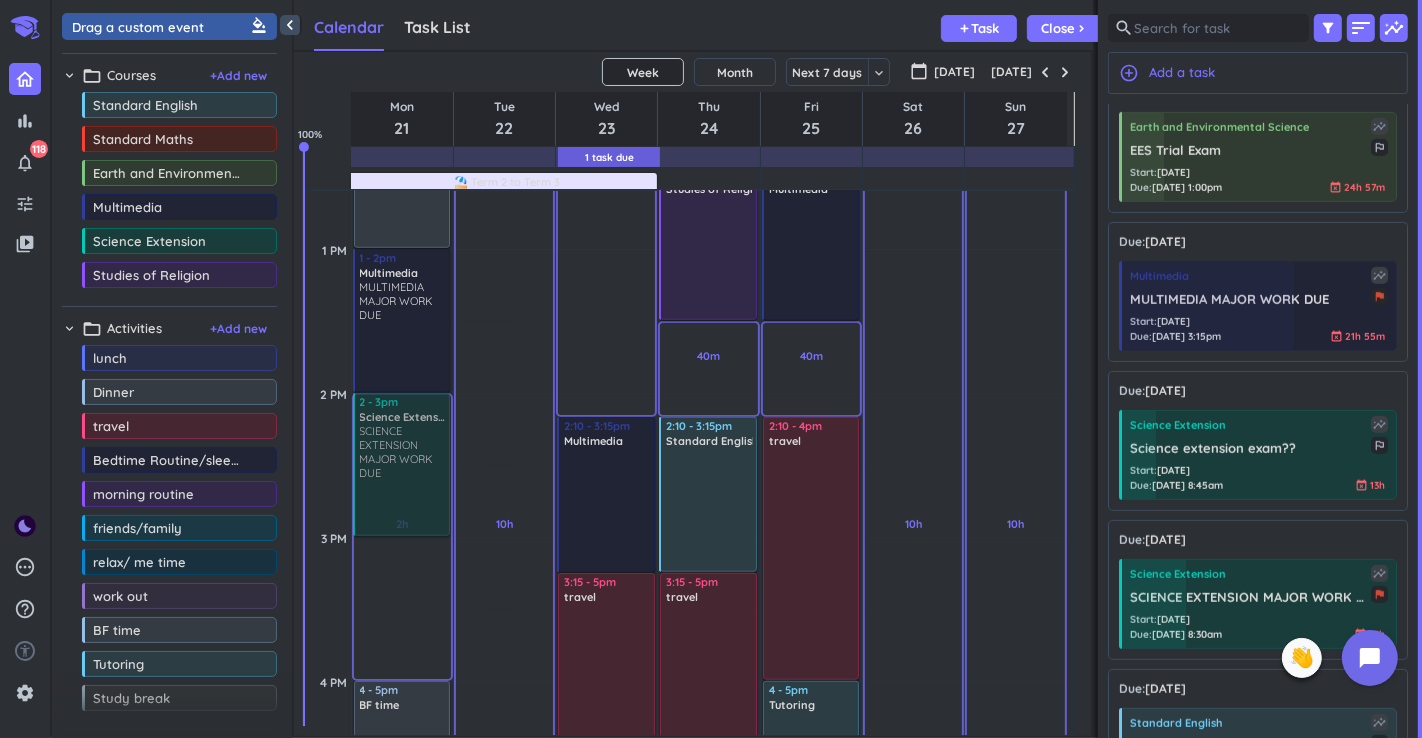 drag, startPoint x: 1270, startPoint y: 599, endPoint x: 413, endPoint y: 402, distance: 879.3509 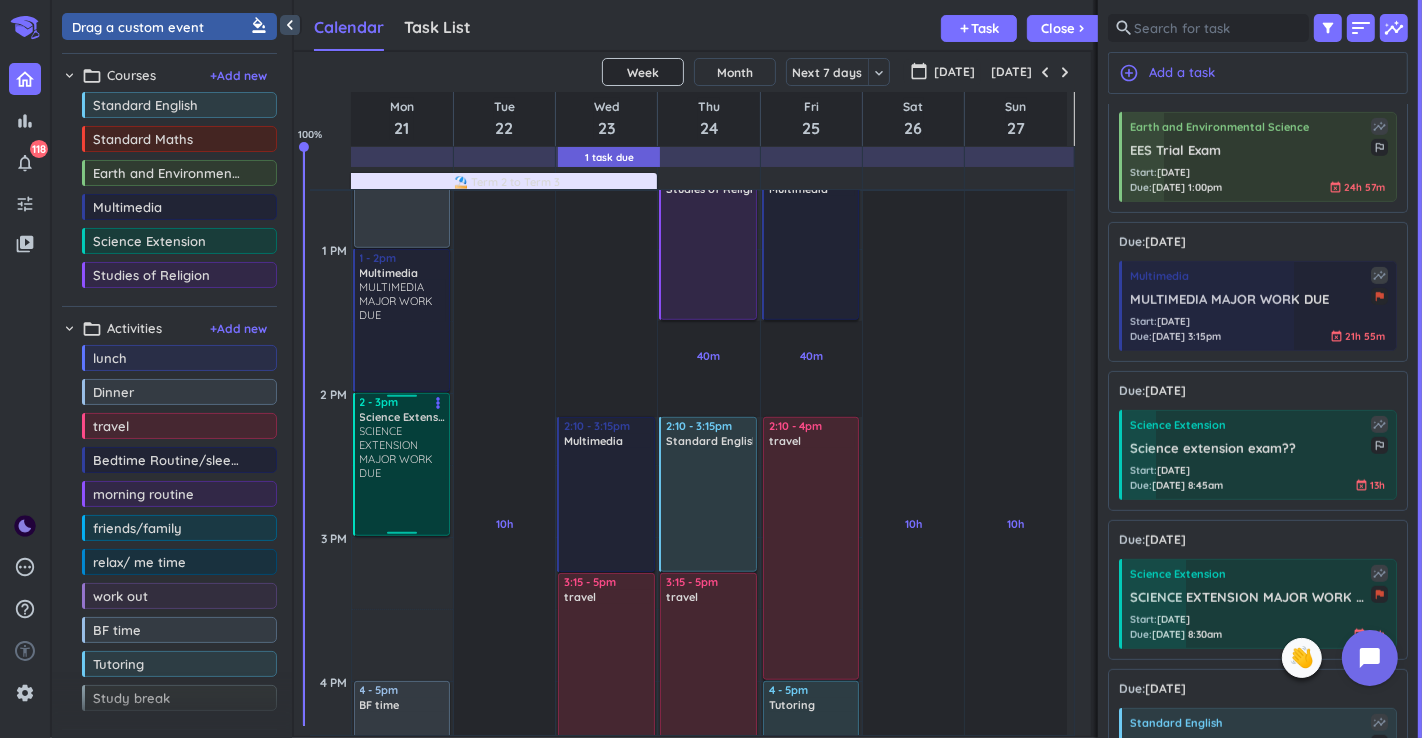 drag, startPoint x: 394, startPoint y: 666, endPoint x: 443, endPoint y: 531, distance: 143.61755 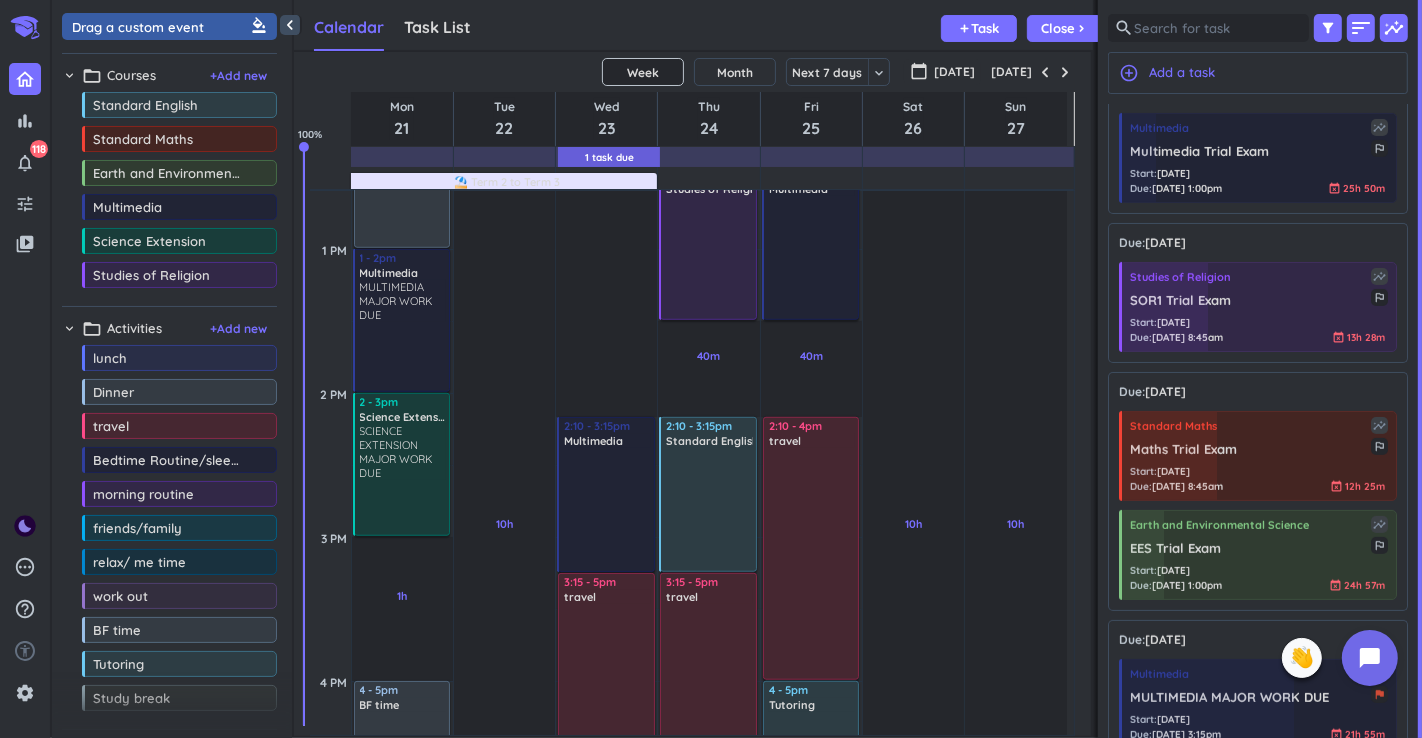 scroll, scrollTop: 431, scrollLeft: 0, axis: vertical 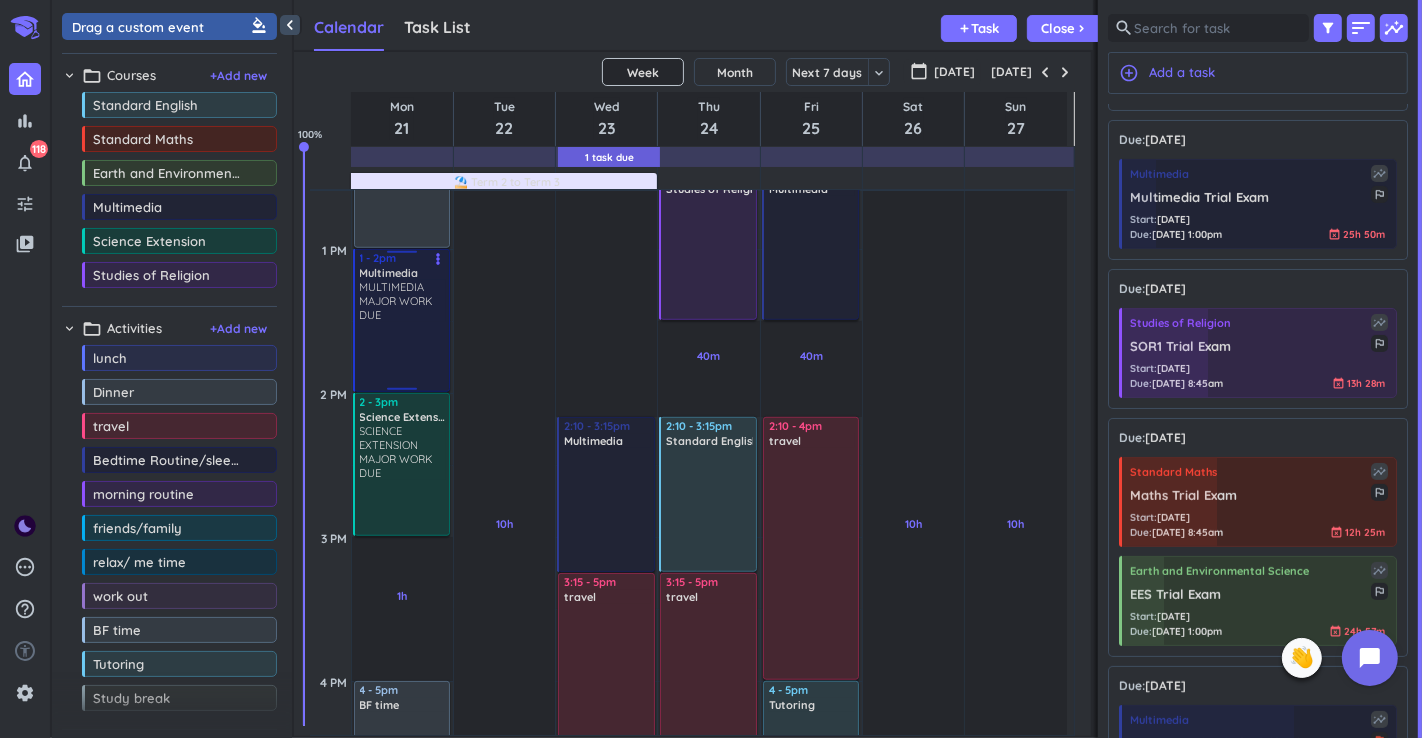 click on "MULTIMEDIA MAJOR WORK DUE" at bounding box center (403, 301) 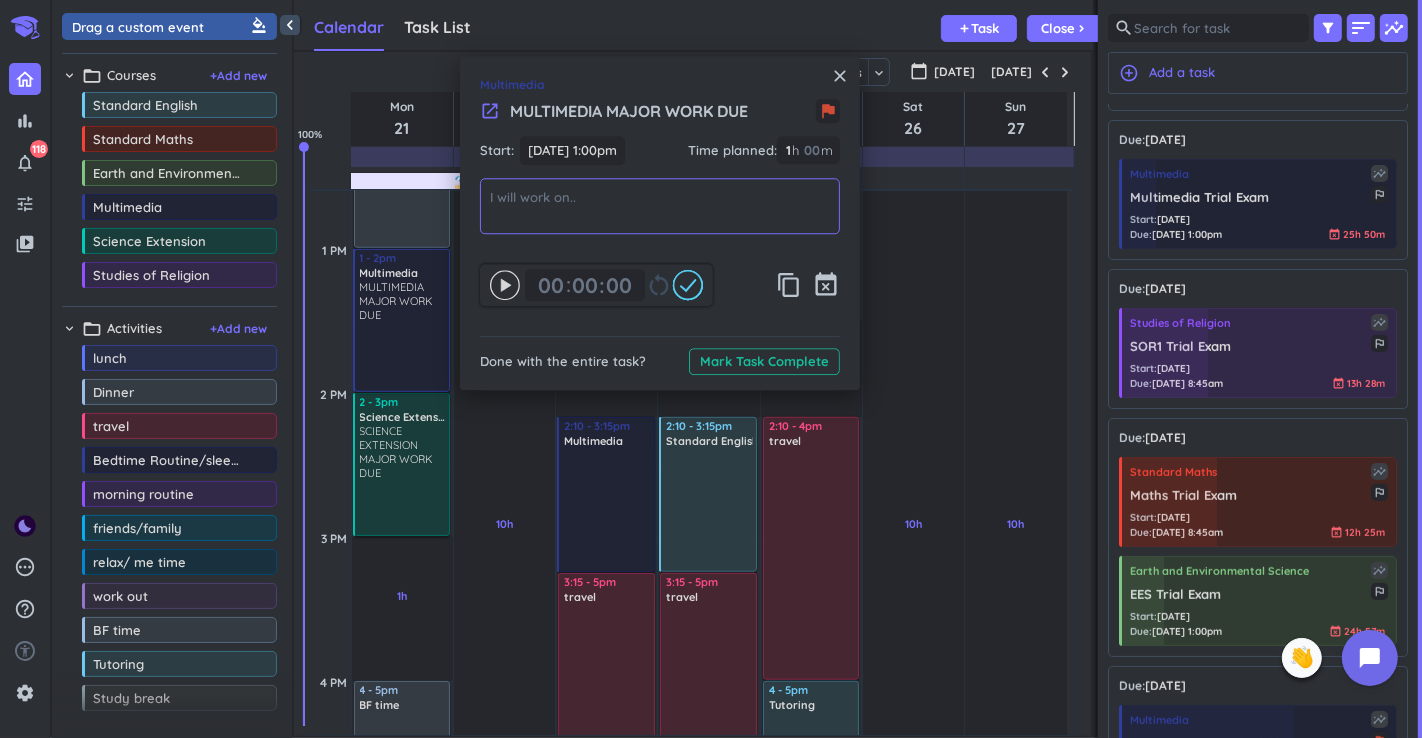 click at bounding box center (660, 206) 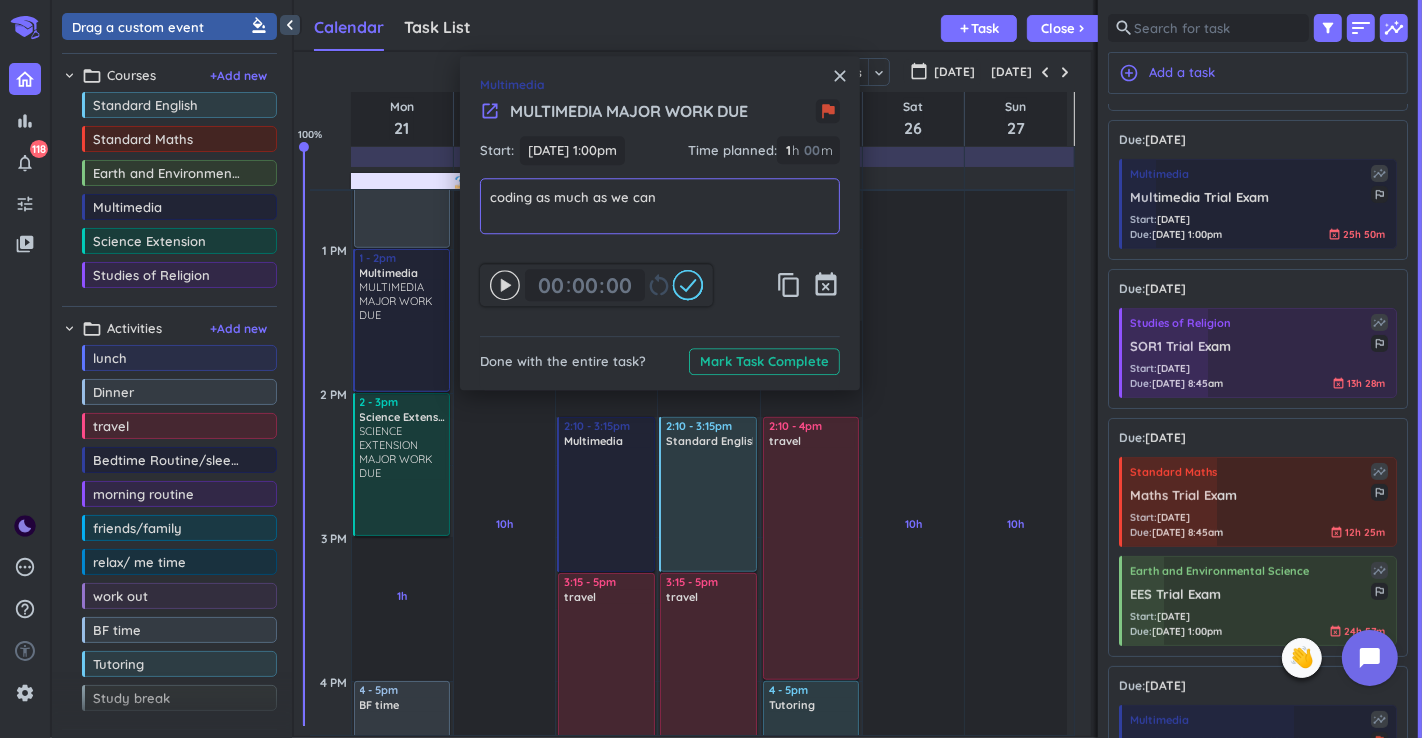 type on "coding as much as we can" 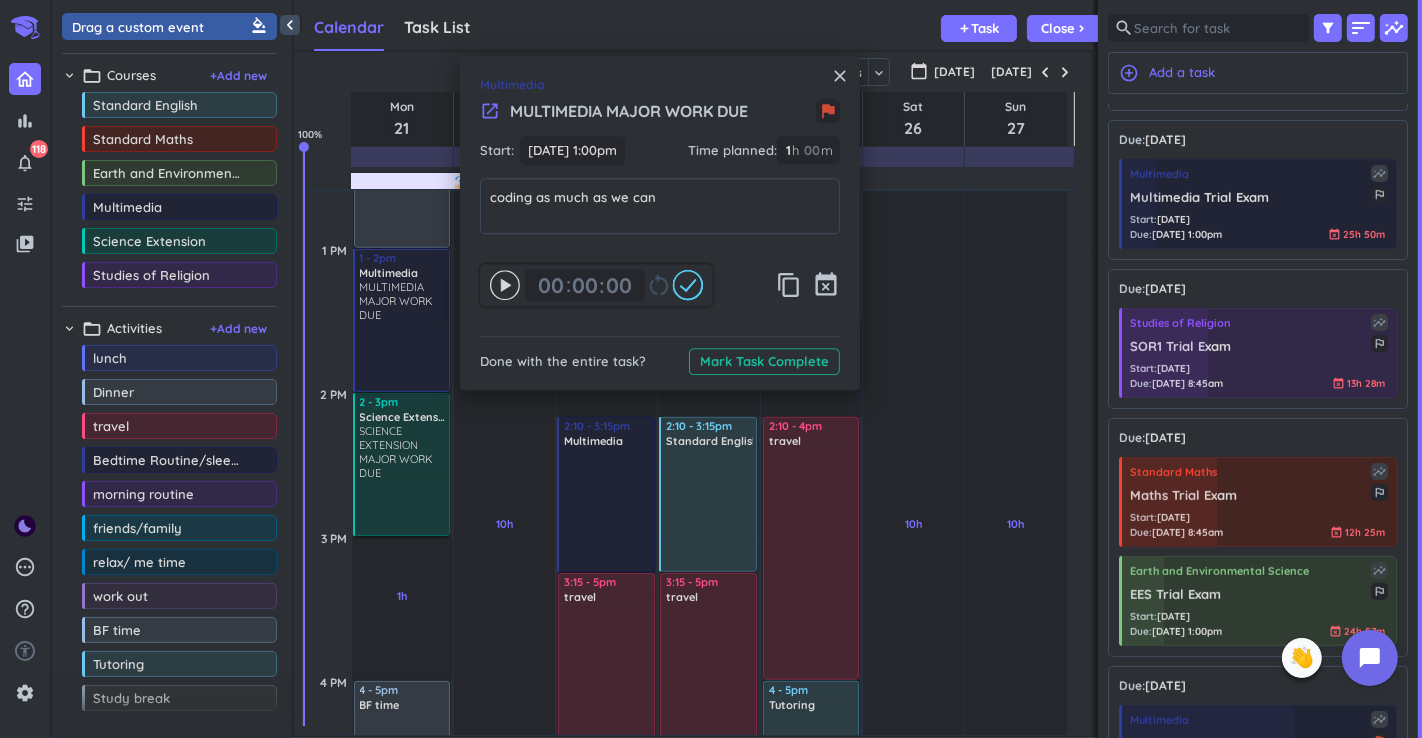 click on "Start: [DATE] 1:00pm [DATE] 1:00pm Time planned : 1 1 00 h 00 m" at bounding box center (660, 157) 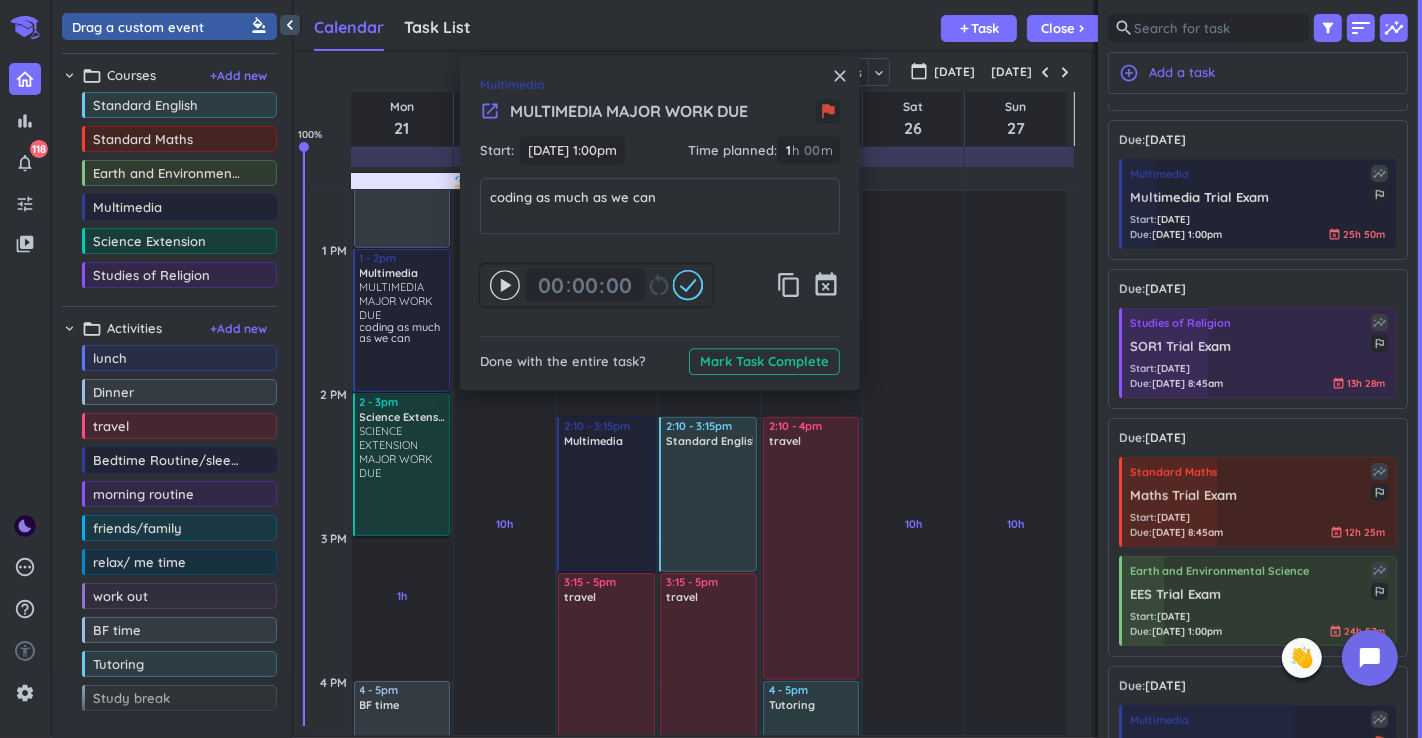 click on "close" at bounding box center (840, 76) 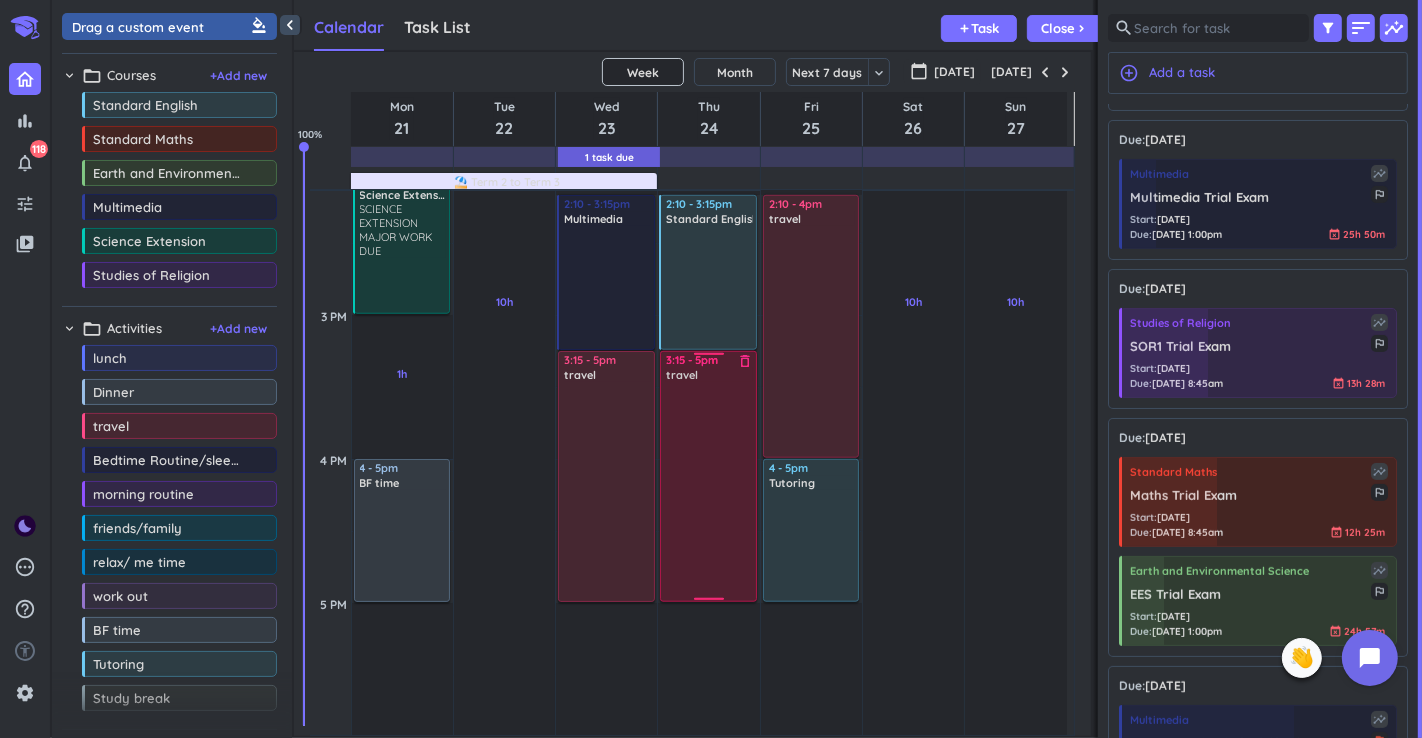 scroll, scrollTop: 1349, scrollLeft: 0, axis: vertical 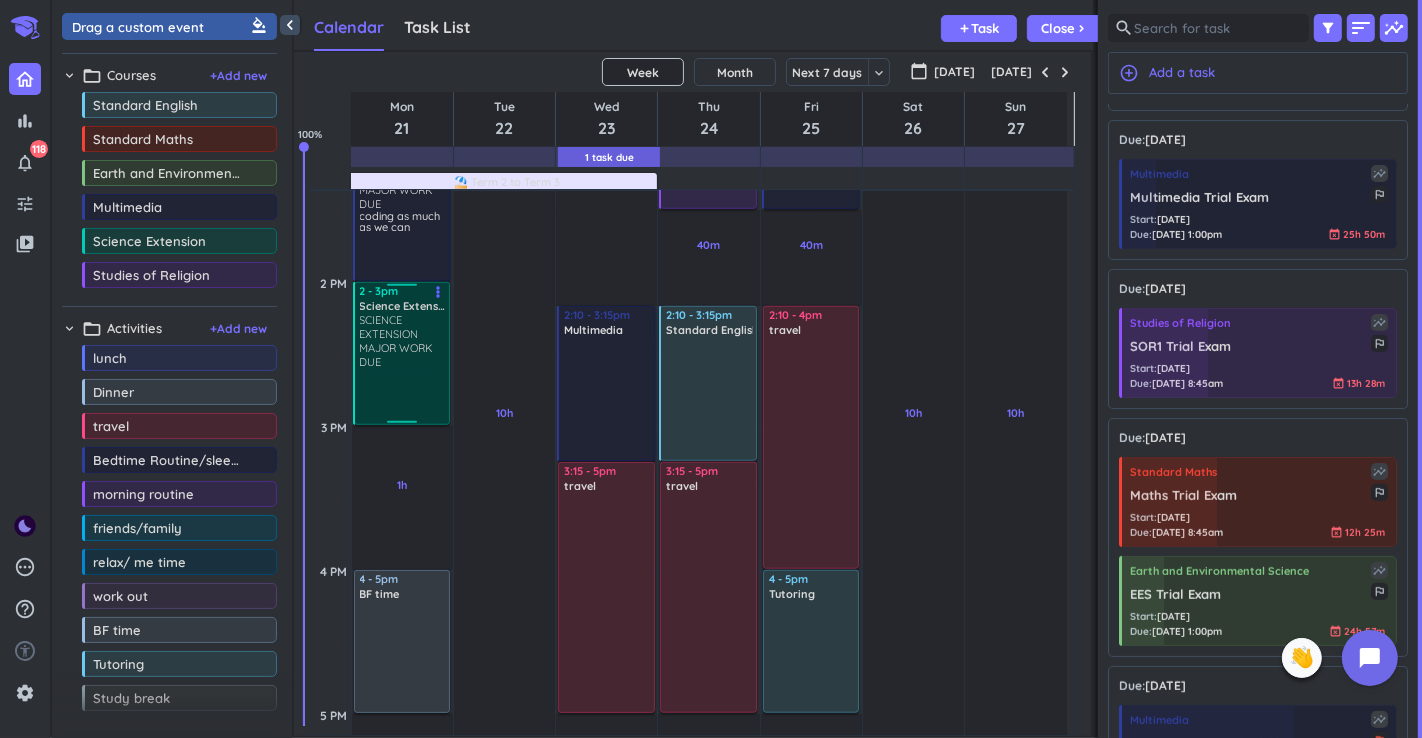 click on "SCIENCE EXTENSION MAJOR WORK DUE" at bounding box center (403, 341) 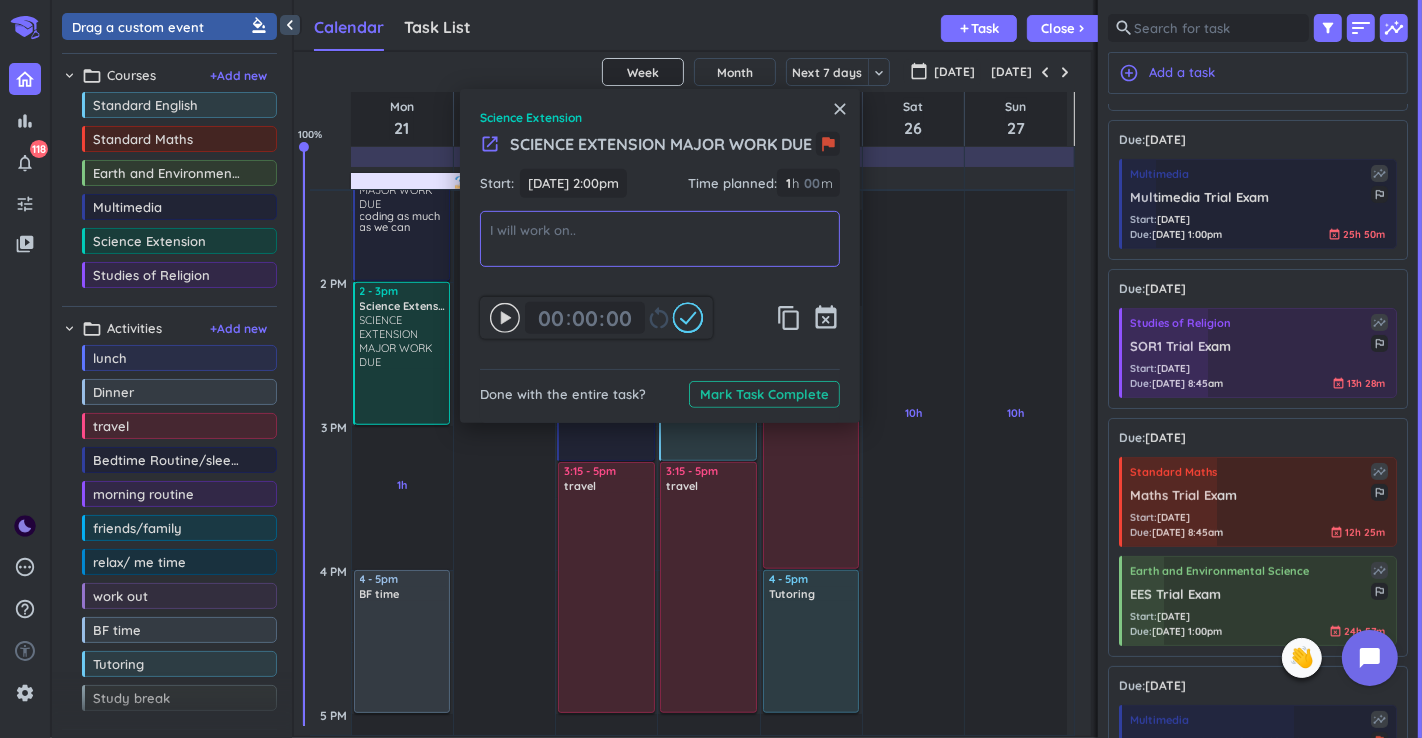 click at bounding box center (660, 239) 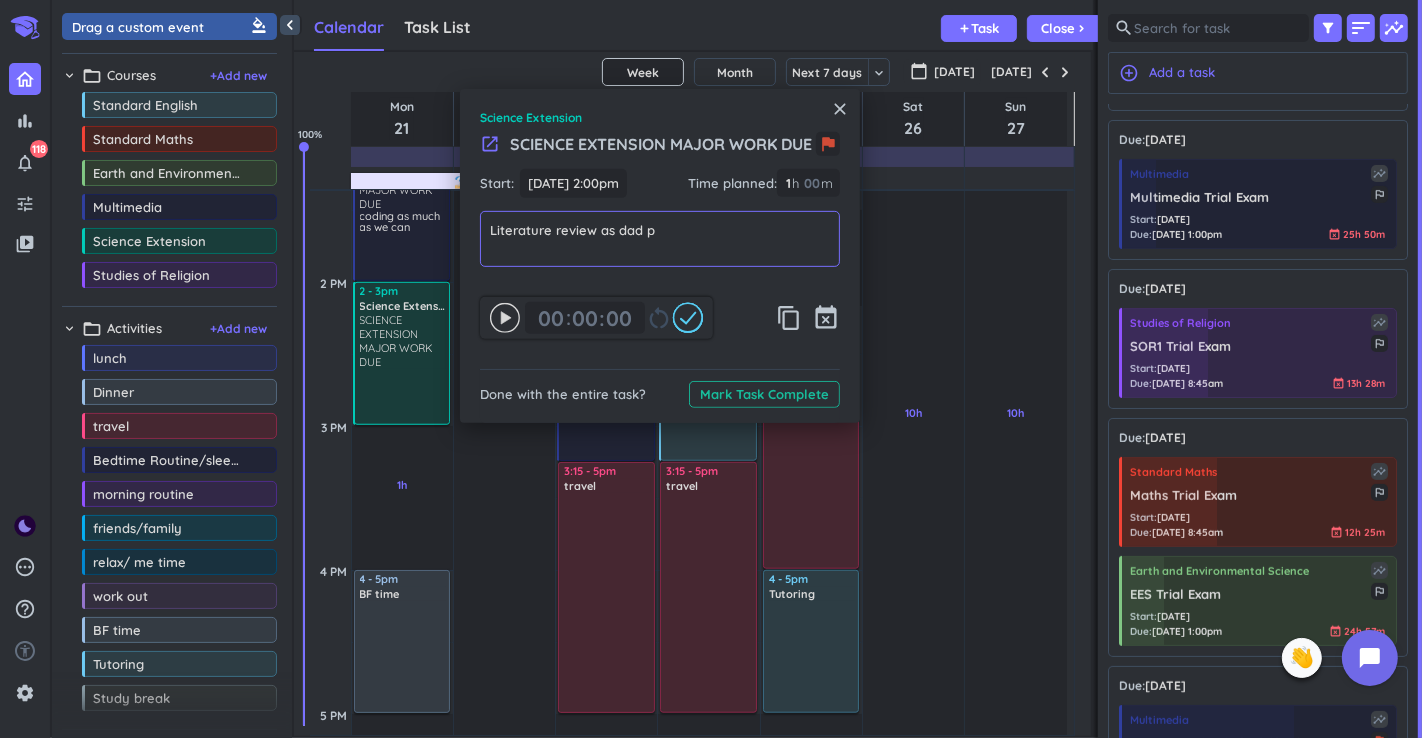 type on "Literature review as dad [PERSON_NAME]" 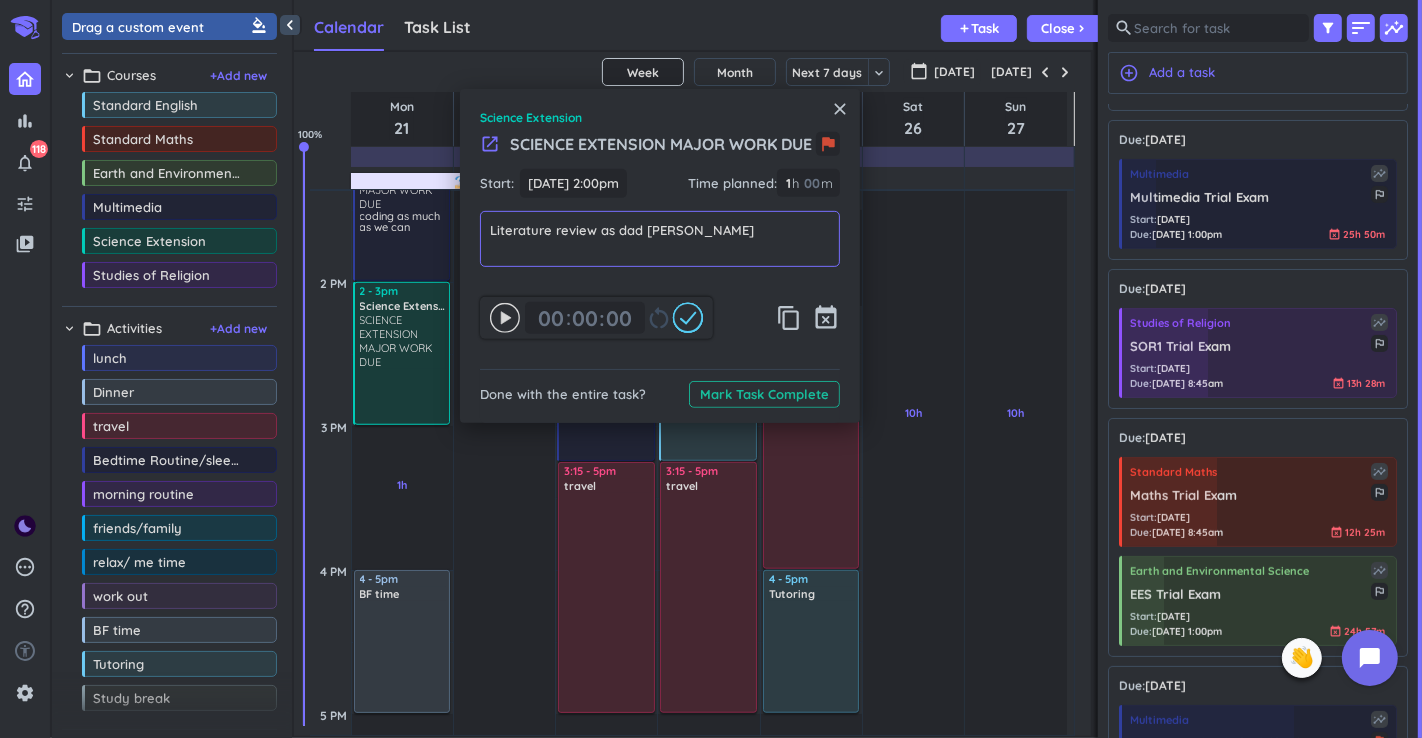 type on "x" 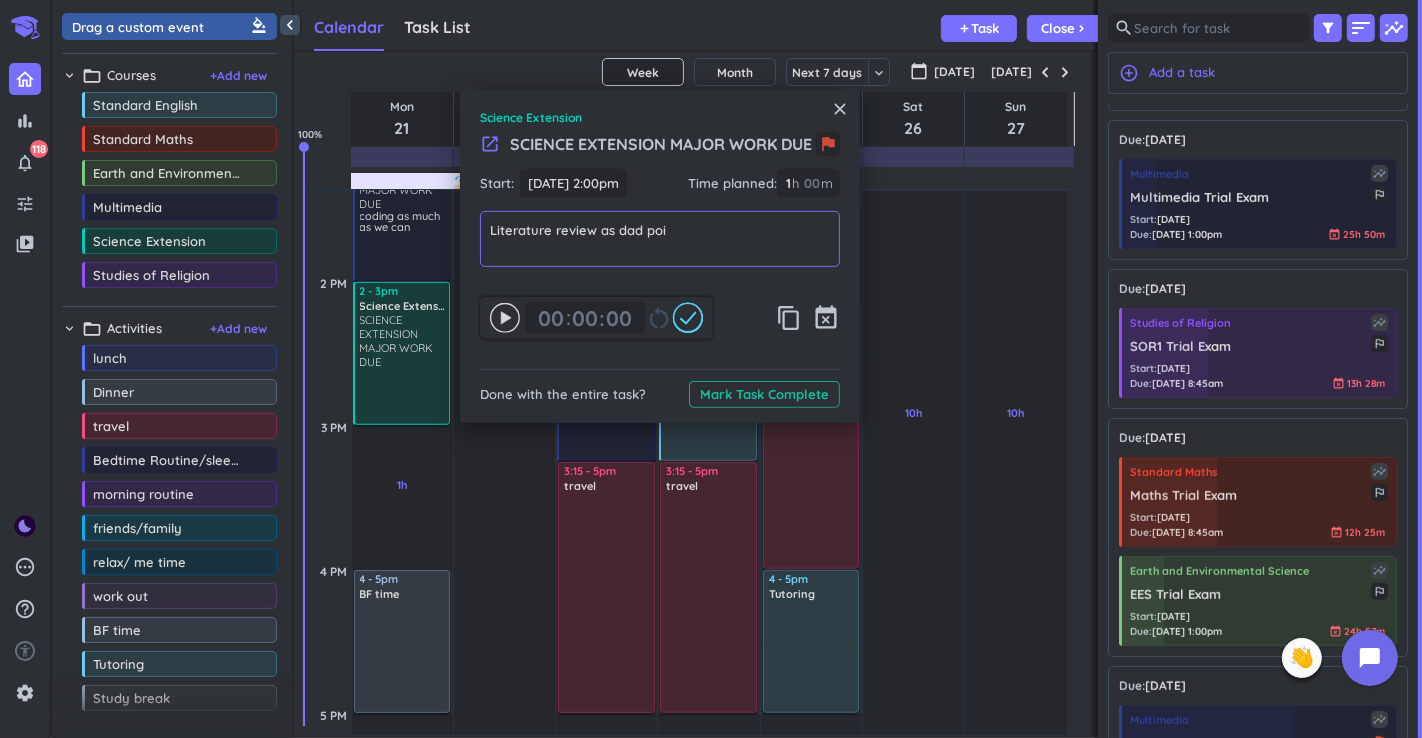 type on "x" 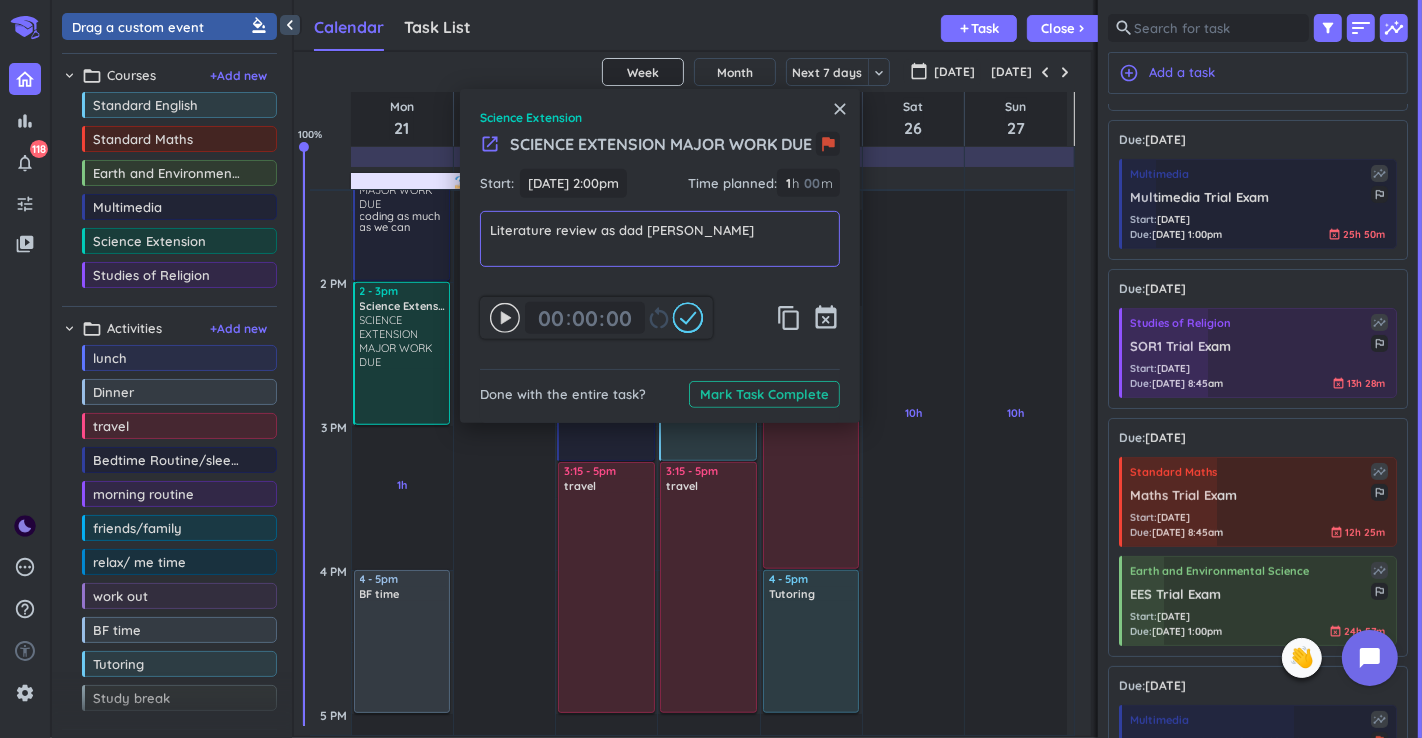 type on "x" 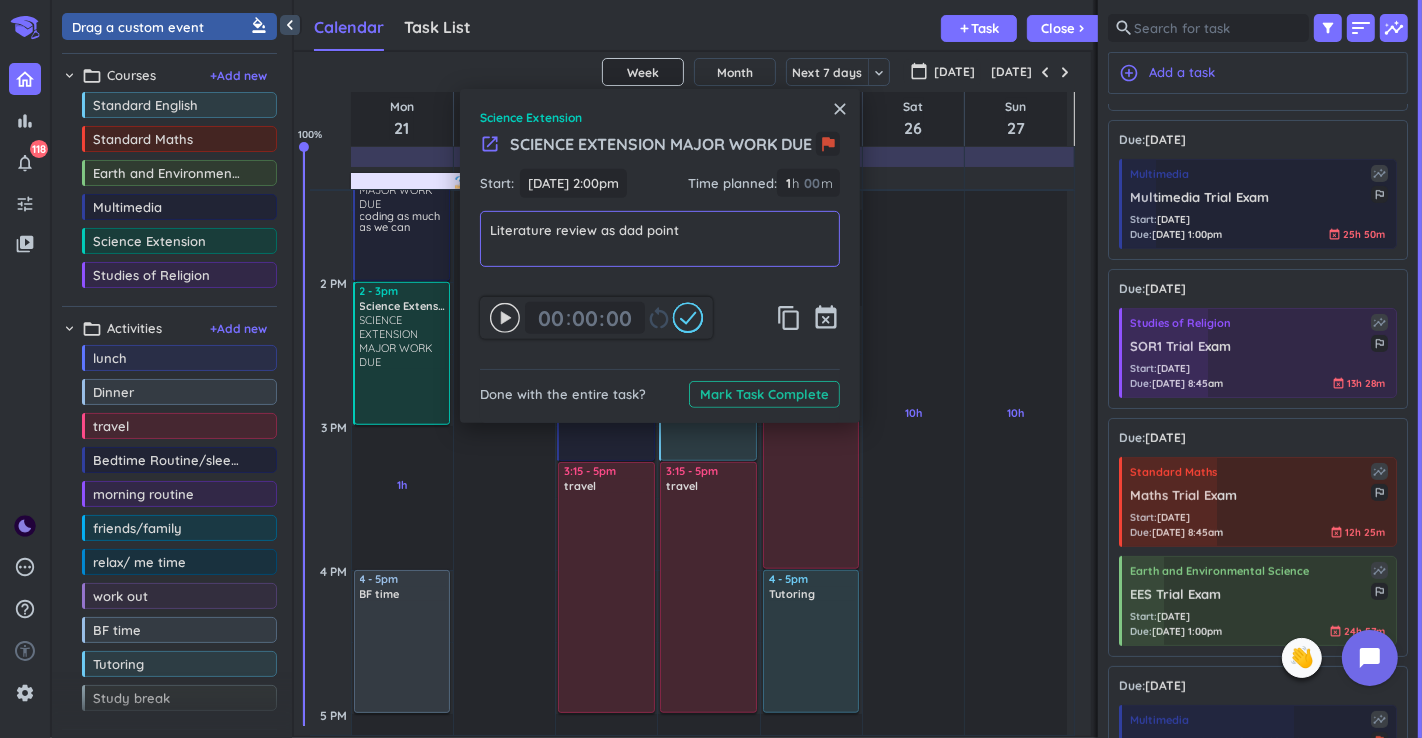 type on "x" 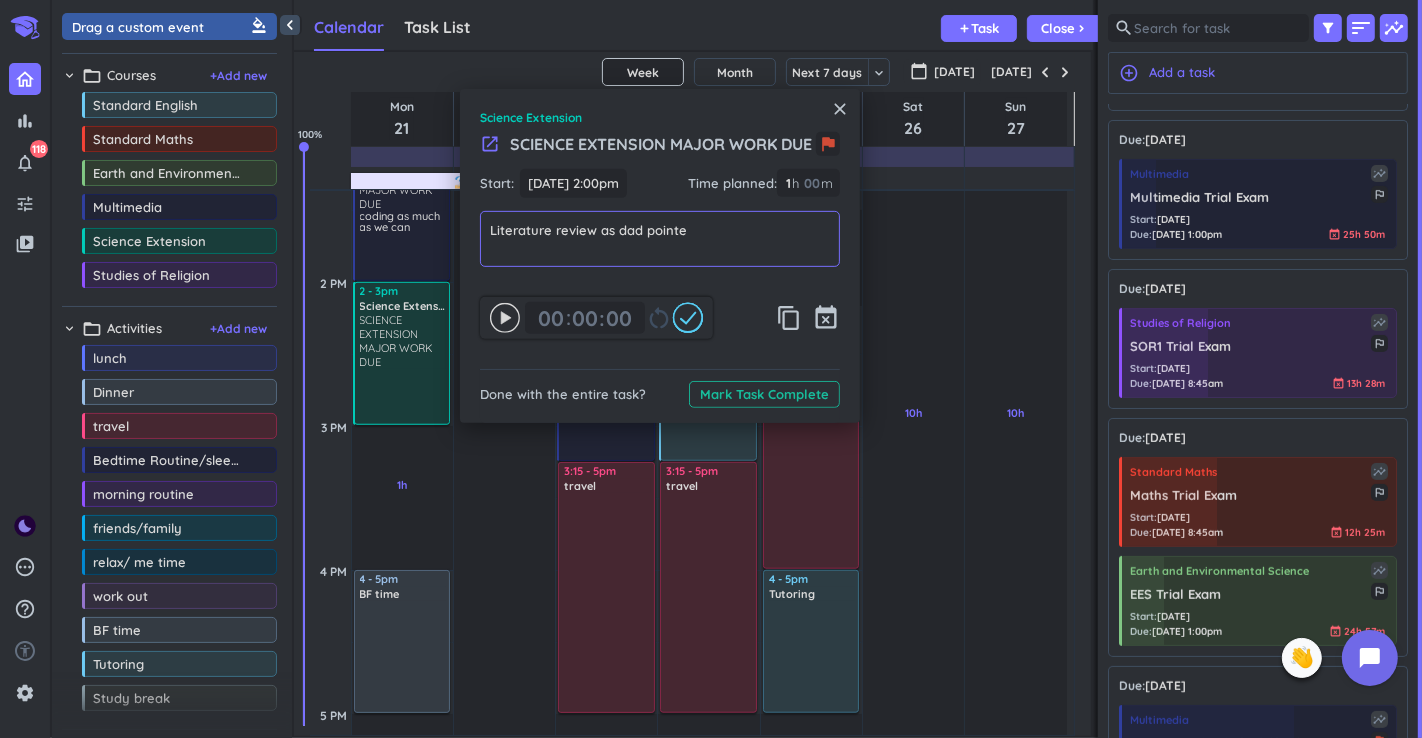 type on "x" 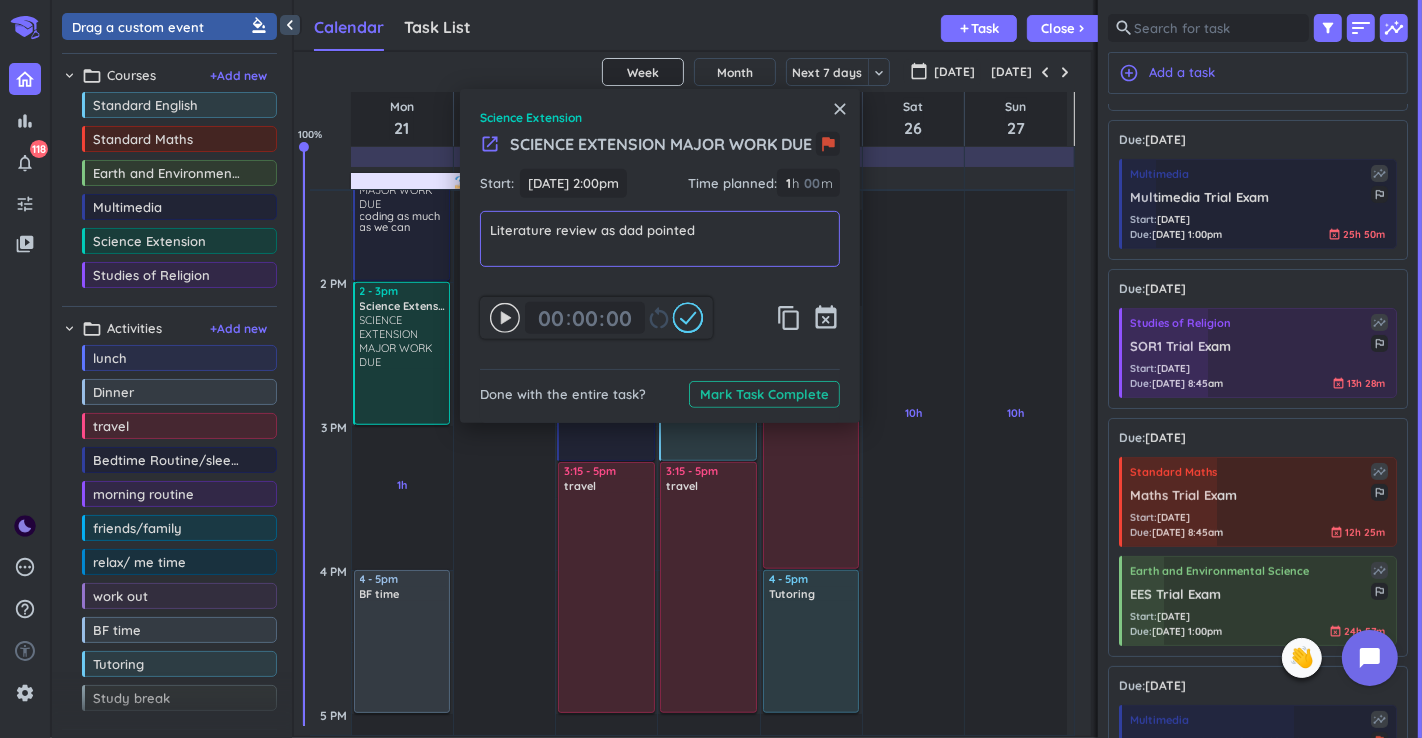 type on "x" 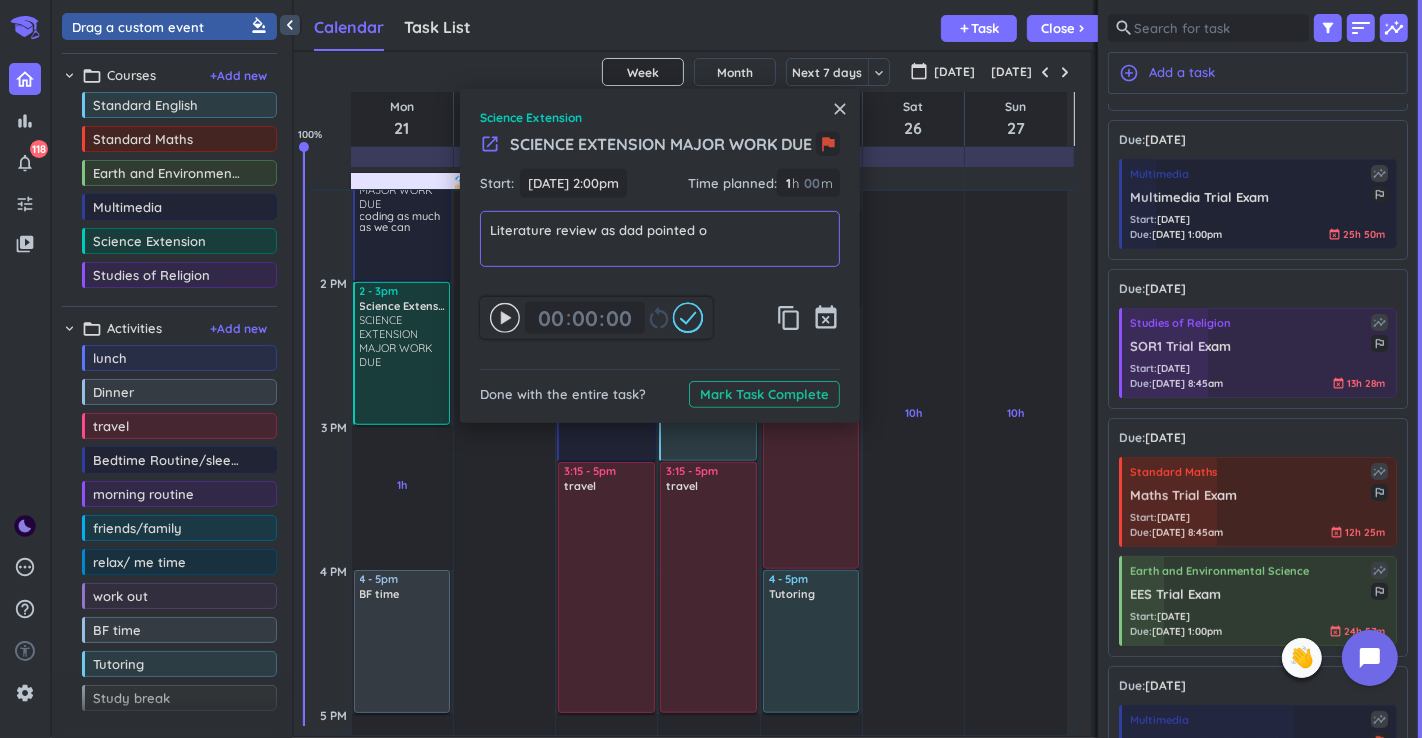 type on "x" 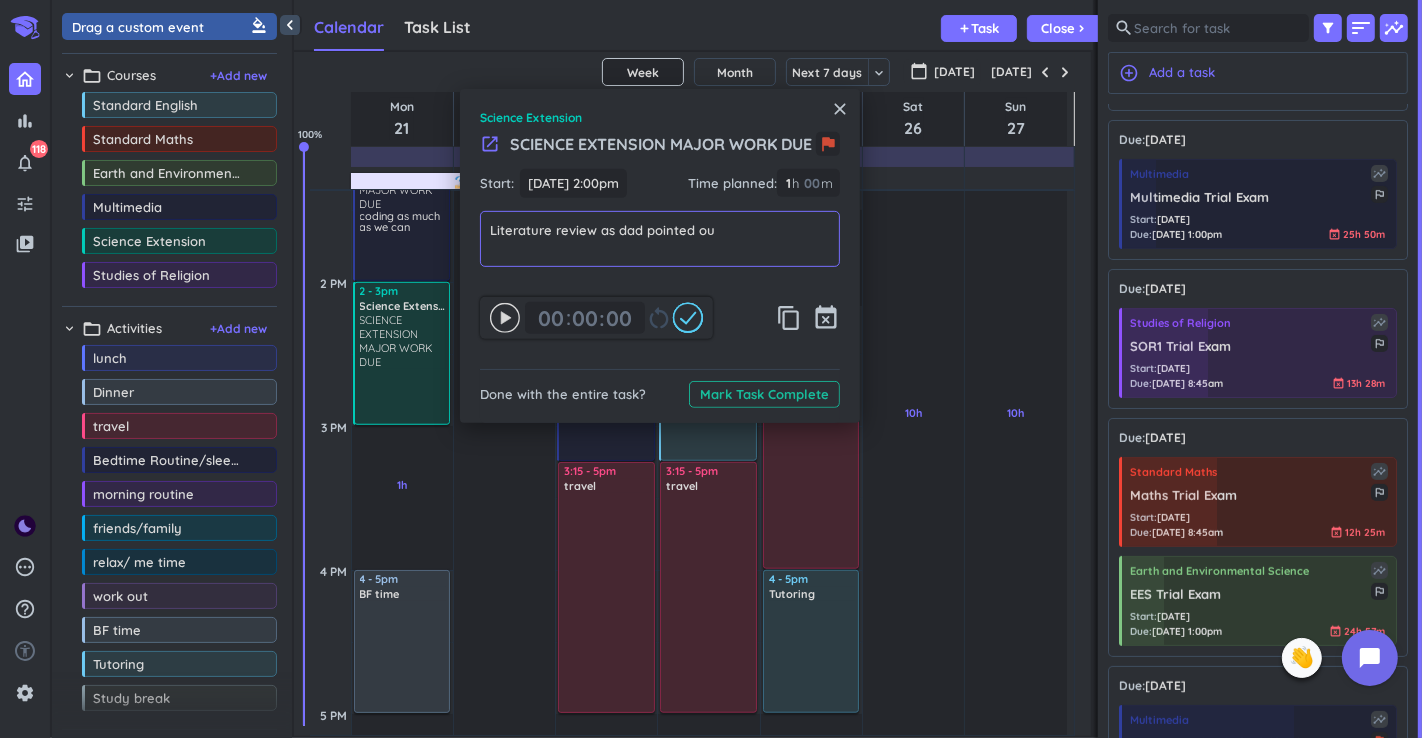 type on "x" 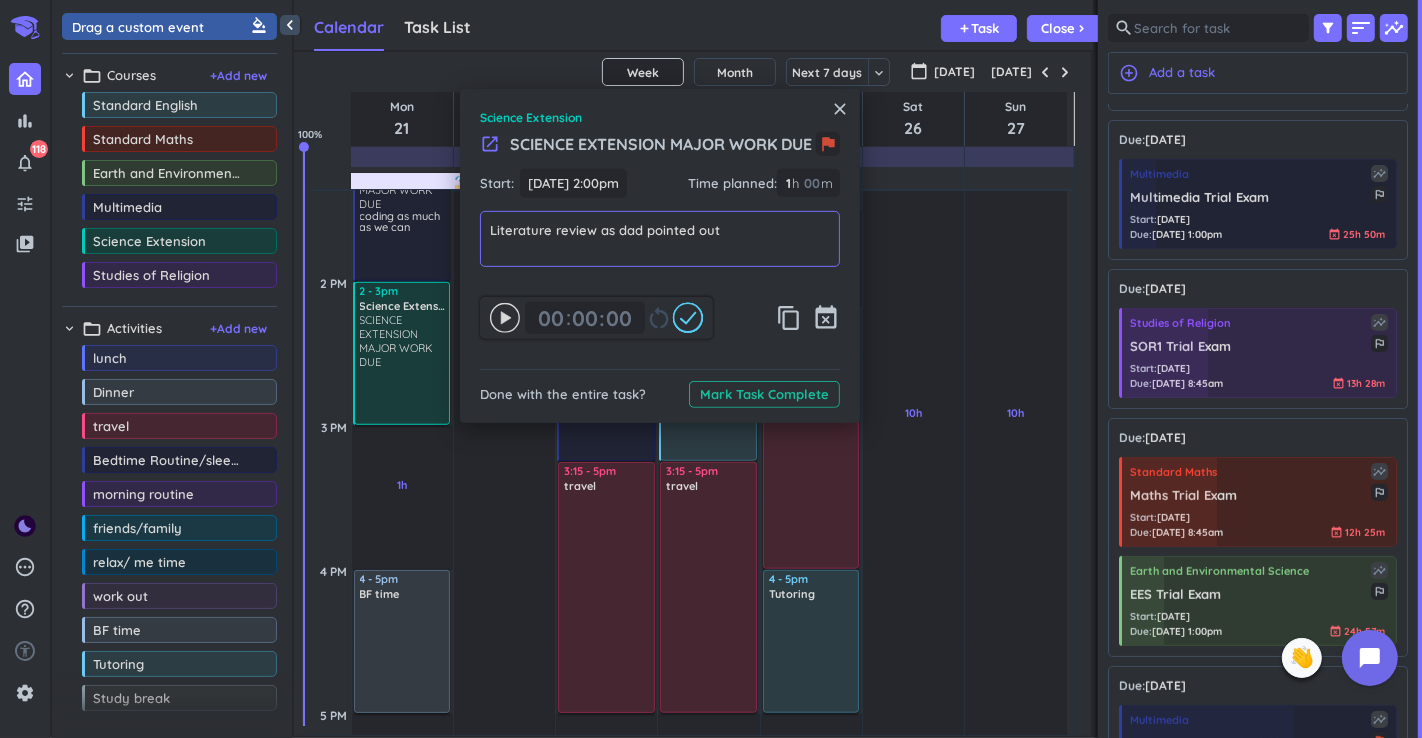 type on "x" 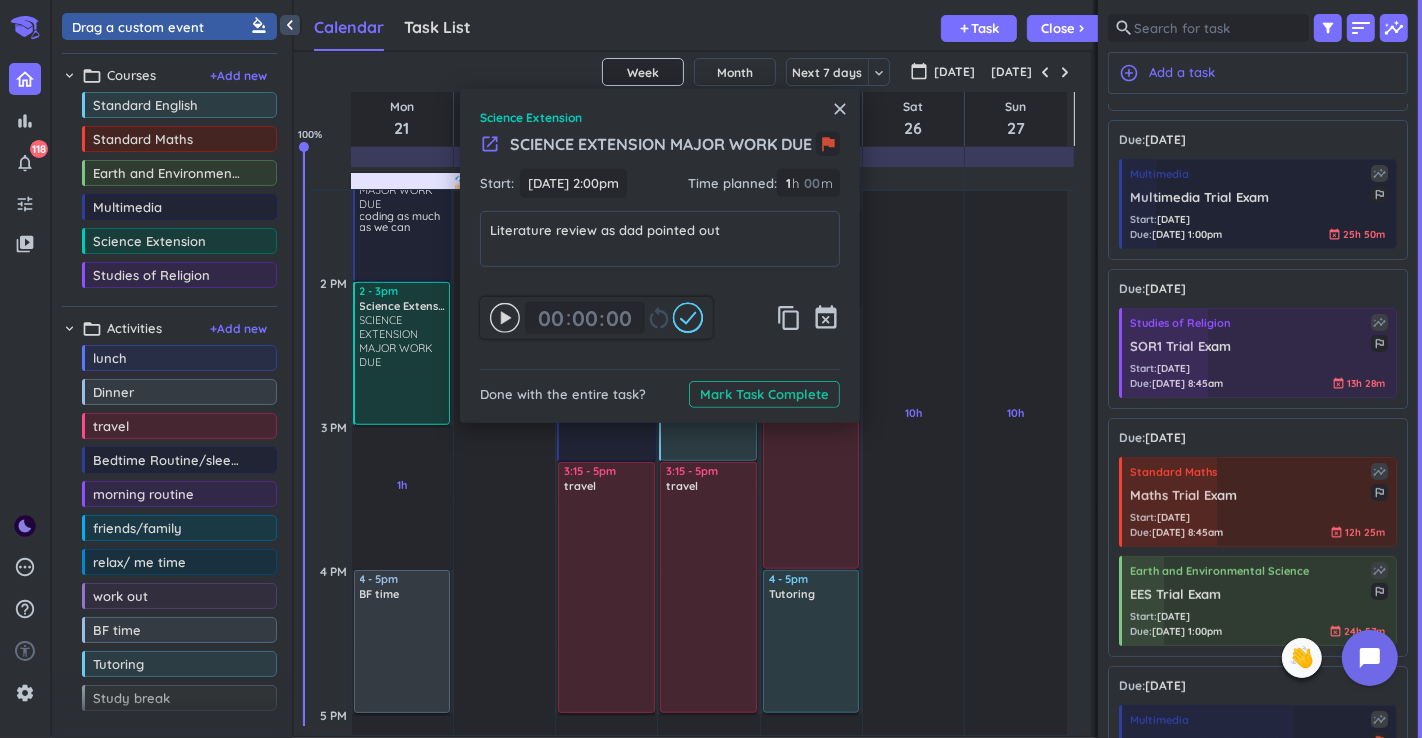 click on "SCIENCE EXTENSION MAJOR WORK DUE" at bounding box center (661, 144) 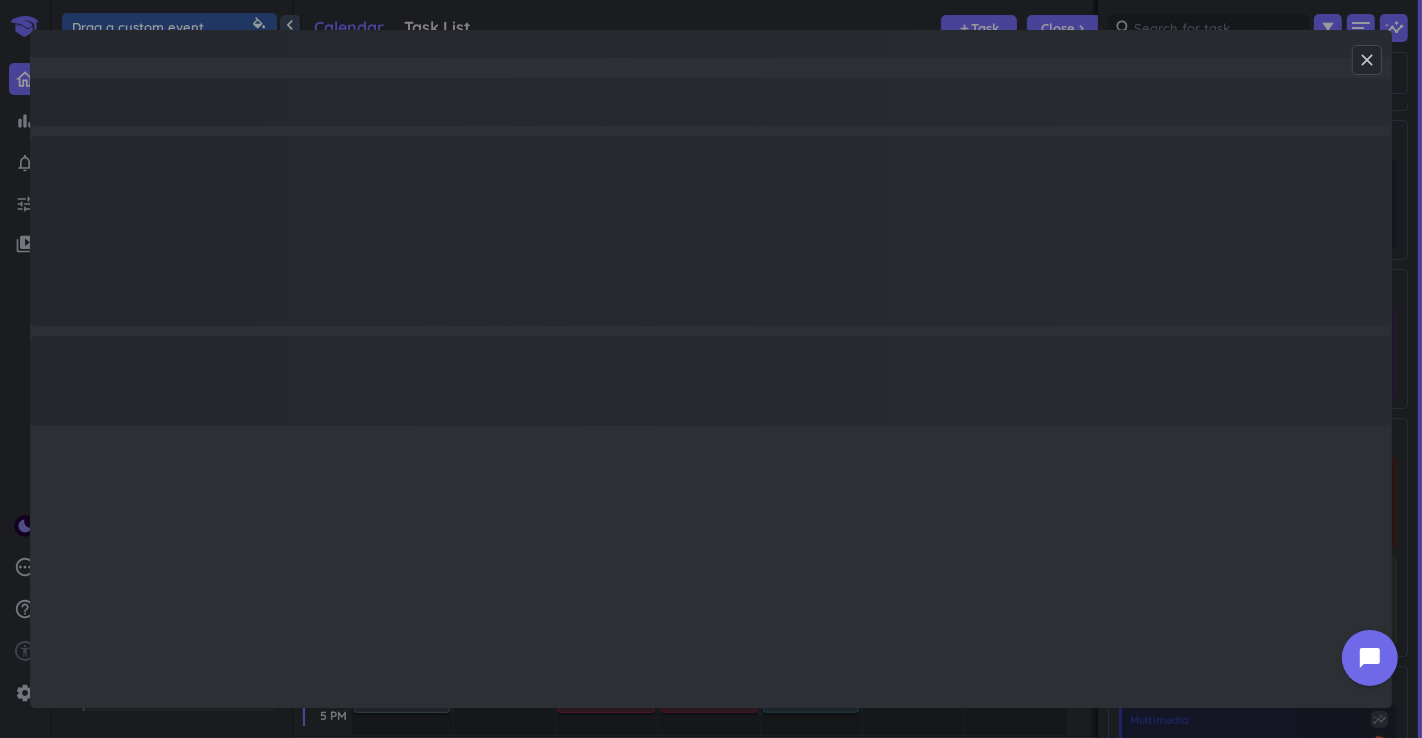 click on "close" at bounding box center [1367, 60] 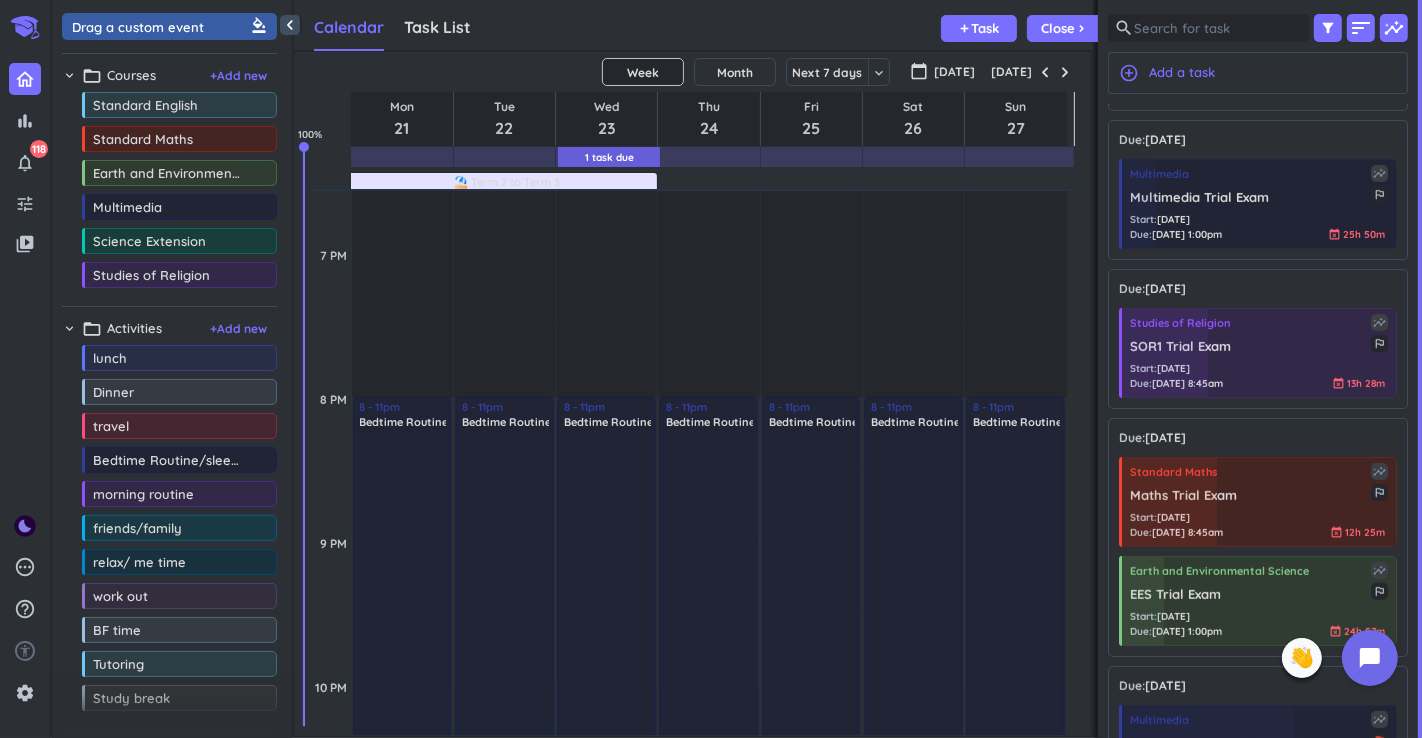scroll, scrollTop: 2127, scrollLeft: 0, axis: vertical 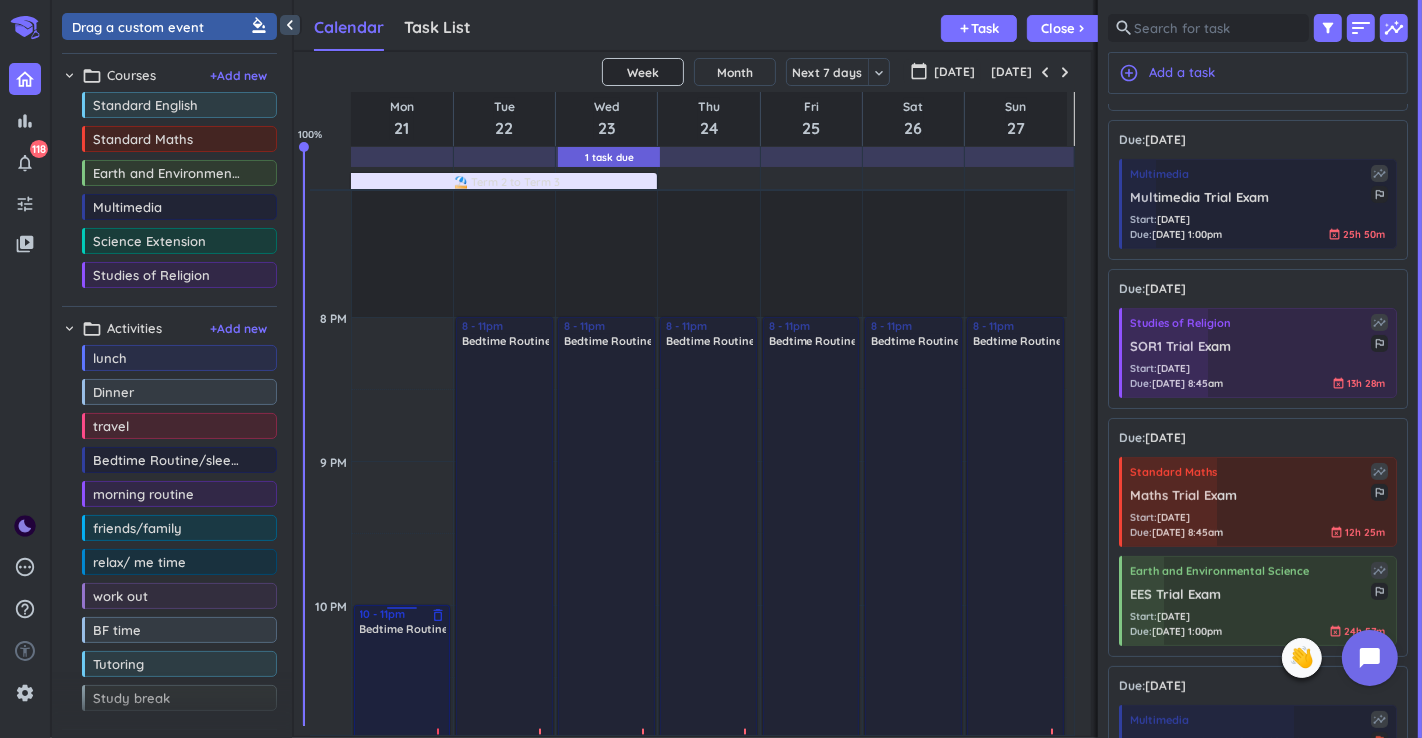 drag, startPoint x: 410, startPoint y: 372, endPoint x: 393, endPoint y: 614, distance: 242.59637 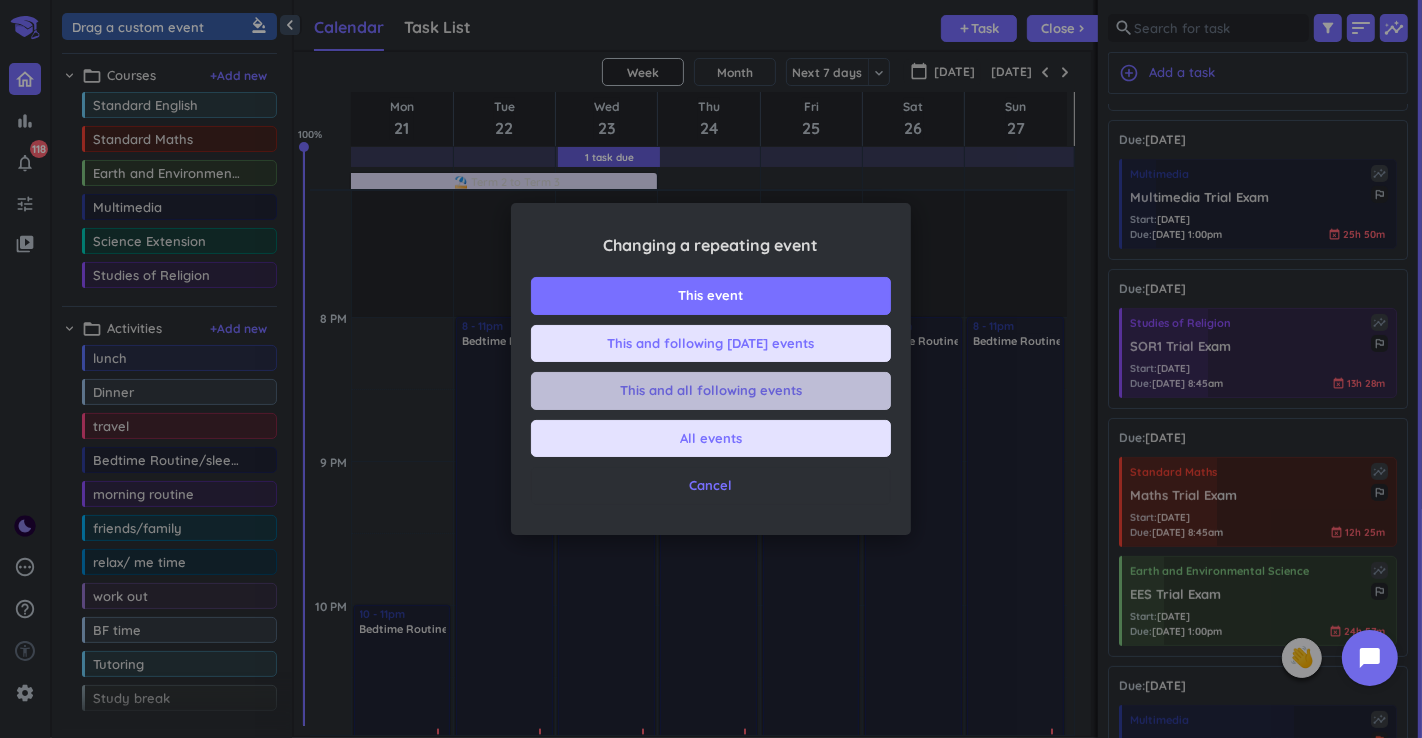 click on "This and all following events" at bounding box center (711, 391) 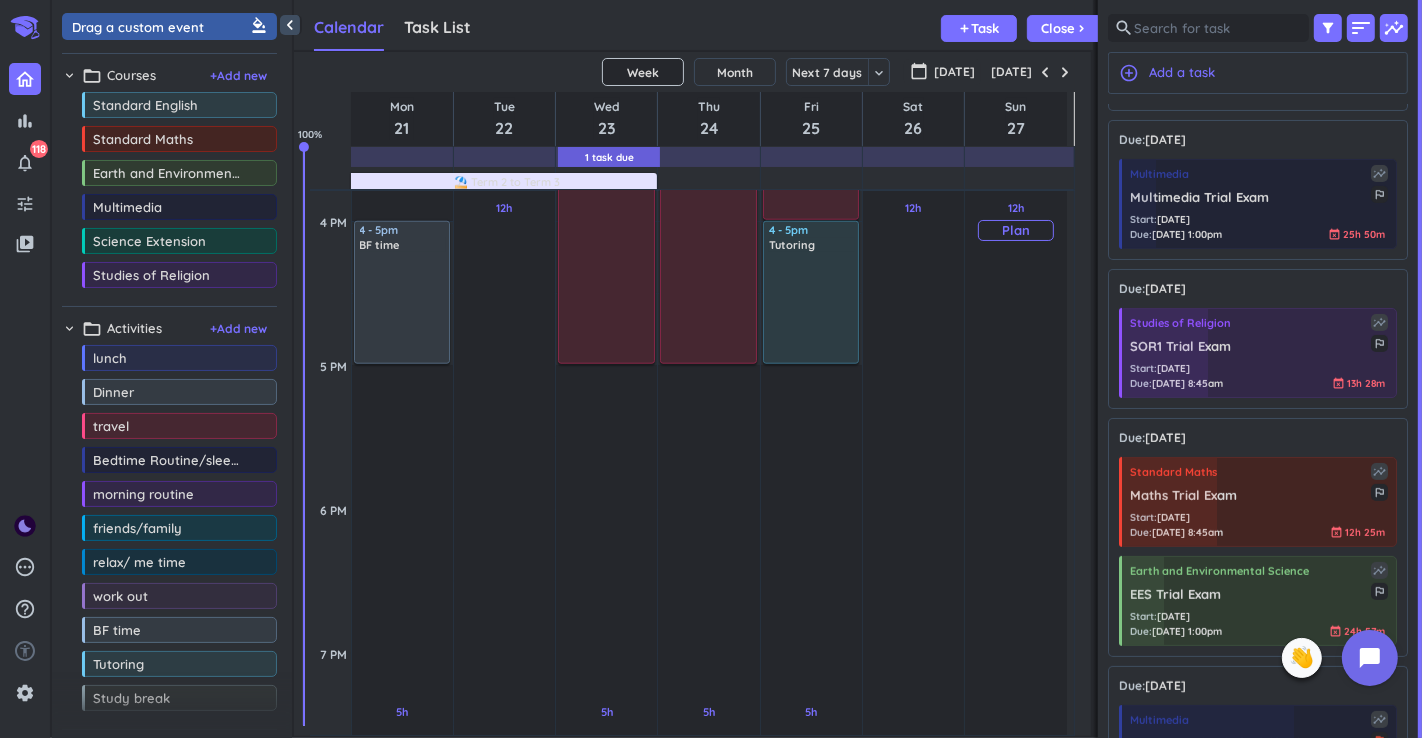scroll, scrollTop: 1734, scrollLeft: 0, axis: vertical 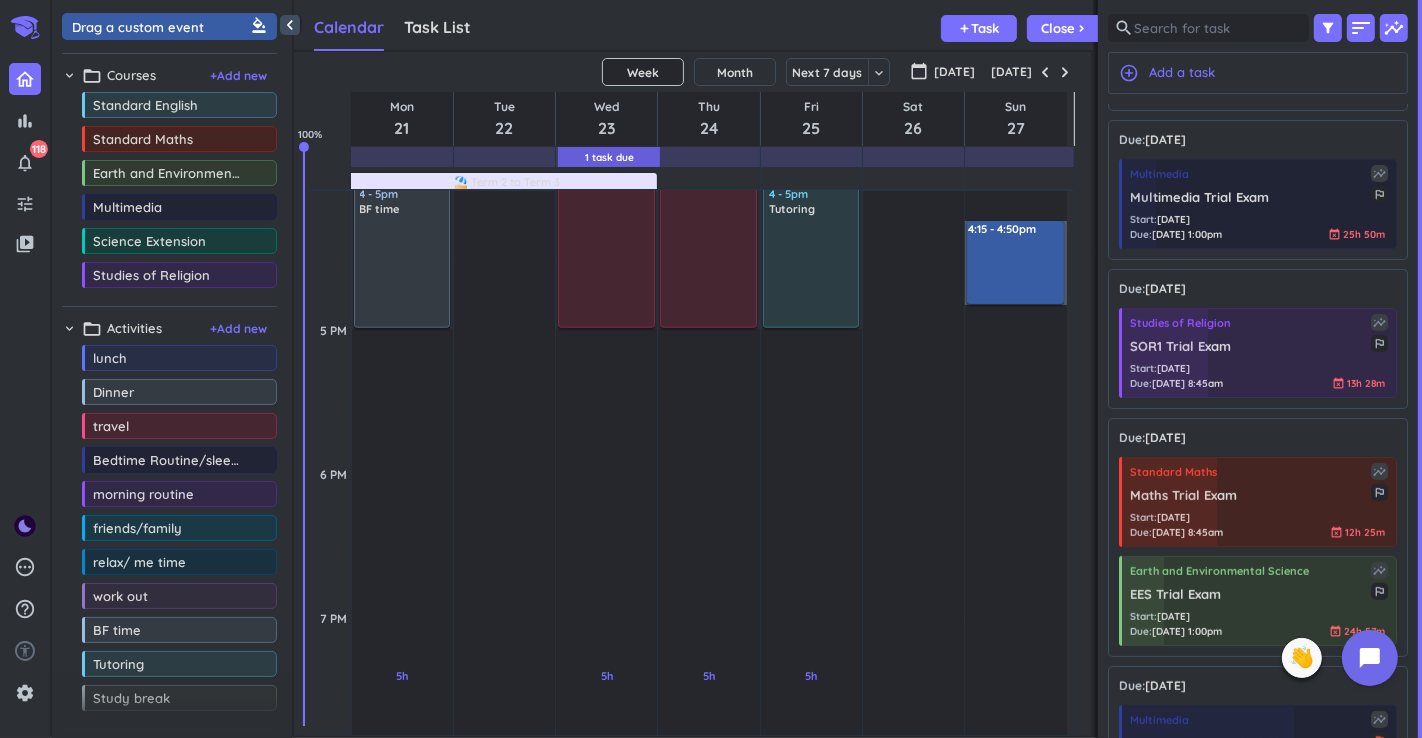 drag, startPoint x: 1035, startPoint y: 222, endPoint x: 1037, endPoint y: 298, distance: 76.02631 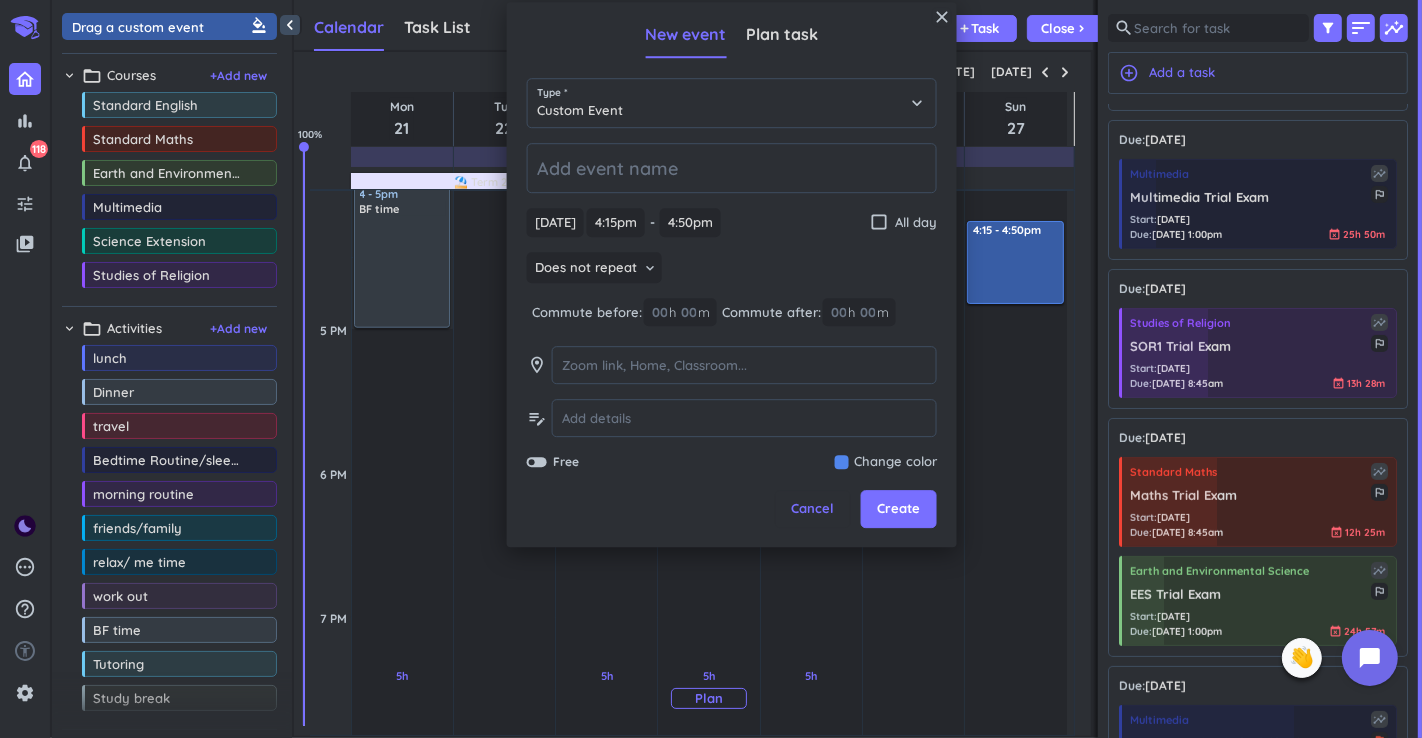 click on "Cancel" at bounding box center (812, 510) 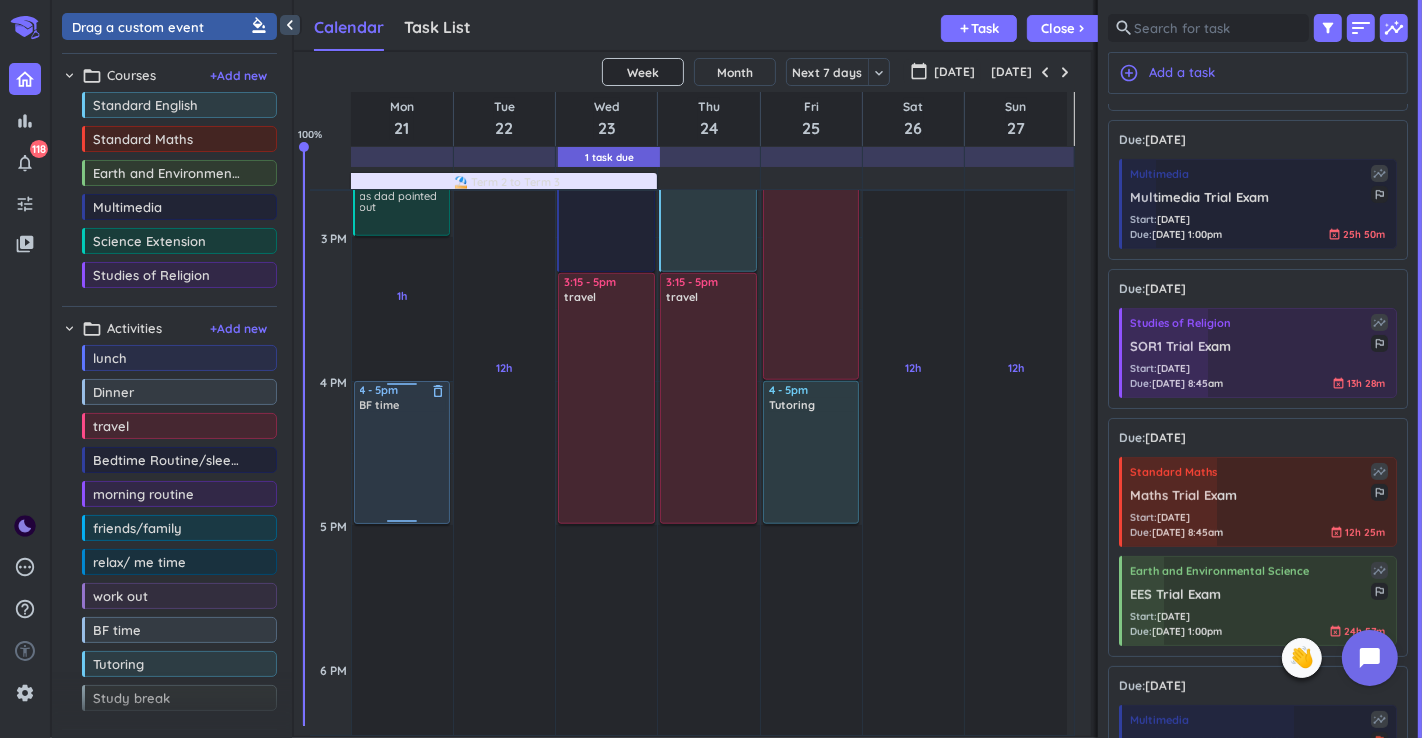 scroll, scrollTop: 1400, scrollLeft: 0, axis: vertical 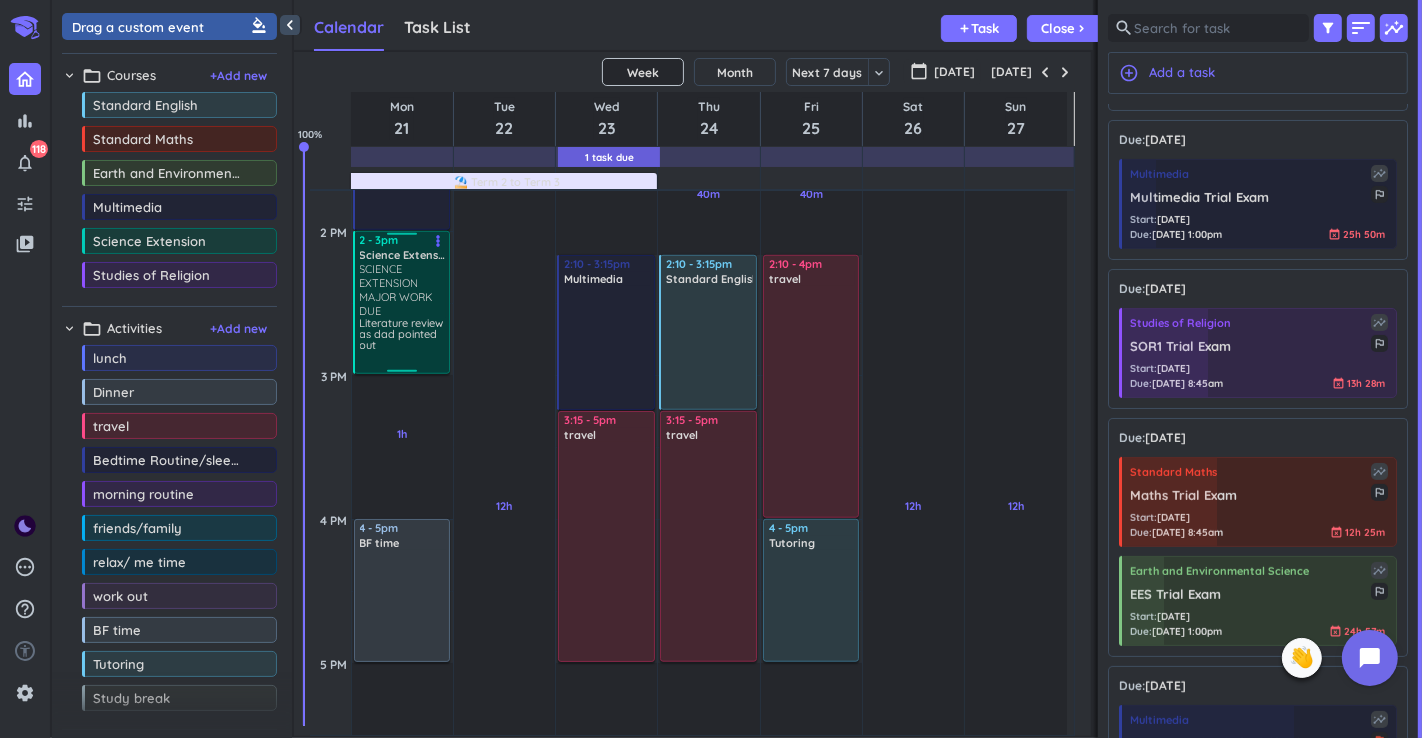 click on "SCIENCE EXTENSION MAJOR WORK DUE" at bounding box center (403, 290) 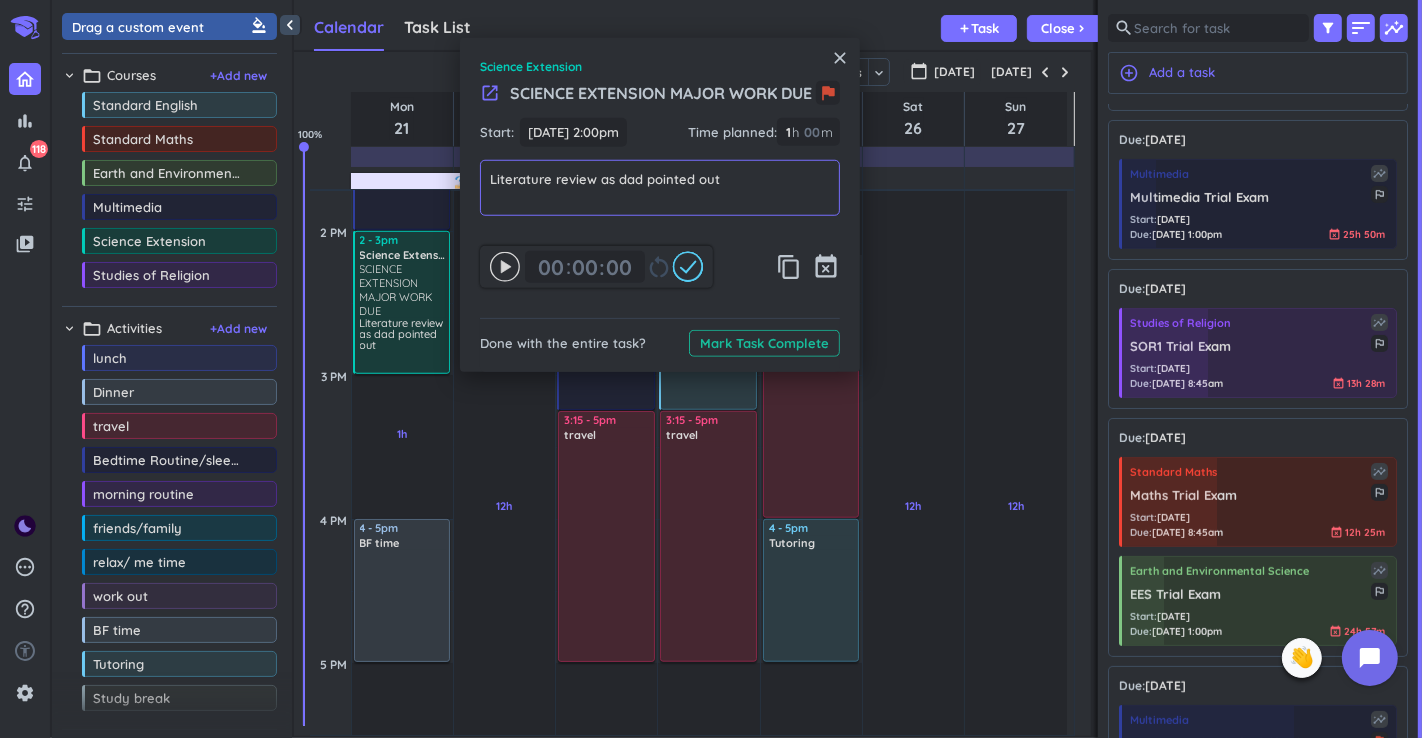click on "Literature review as dad pointed out" at bounding box center (660, 188) 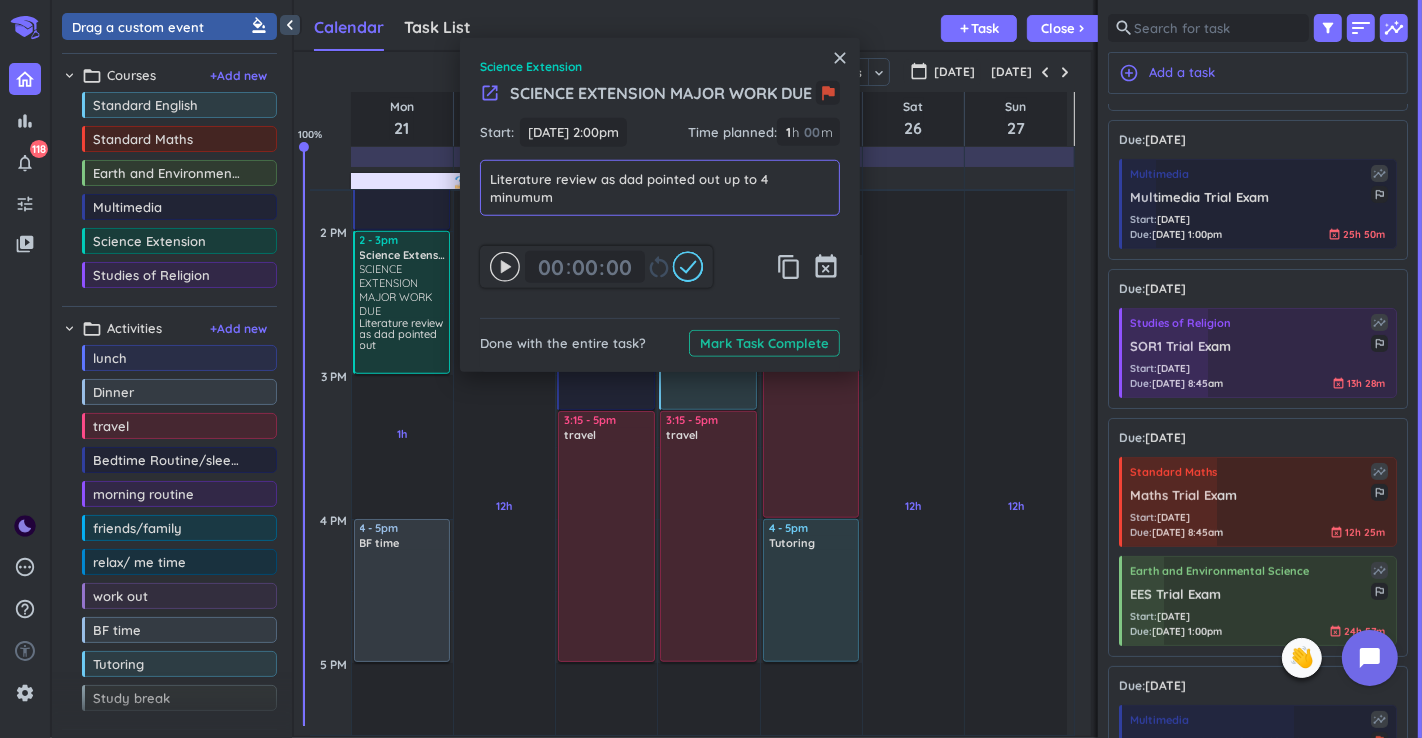 type on "Literature review as dad pointed out up to 4 minumum" 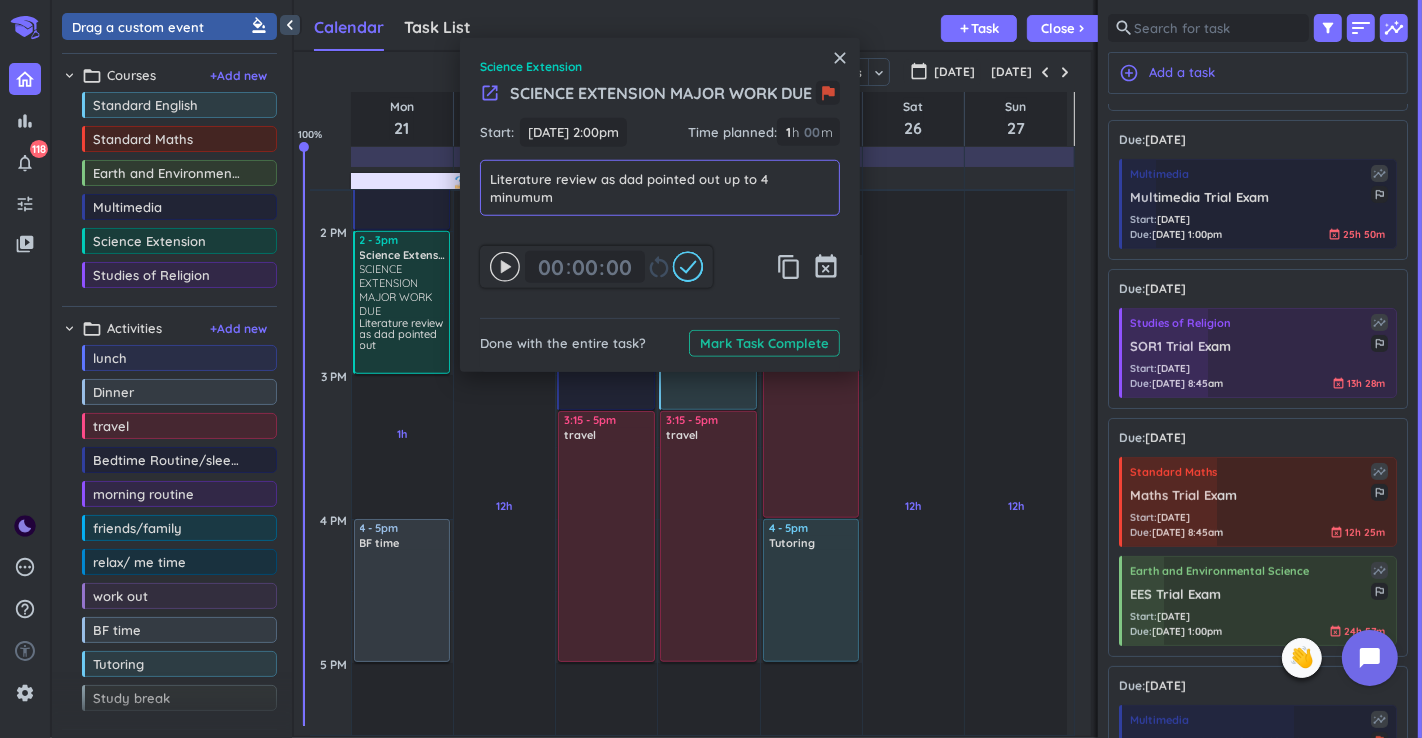 click on "Literature review as dad pointed out up to 4 minumum" at bounding box center [660, 188] 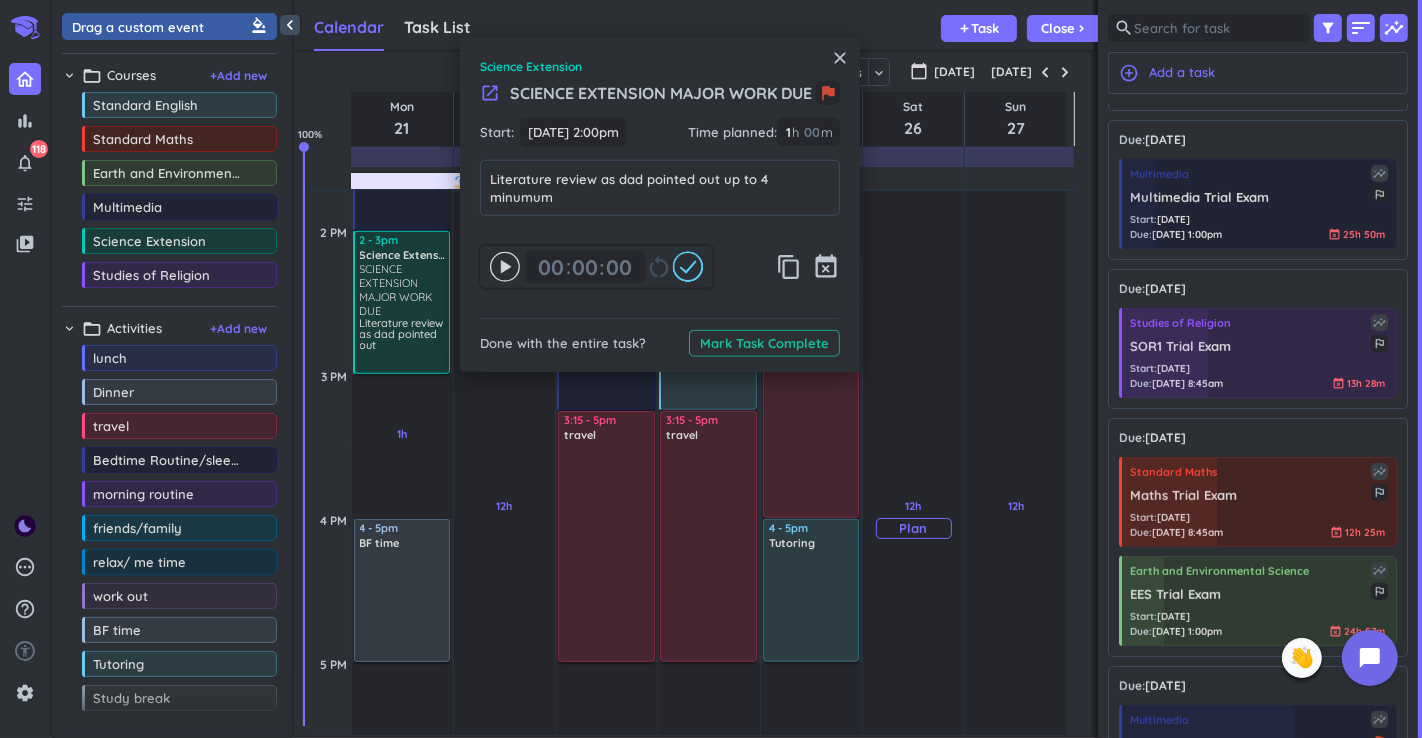drag, startPoint x: 794, startPoint y: 208, endPoint x: 882, endPoint y: 220, distance: 88.814415 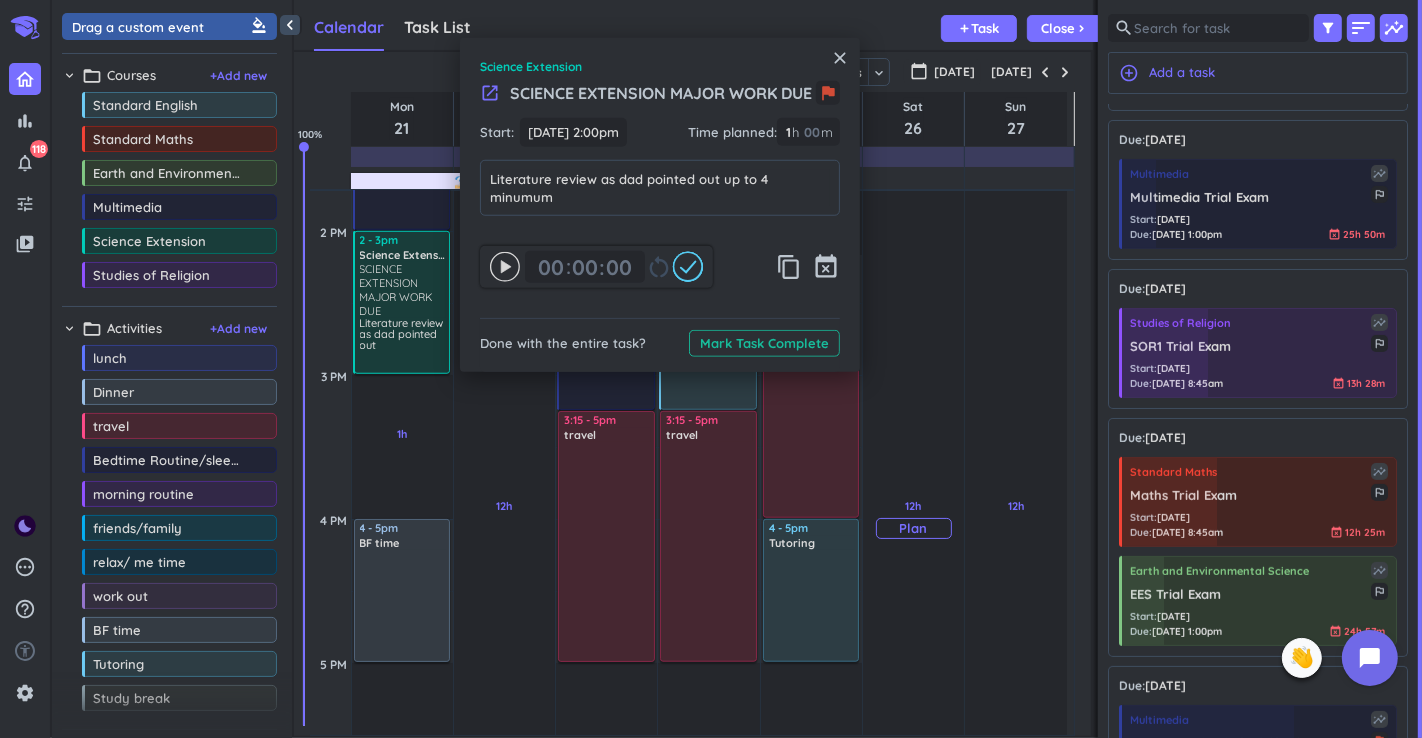 click on "12h  Past due Plan" at bounding box center [913, 519] 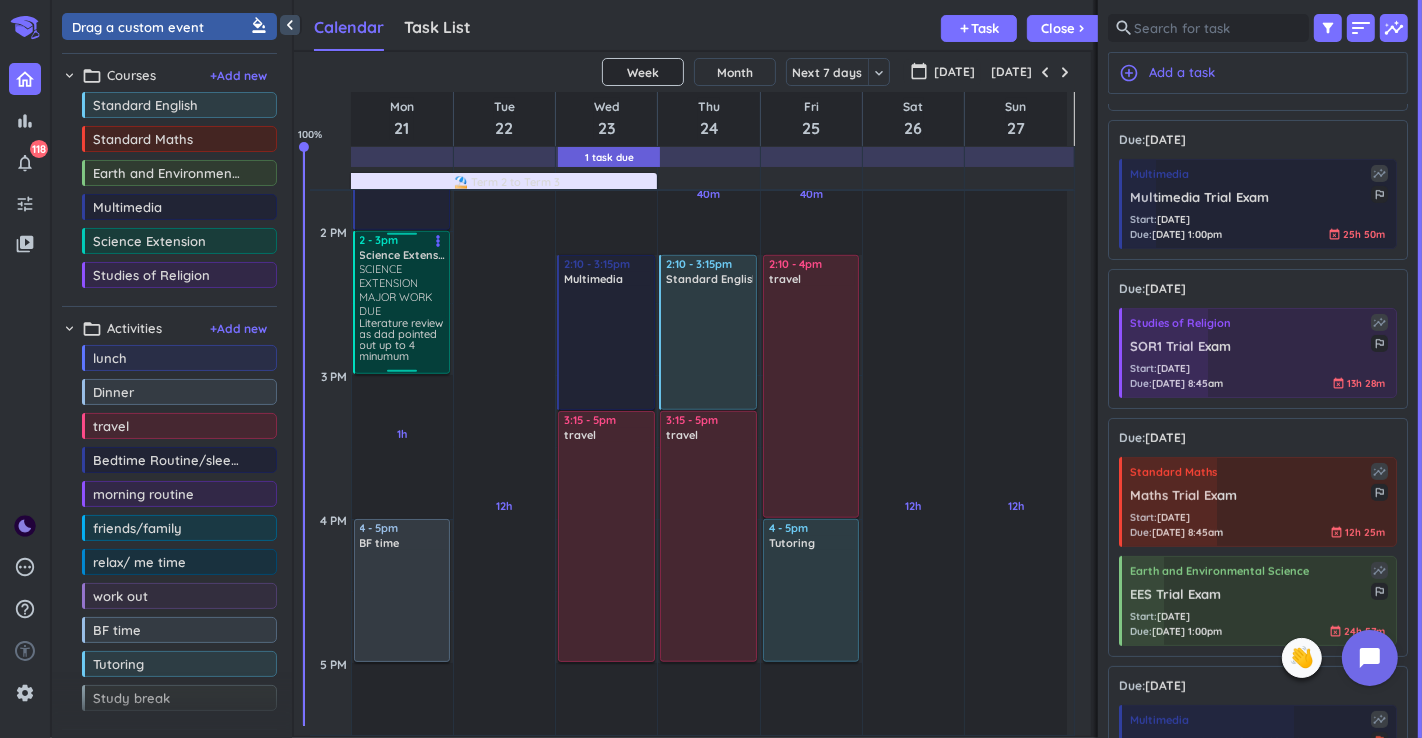 click on "SCIENCE EXTENSION MAJOR WORK DUE" at bounding box center [403, 290] 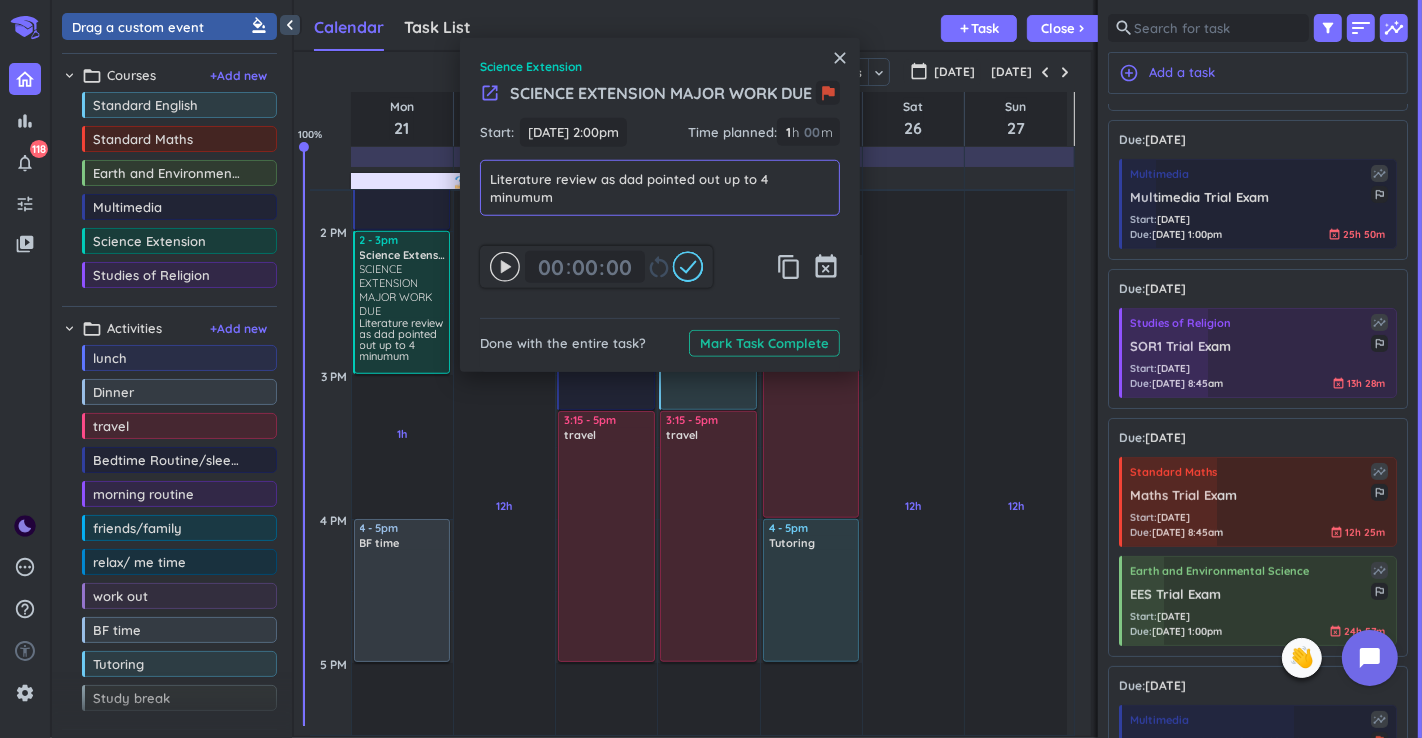 click on "Literature review as dad pointed out up to 4 minumum" at bounding box center (660, 188) 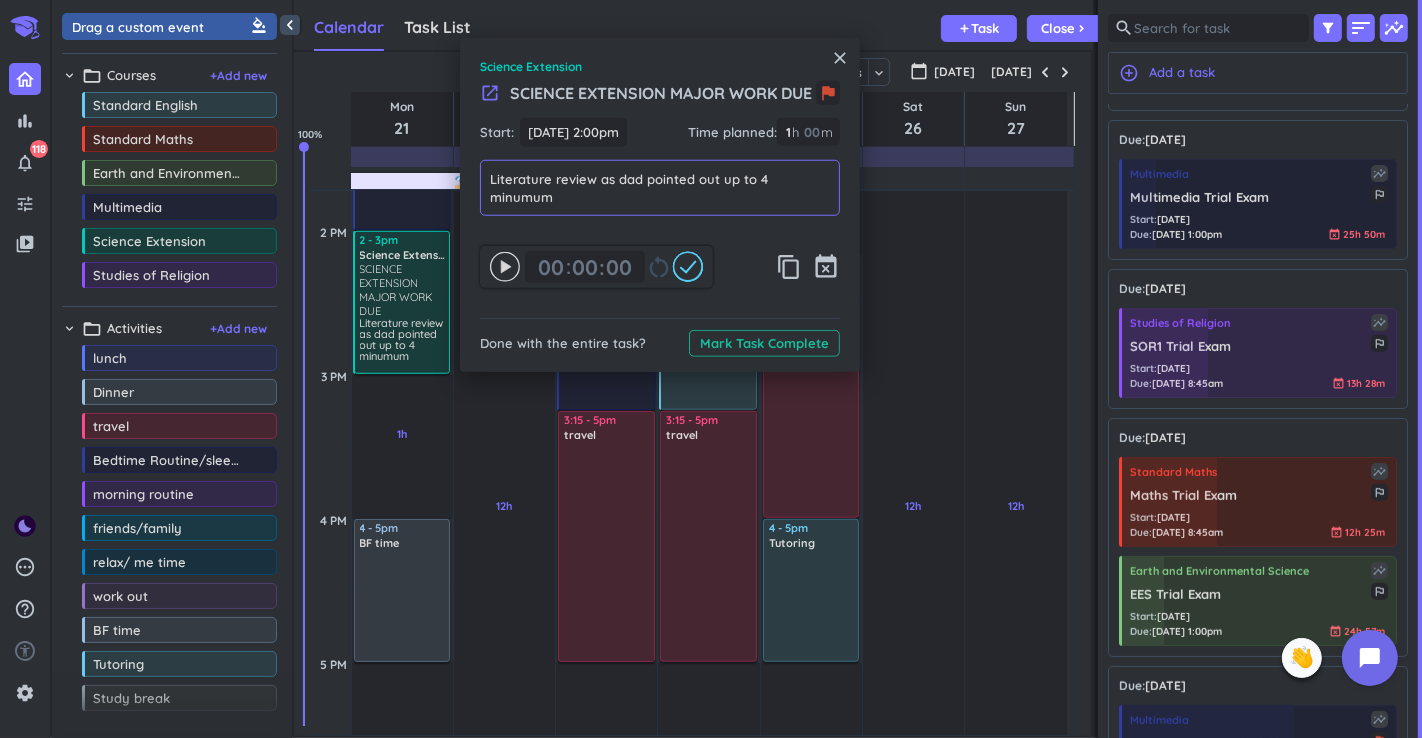 click on "Literature review as dad pointed out up to 4 minumum" at bounding box center (660, 188) 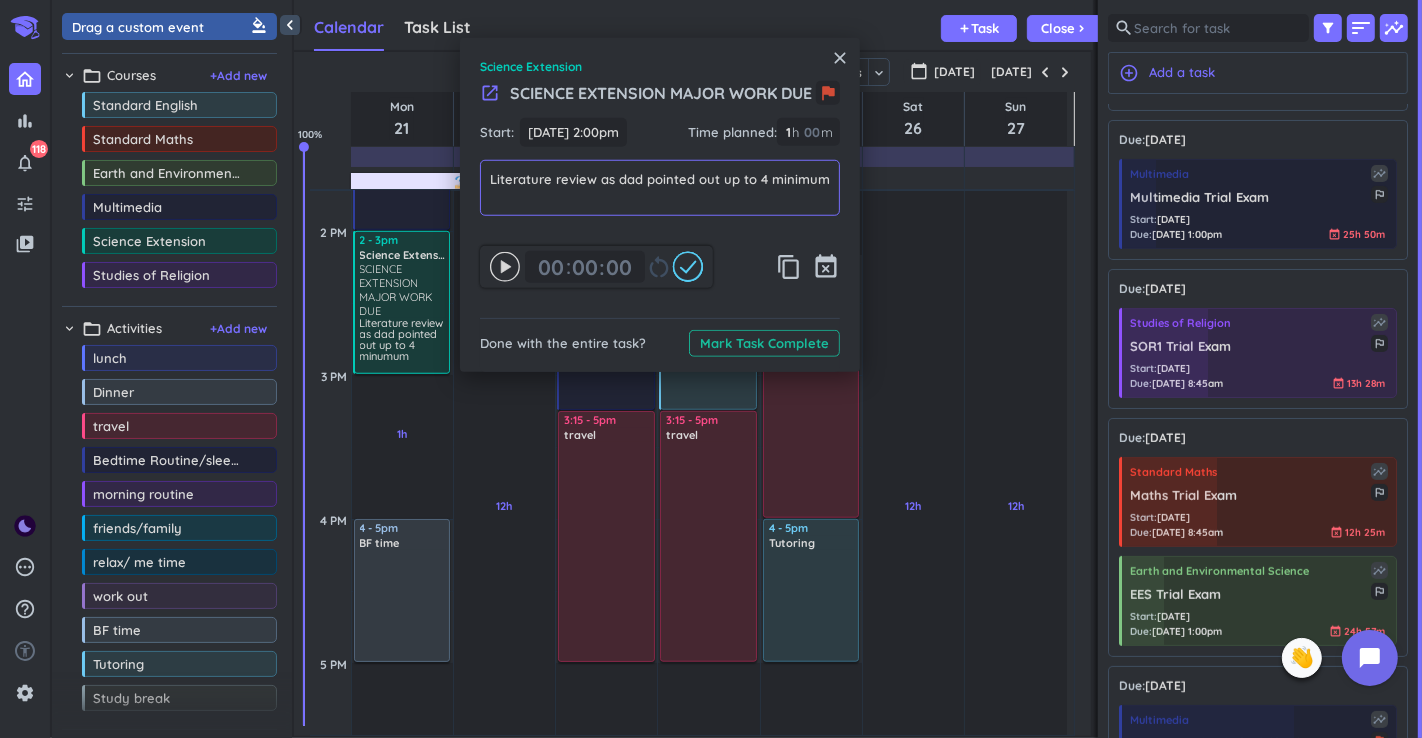 click on "Literature review as dad pointed out up to 4 minimum" at bounding box center [660, 188] 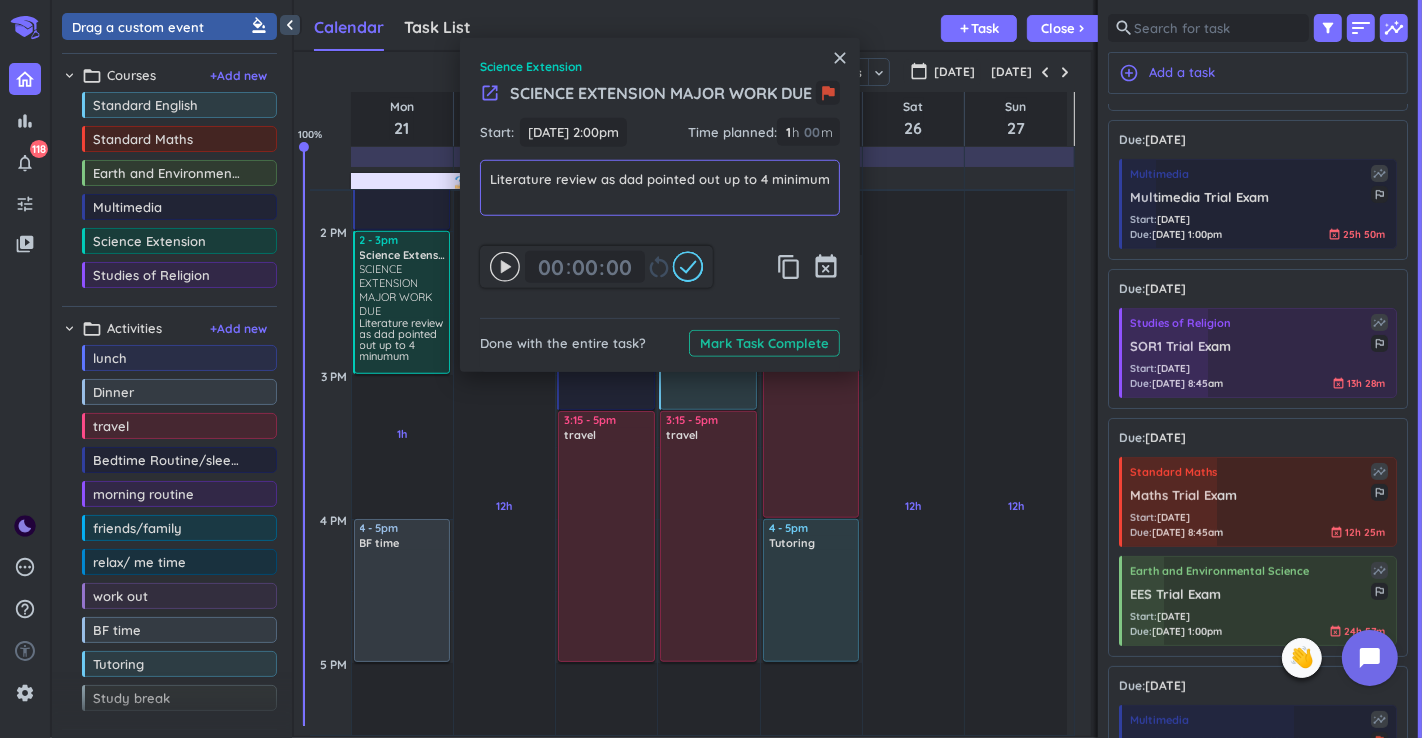 type on "Literature review as dad pointed out up to 4 minimum" 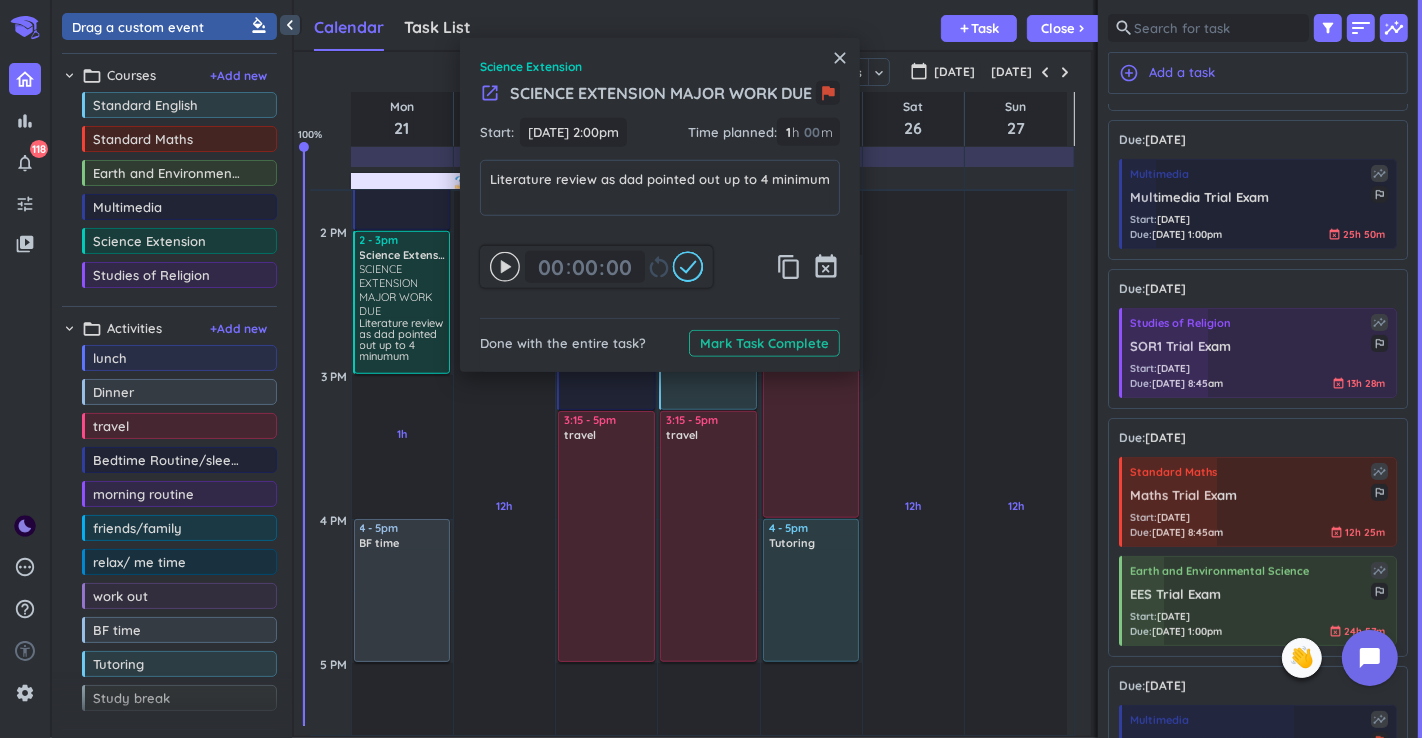 click on "launch SCIENCE EXTENSION MAJOR WORK DUE flag" at bounding box center (660, 99) 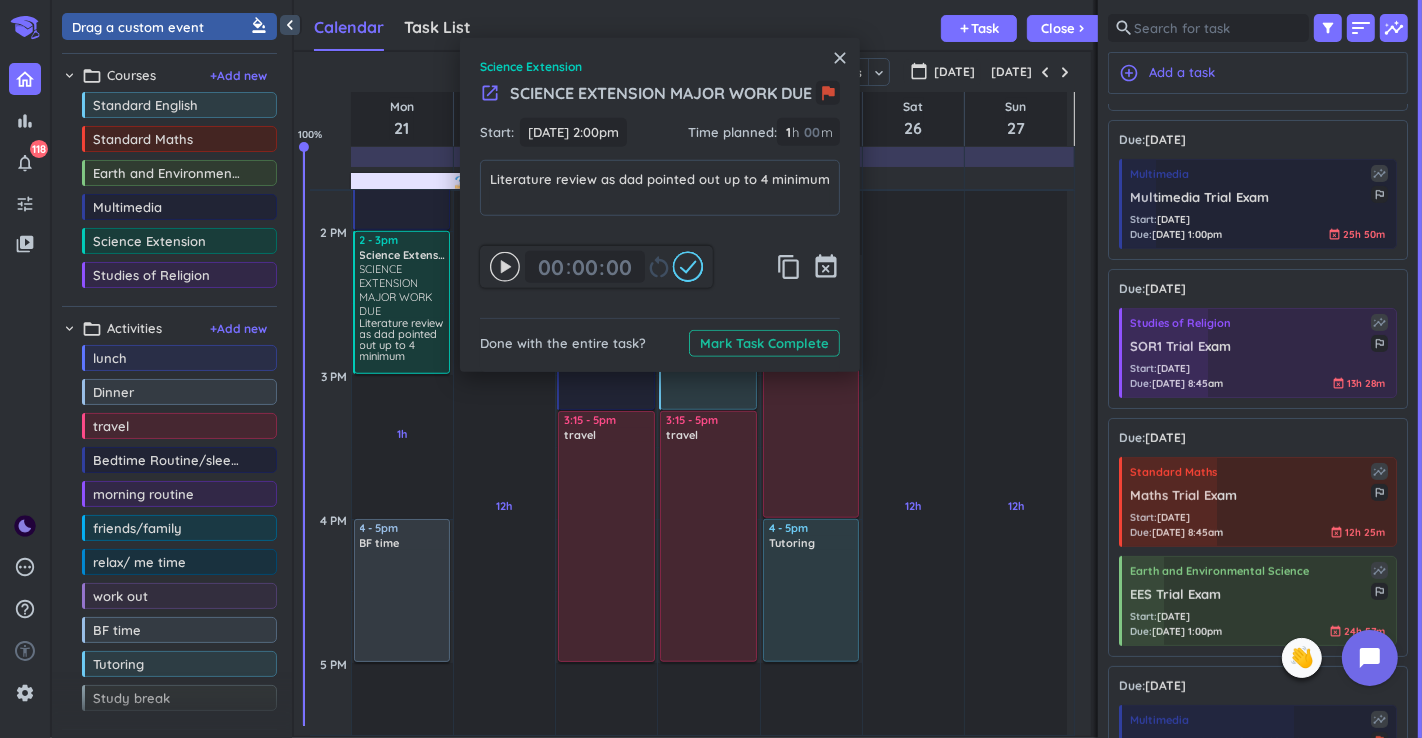 click on "close" at bounding box center [840, 58] 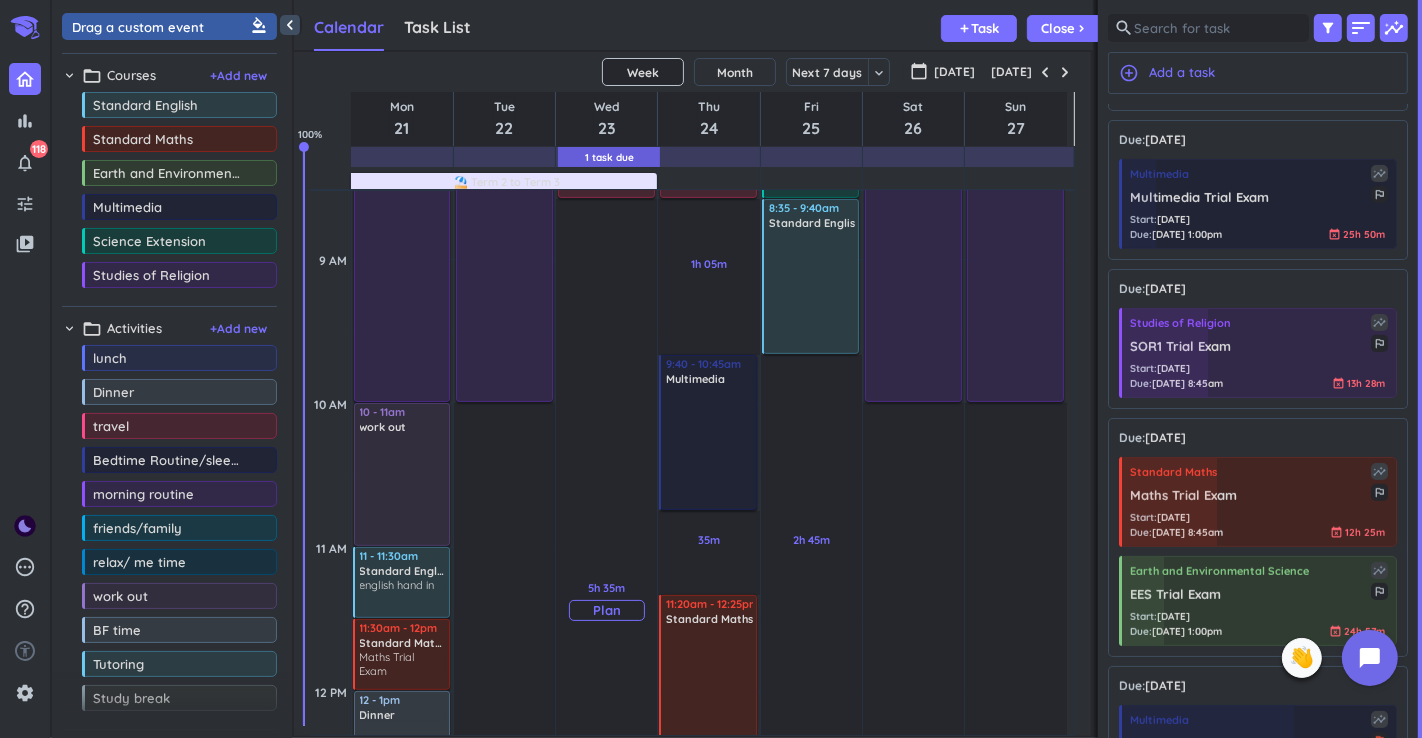 scroll, scrollTop: 622, scrollLeft: 0, axis: vertical 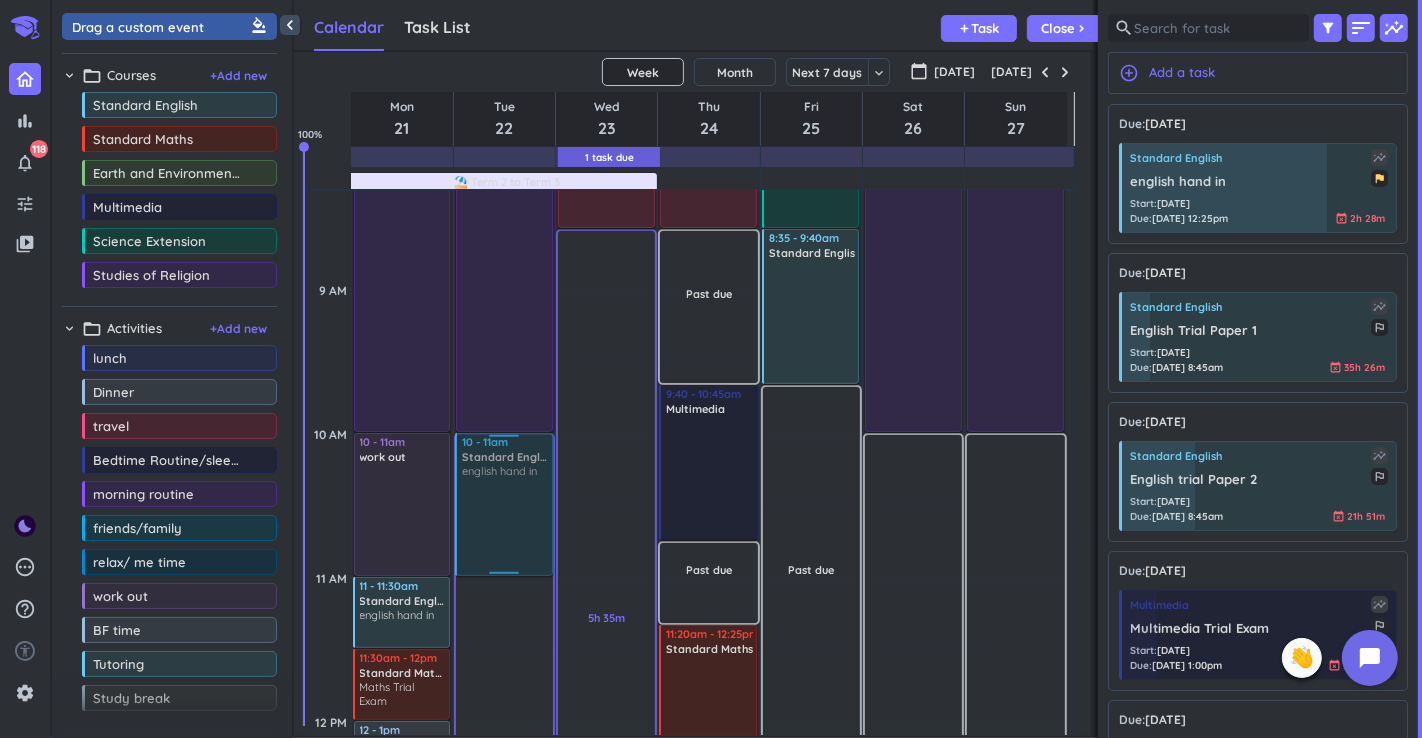 drag, startPoint x: 1286, startPoint y: 184, endPoint x: 528, endPoint y: 436, distance: 798.79156 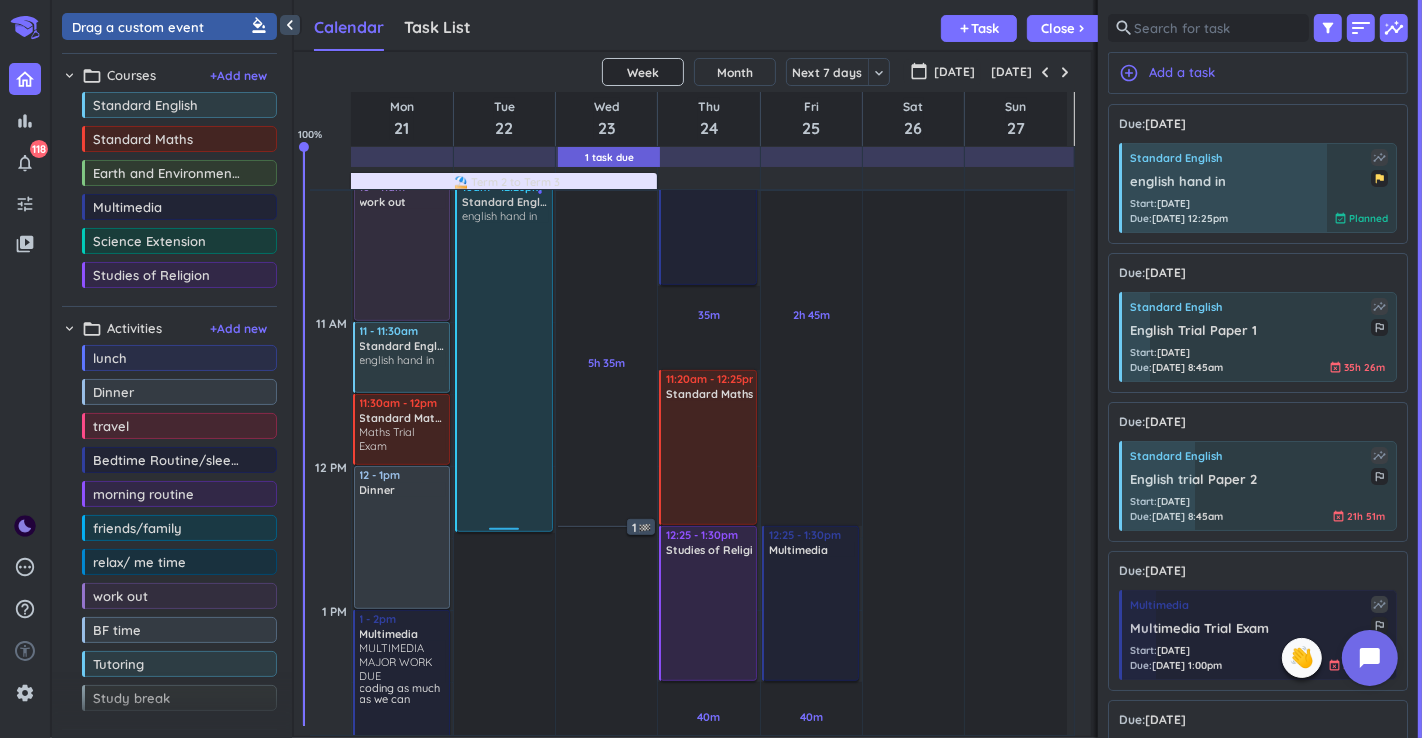 scroll, scrollTop: 845, scrollLeft: 0, axis: vertical 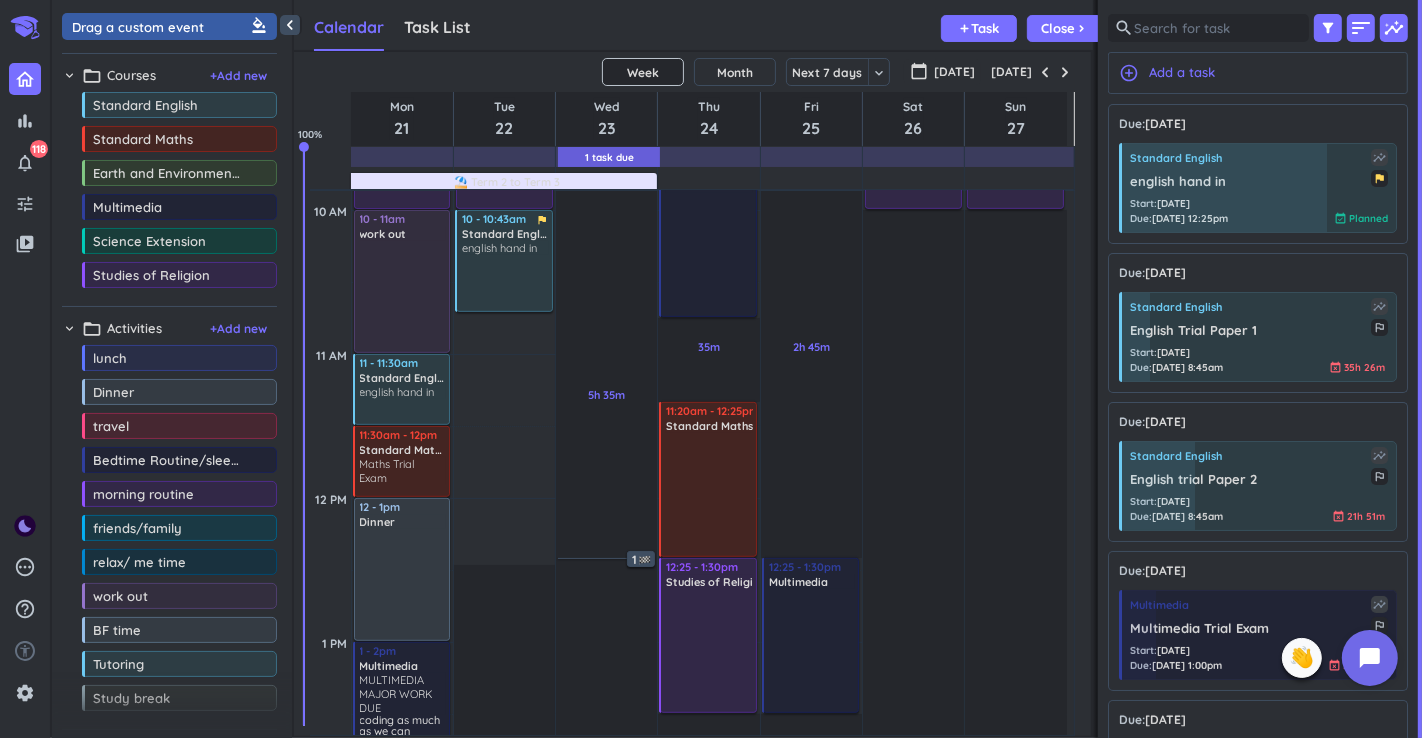 drag, startPoint x: 500, startPoint y: 565, endPoint x: 511, endPoint y: 277, distance: 288.21 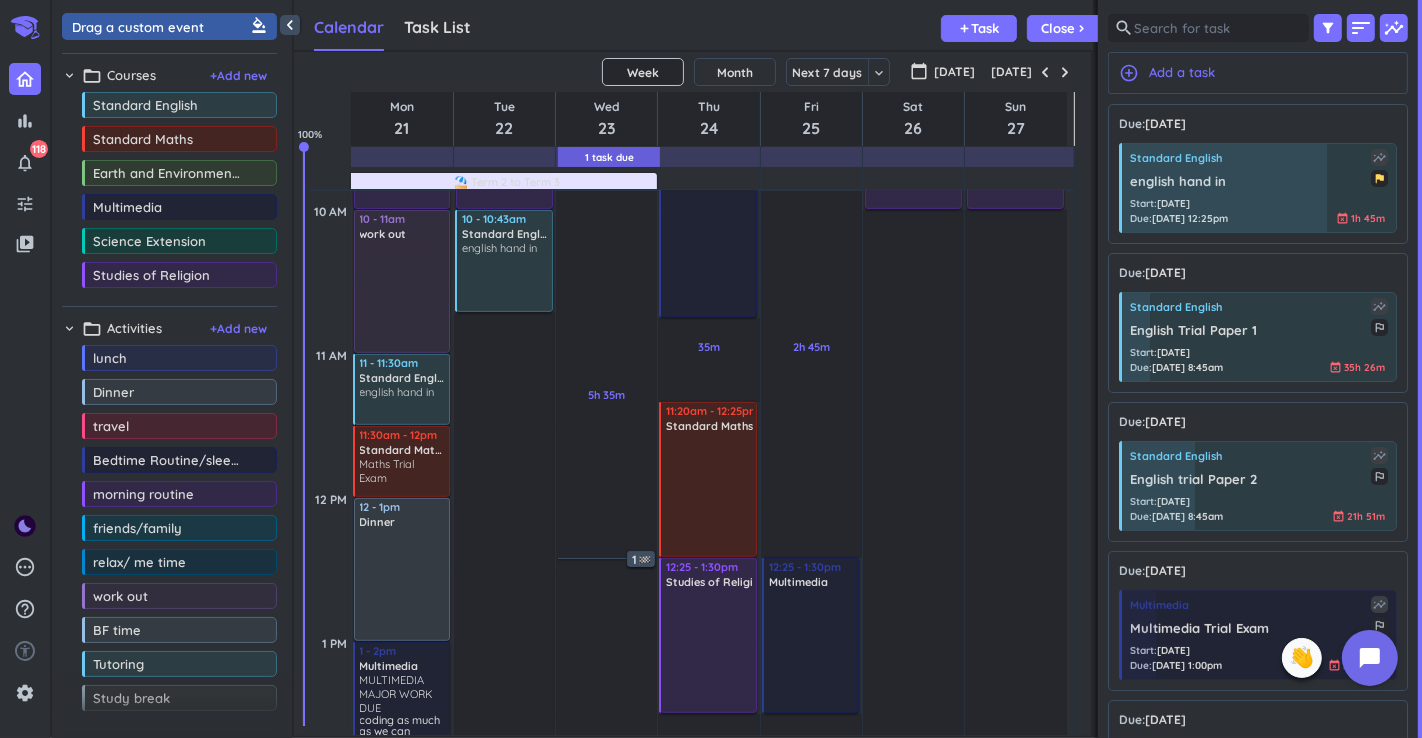 drag, startPoint x: 514, startPoint y: 271, endPoint x: 520, endPoint y: 388, distance: 117.15375 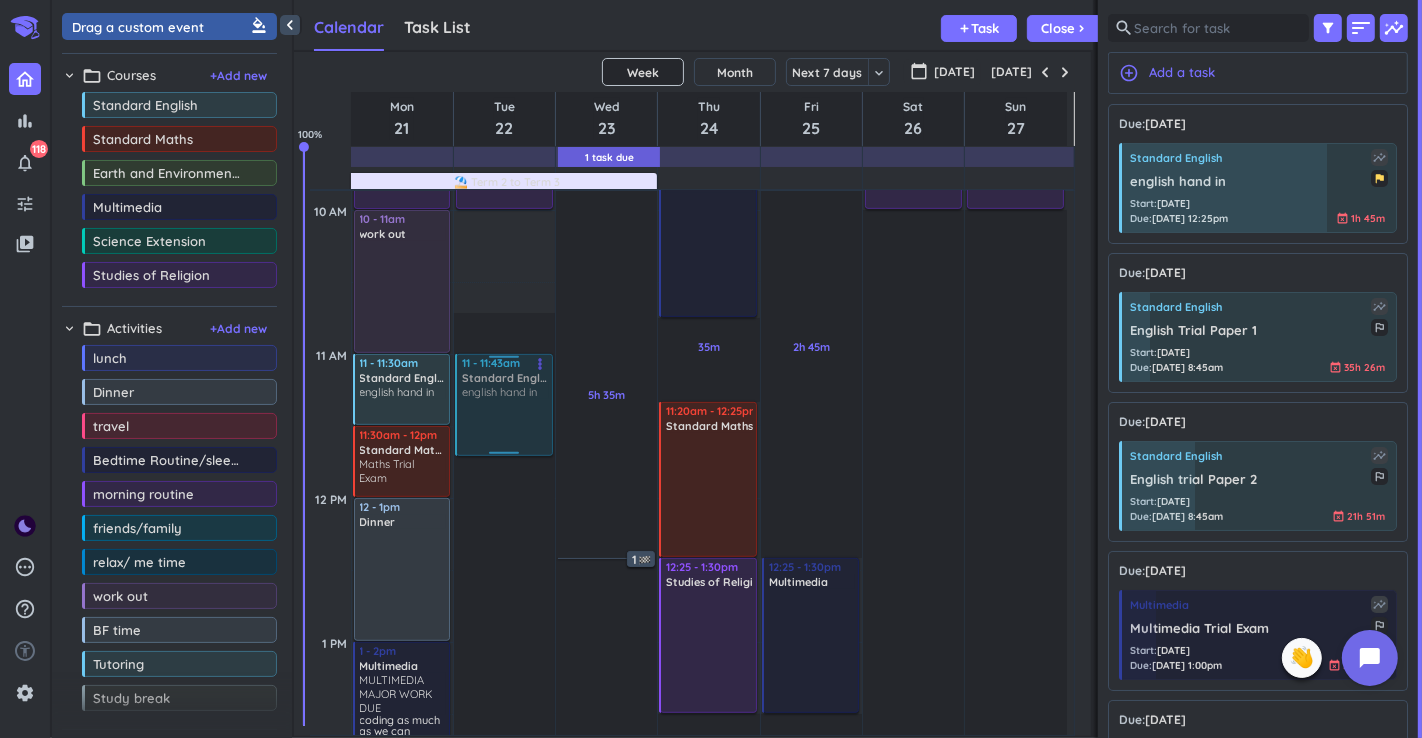 drag, startPoint x: 519, startPoint y: 272, endPoint x: 509, endPoint y: 446, distance: 174.28712 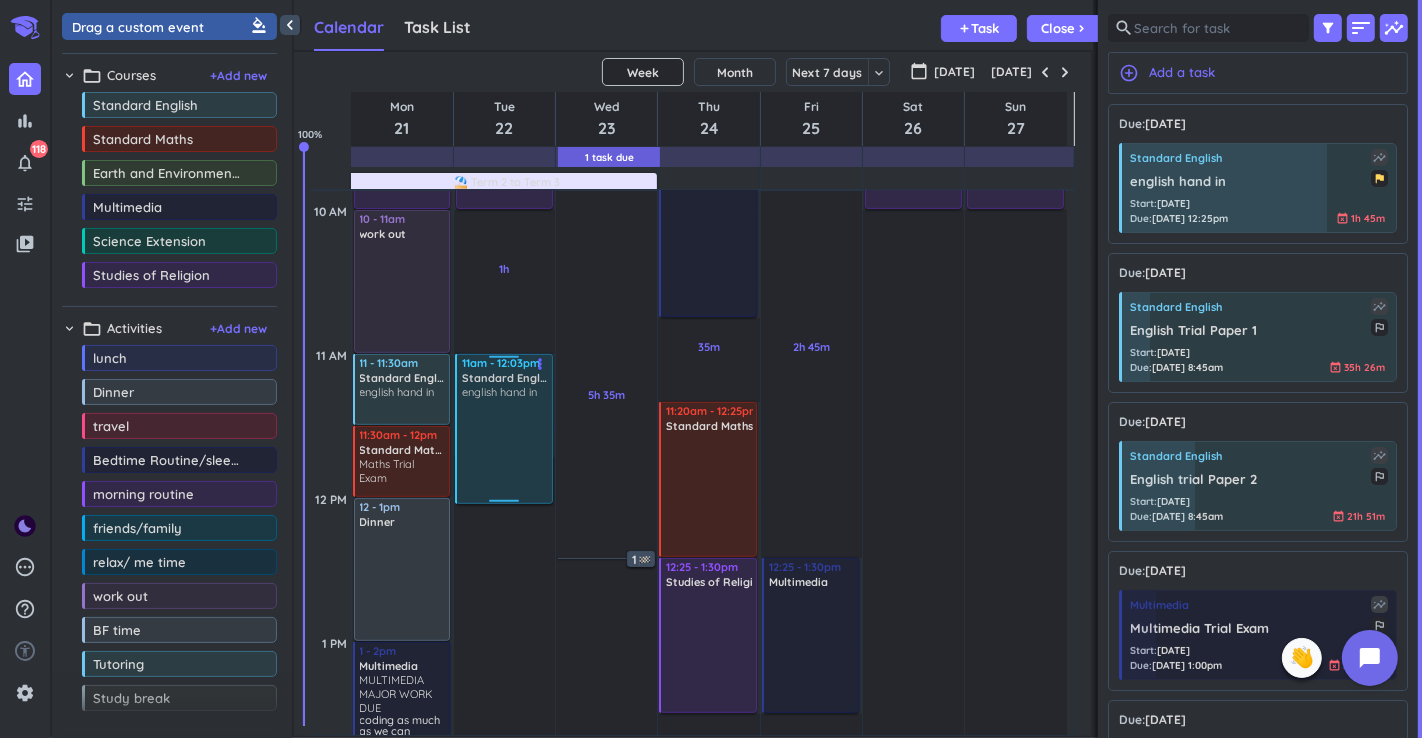 drag, startPoint x: 497, startPoint y: 453, endPoint x: 494, endPoint y: 499, distance: 46.09772 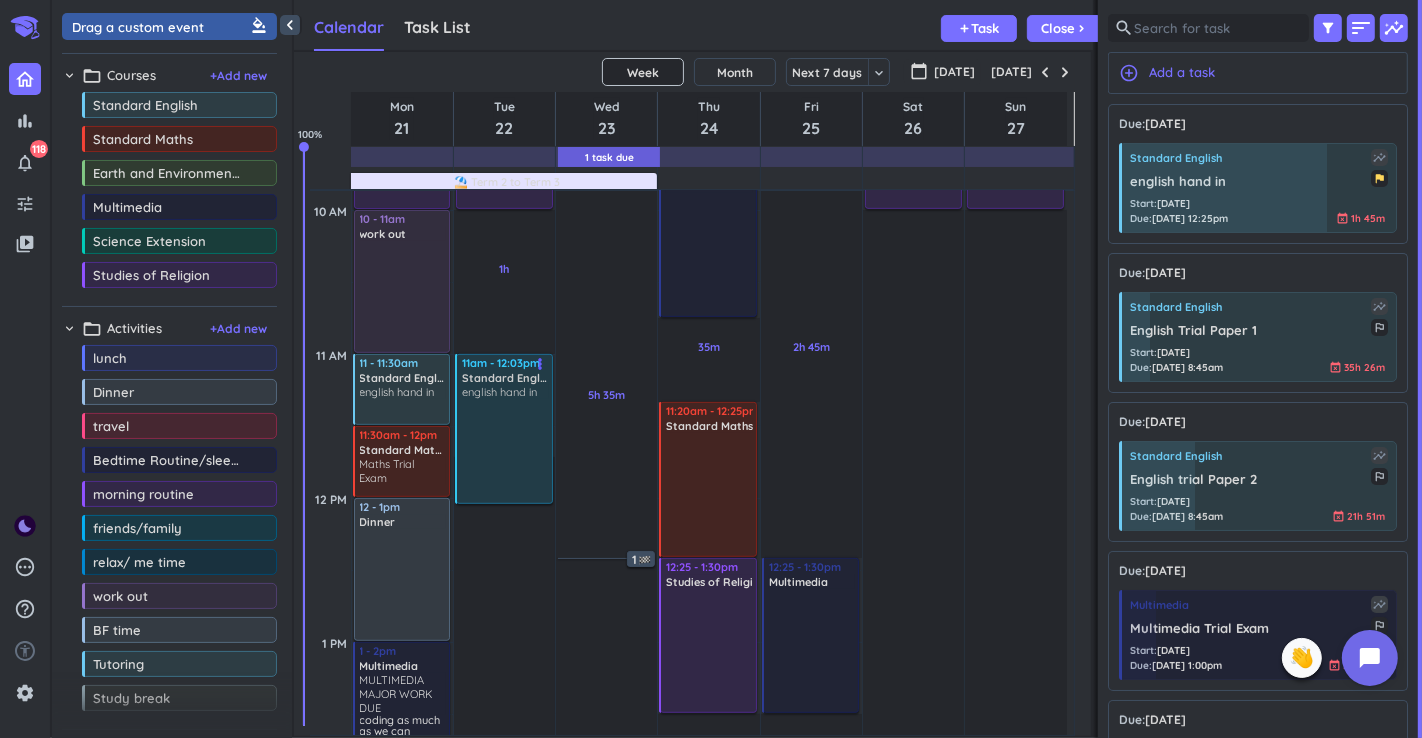 click at bounding box center [505, 449] 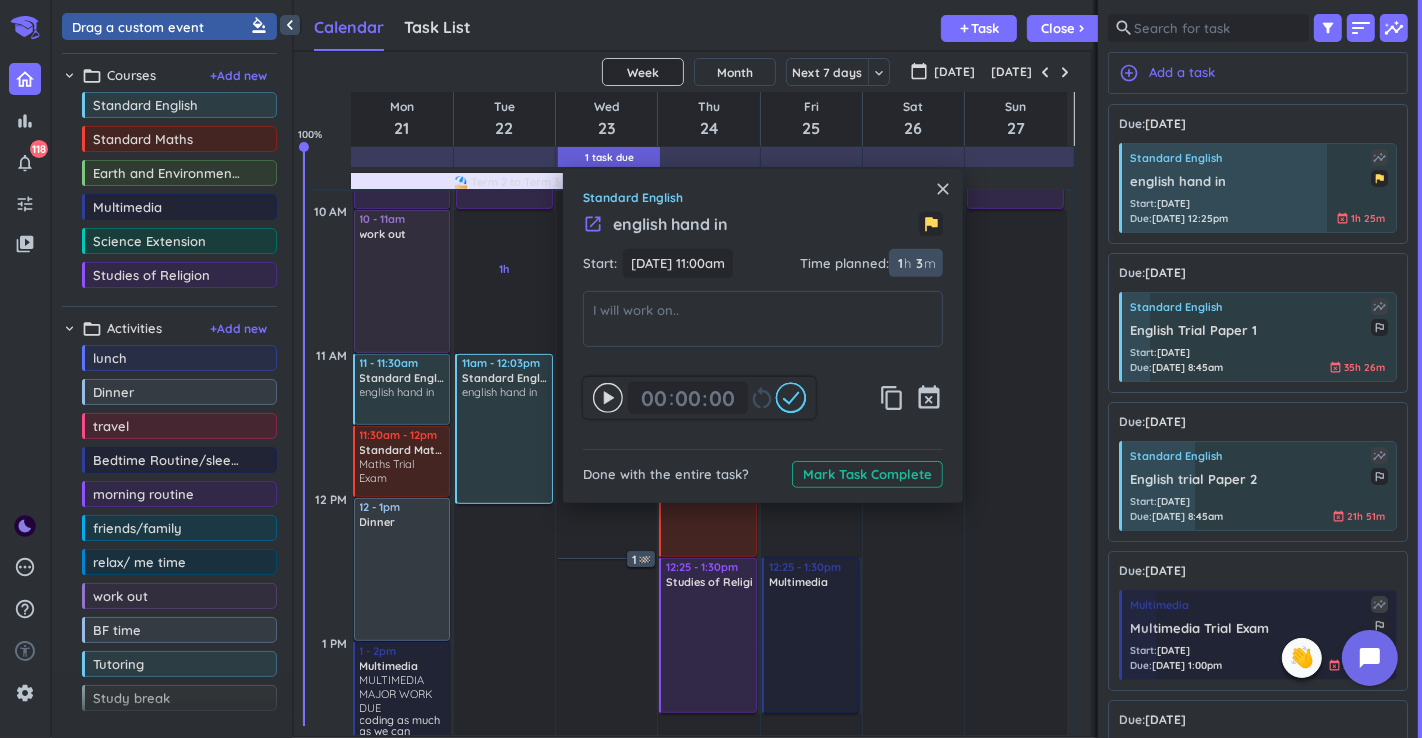 click on "3" at bounding box center [918, 263] 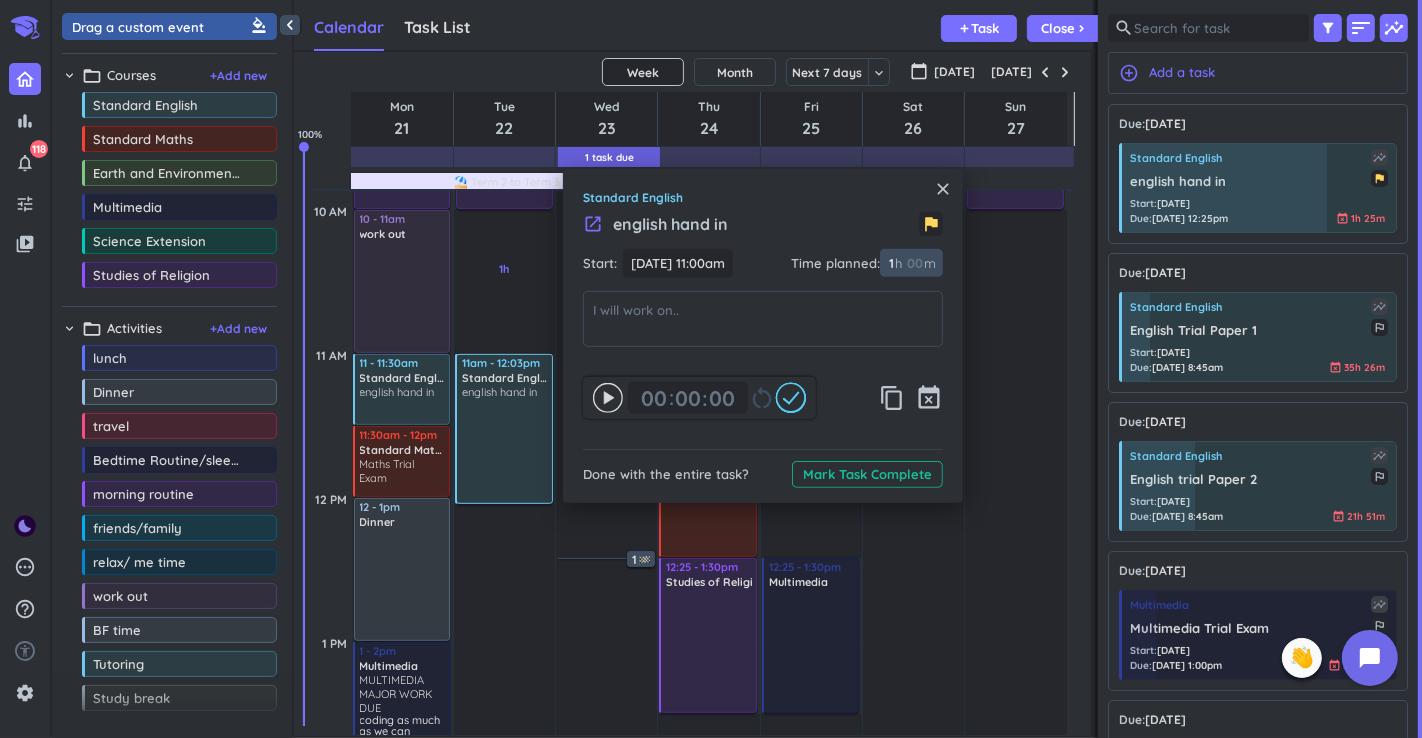 type 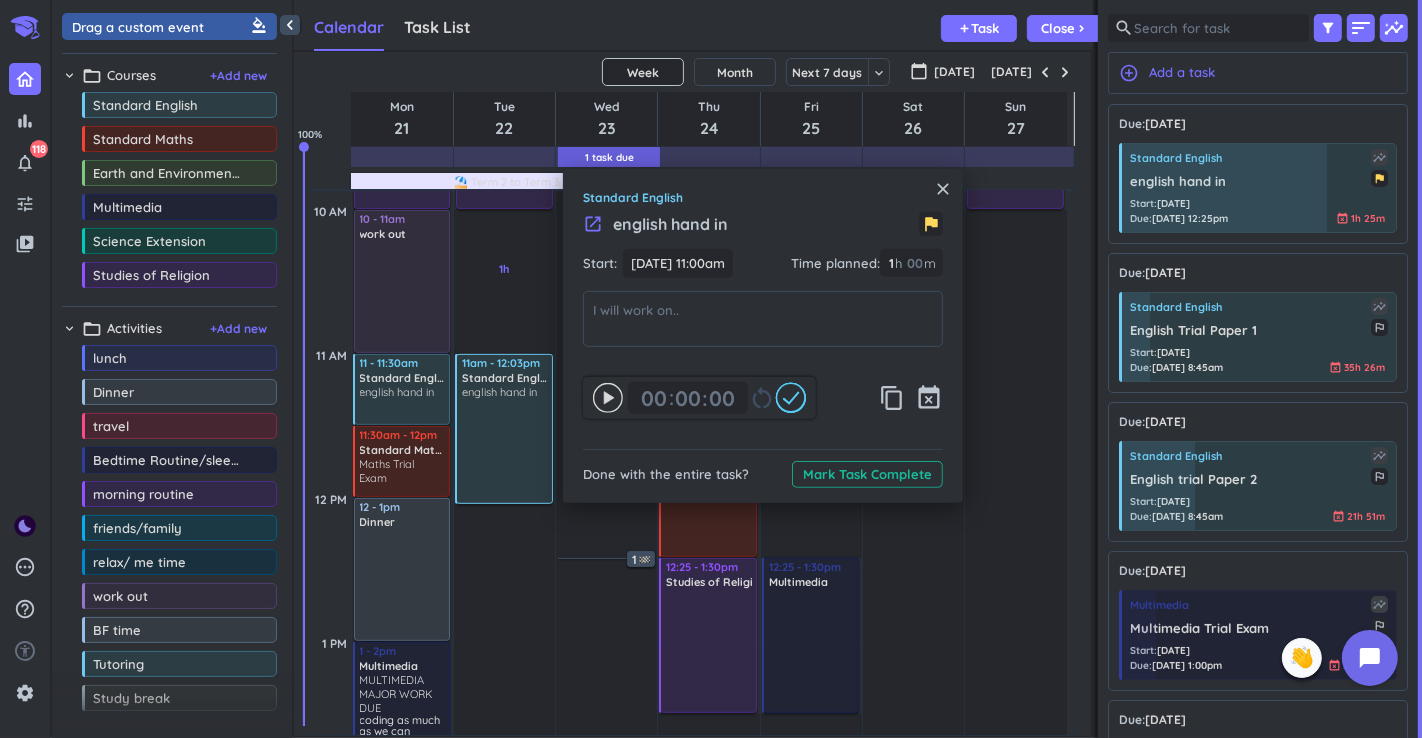 click on "launch english hand in  flag" at bounding box center [763, 230] 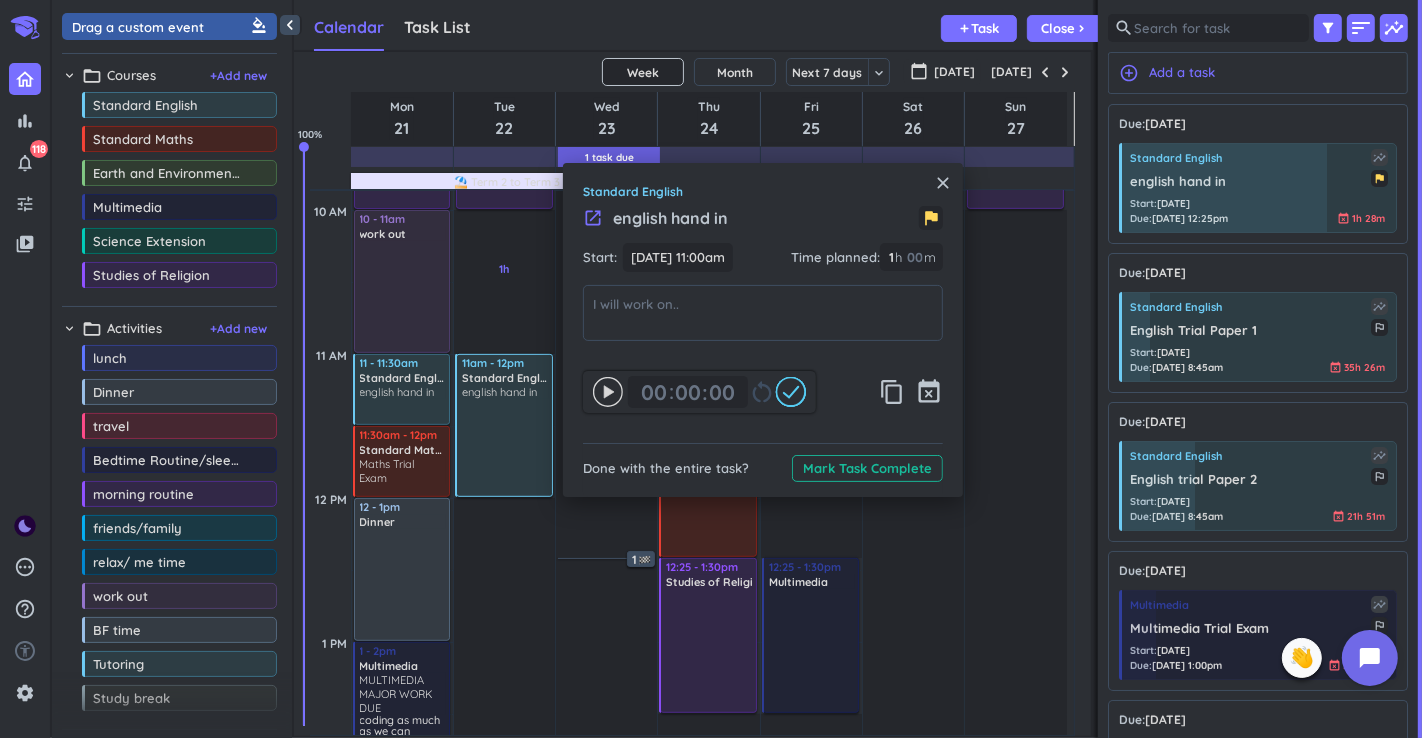 click on "close Standard English launch english hand in  flag Start: [DATE] 11:00am [DATE] 11:00am Time planned : 1 1 00 h 00 m 00 00 : 00 restart_alt content_copy event_busy Done with the entire task? Mark Task Complete" at bounding box center [763, 330] 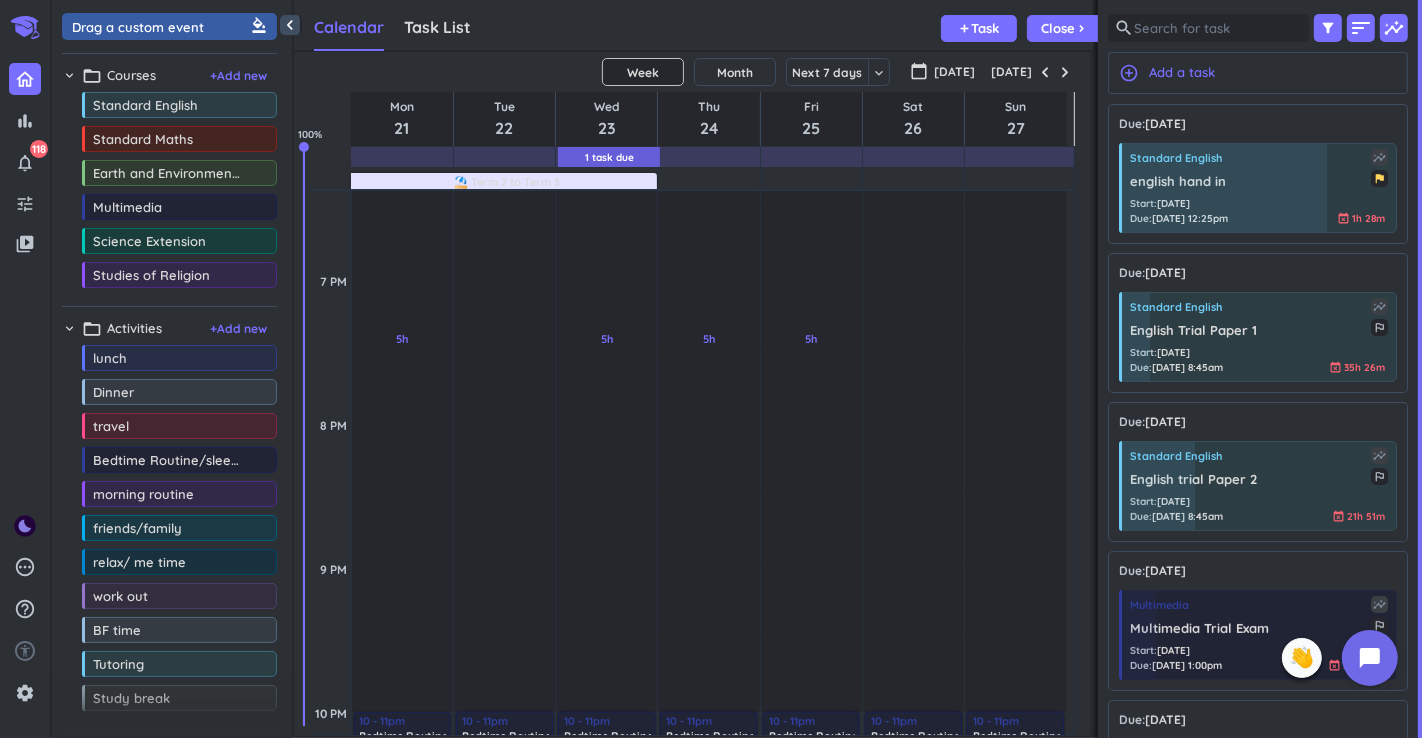 scroll, scrollTop: 2067, scrollLeft: 0, axis: vertical 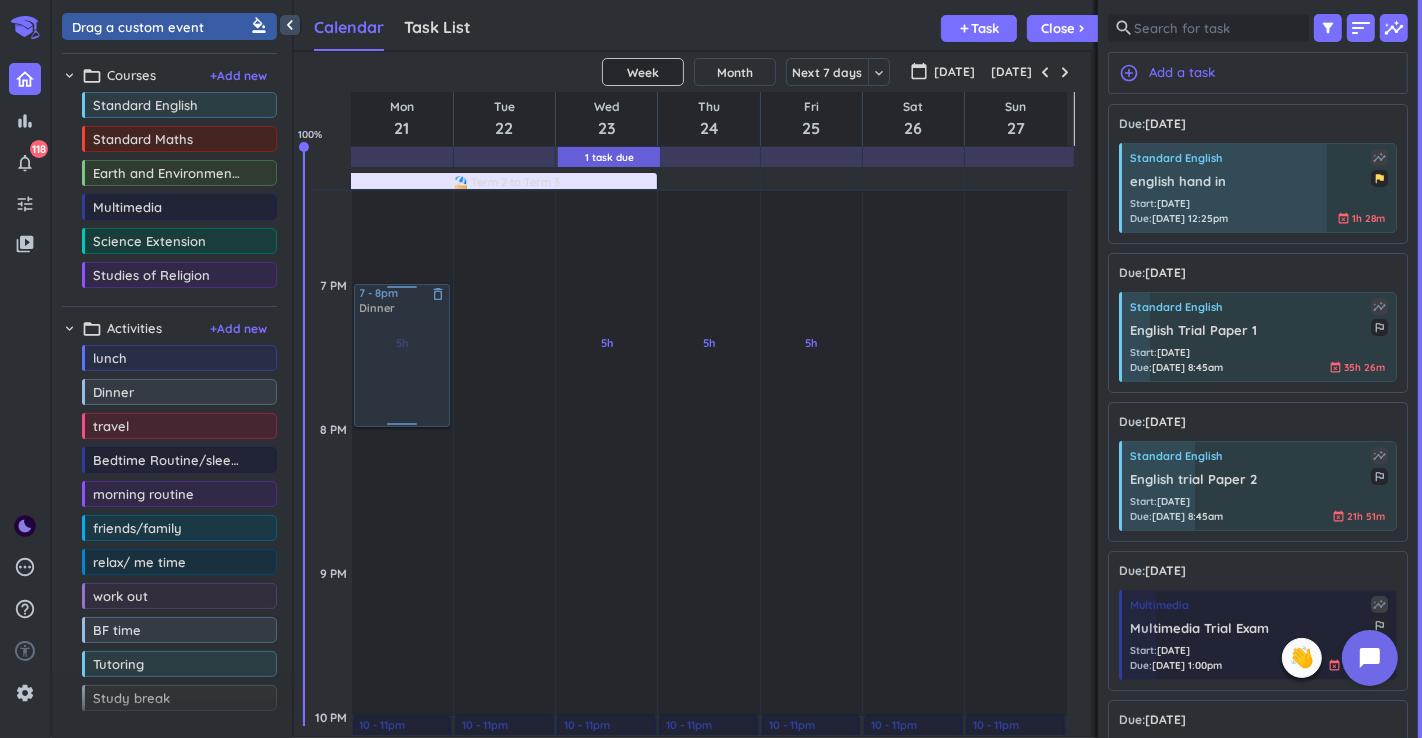drag, startPoint x: 196, startPoint y: 394, endPoint x: 423, endPoint y: 289, distance: 250.10797 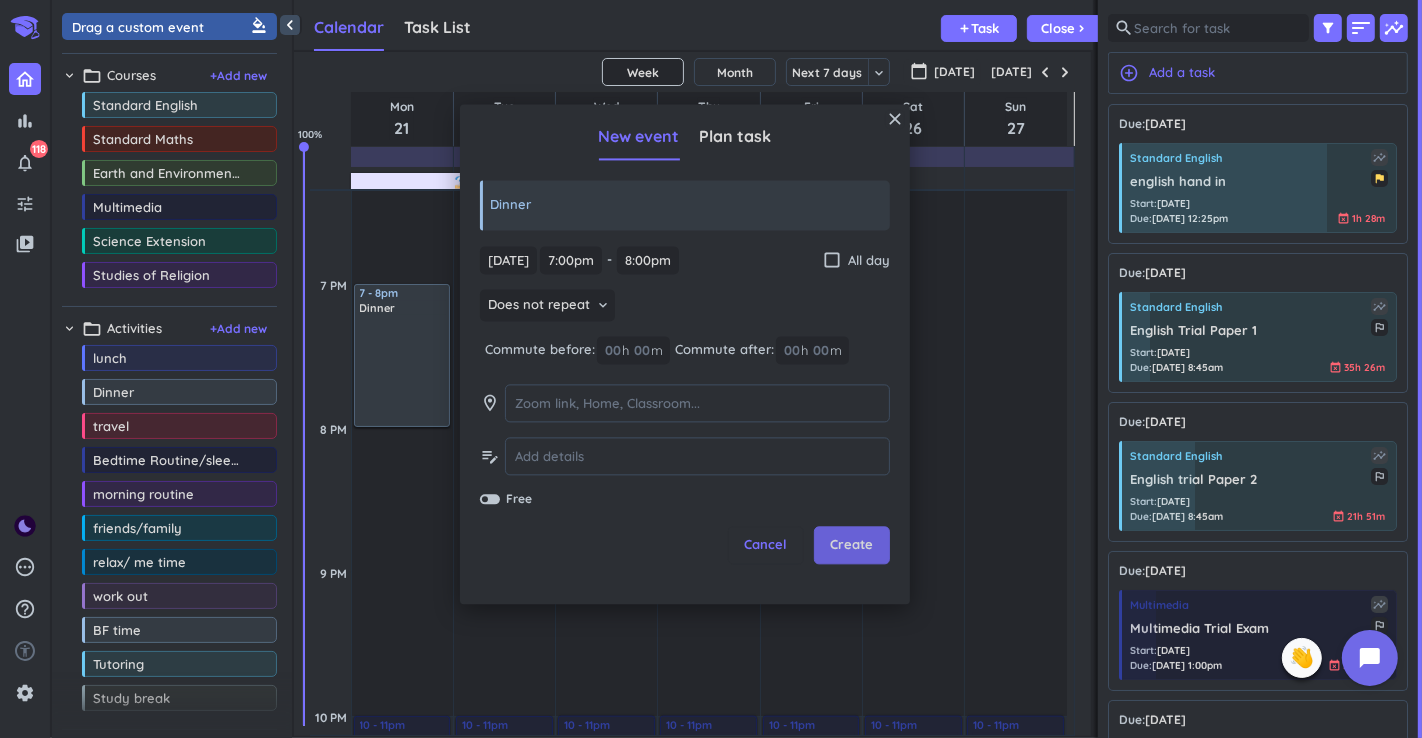 click on "Create" at bounding box center [852, 546] 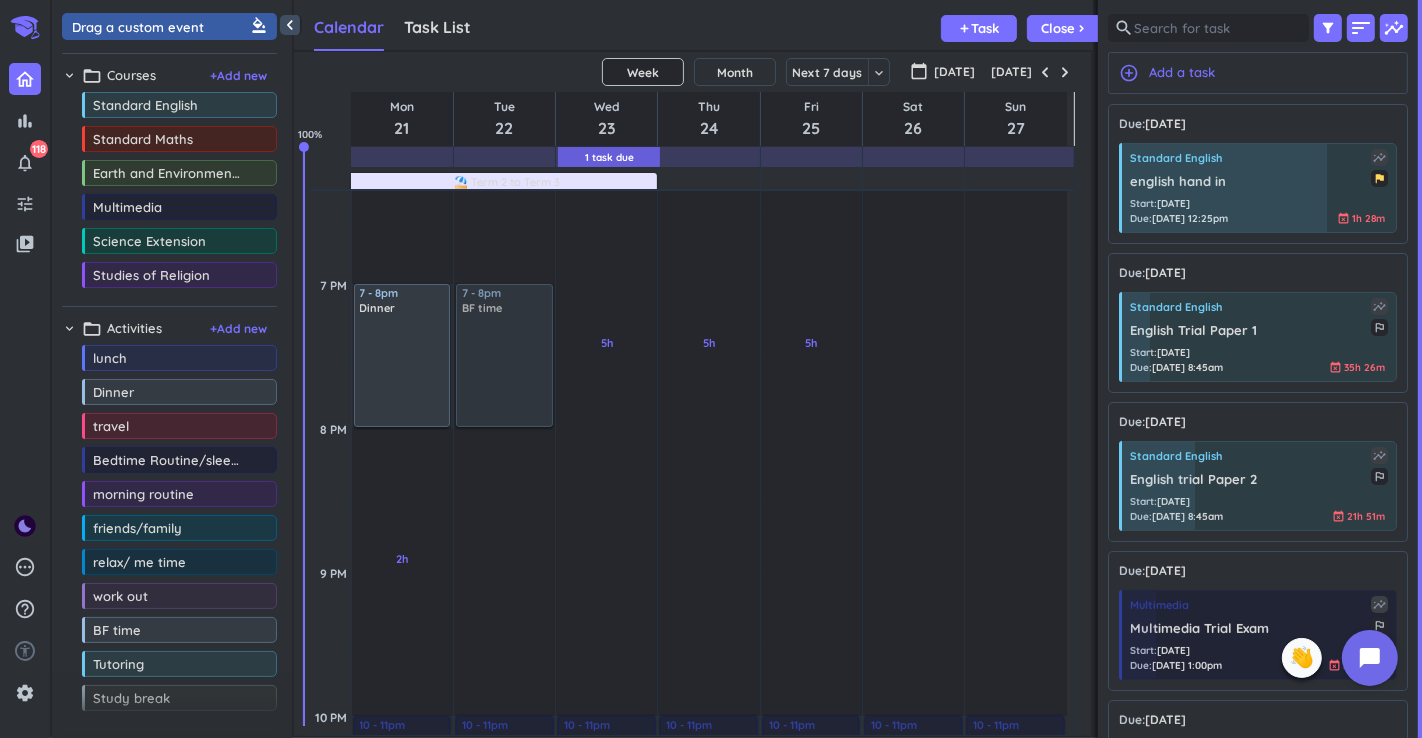 drag, startPoint x: 172, startPoint y: 622, endPoint x: 526, endPoint y: 294, distance: 482.59714 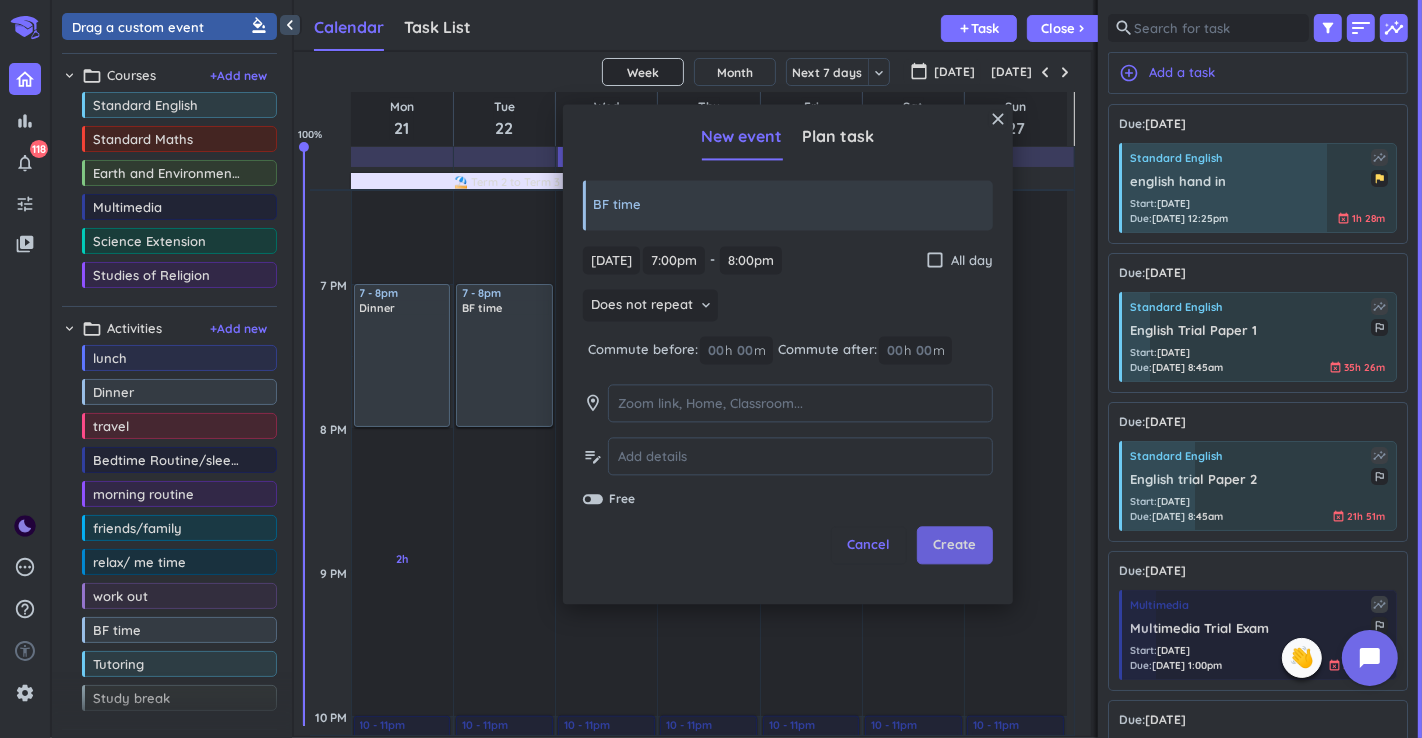 click on "Create" at bounding box center (954, 546) 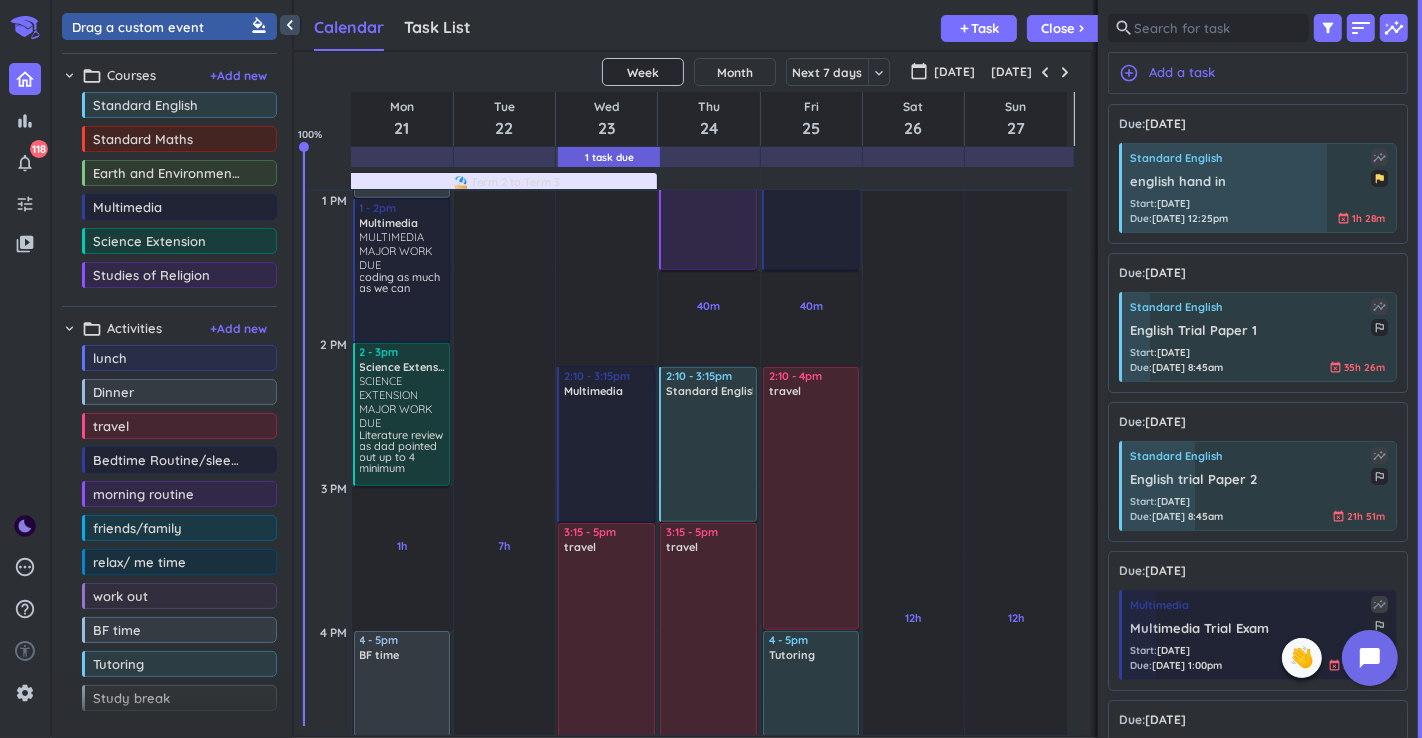 scroll, scrollTop: 1289, scrollLeft: 0, axis: vertical 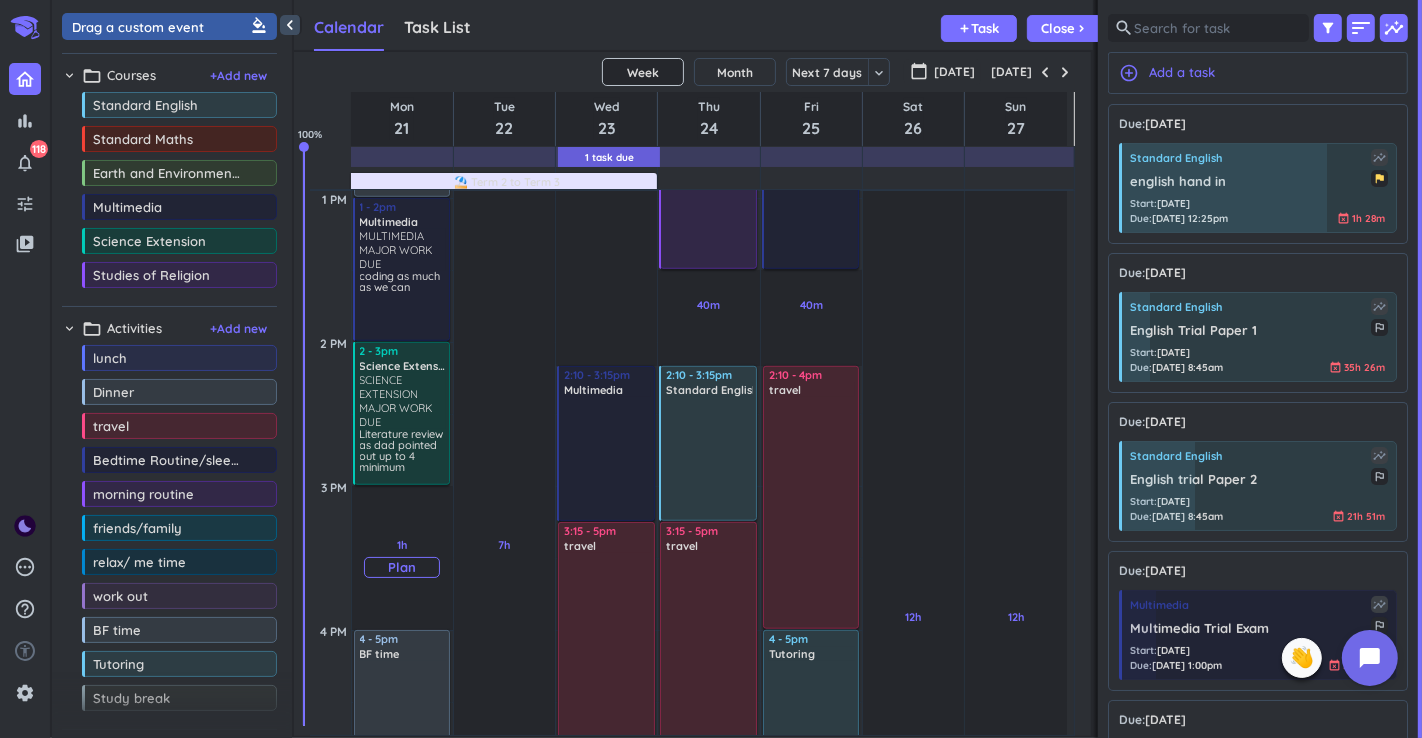 click on "Plan" at bounding box center [402, 567] 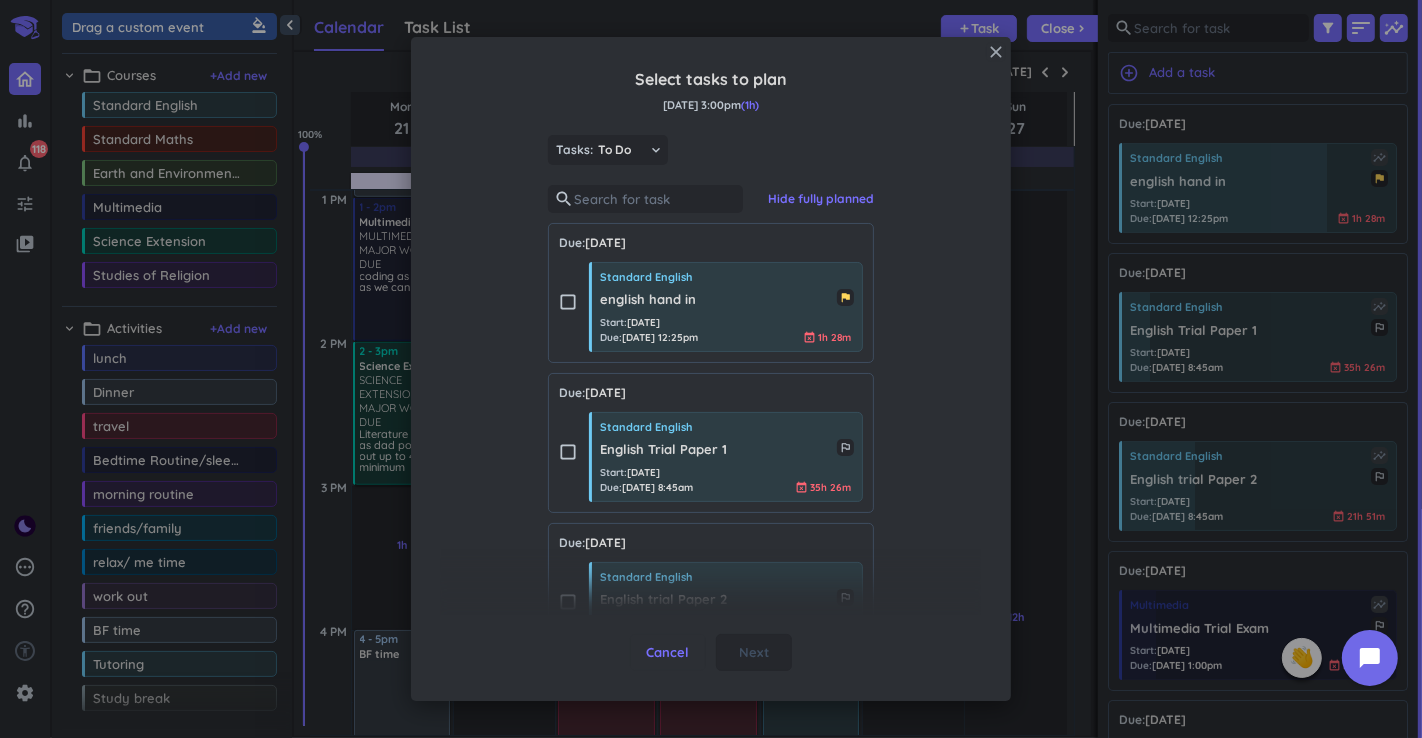 click on "close" at bounding box center [996, 52] 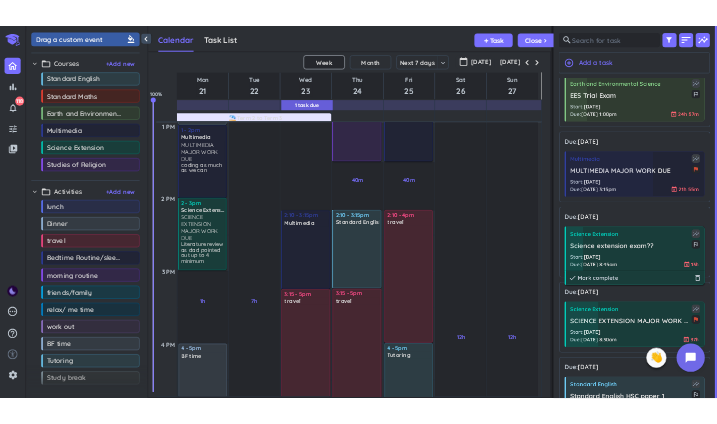 scroll, scrollTop: 1000, scrollLeft: 0, axis: vertical 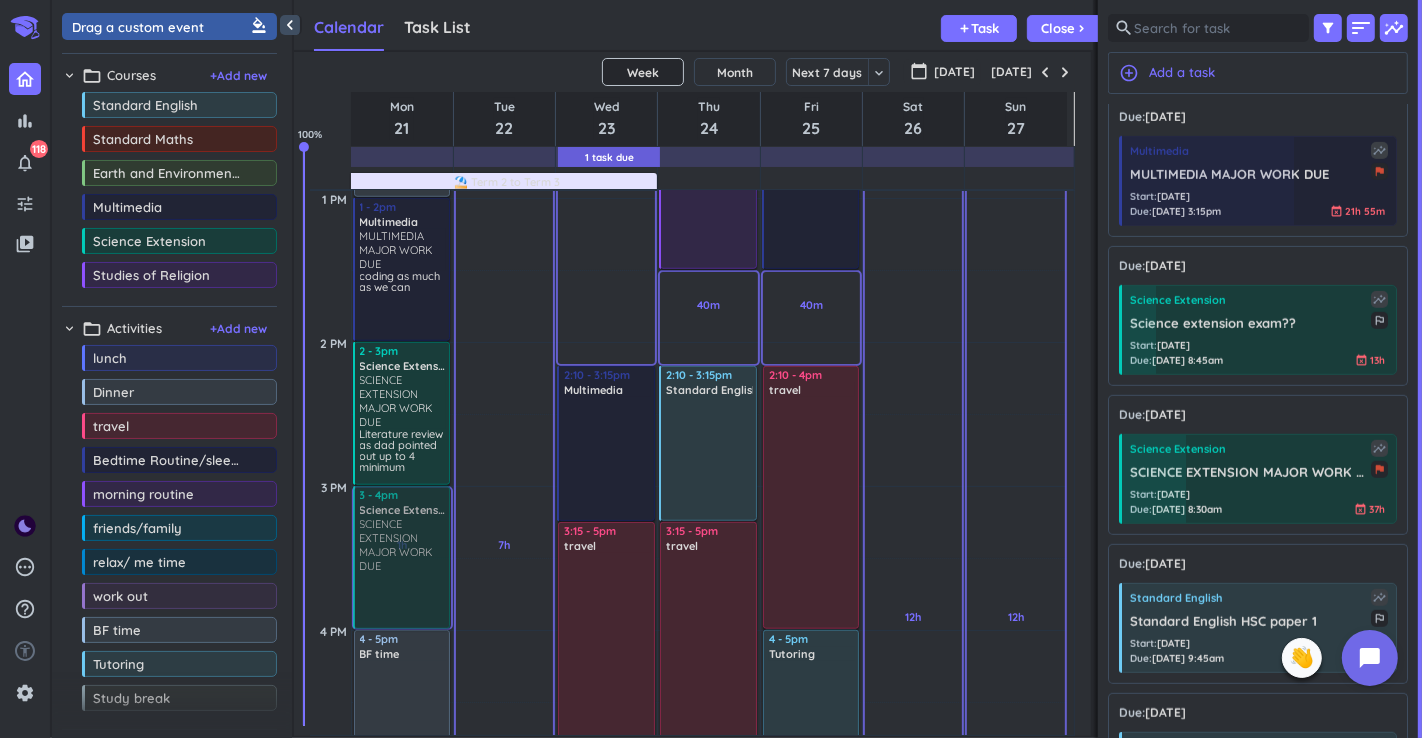 drag, startPoint x: 1305, startPoint y: 493, endPoint x: 401, endPoint y: 496, distance: 904.005 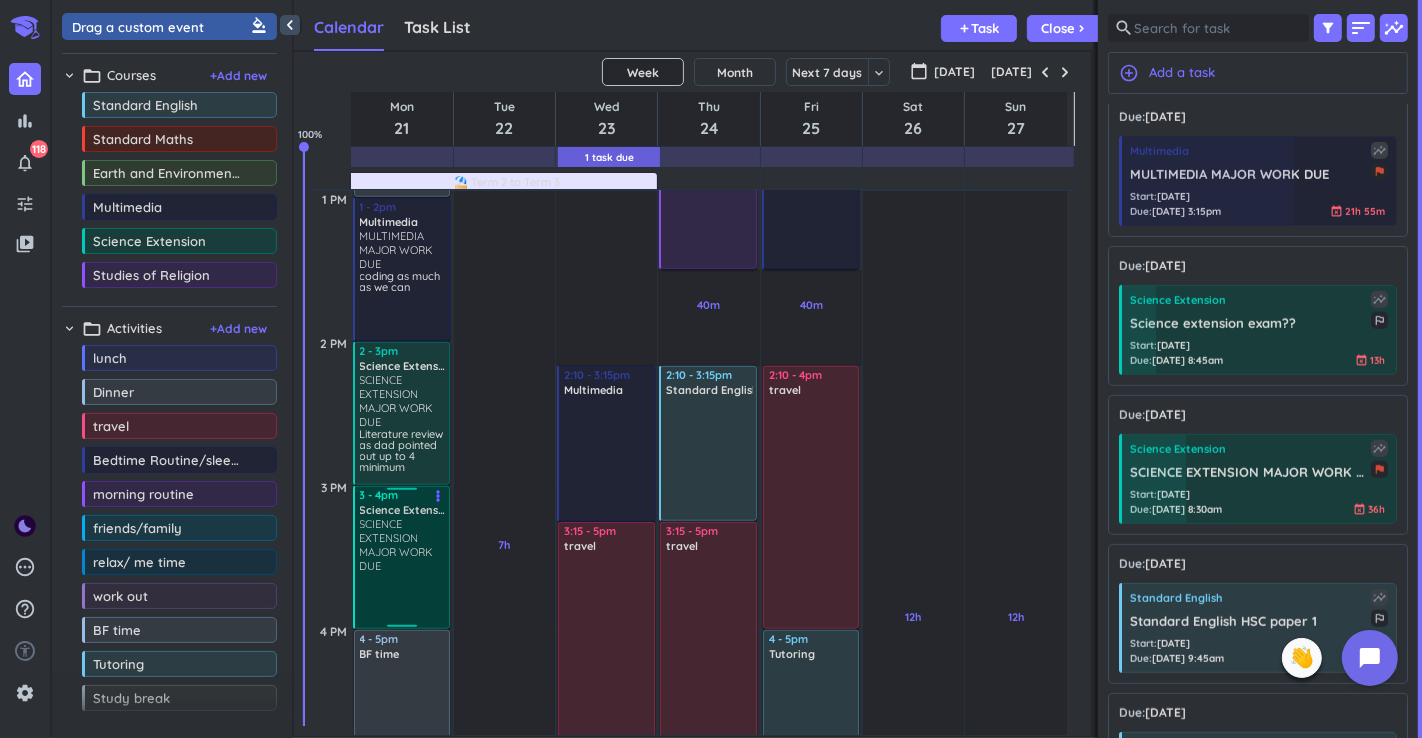 click on "SCIENCE EXTENSION MAJOR WORK DUE" at bounding box center [403, 545] 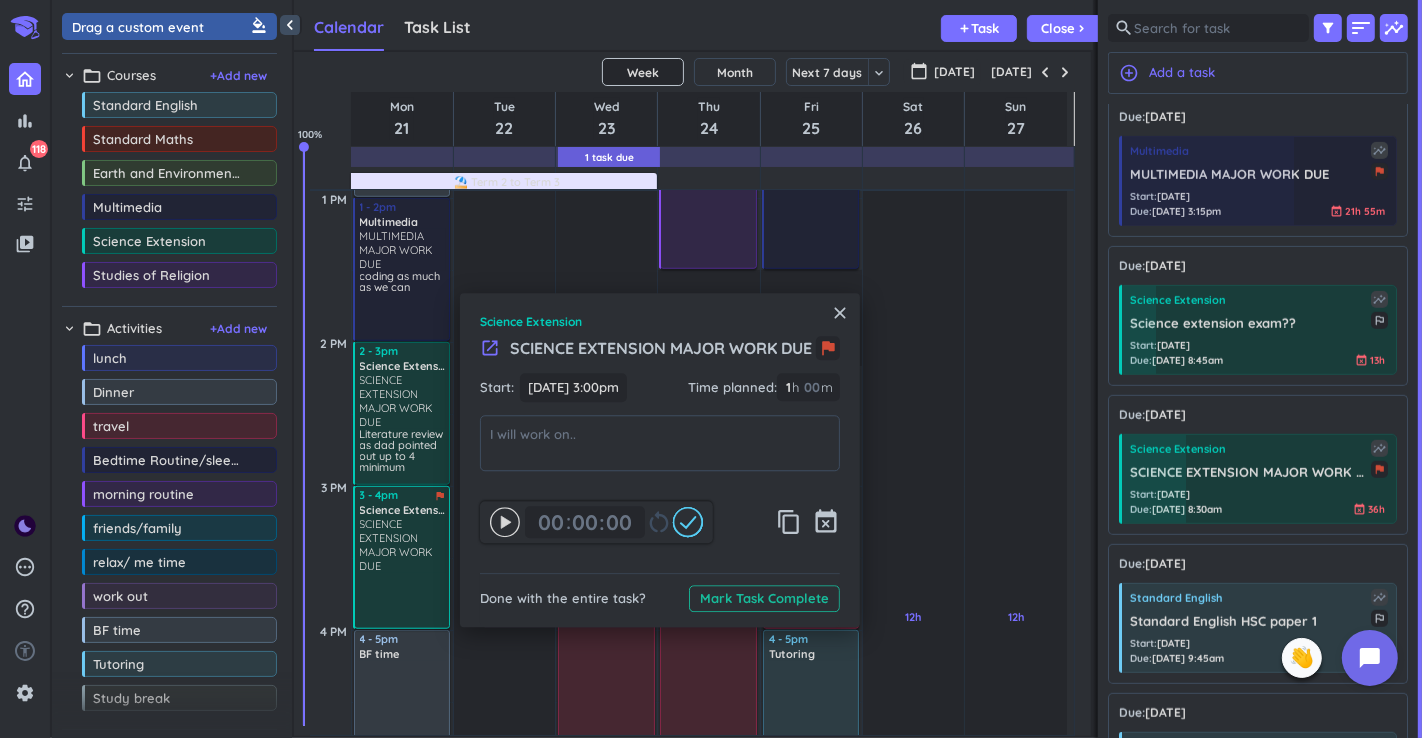 click on "Start: [DATE] 3:00pm [DATE] 3:00pm Time planned : 1 1 00 h 00 m" at bounding box center (660, 394) 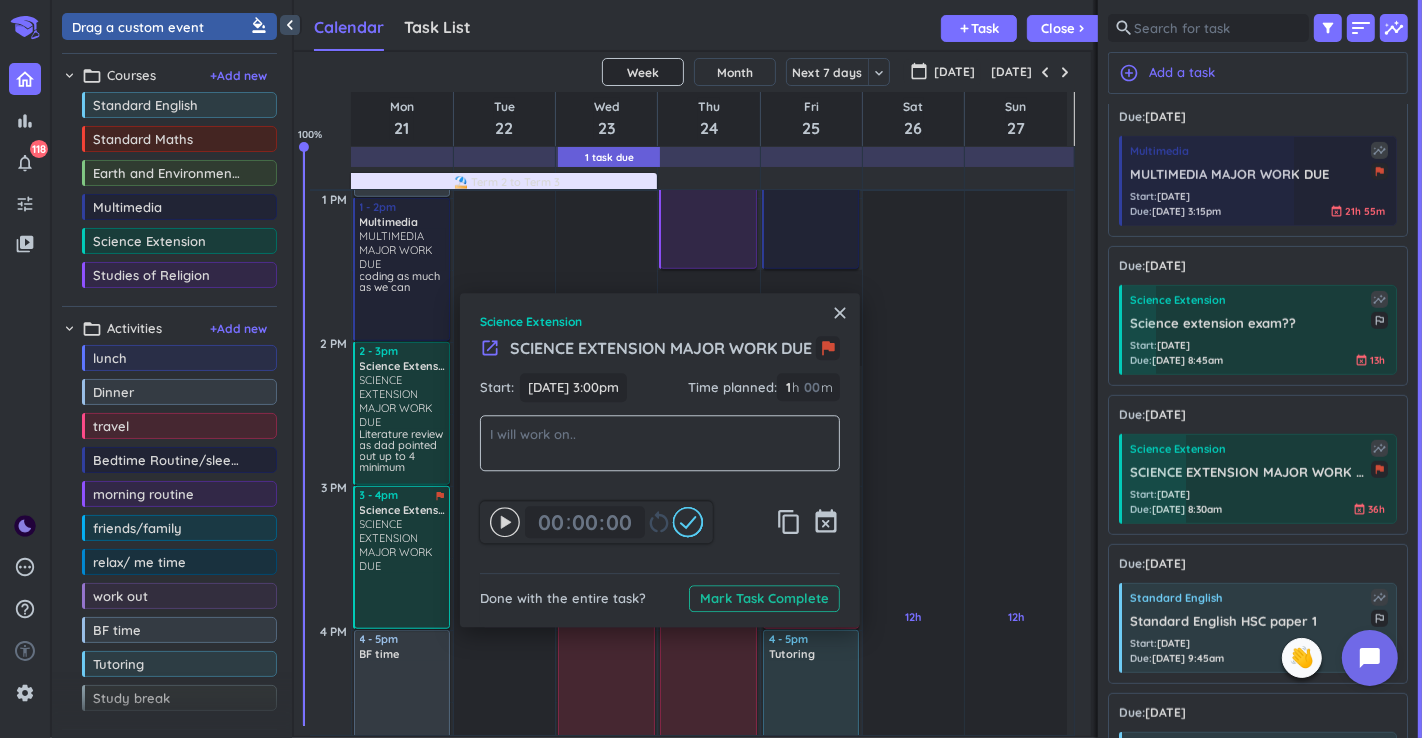 click 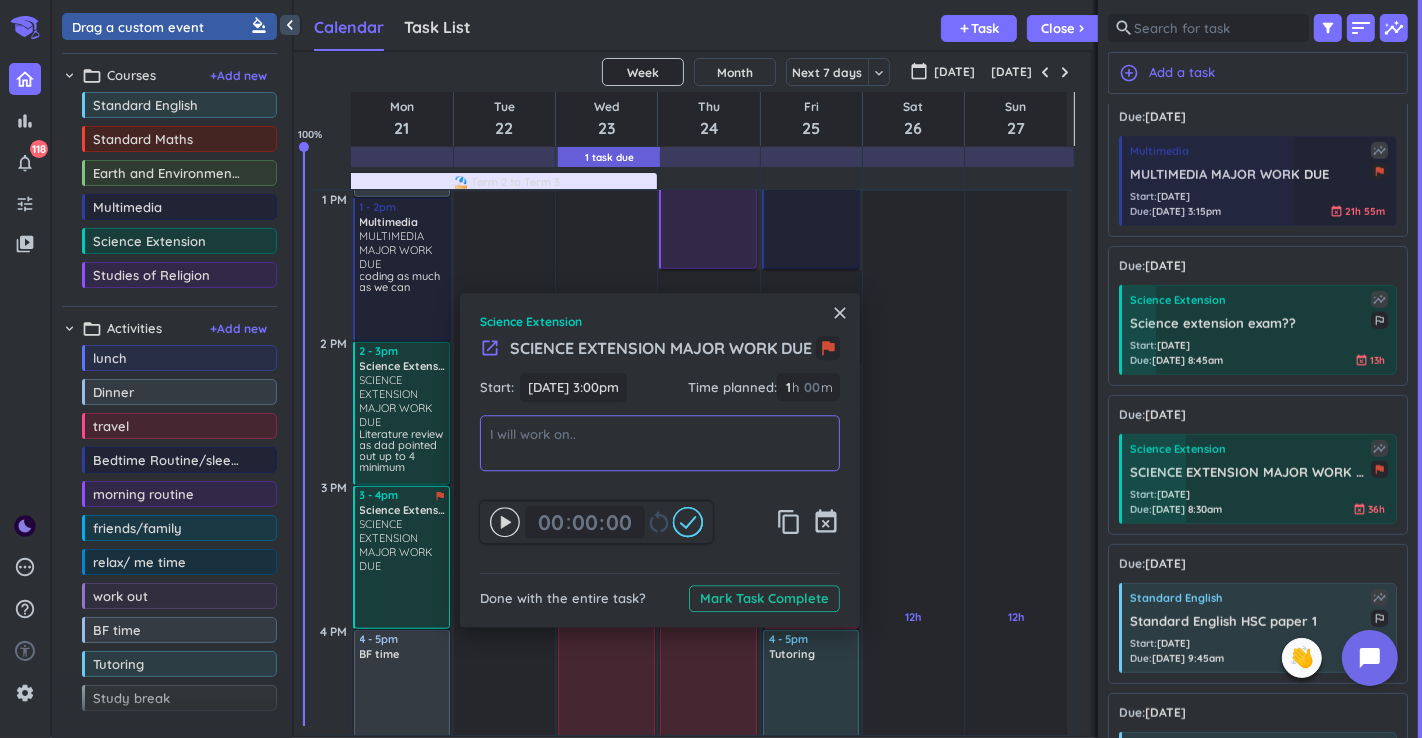 click at bounding box center [660, 443] 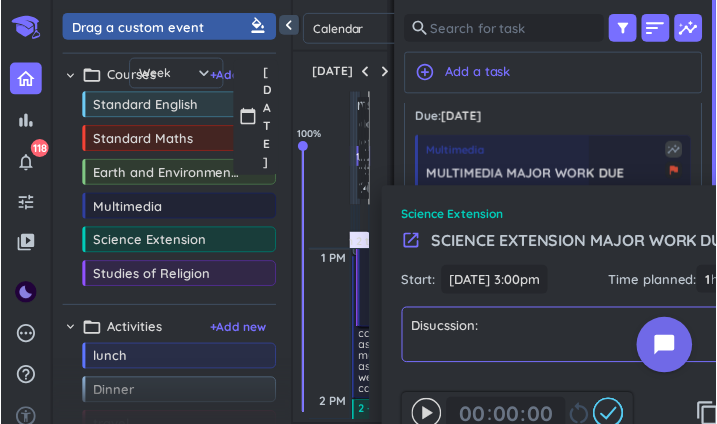 scroll, scrollTop: 42, scrollLeft: 87, axis: both 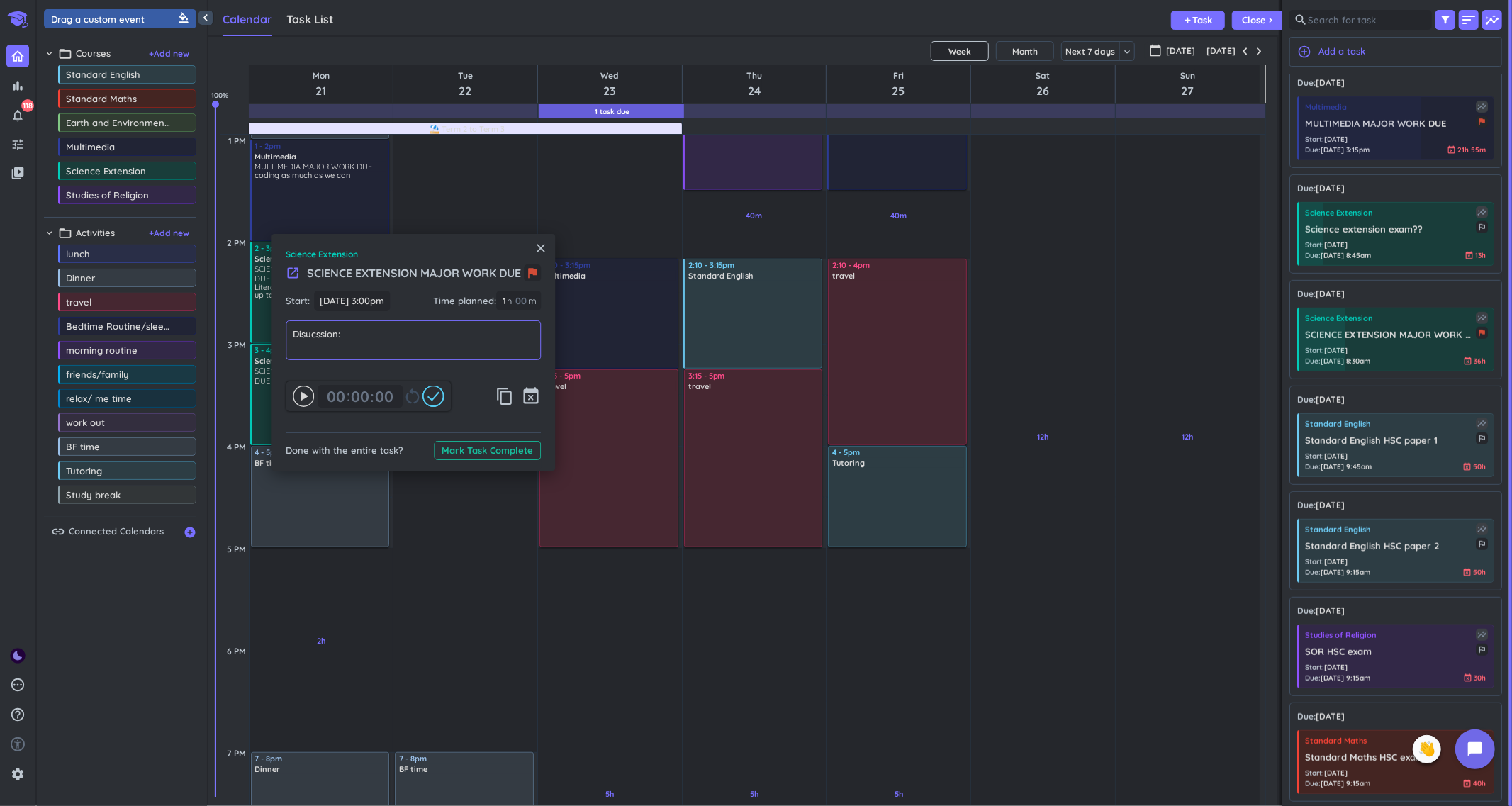 click on "Disucssion:" at bounding box center (413, 340) 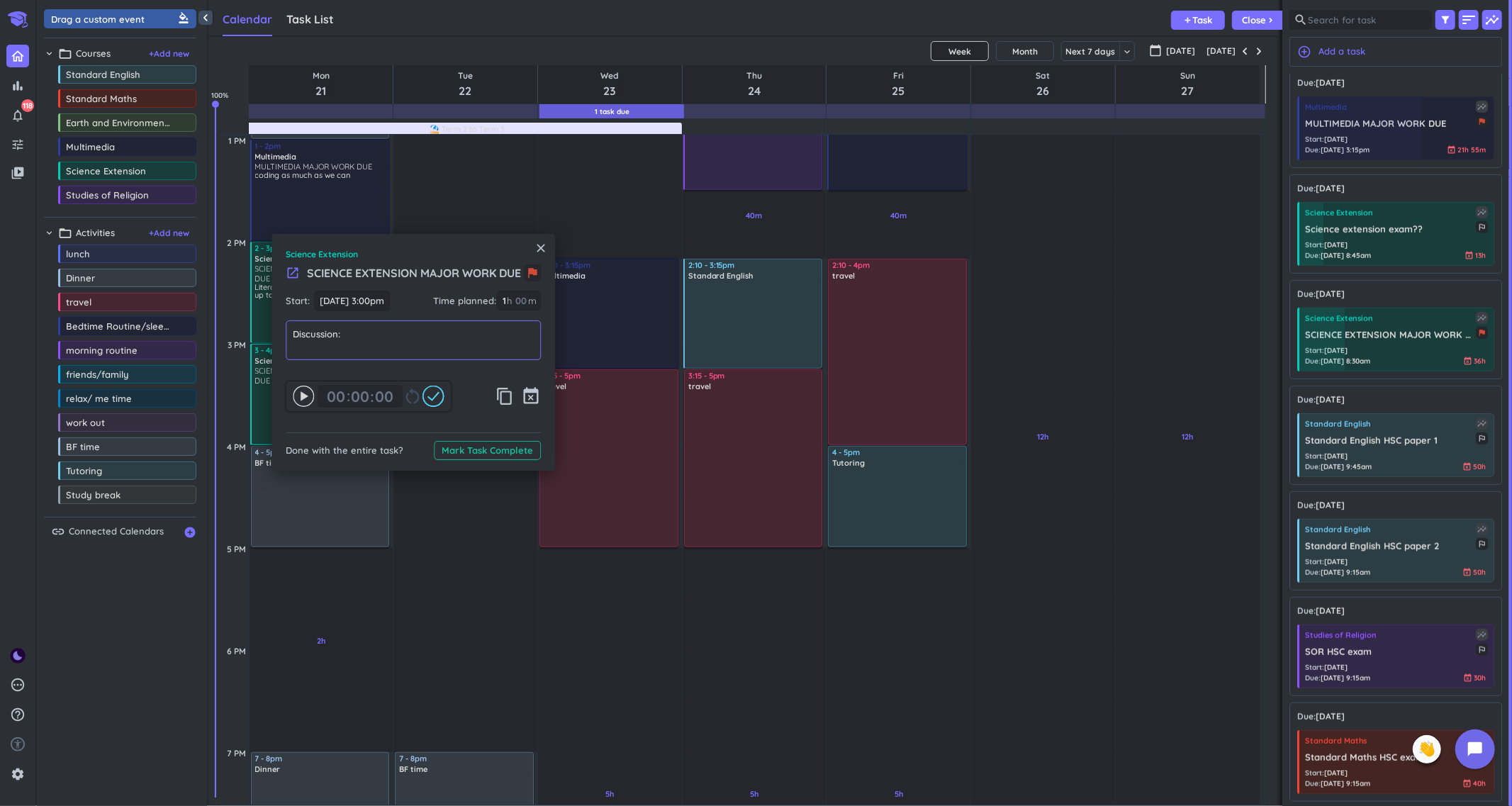 click on "Discussion:" at bounding box center (413, 340) 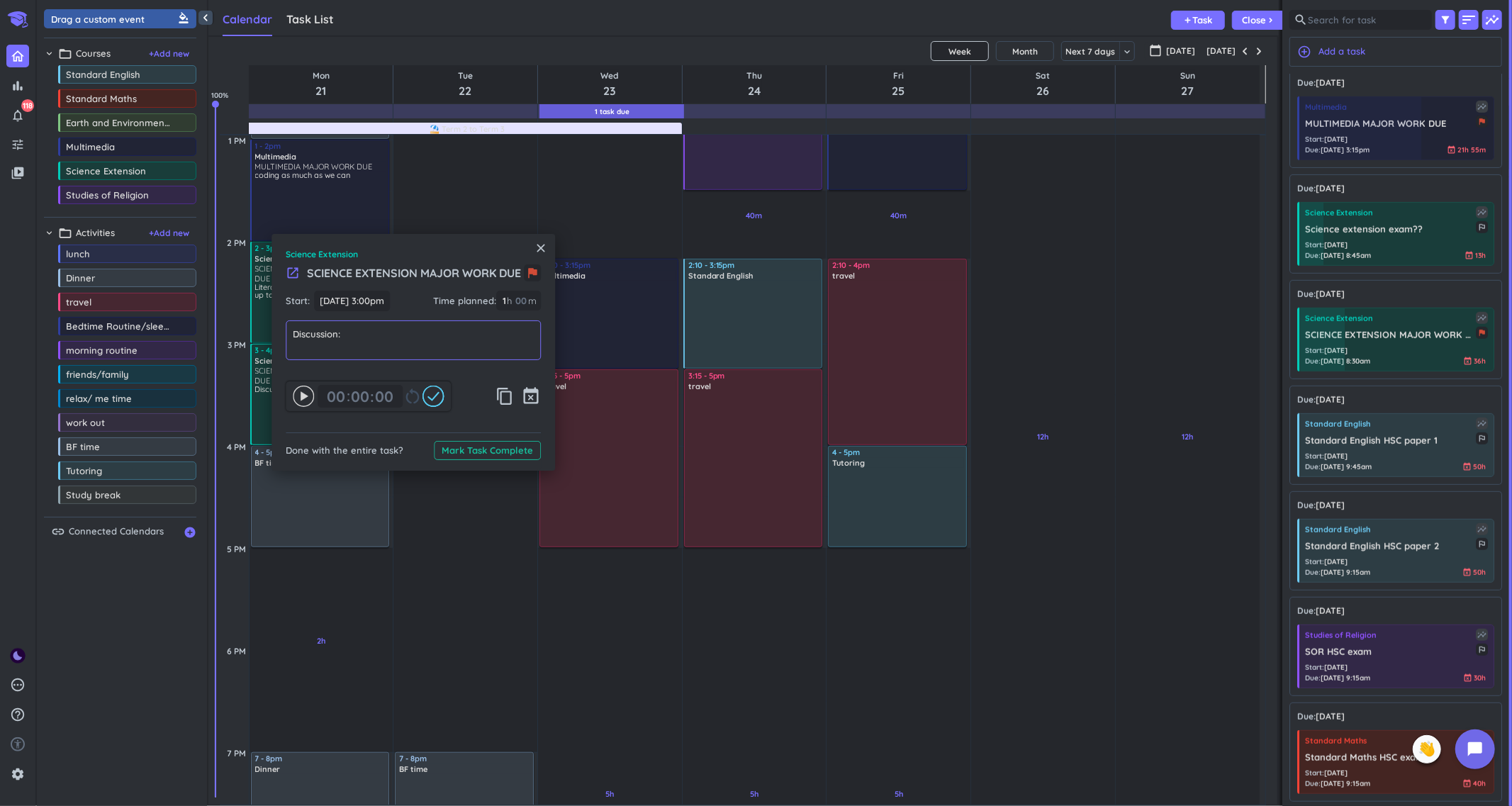 click on "Discussion:" at bounding box center (413, 340) 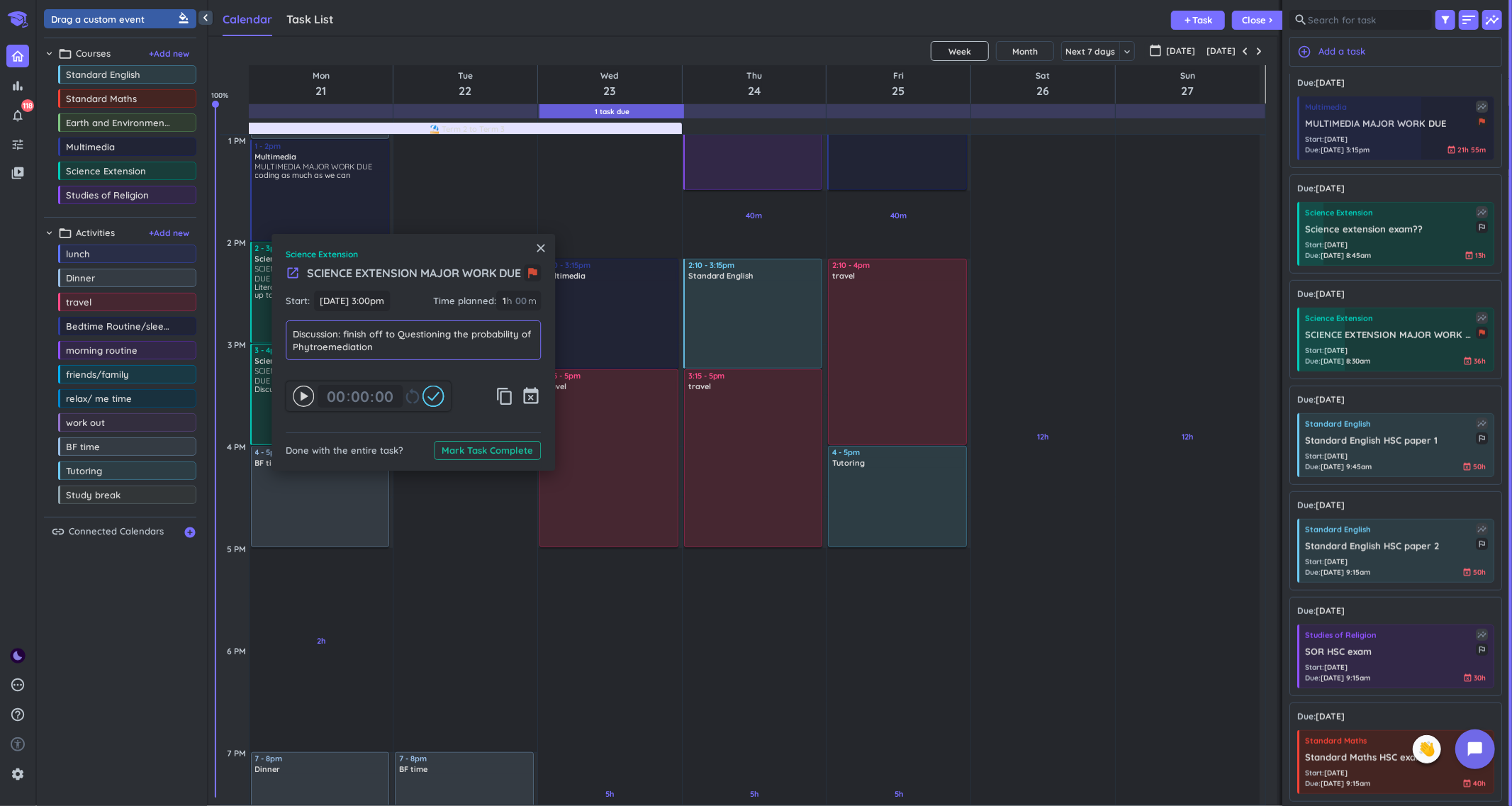 click on "Discussion: finish off to Questioning the probability of Phytroemediation" at bounding box center (413, 340) 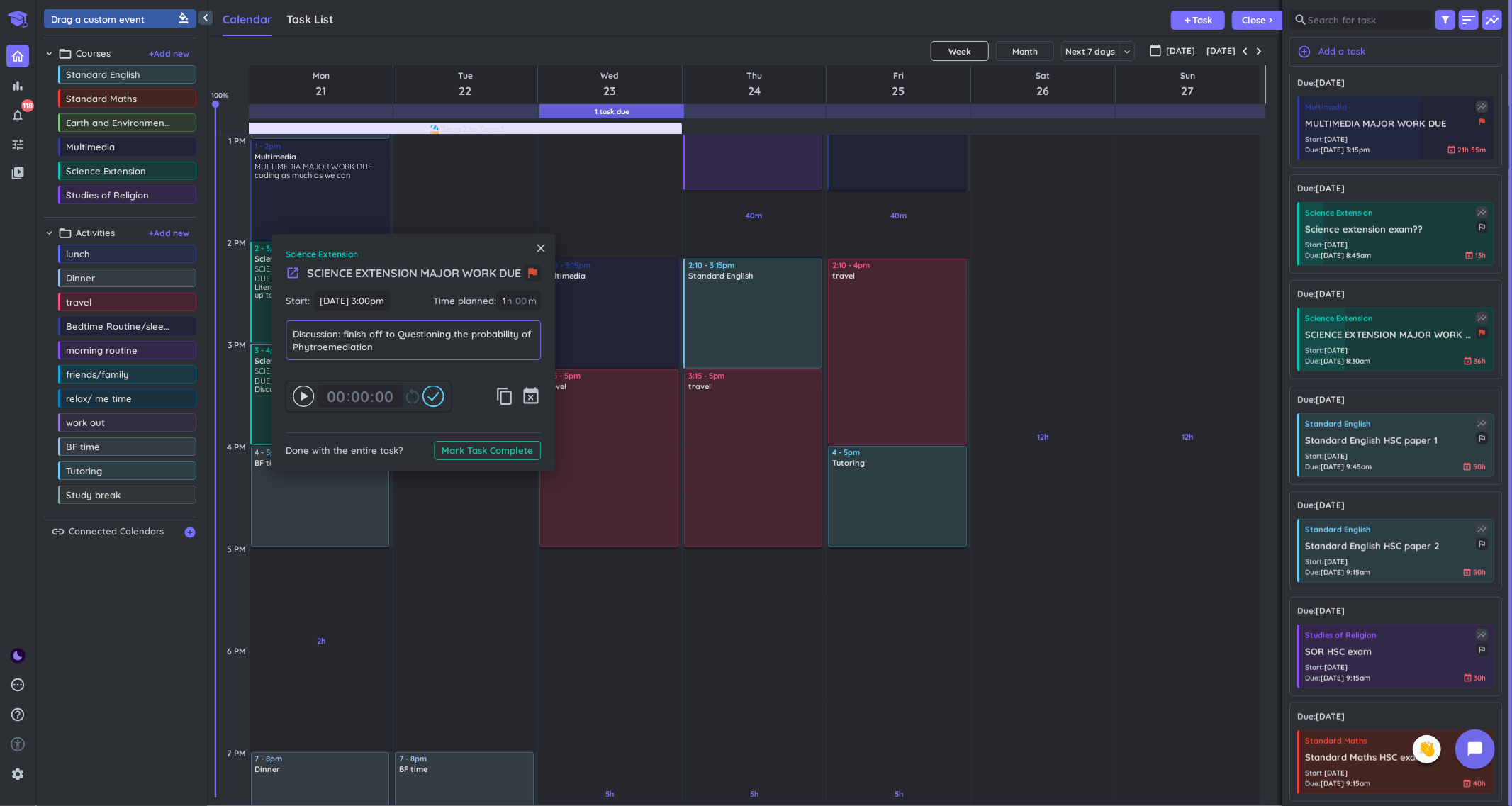 click on "Discussion: finish off to Questioning the probability of Phytroemediation" at bounding box center (413, 340) 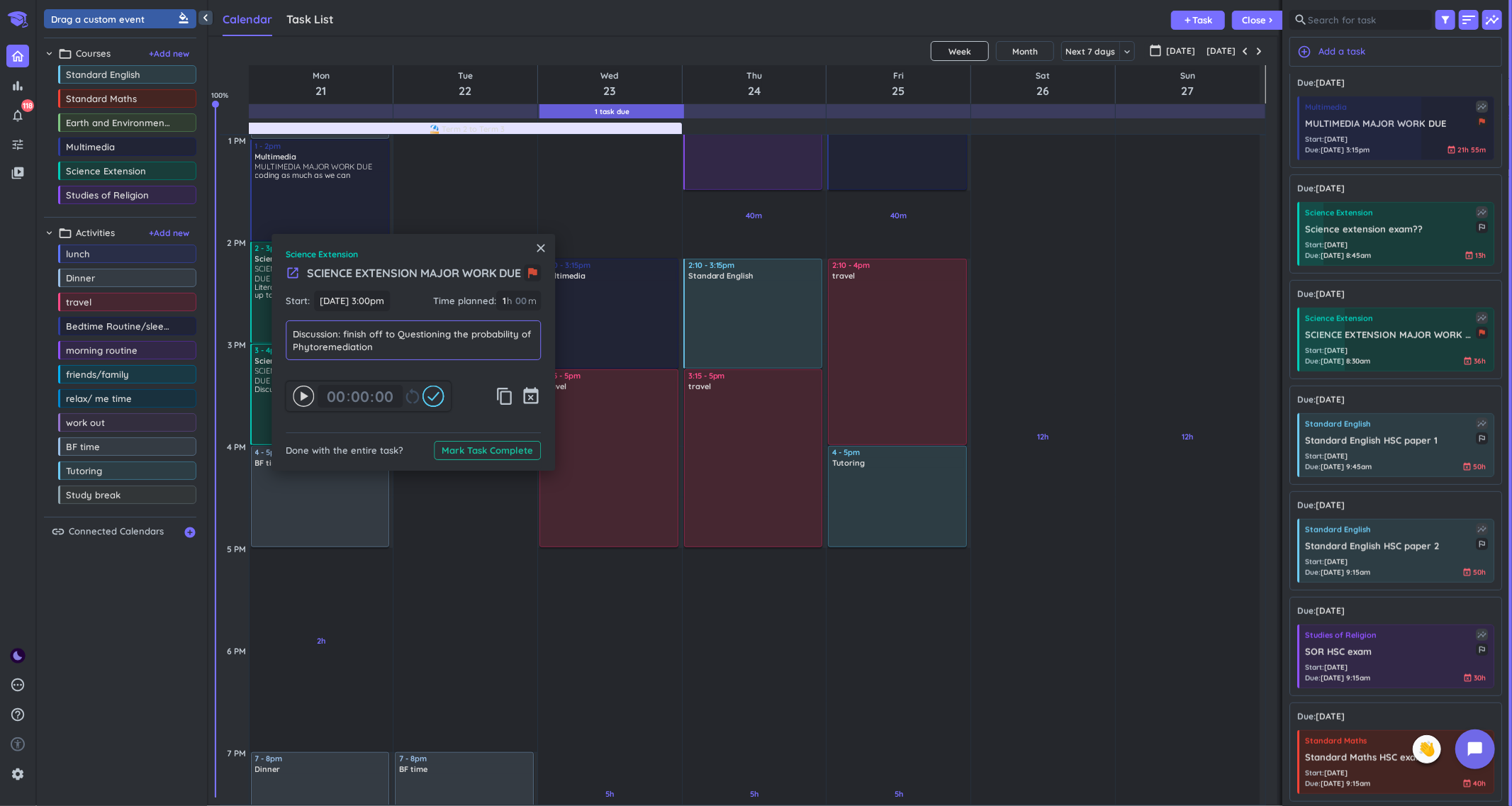 type on "Discussion: finish off to Questioning the probability of Phytoremediation" 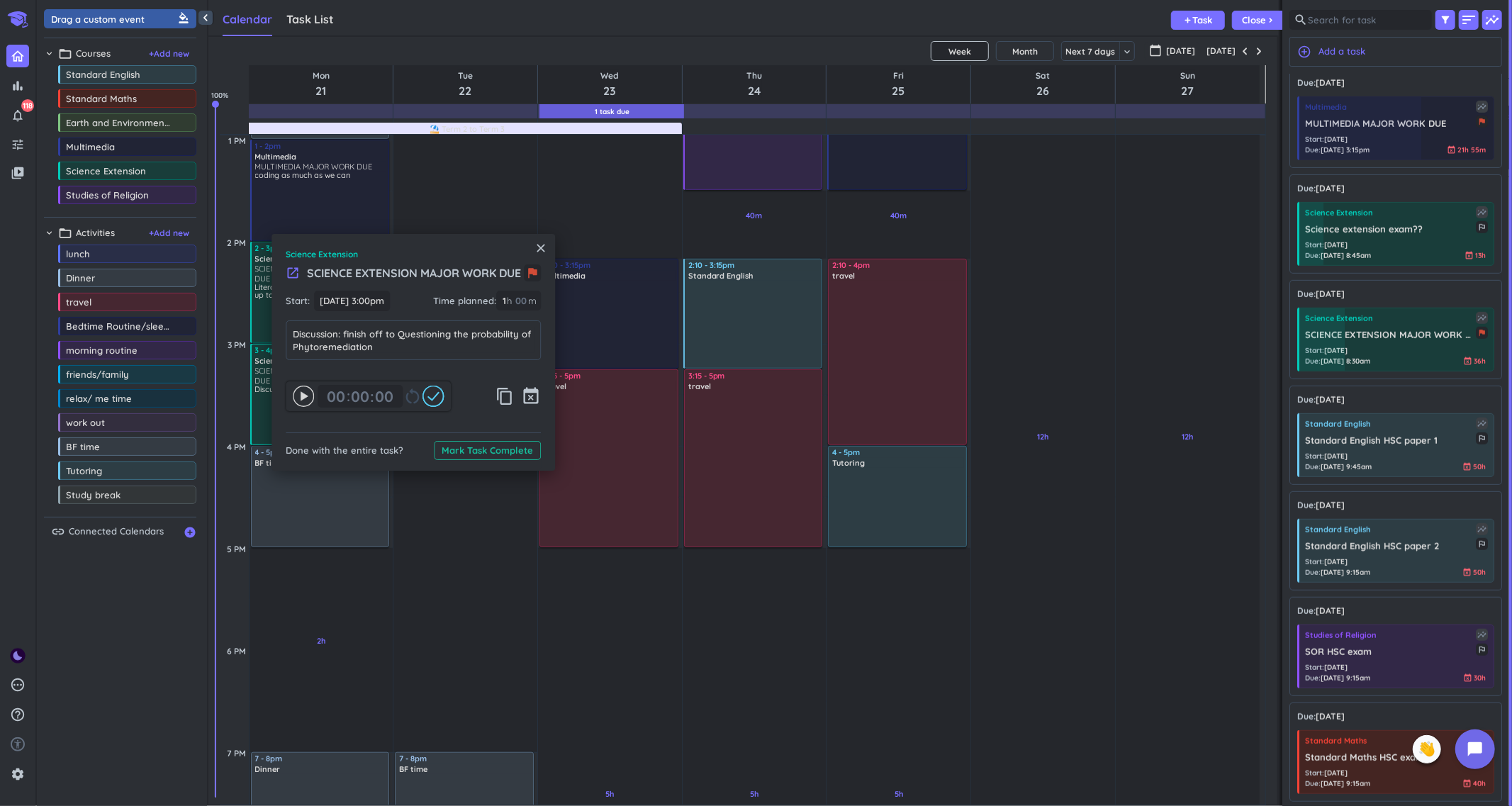 click on "00 00 : 00 restart_alt content_copy event_busy" at bounding box center [413, 389] 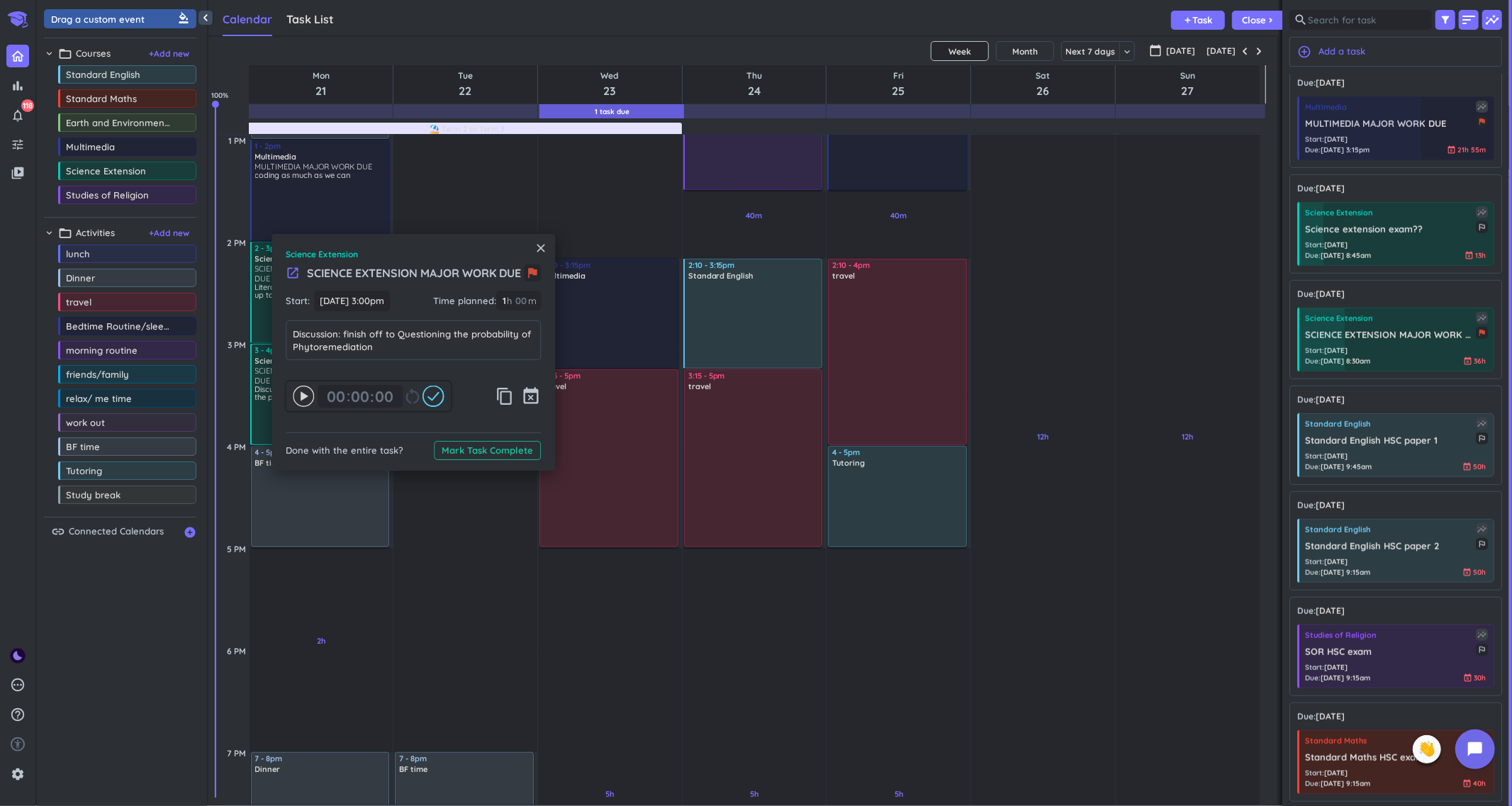 click on "close" at bounding box center (541, 248) 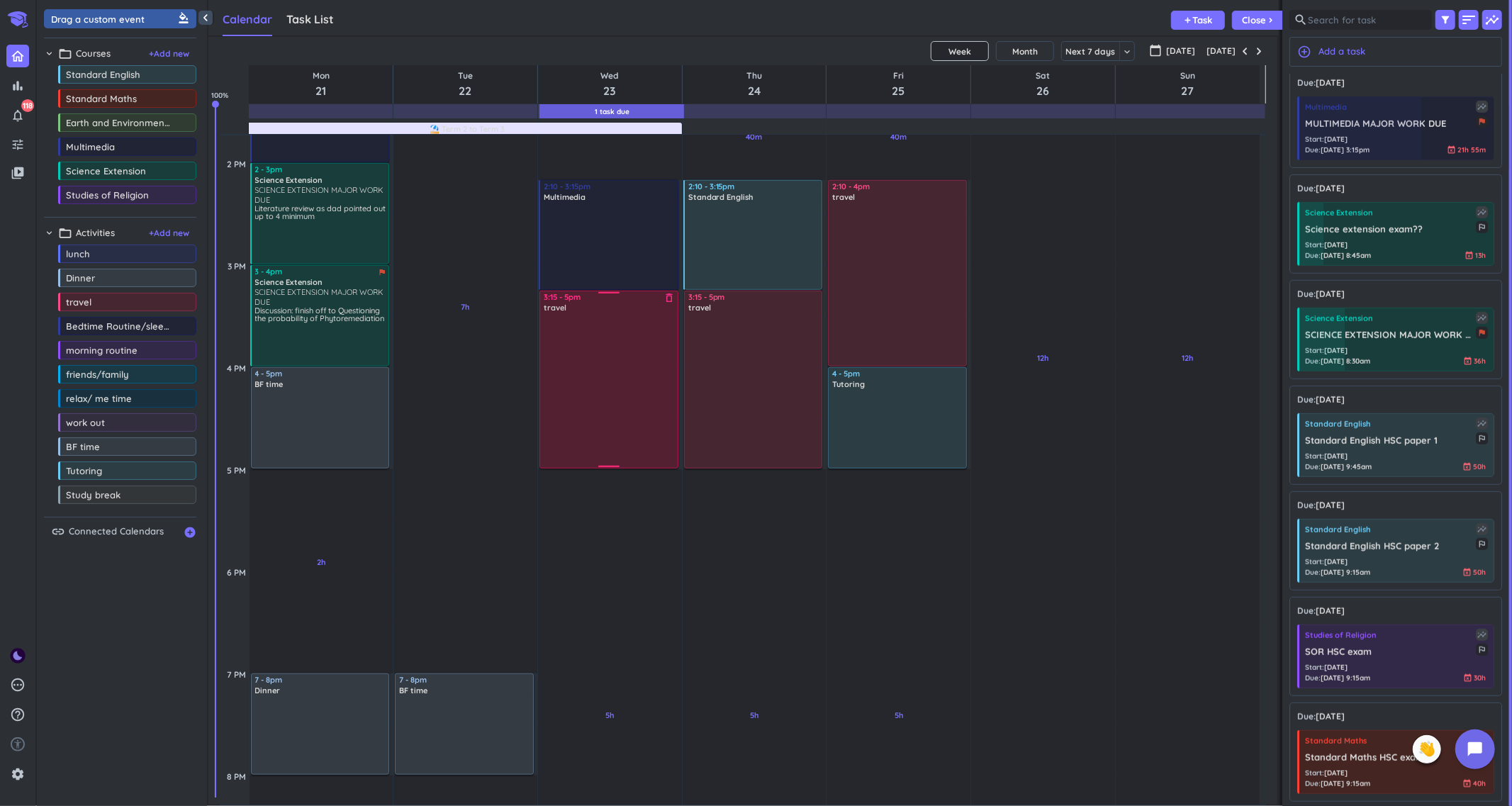 scroll, scrollTop: 1072, scrollLeft: 0, axis: vertical 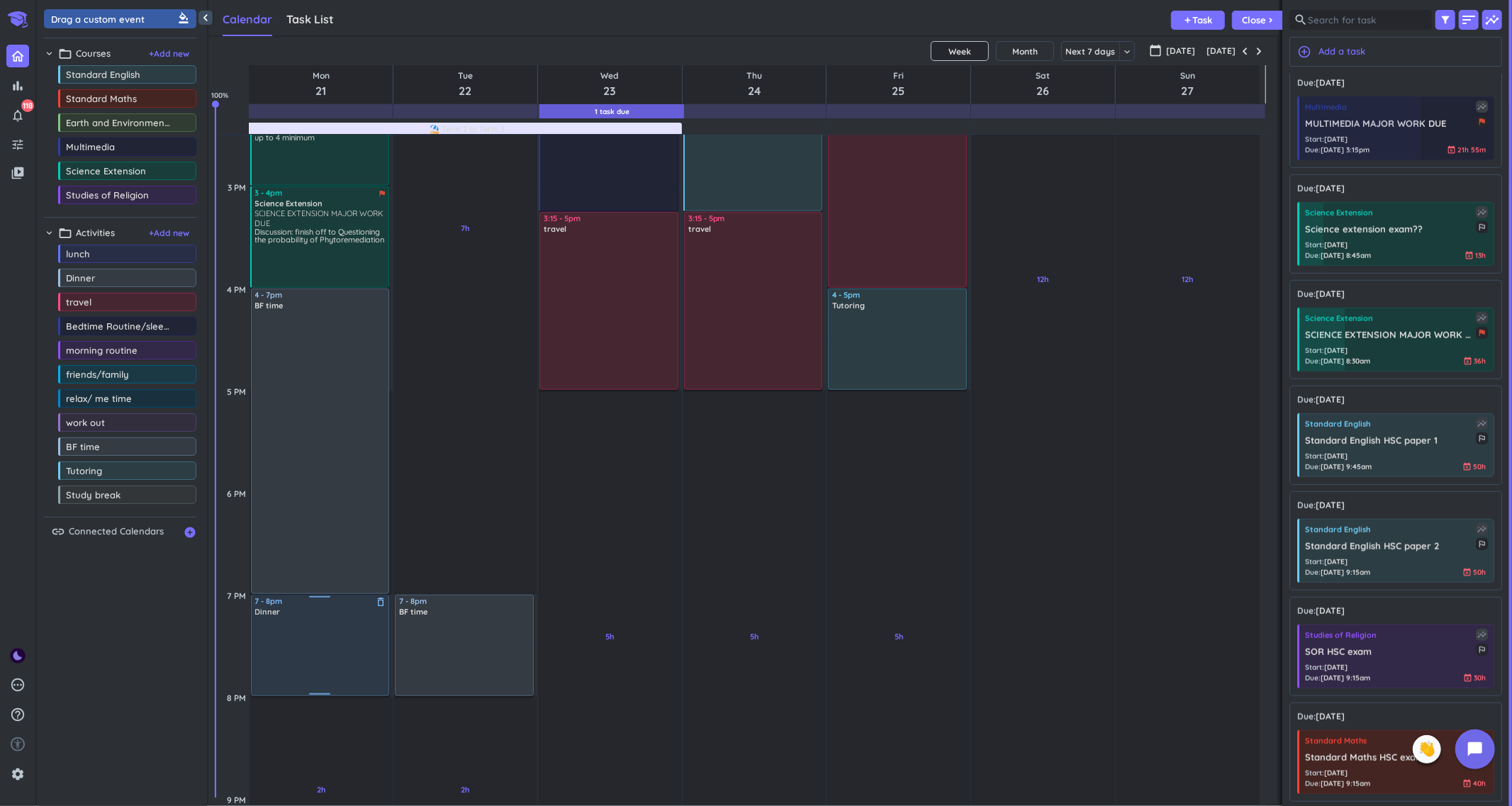drag, startPoint x: 312, startPoint y: 392, endPoint x: 327, endPoint y: 599, distance: 207.5428 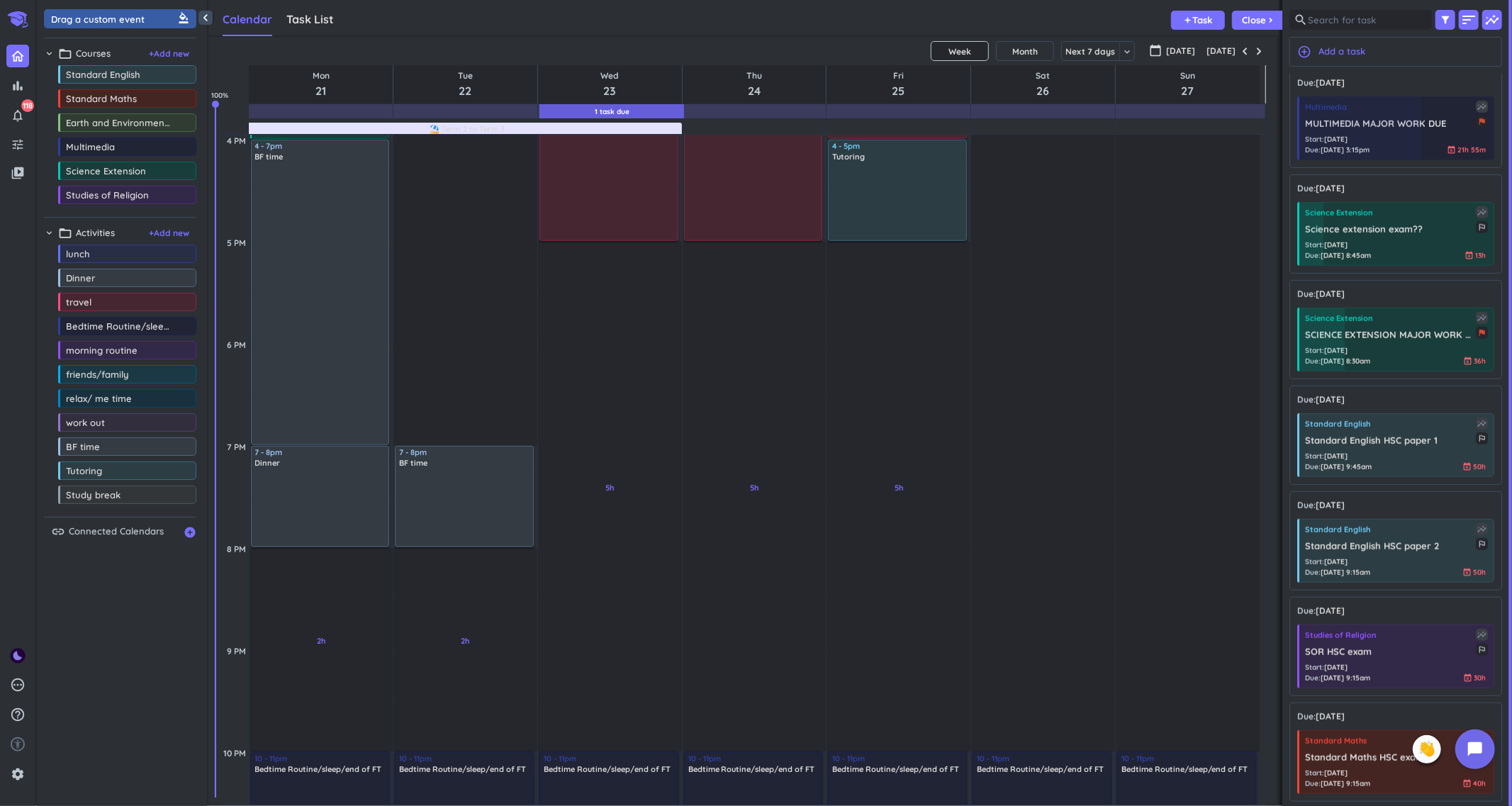 scroll, scrollTop: 1072, scrollLeft: 0, axis: vertical 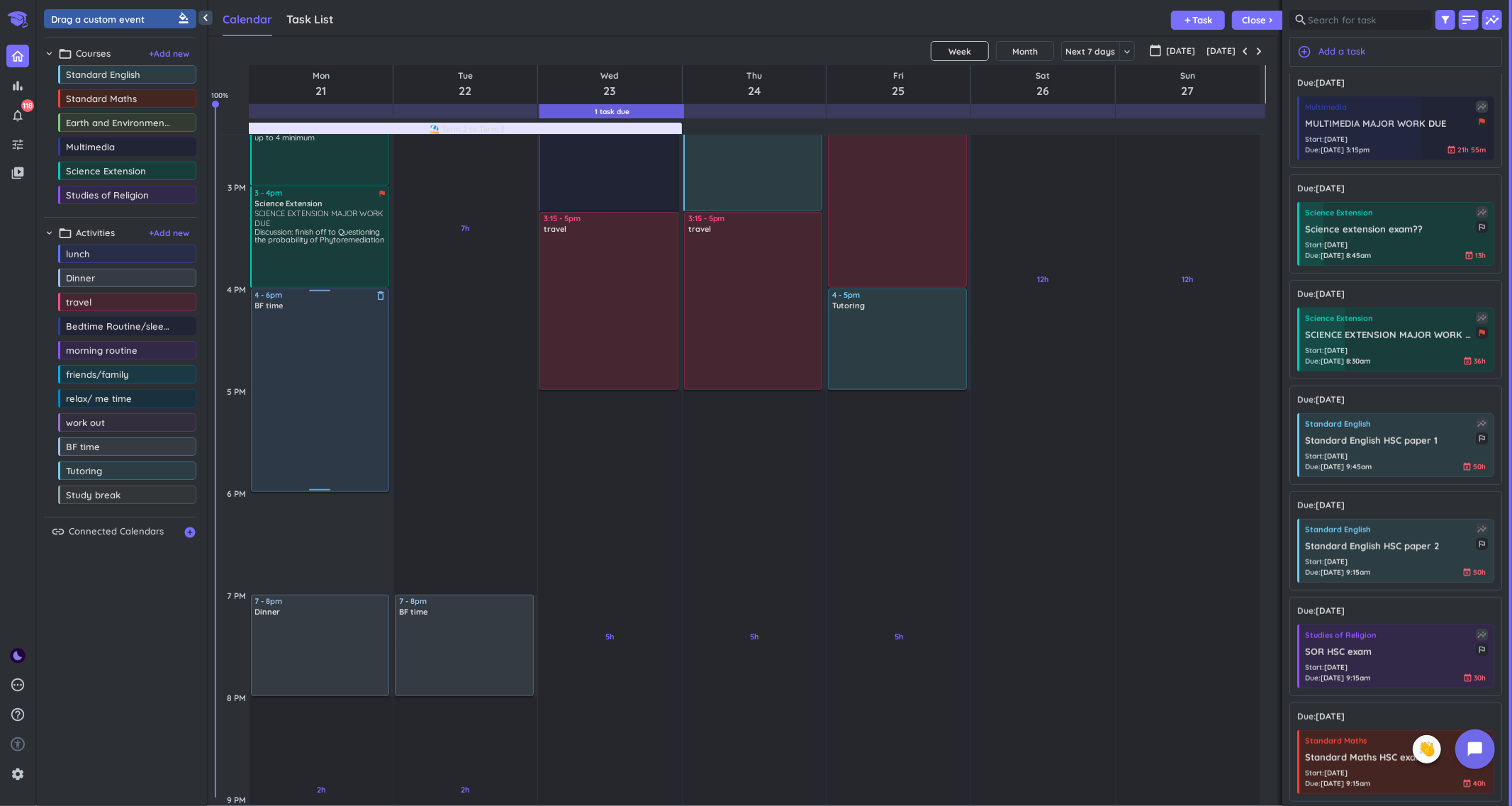 drag, startPoint x: 323, startPoint y: 591, endPoint x: 330, endPoint y: 489, distance: 102.2399 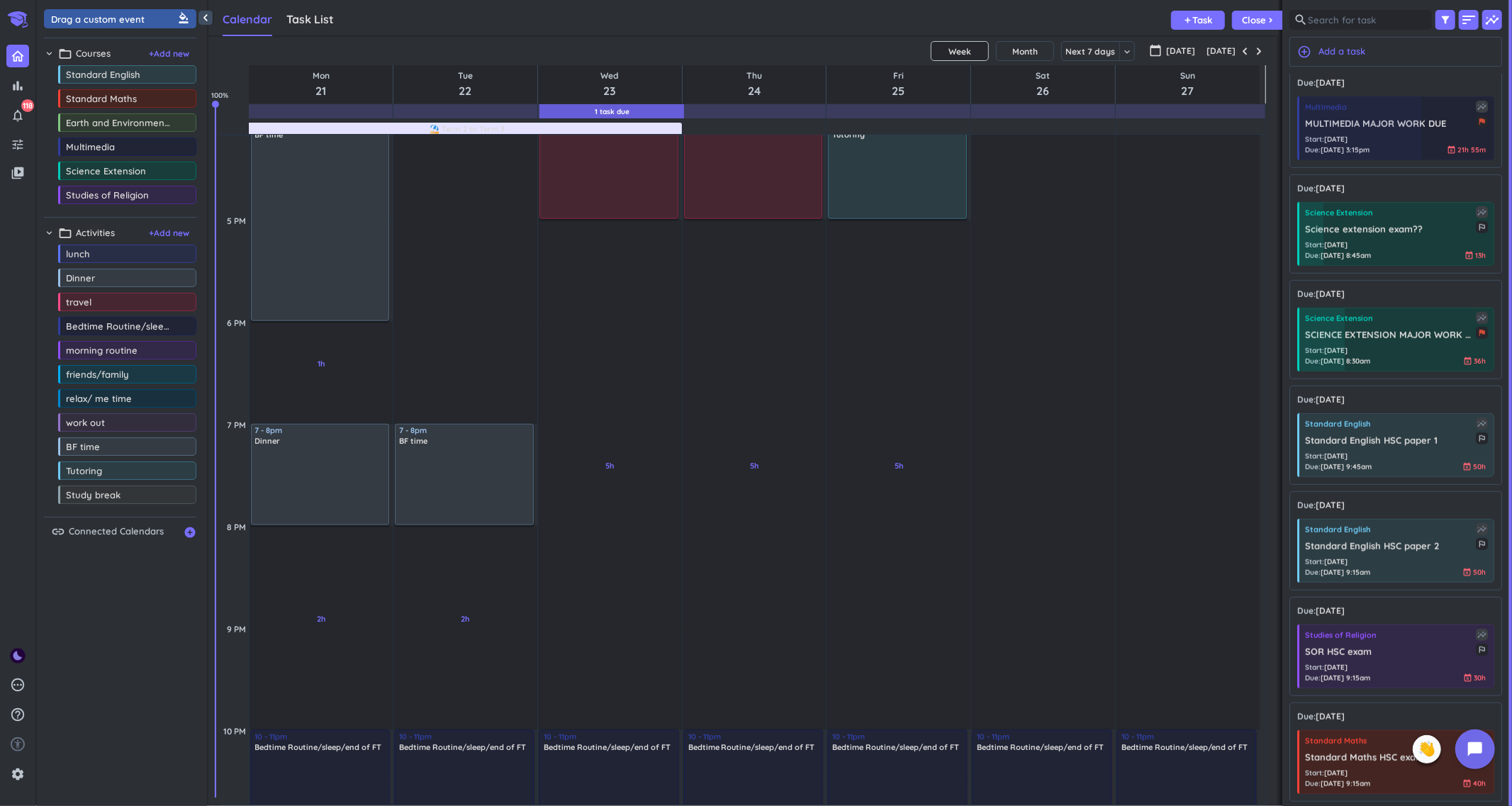 scroll, scrollTop: 1151, scrollLeft: 0, axis: vertical 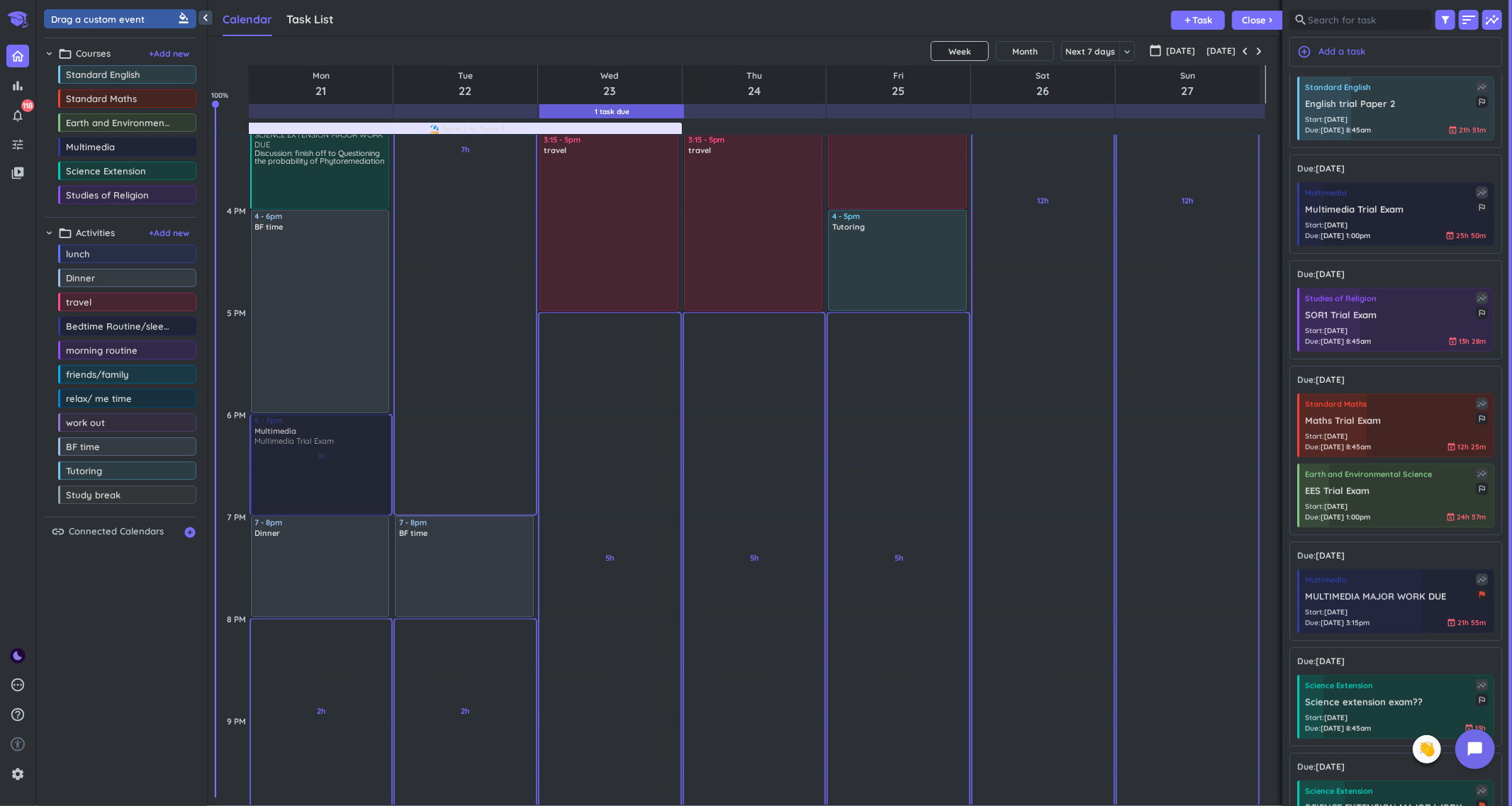 drag, startPoint x: 1399, startPoint y: 225, endPoint x: 310, endPoint y: 420, distance: 1106.3209 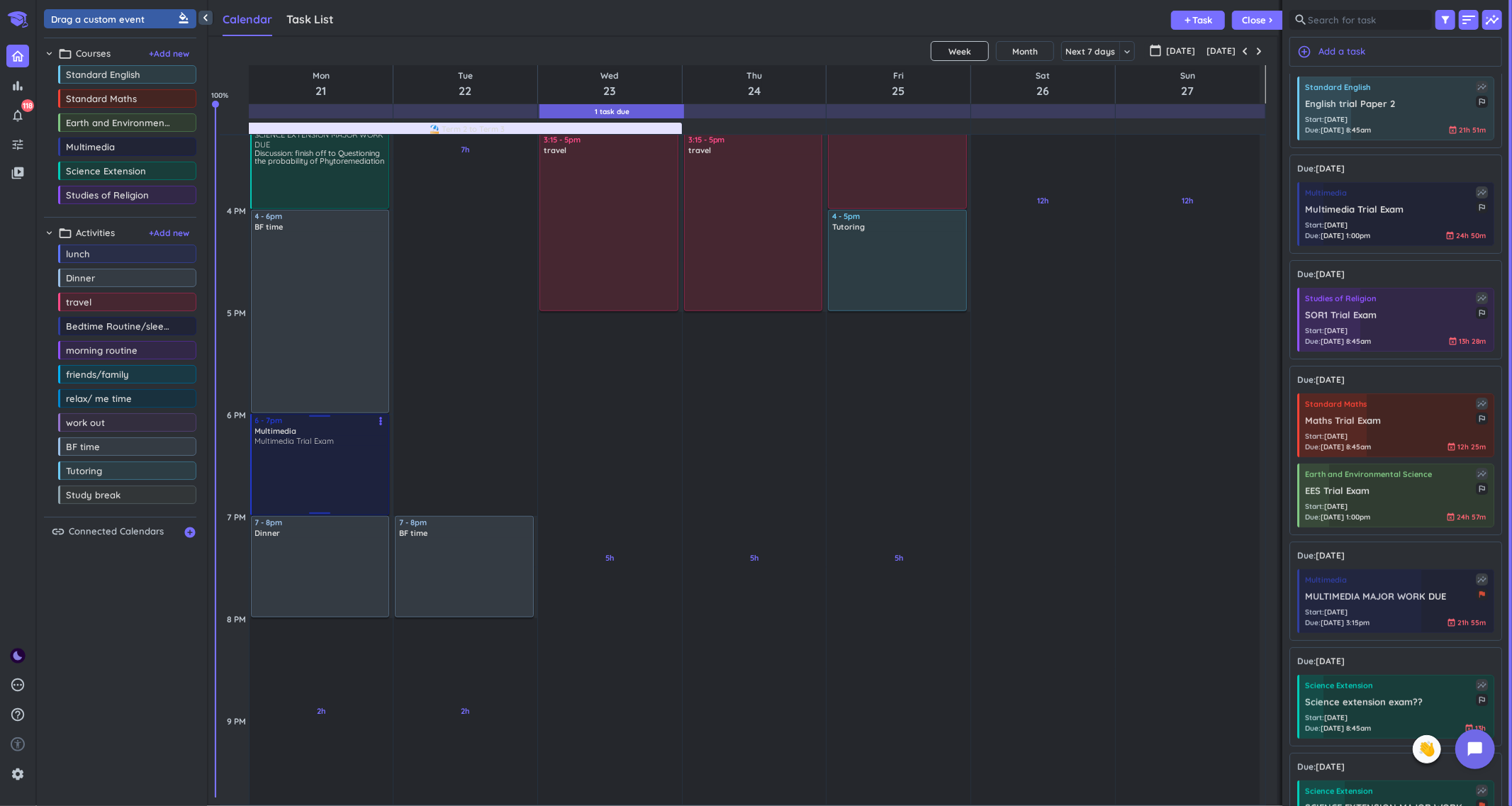 click at bounding box center (321, 479) 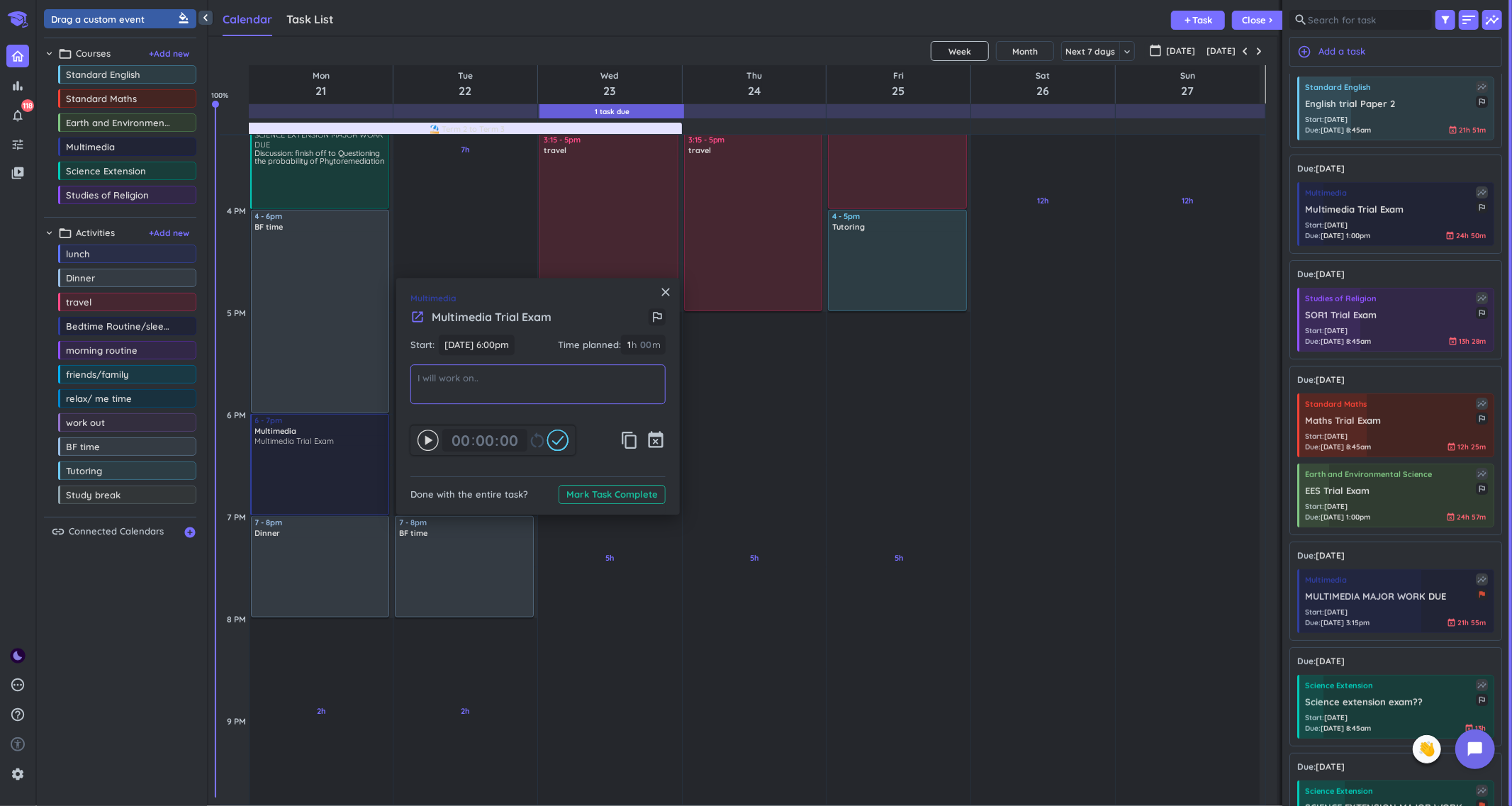click at bounding box center [538, 384] 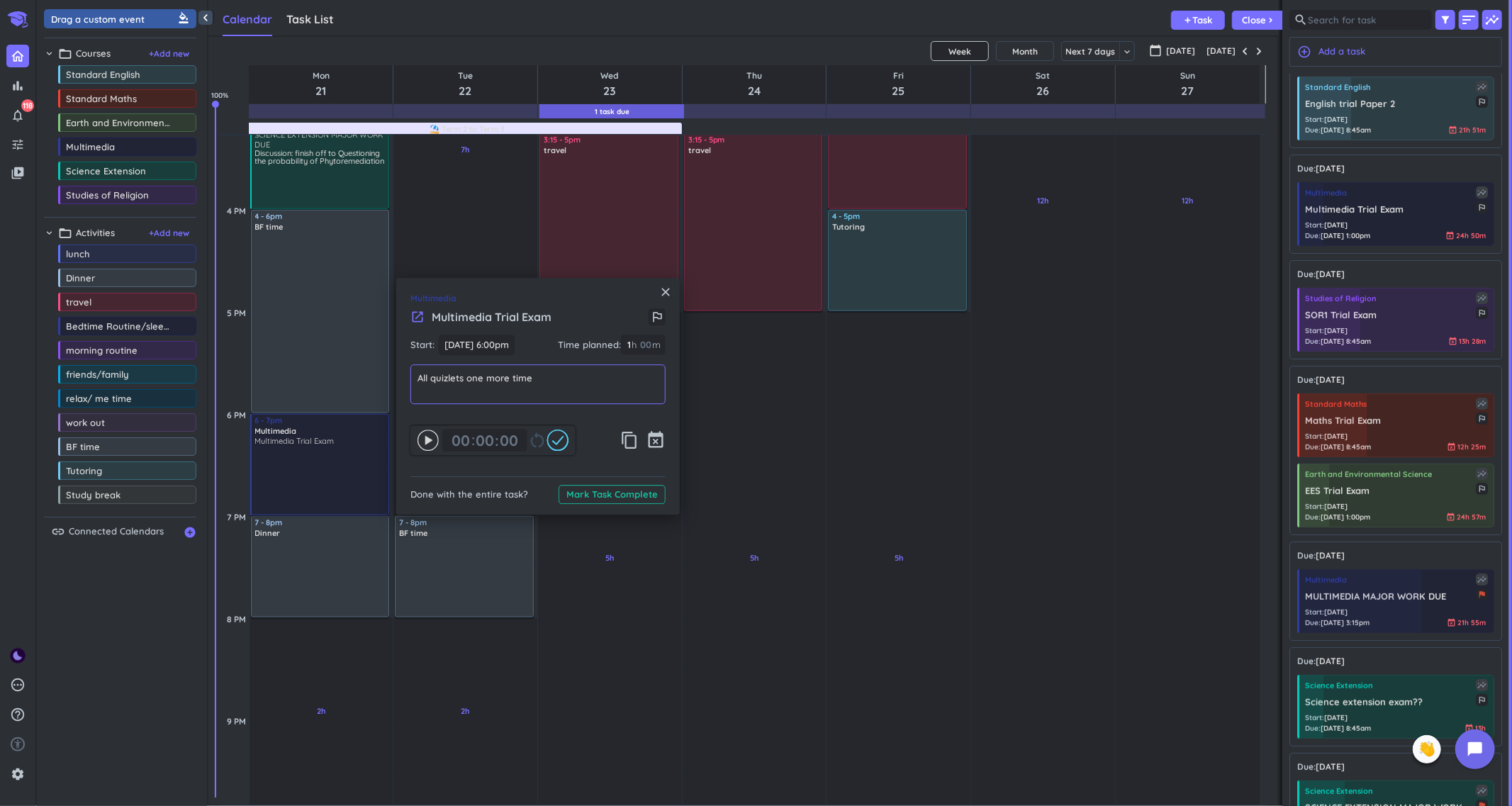 type on "All quizlets one more time" 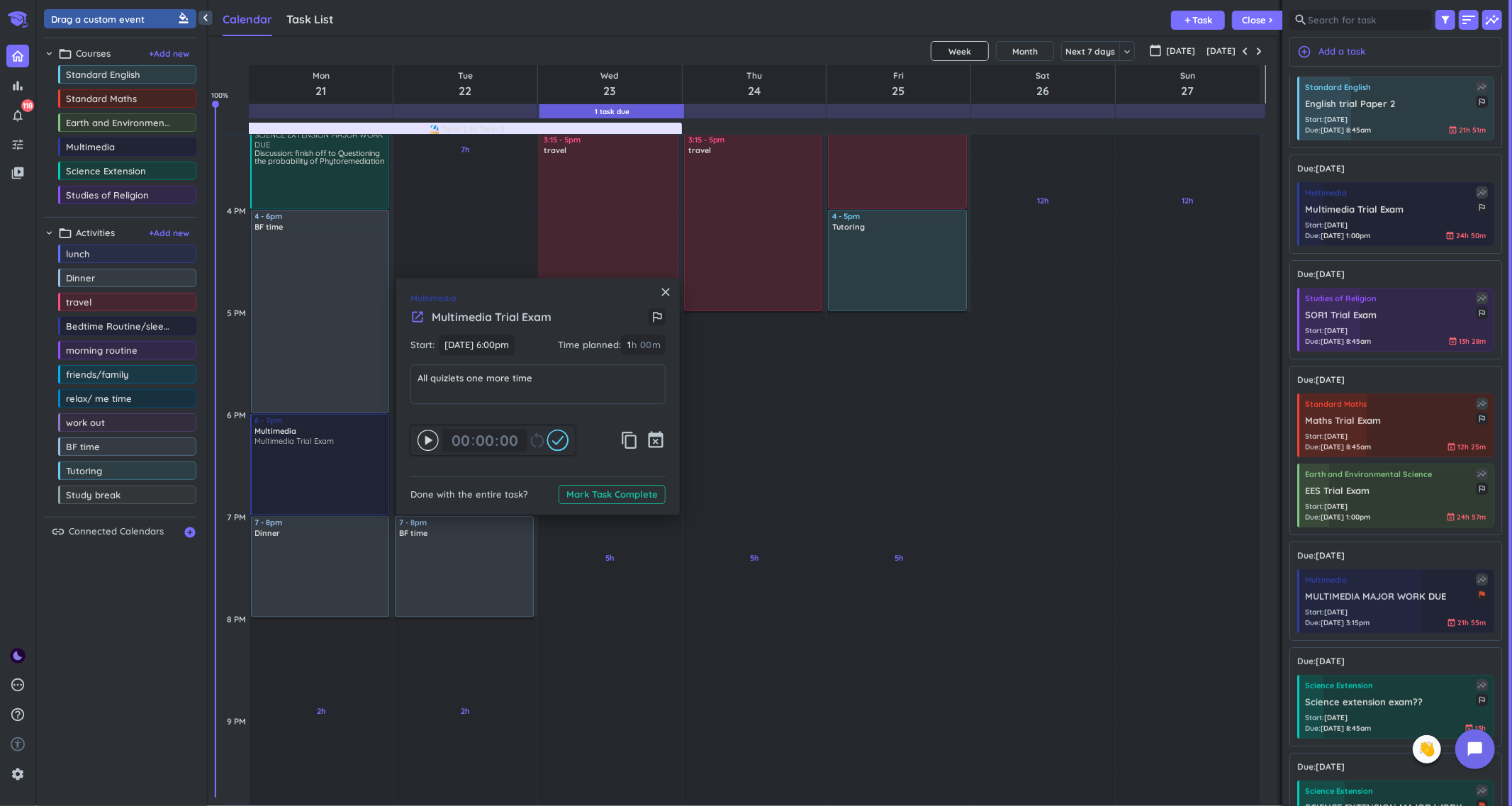 click on "Start: [DATE] 6:00pm [DATE] 6:00pm Time planned : 1 1 00 h 00 m" at bounding box center (538, 349) 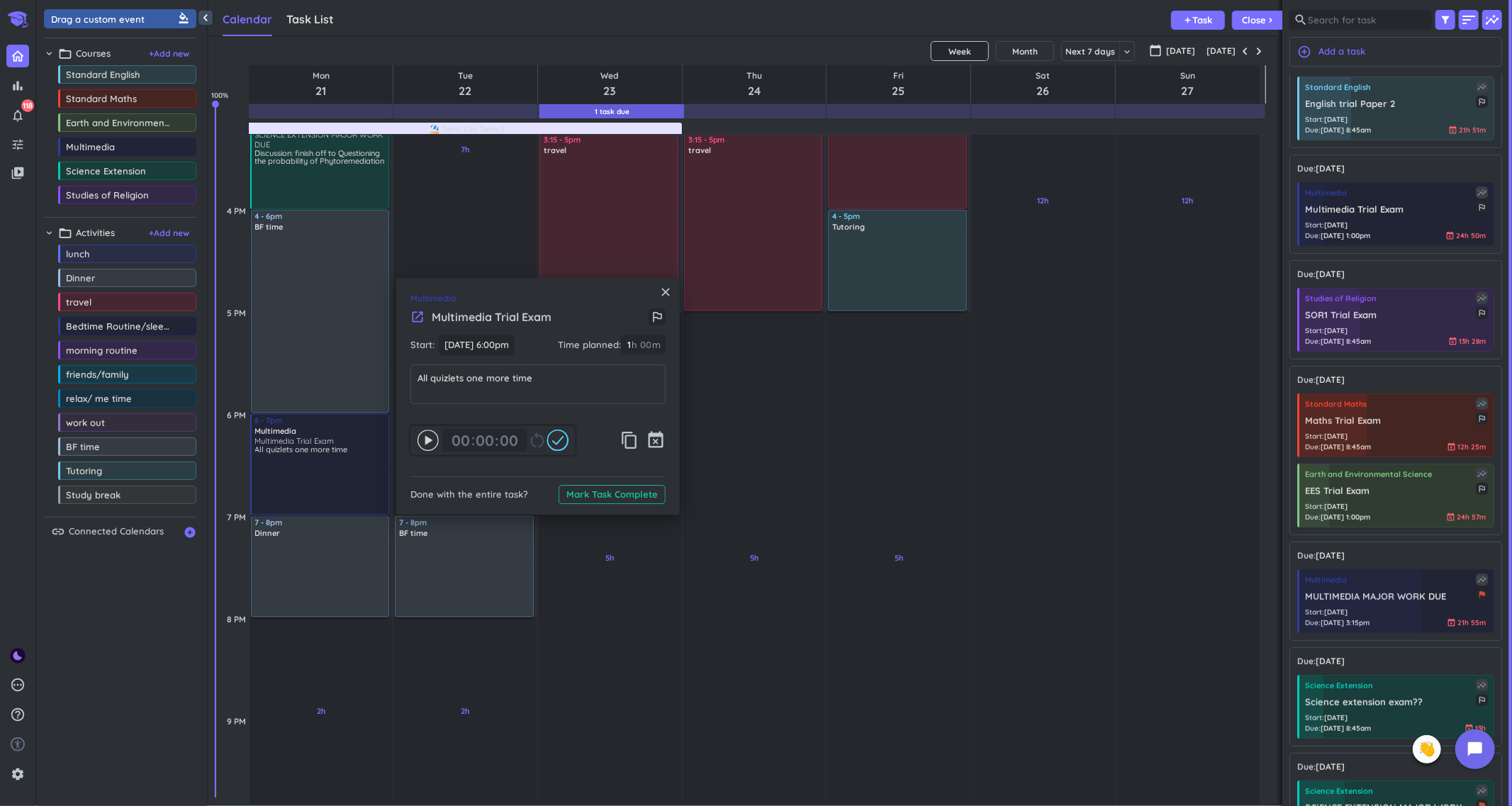 click on "close" at bounding box center (666, 292) 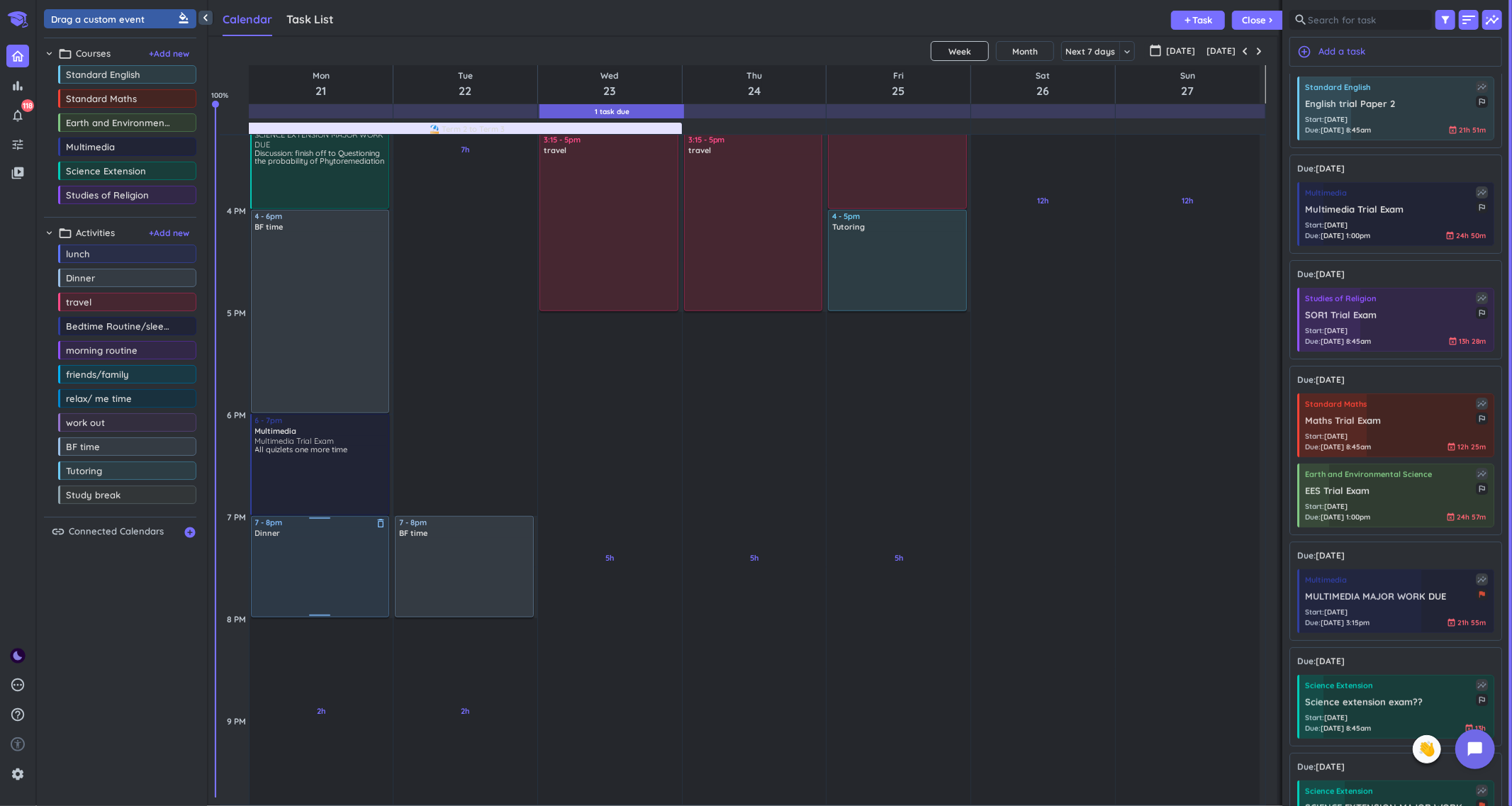 scroll, scrollTop: 1308, scrollLeft: 0, axis: vertical 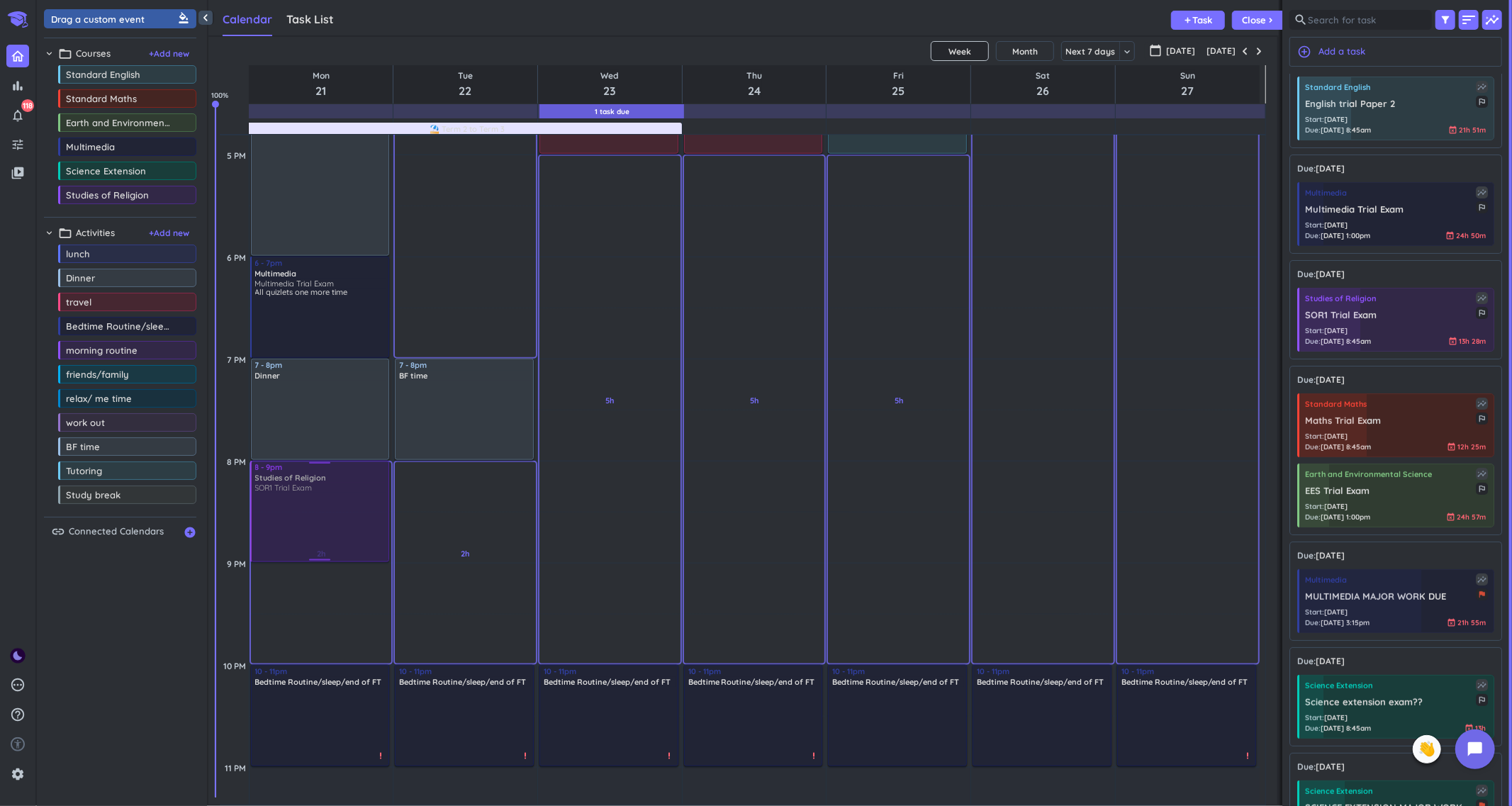 drag, startPoint x: 1404, startPoint y: 322, endPoint x: 354, endPoint y: 466, distance: 1059.8283 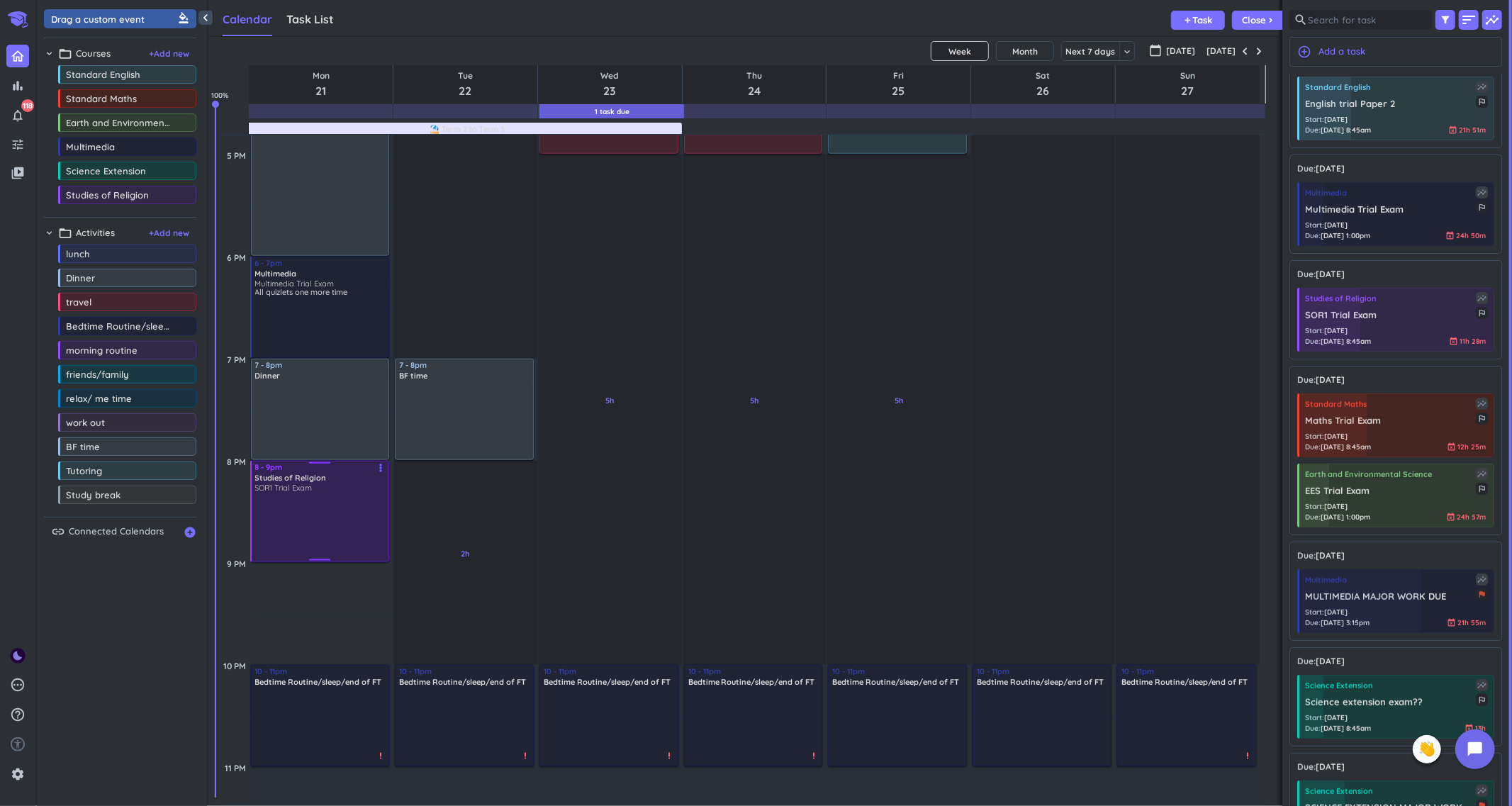 drag, startPoint x: 315, startPoint y: 661, endPoint x: 315, endPoint y: 560, distance: 101 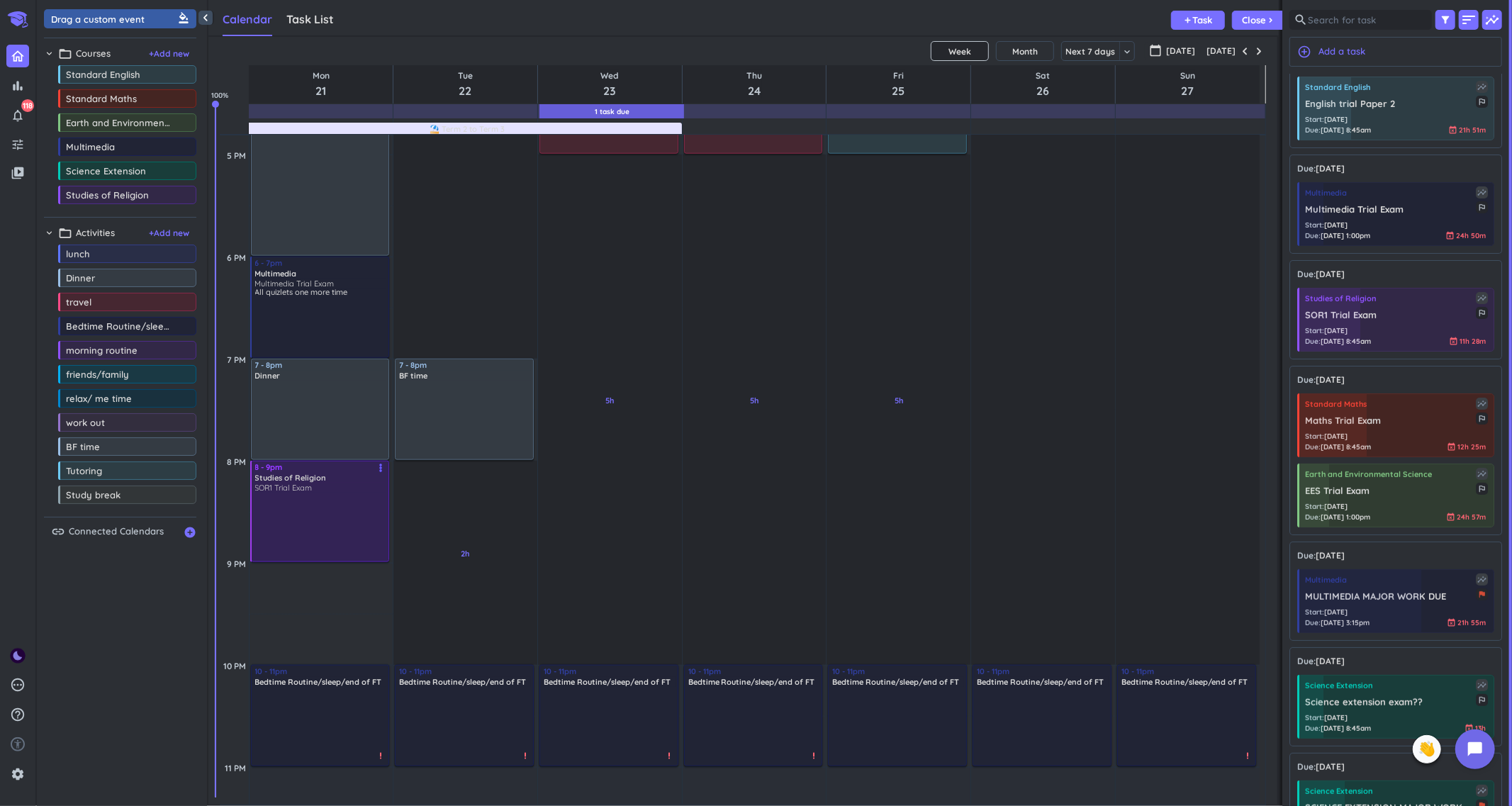 click at bounding box center [321, 526] 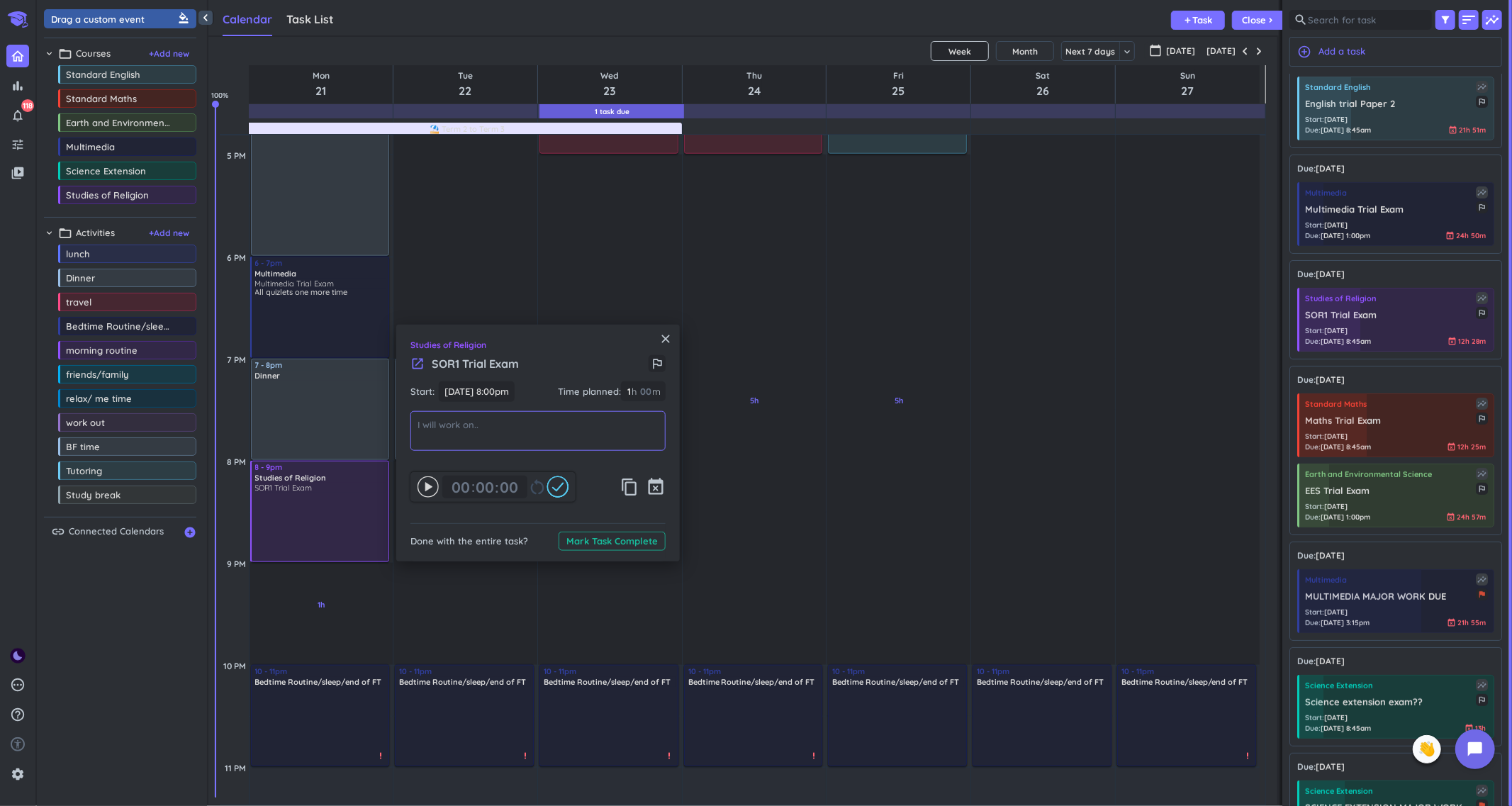 click at bounding box center (538, 431) 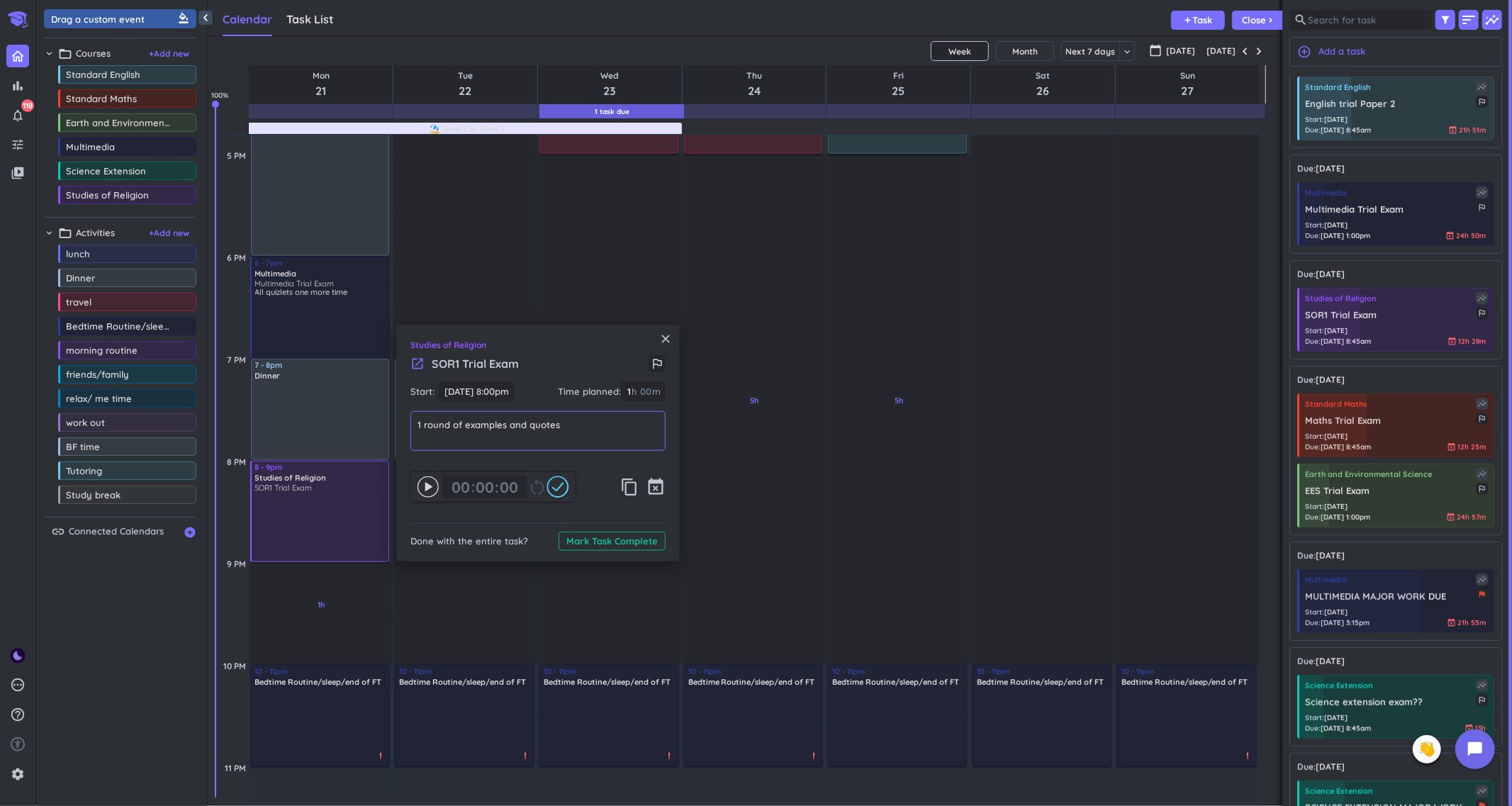 type on "1 round of examples and quotes" 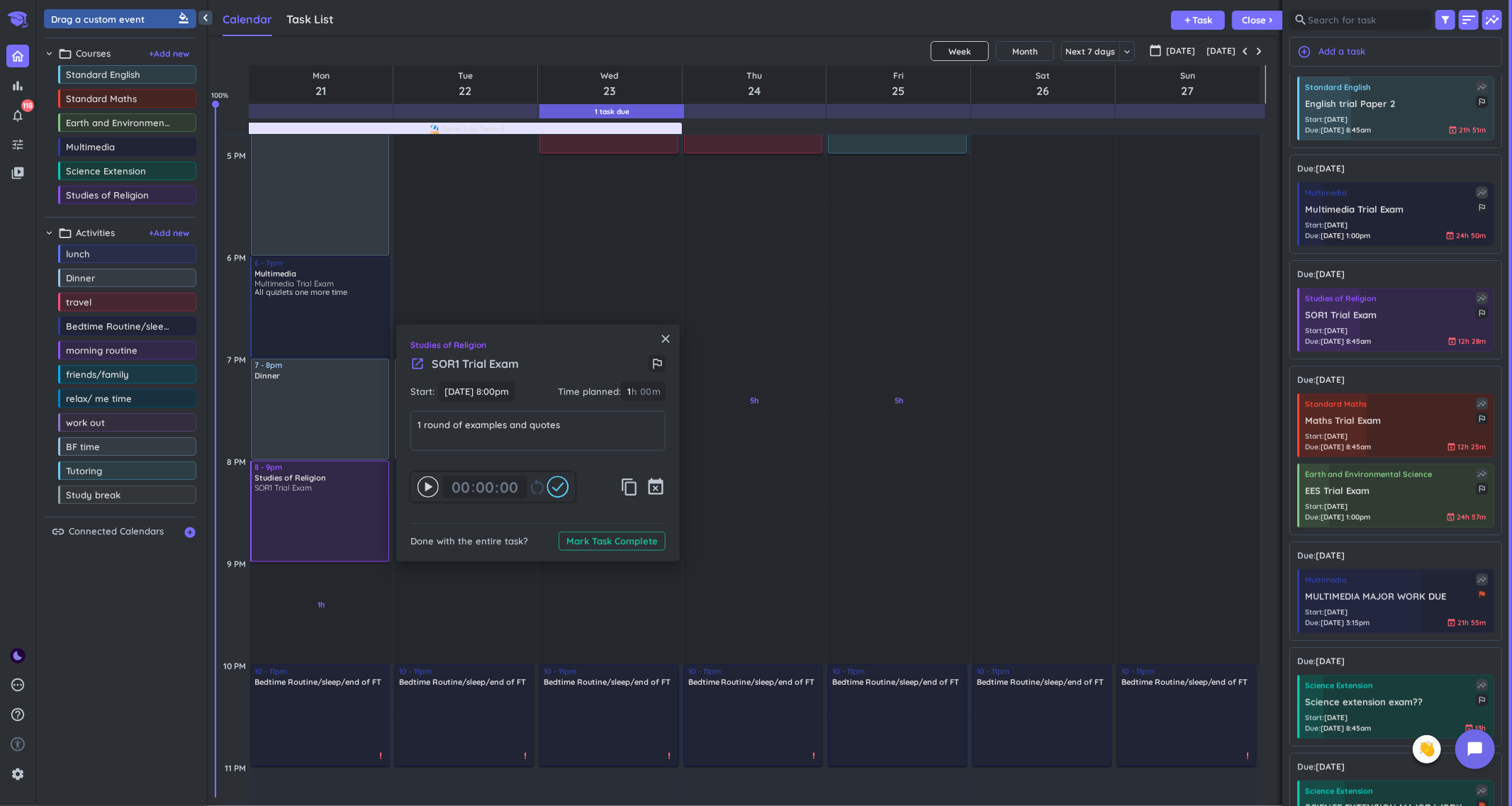 click on "Studies of Religion" at bounding box center [538, 345] 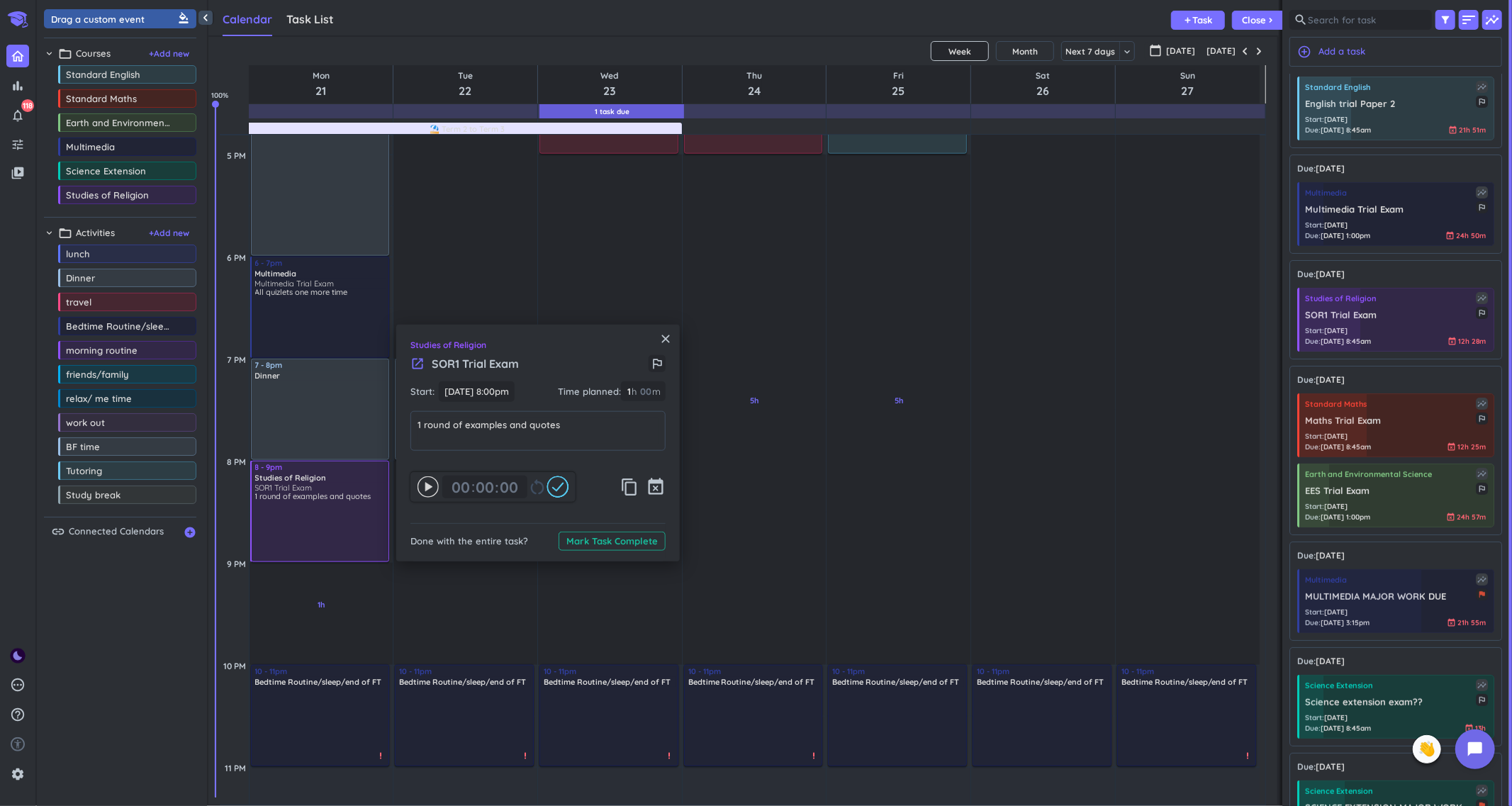 click on "close" at bounding box center [666, 339] 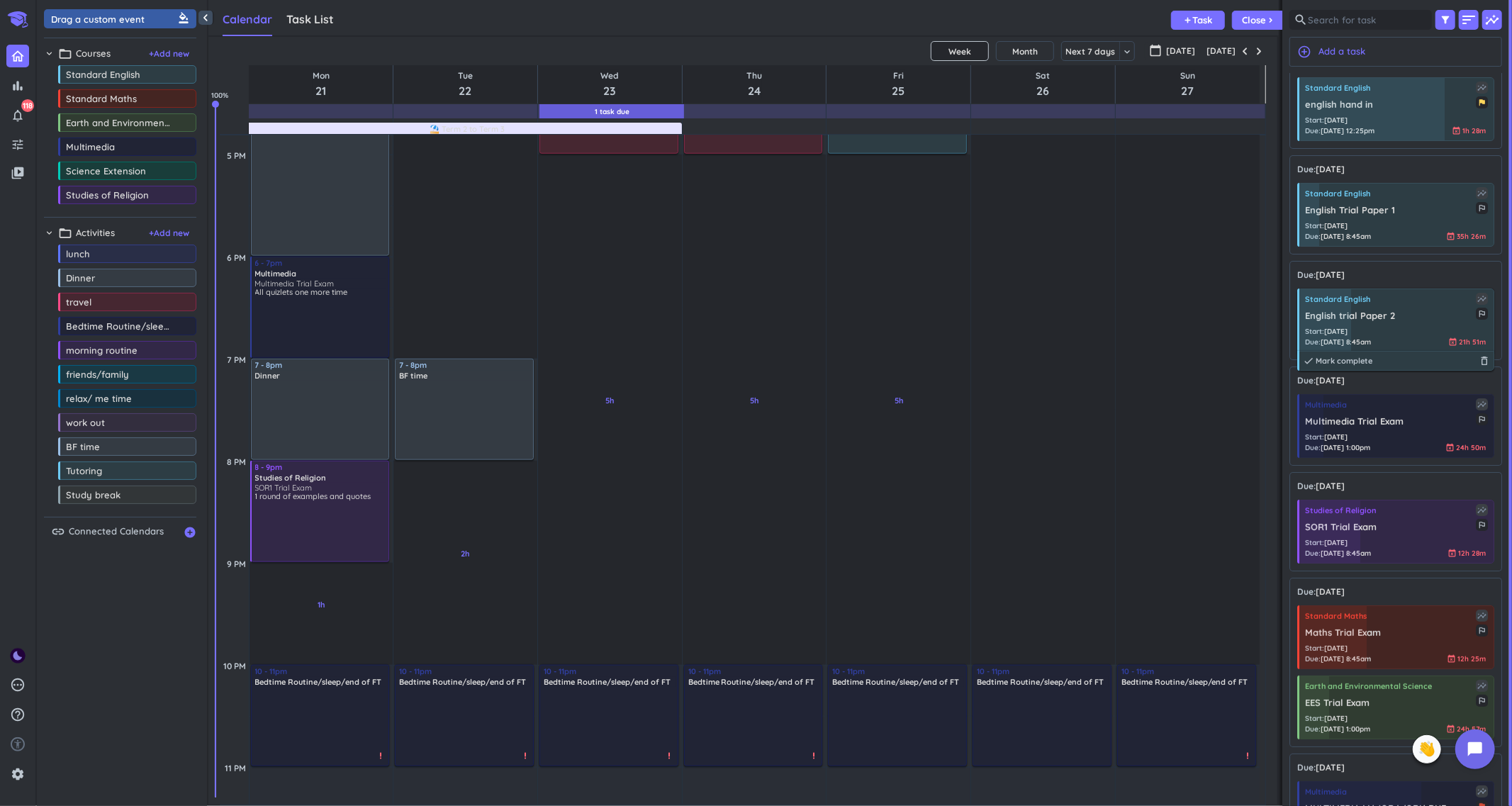 scroll, scrollTop: 0, scrollLeft: 0, axis: both 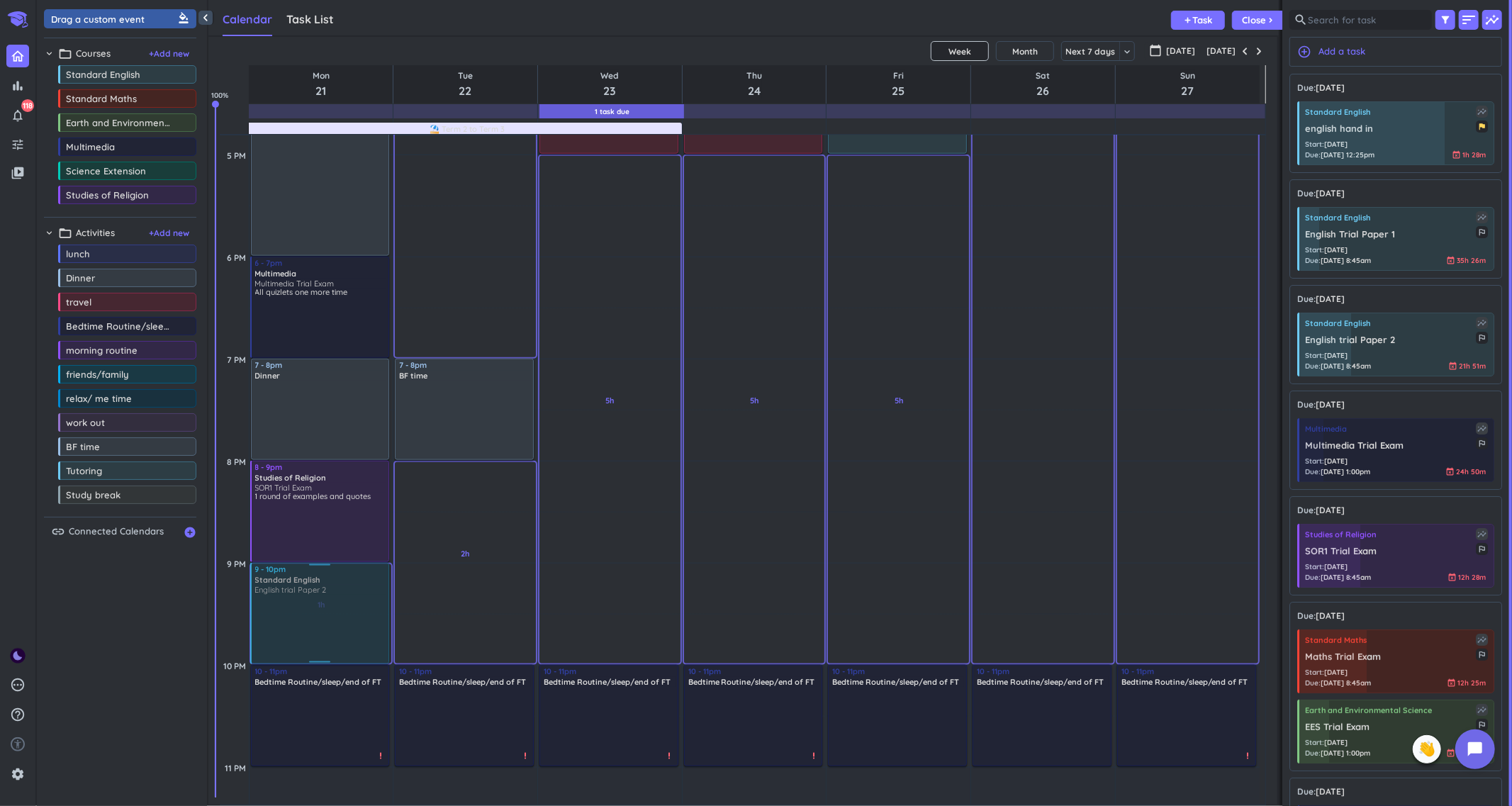 drag, startPoint x: 1416, startPoint y: 355, endPoint x: 345, endPoint y: 568, distance: 1091.9753 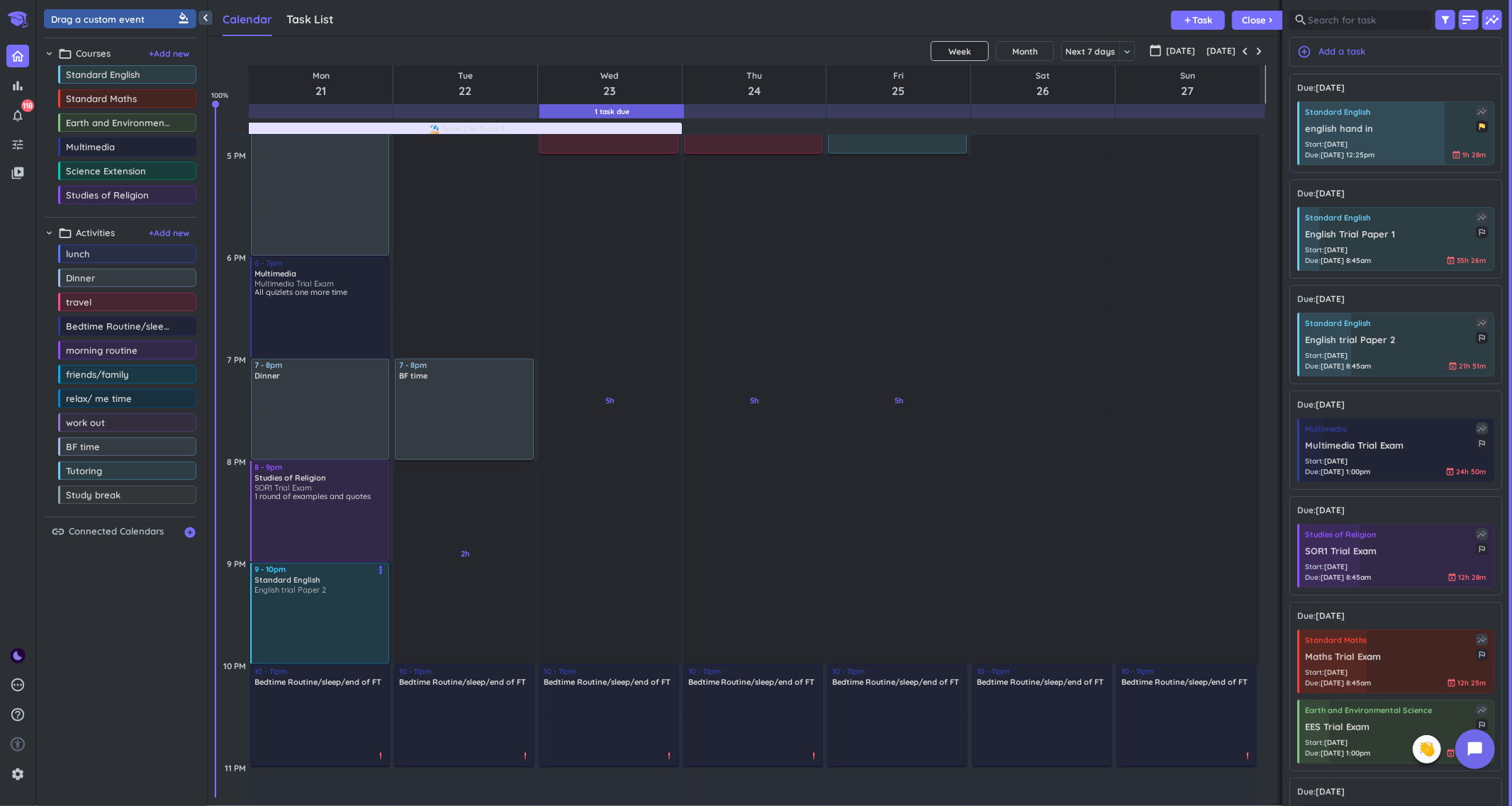 click at bounding box center (321, 628) 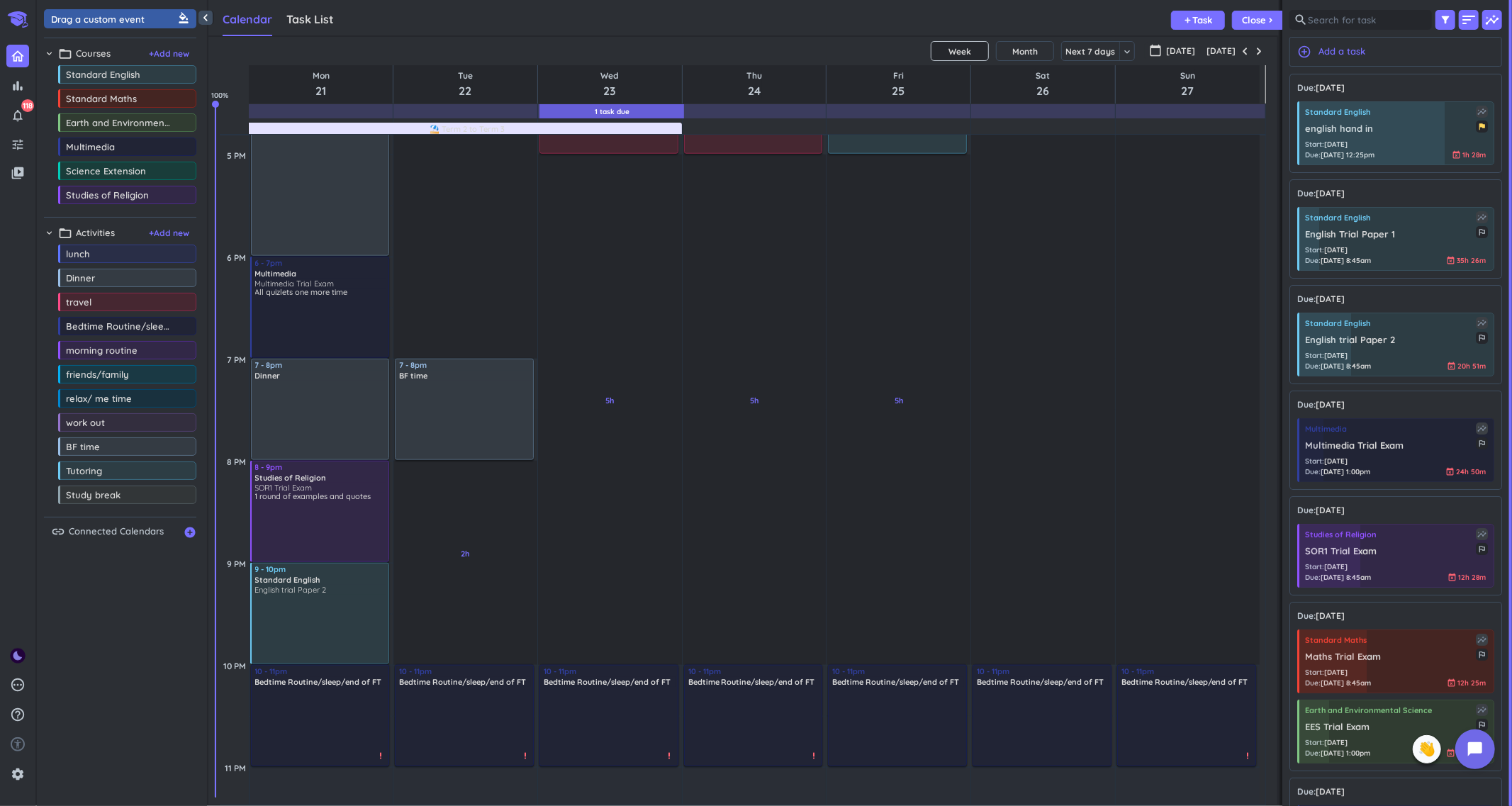 click at bounding box center [321, 628] 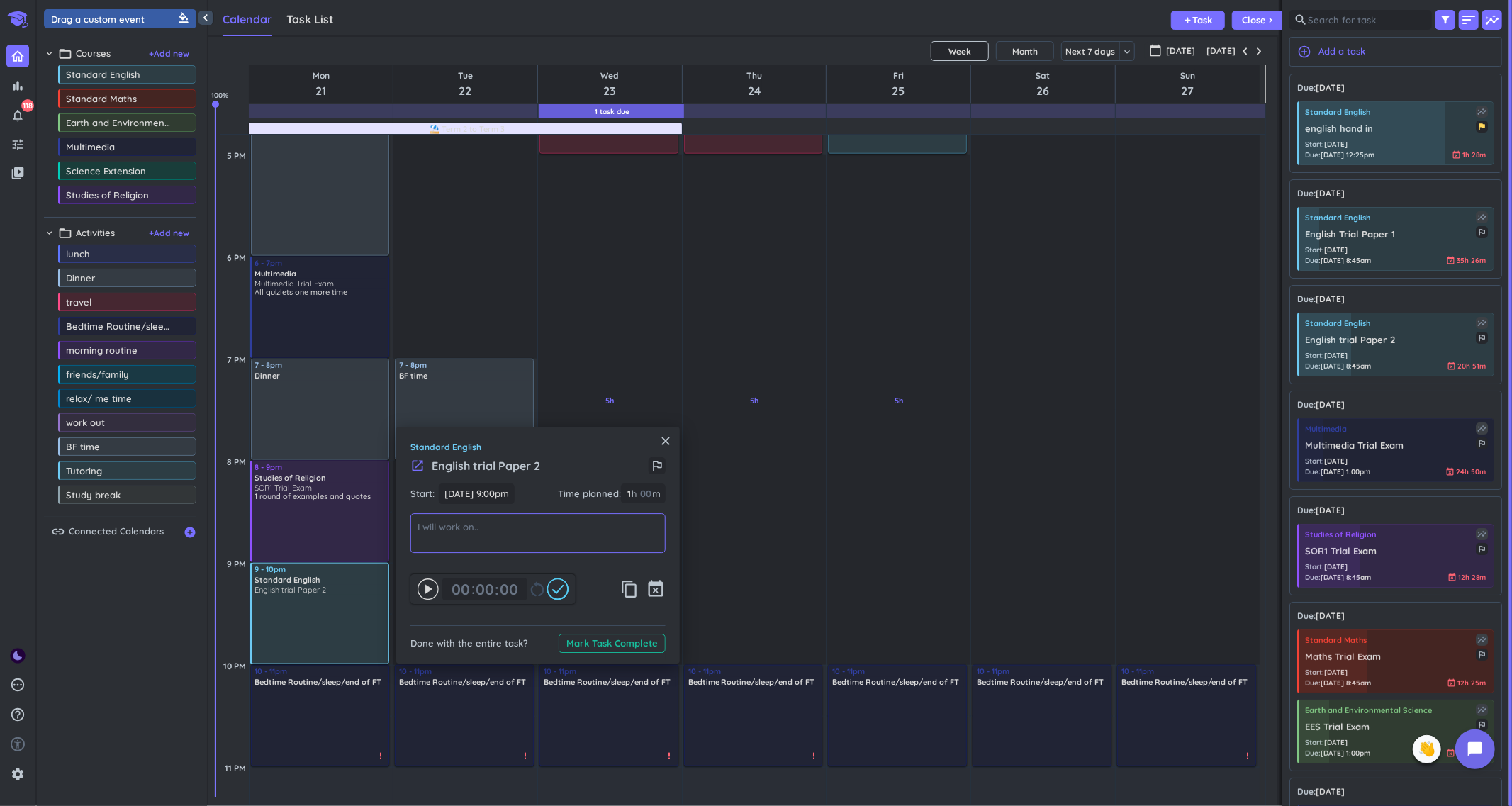 click at bounding box center [538, 533] 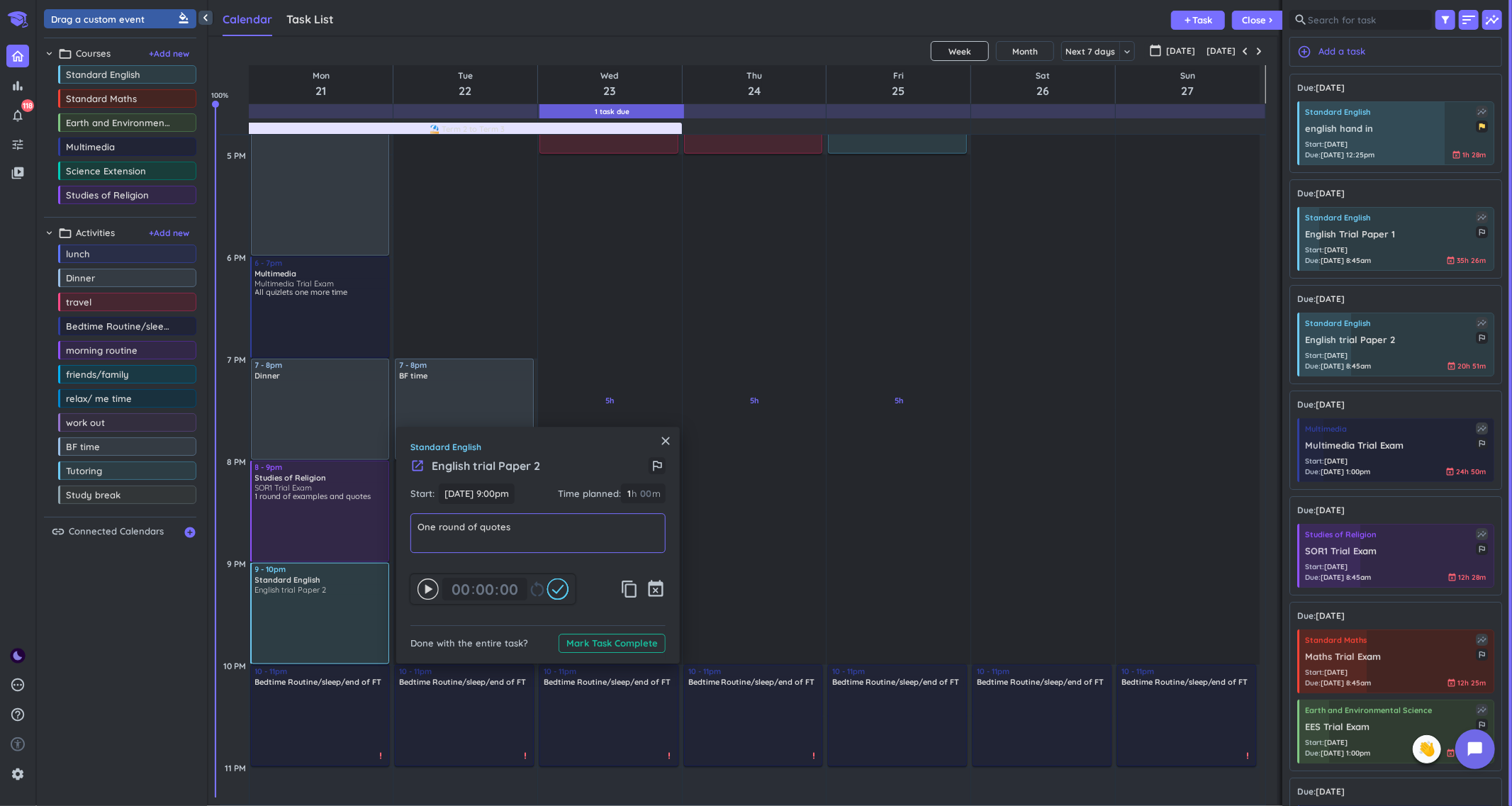 type on "One round of quotes" 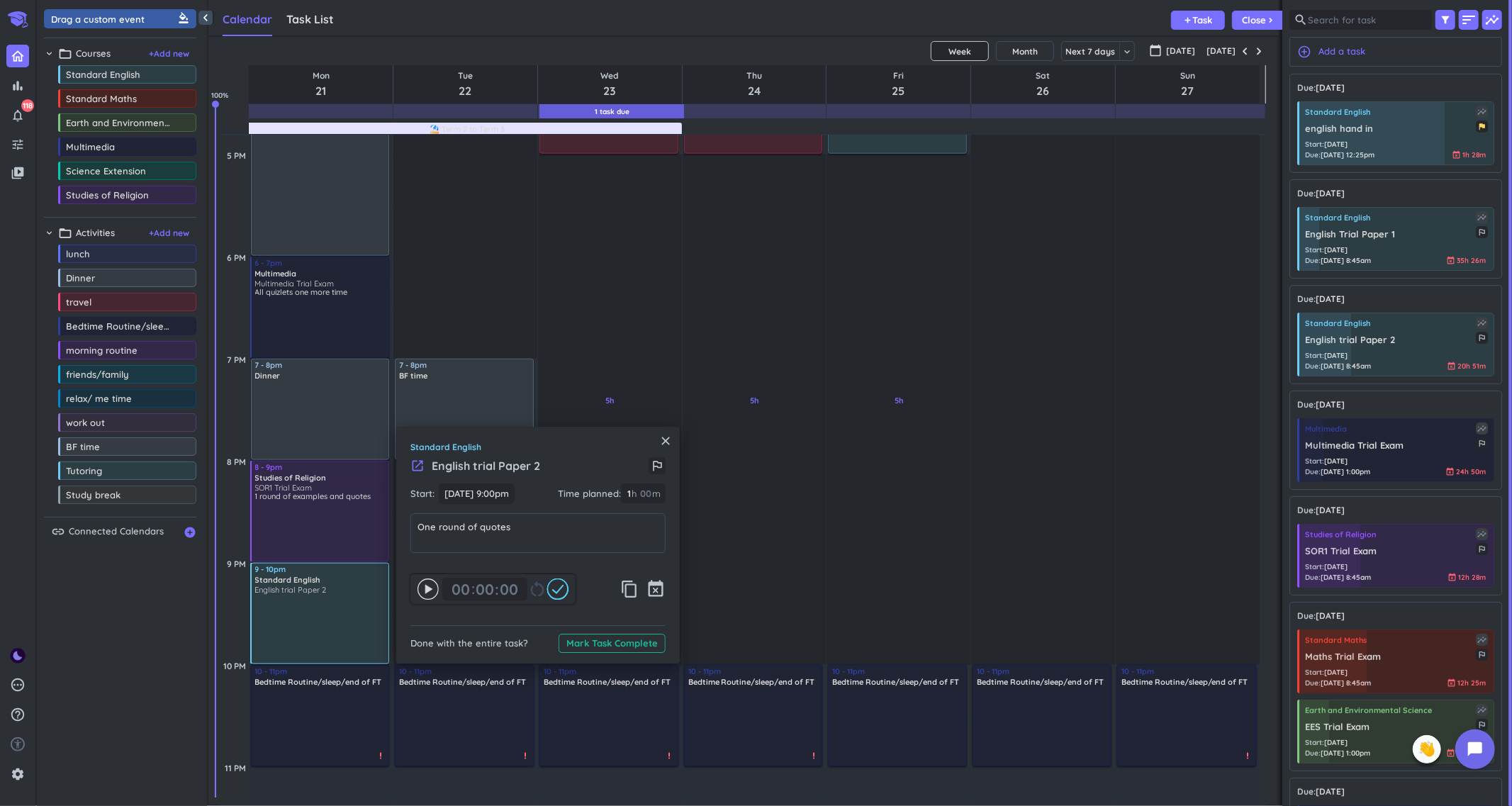 click on "launch English trial Paper 2 outlined_flag" at bounding box center [538, 470] 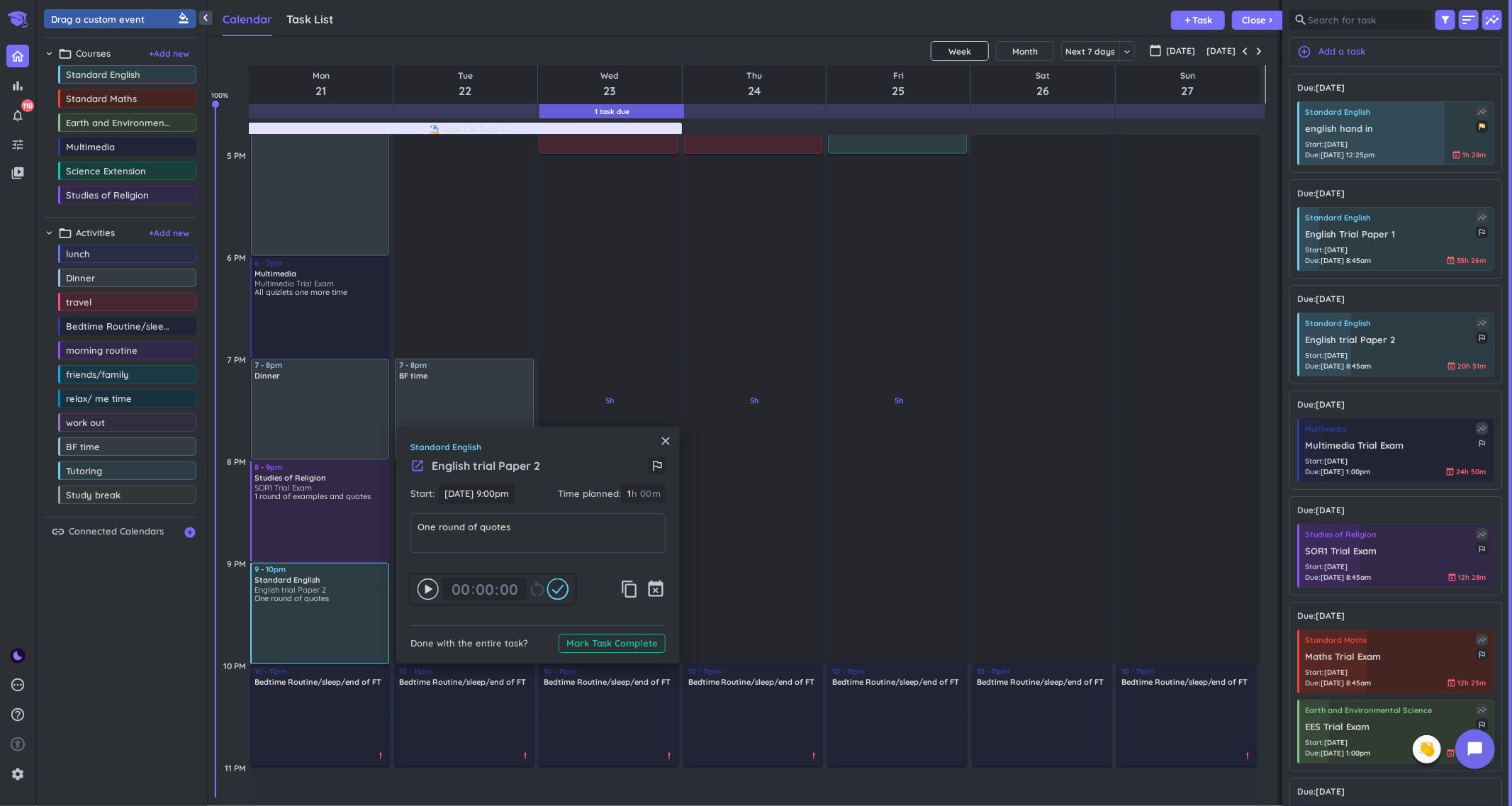 click on "close Standard English launch English trial Paper 2 outlined_flag Start: [DATE] 9:00pm [DATE] 9:00pm Time planned : 1 1 00 h 00 m One round of quotes One round of quotes 00 00 : 00 restart_alt content_copy event_busy Done with the entire task? Mark Task Complete" at bounding box center [538, 545] 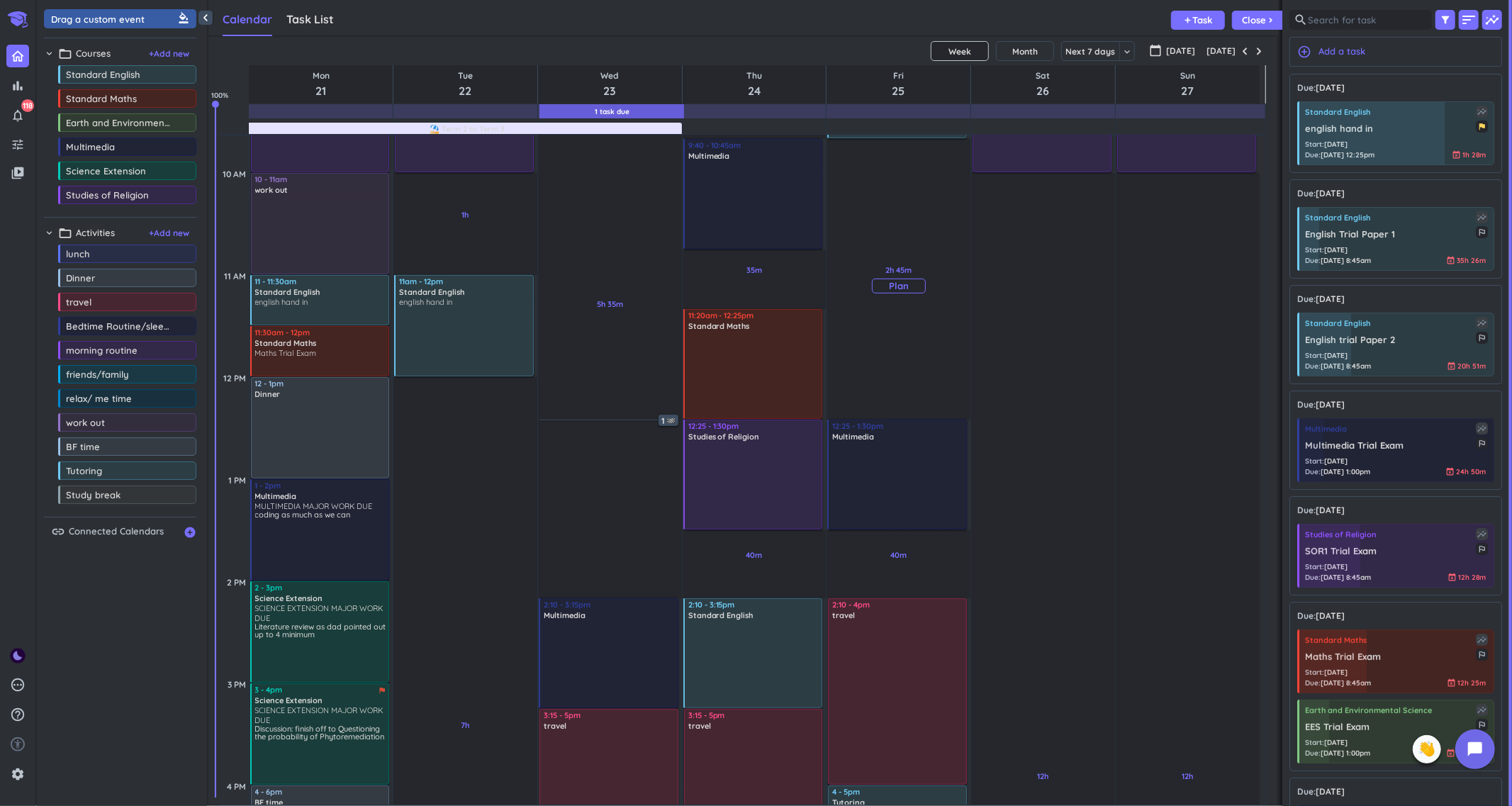 scroll, scrollTop: 599, scrollLeft: 0, axis: vertical 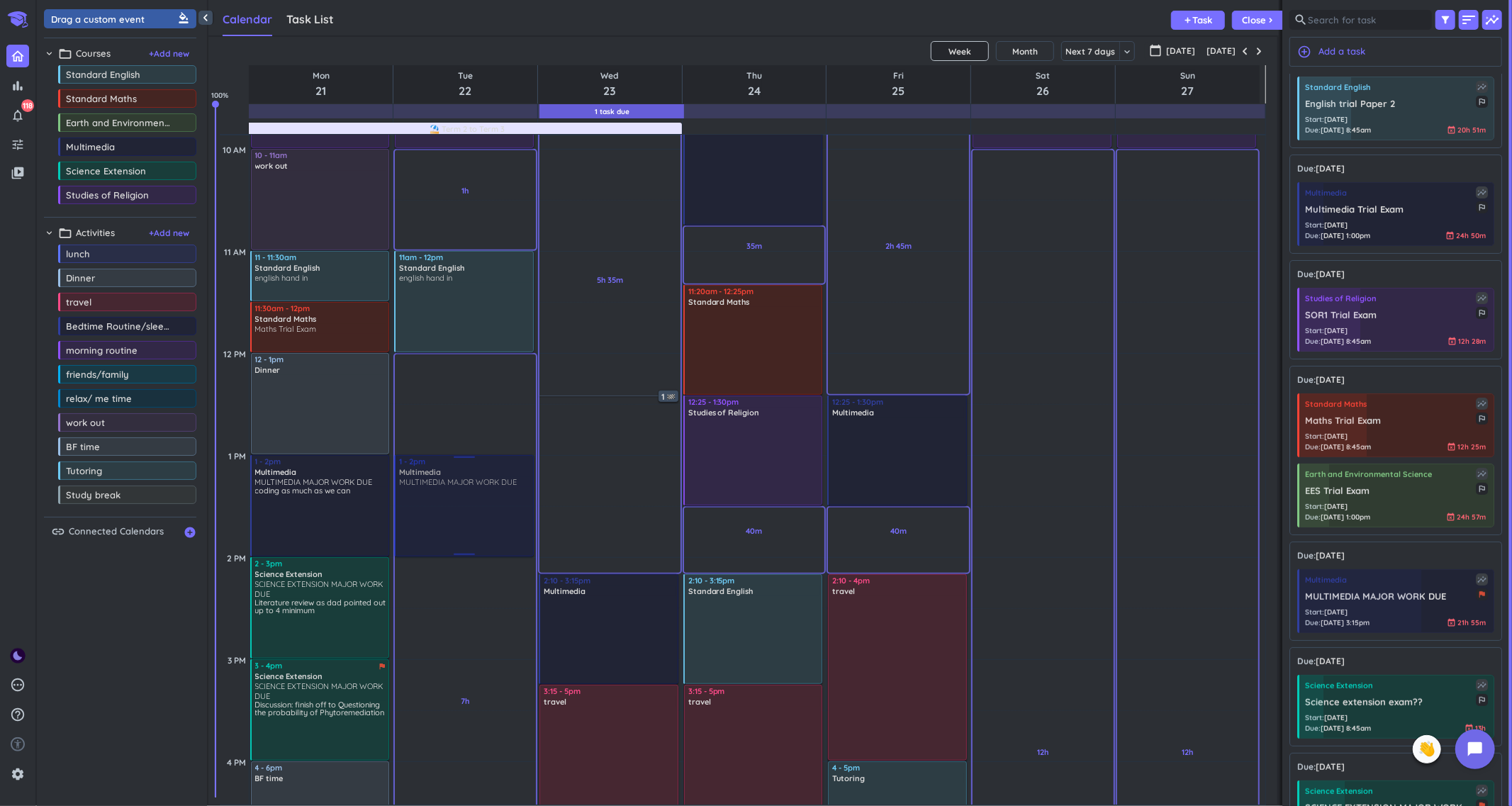 drag, startPoint x: 1443, startPoint y: 603, endPoint x: 471, endPoint y: 457, distance: 982.9 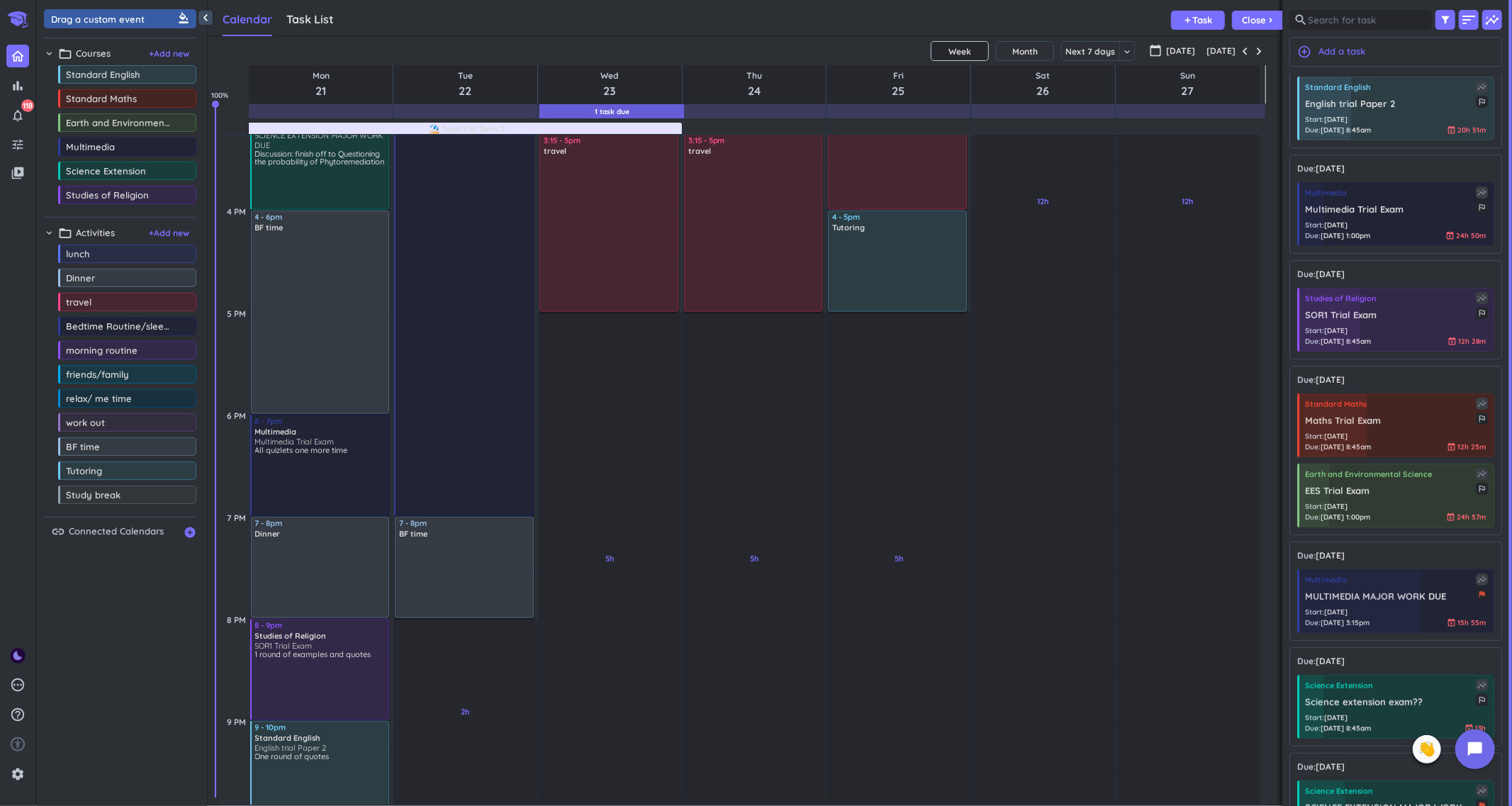 scroll, scrollTop: 1151, scrollLeft: 0, axis: vertical 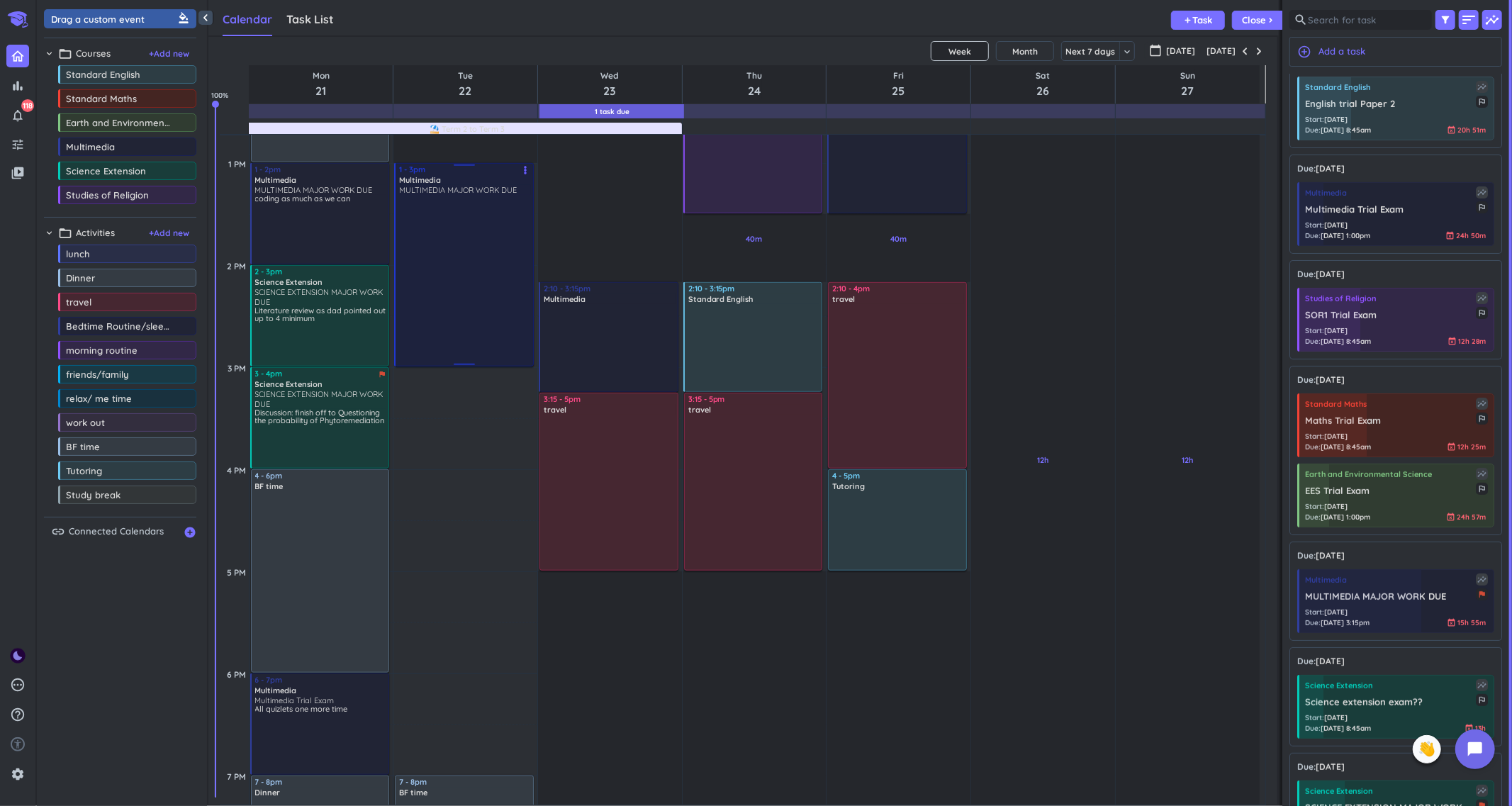 drag, startPoint x: 475, startPoint y: 513, endPoint x: 439, endPoint y: 366, distance: 151.34398 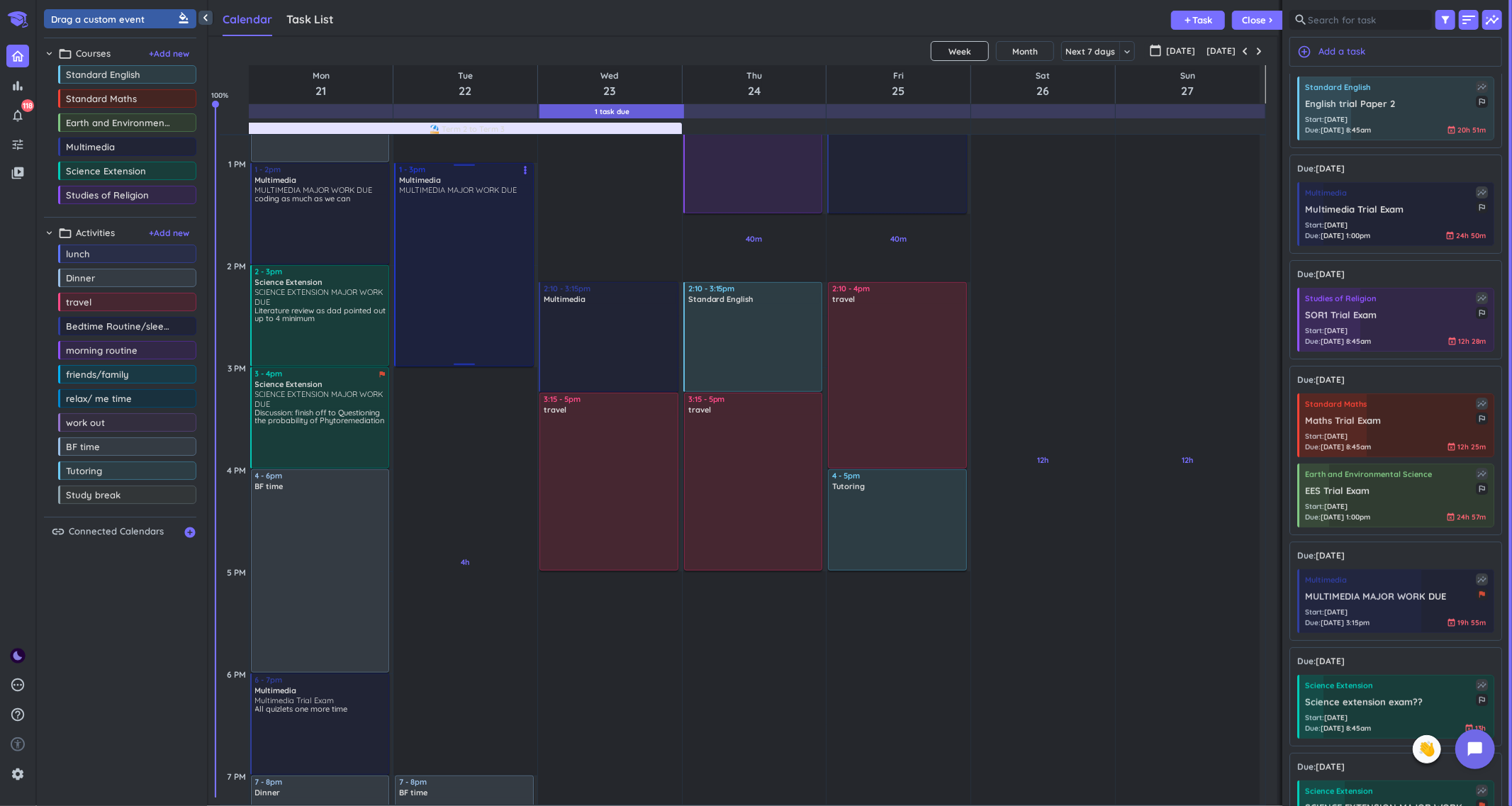 click at bounding box center (465, 279) 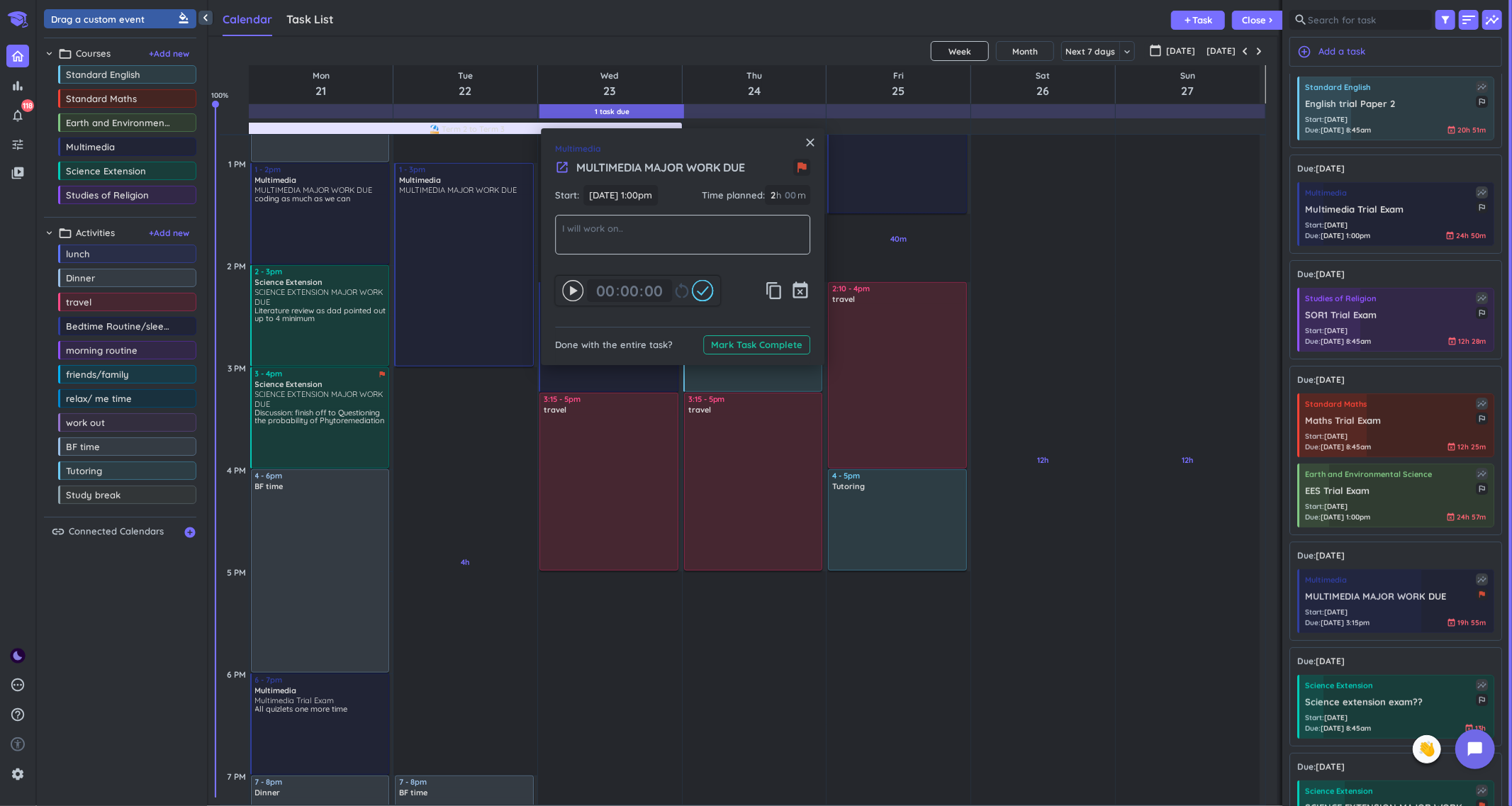 click 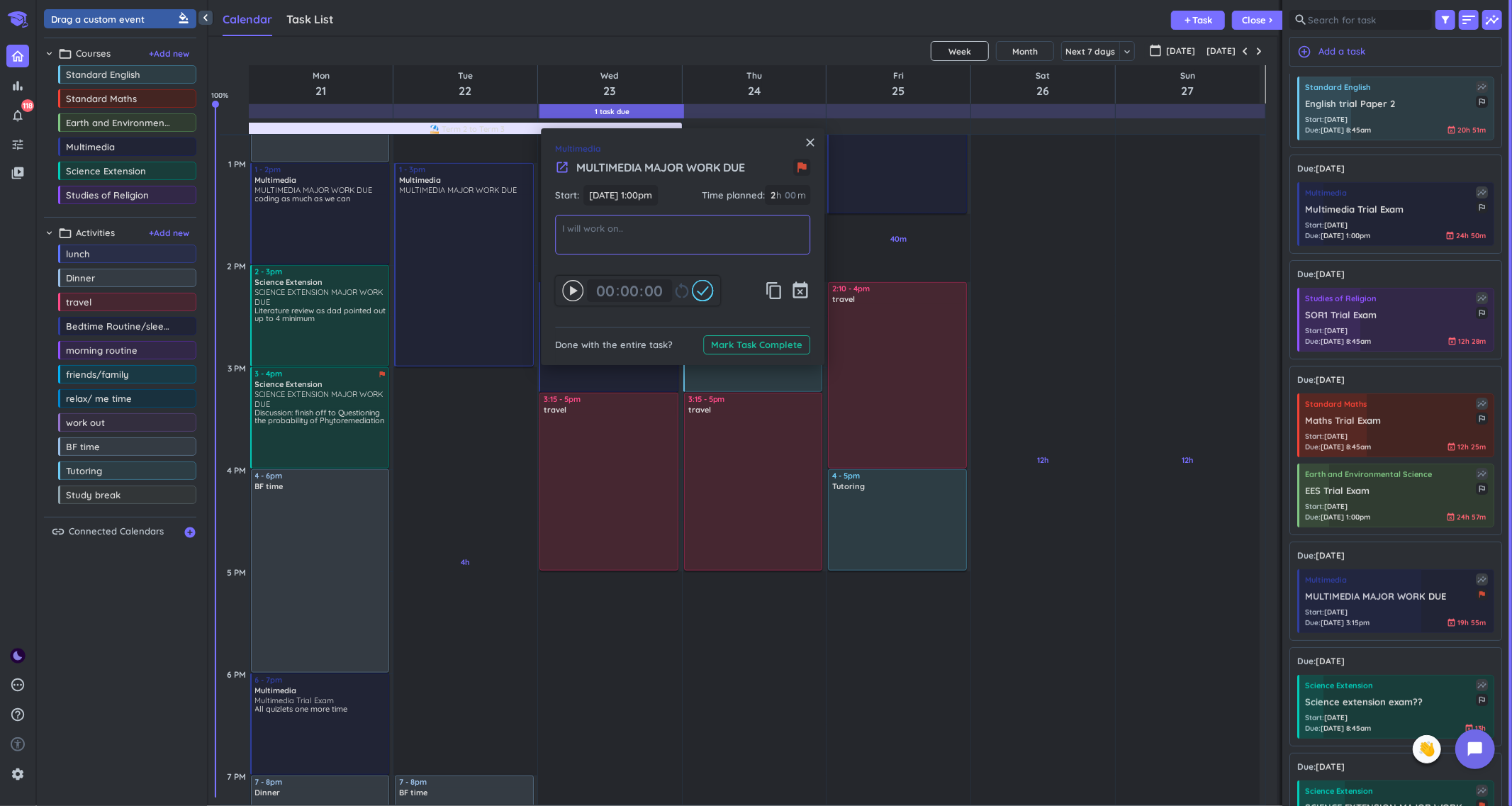 click at bounding box center [683, 235] 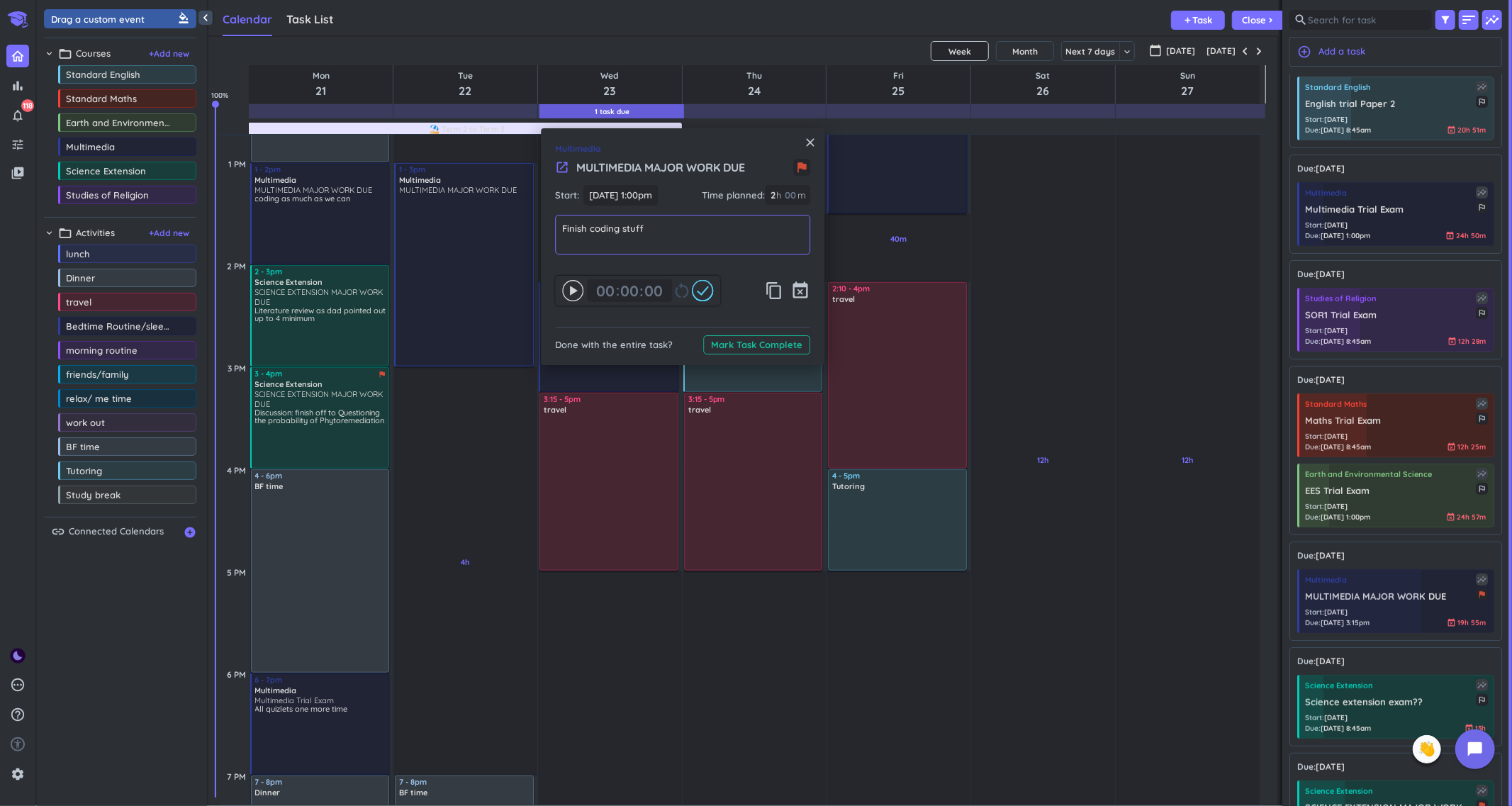type on "Finish coding stuff" 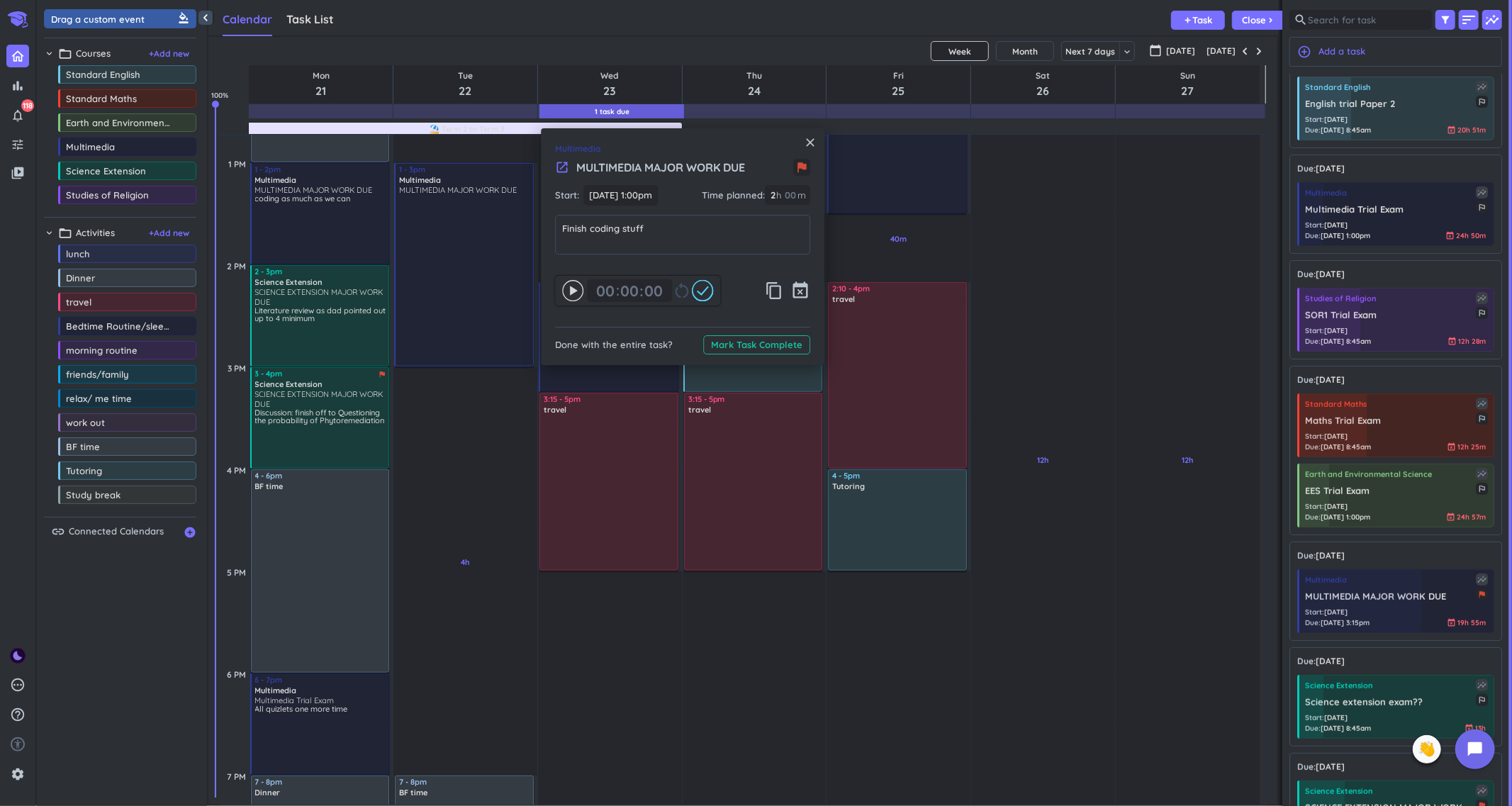 click on "launch MULTIMEDIA MAJOR WORK DUE flag" at bounding box center [683, 172] 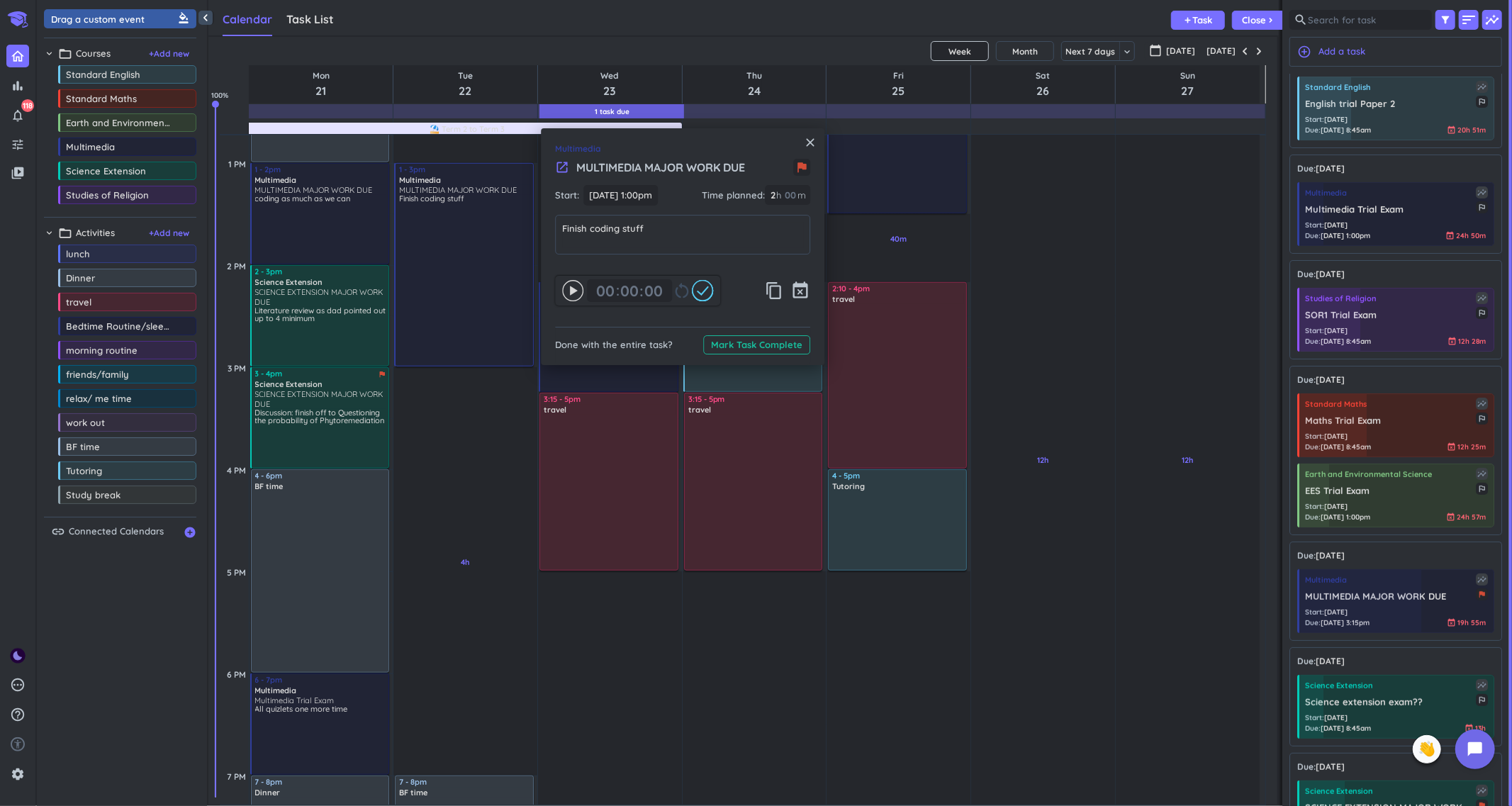 click on "close" at bounding box center (810, 142) 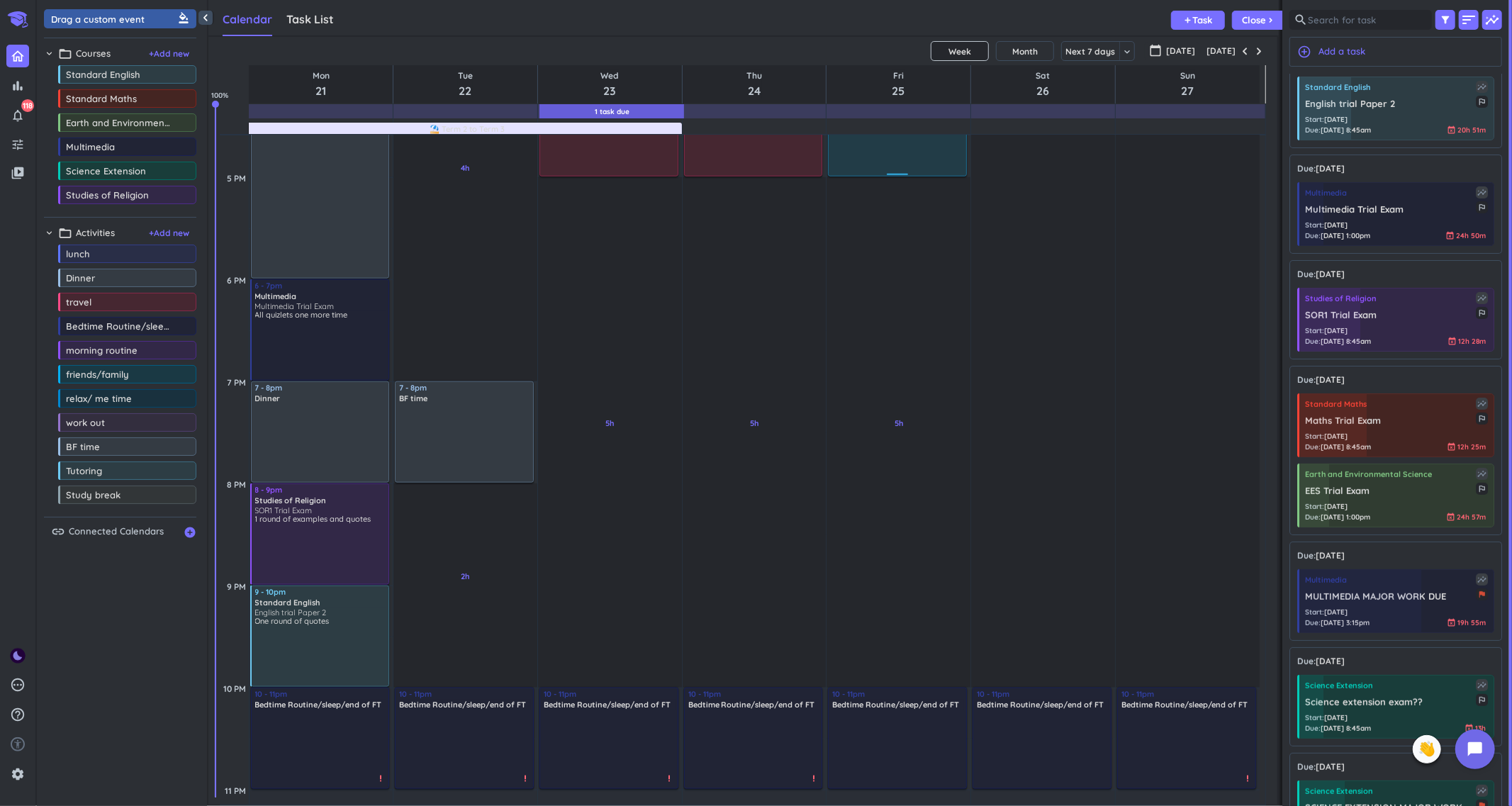 scroll, scrollTop: 1364, scrollLeft: 0, axis: vertical 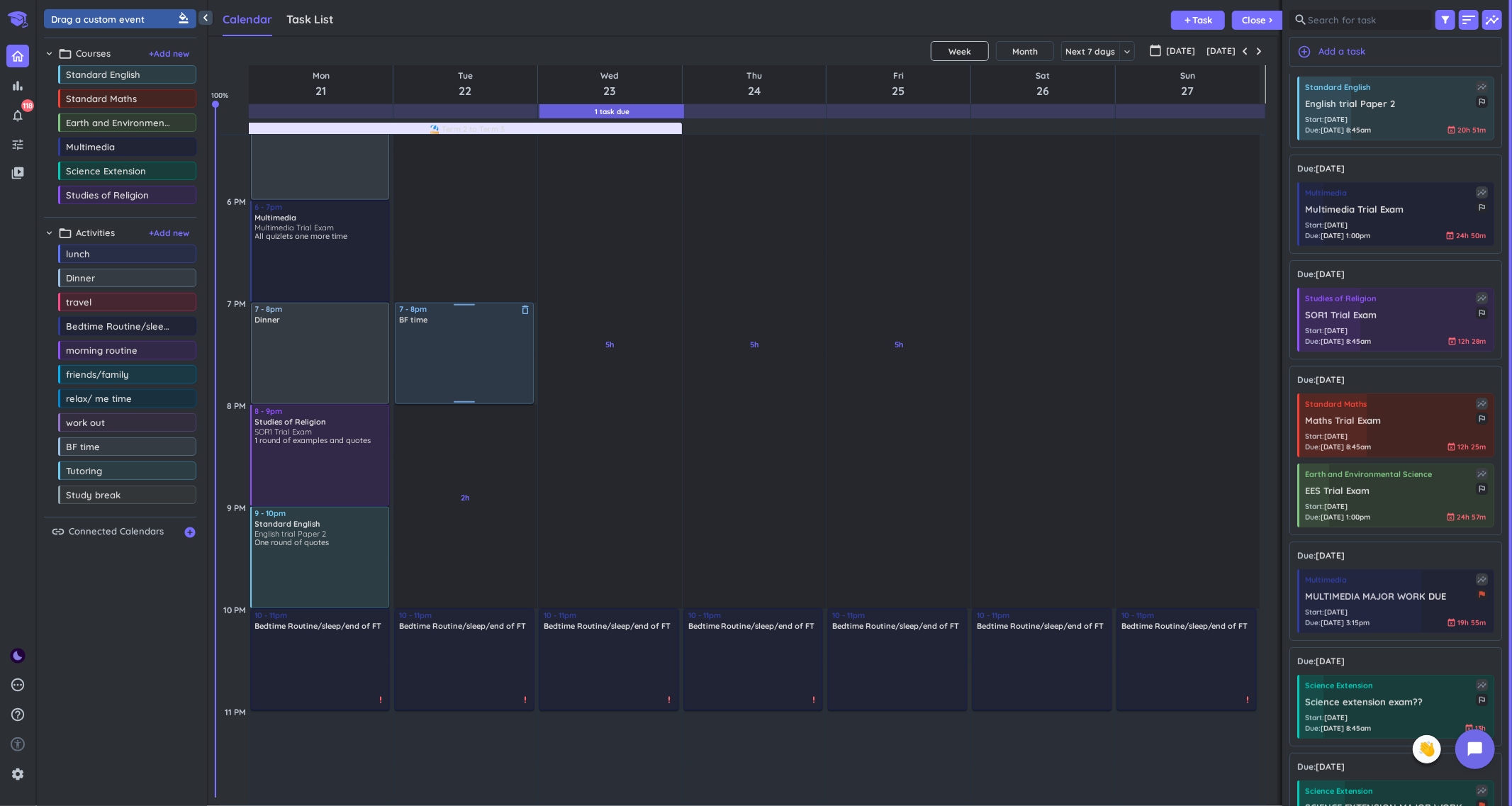 click on "delete_outline" at bounding box center (525, 310) 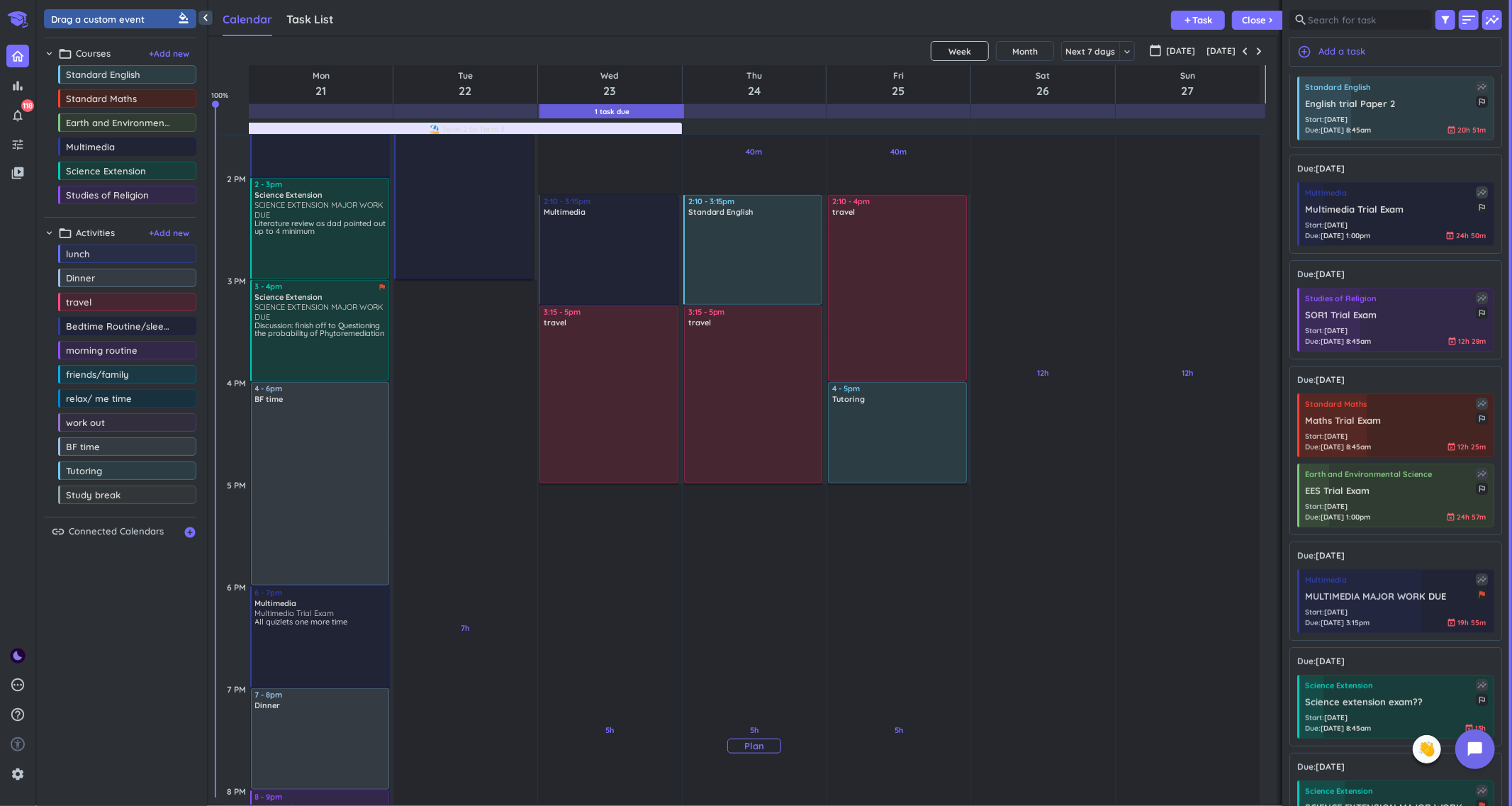 scroll, scrollTop: 1285, scrollLeft: 0, axis: vertical 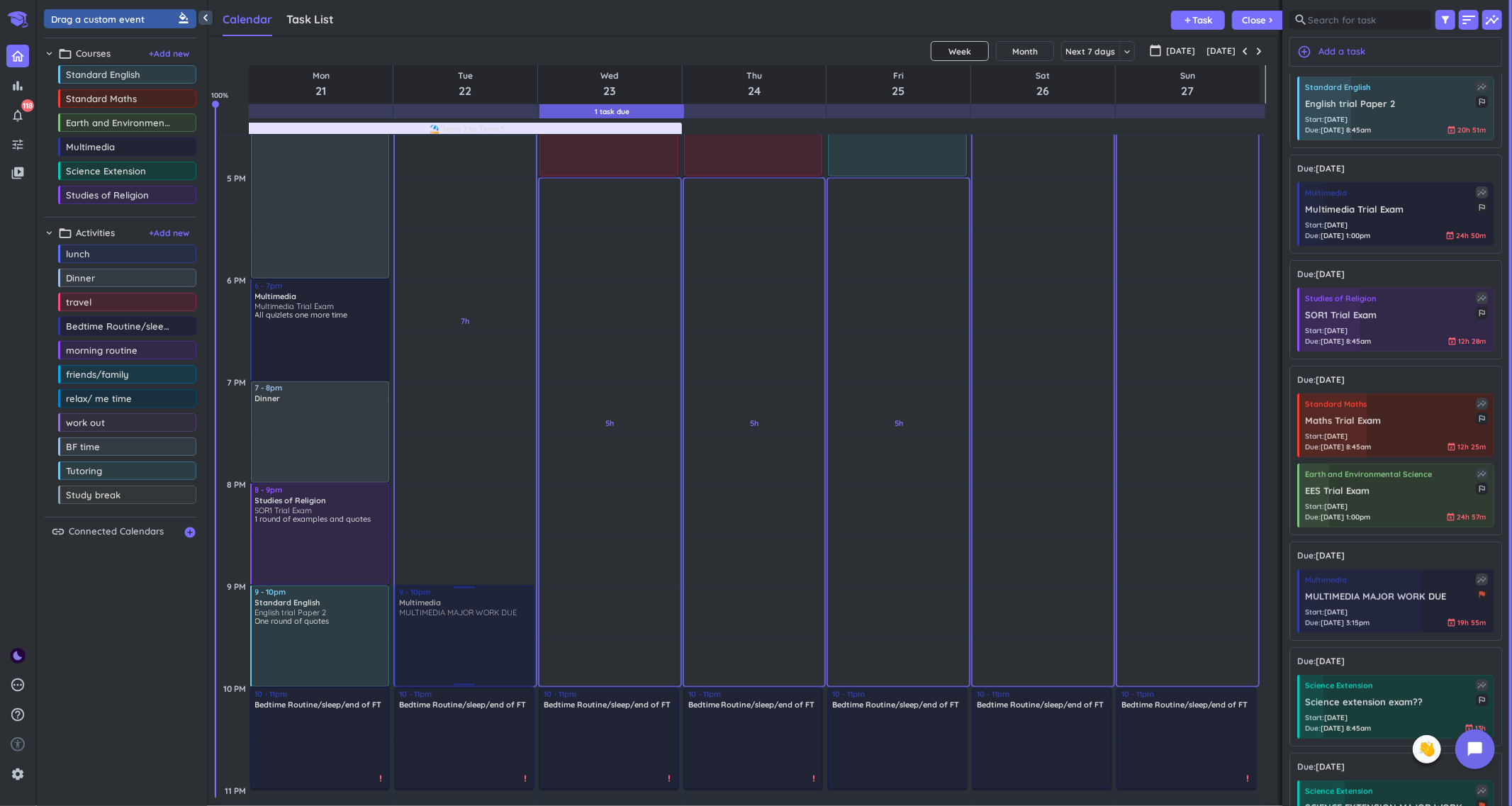drag, startPoint x: 1400, startPoint y: 598, endPoint x: 469, endPoint y: 590, distance: 931.034 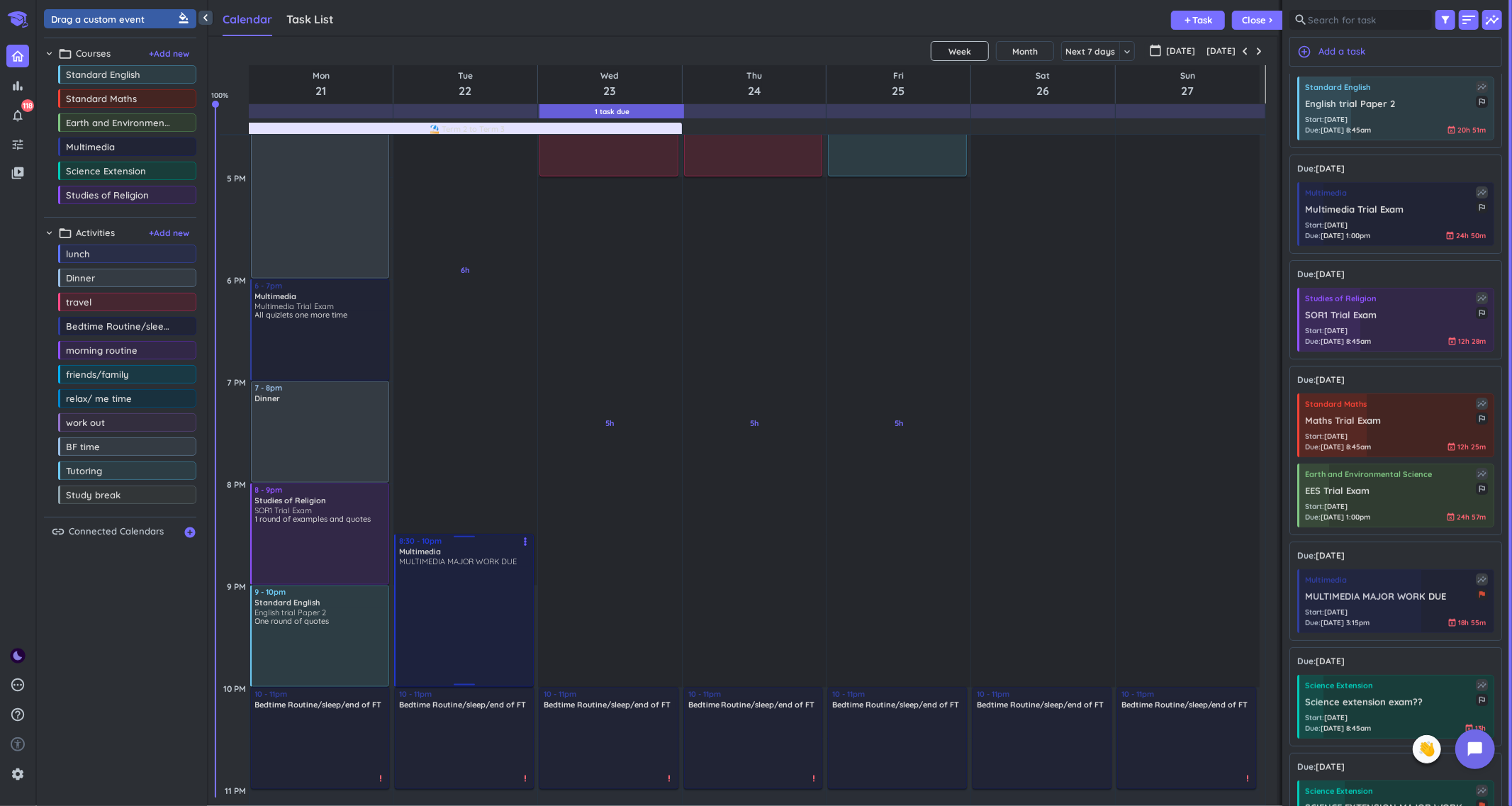 drag, startPoint x: 464, startPoint y: 588, endPoint x: 497, endPoint y: 535, distance: 62.43397 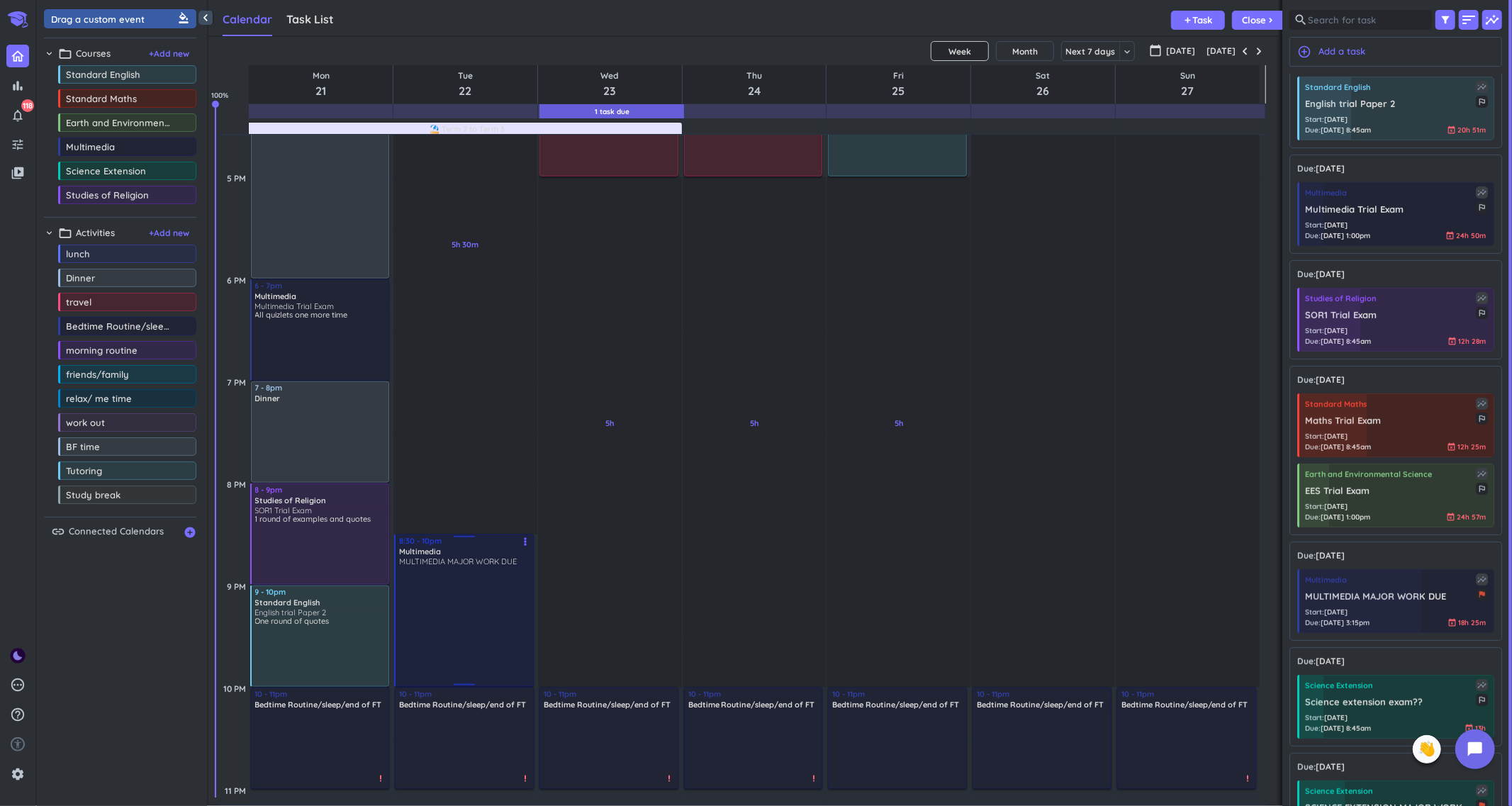 click at bounding box center (465, 625) 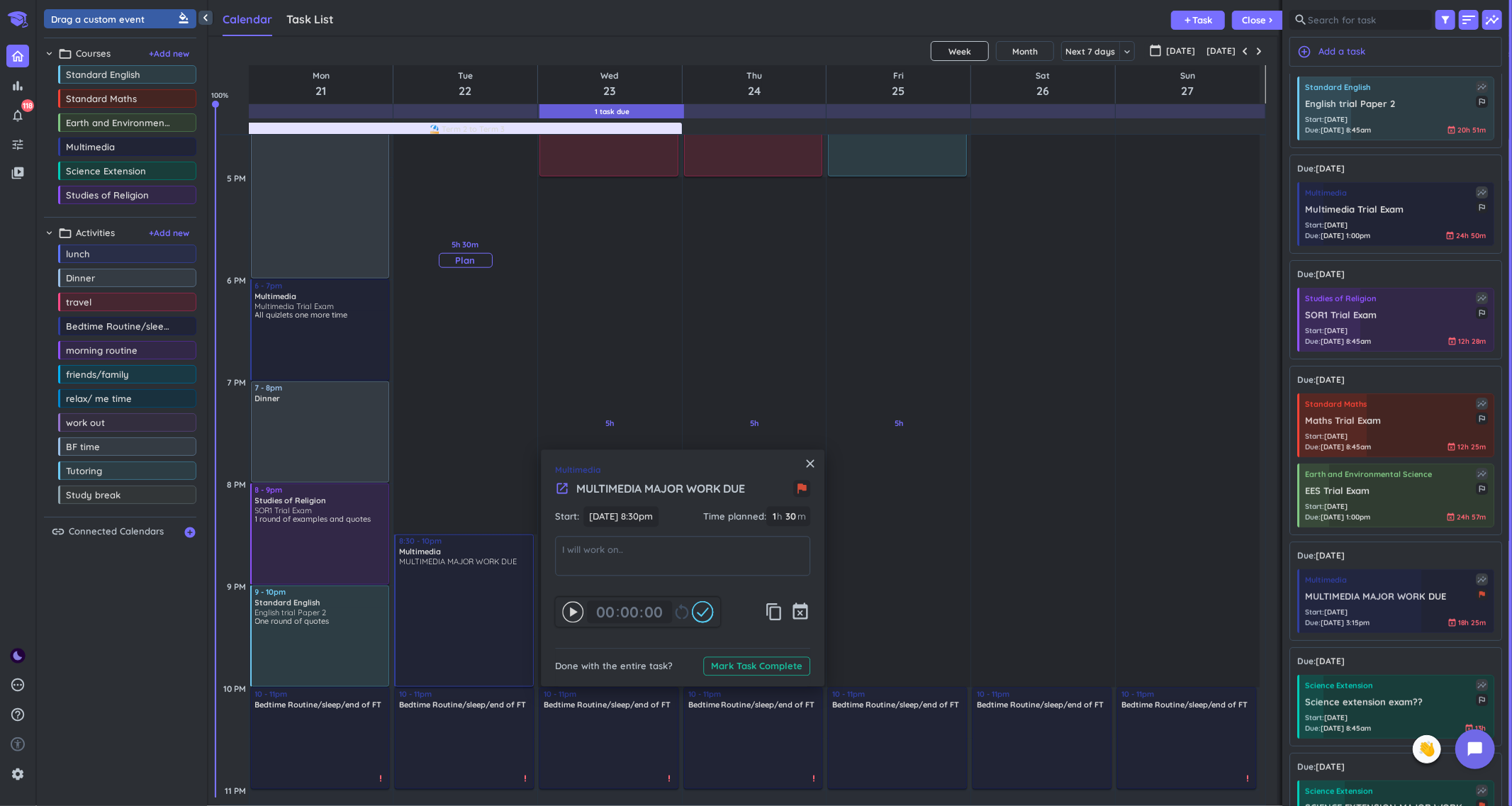 click on "1h  Past due Plan 1h  Past due Plan 5h 30m Past due Plan Adjust Awake Time Adjust Awake Time 8 - 10am morning routine  delete_outline 11am - 12pm Standard English english hand in  more_vert 1 - 3pm Multimedia MULTIMEDIA MAJOR WORK DUE Finish coding stuff more_vert 8:30 - 10pm Multimedia MULTIMEDIA MAJOR WORK DUE more_vert 10 - 11pm Bedtime Routine/sleep/end of FT delete_outline priority_high" at bounding box center (465, 75) 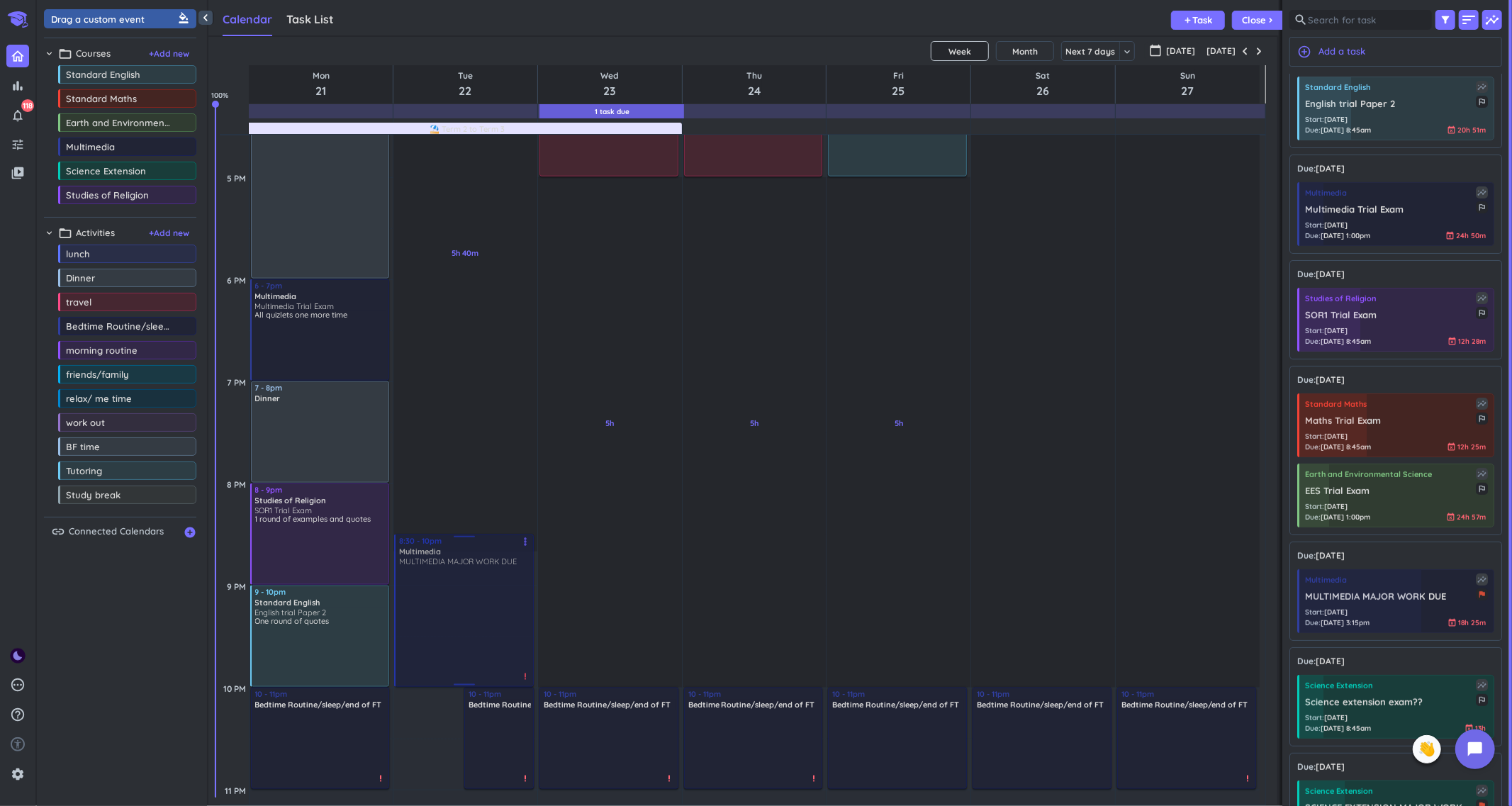drag, startPoint x: 461, startPoint y: 593, endPoint x: 457, endPoint y: 552, distance: 41.19466 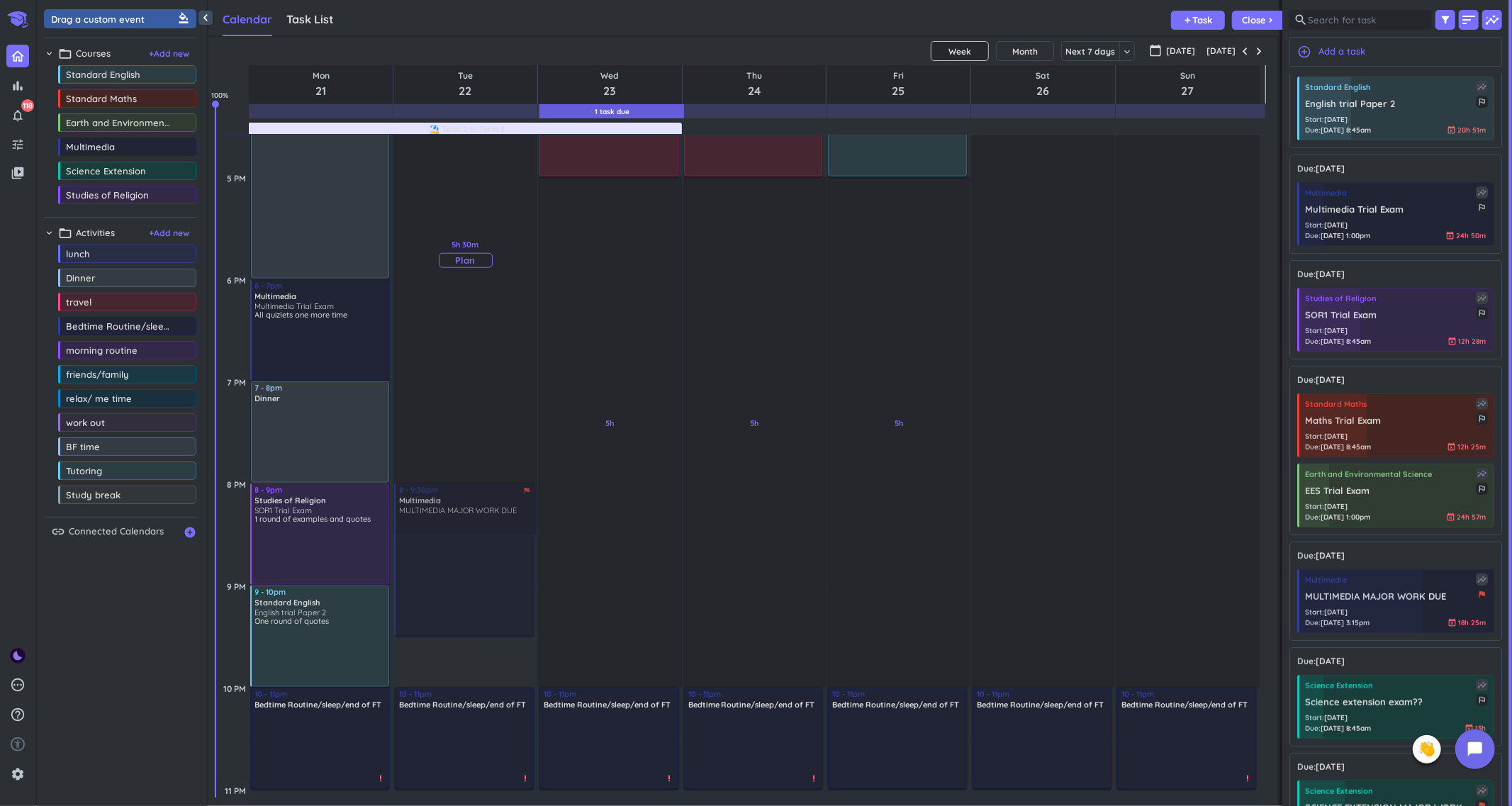 drag, startPoint x: 452, startPoint y: 534, endPoint x: 457, endPoint y: 457, distance: 77.16217 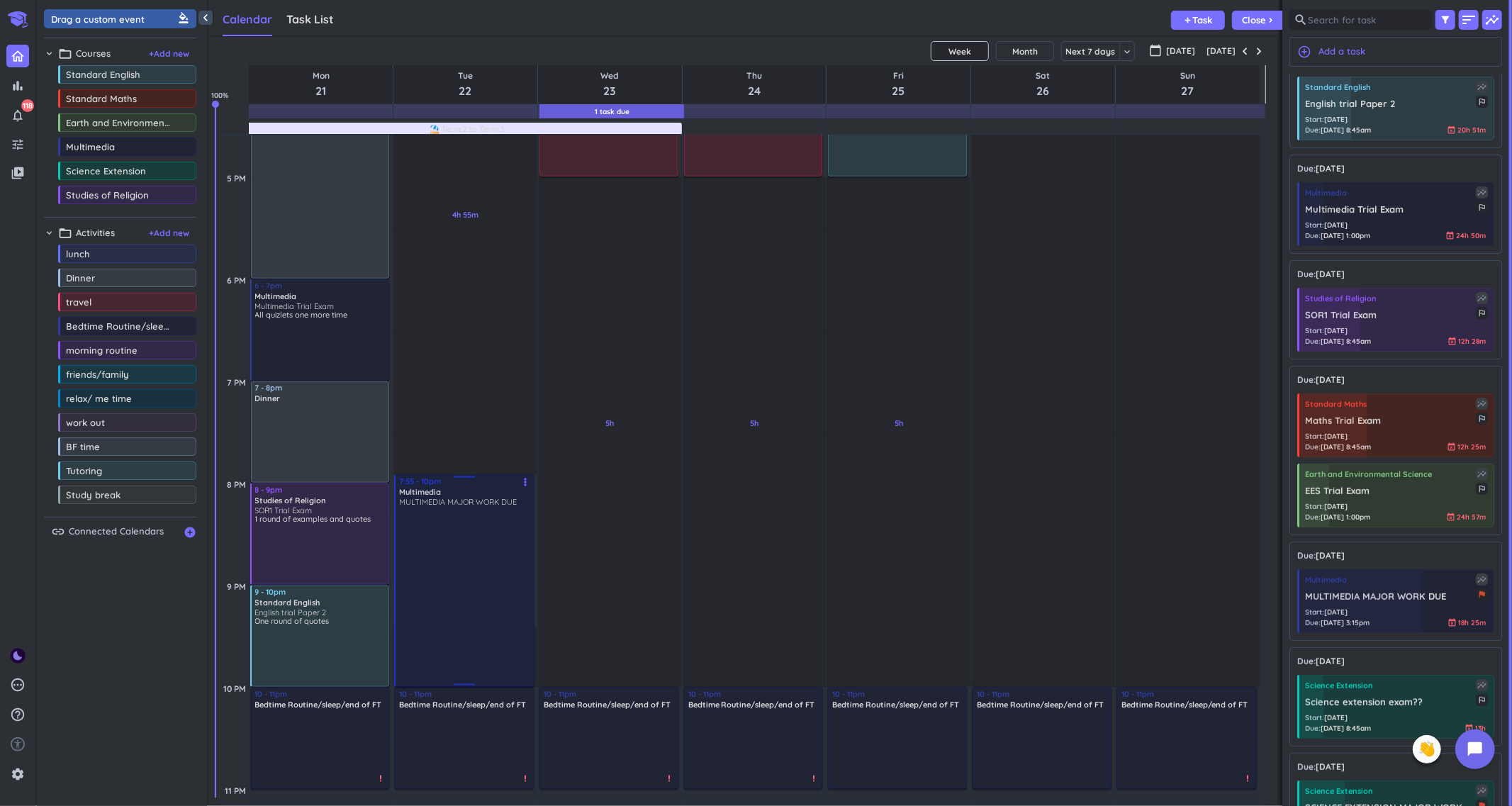 drag, startPoint x: 462, startPoint y: 639, endPoint x: 464, endPoint y: 681, distance: 42.04759 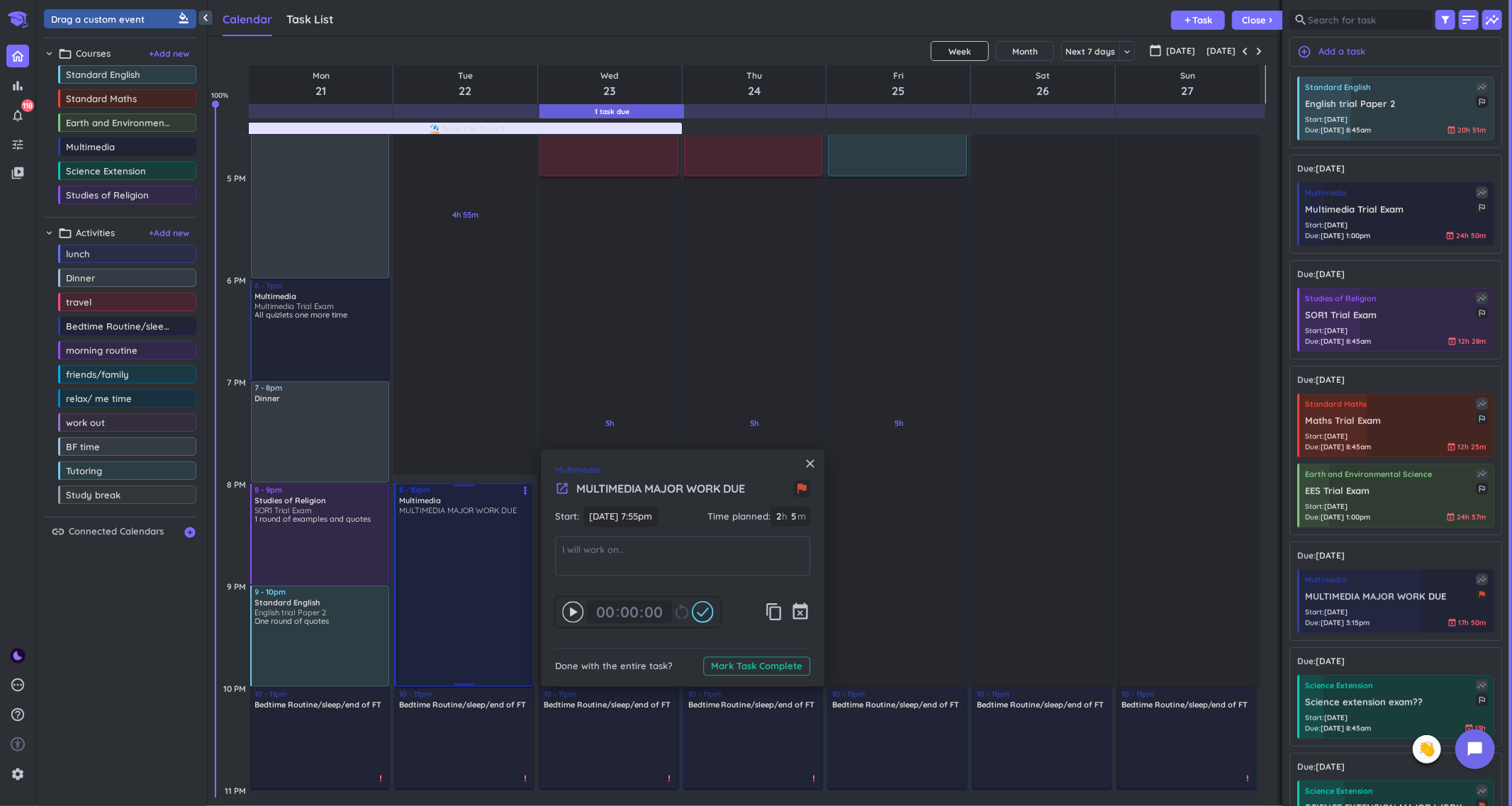drag, startPoint x: 466, startPoint y: 476, endPoint x: 471, endPoint y: 489, distance: 13.928388 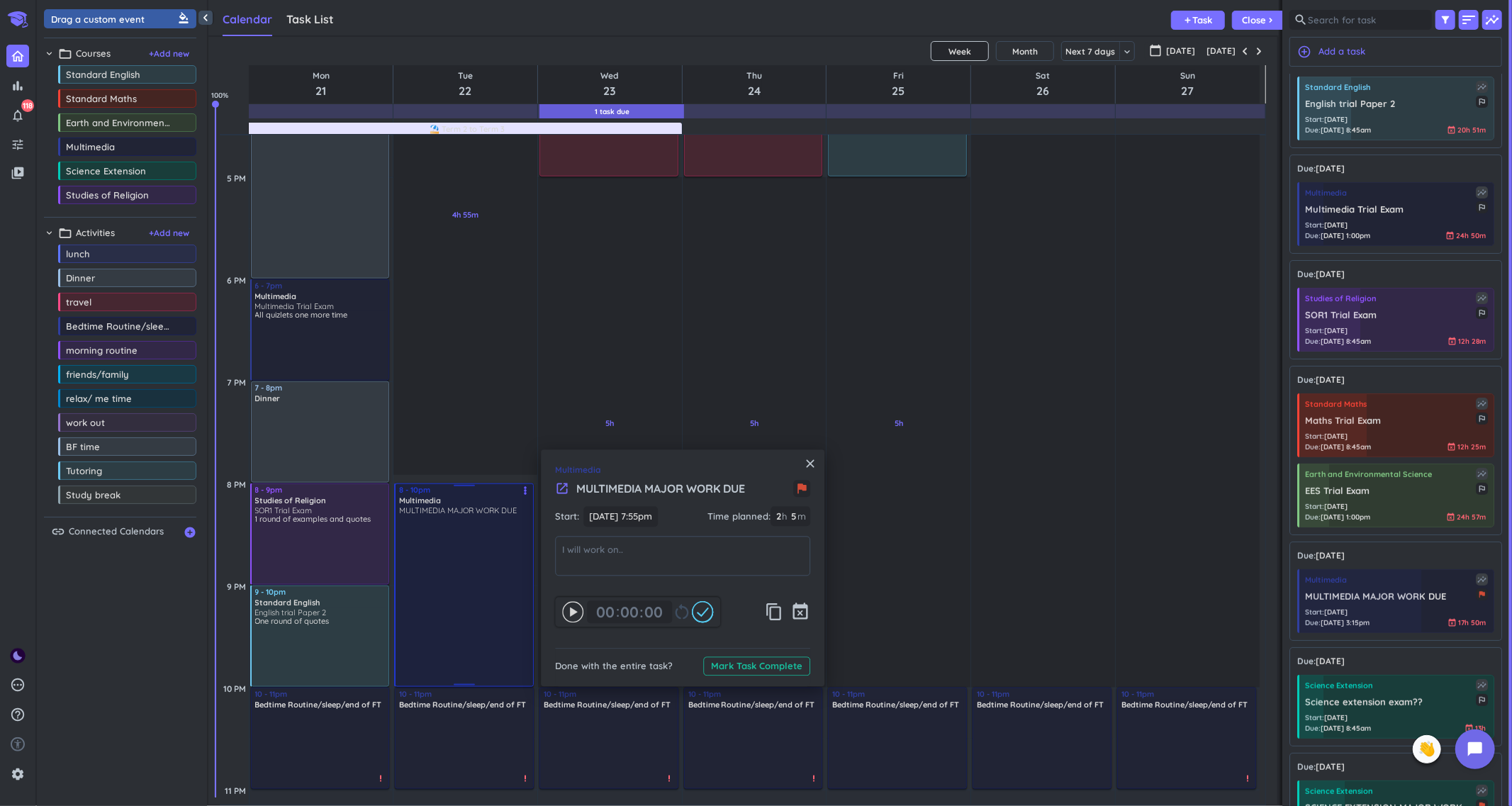 click on "1h  Past due Plan 1h  Past due Plan 4h 55m Past due Plan Adjust Awake Time Adjust Awake Time 8 - 10am morning routine  delete_outline 11am - 12pm Standard English english hand in  more_vert 1 - 3pm Multimedia MULTIMEDIA MAJOR WORK DUE Finish coding stuff more_vert 7:55 - 10pm Multimedia MULTIMEDIA MAJOR WORK DUE more_vert 10 - 11pm Bedtime Routine/sleep/end of FT delete_outline priority_high 8 - 10pm Multimedia MULTIMEDIA MAJOR WORK DUE more_vert" at bounding box center (465, 75) 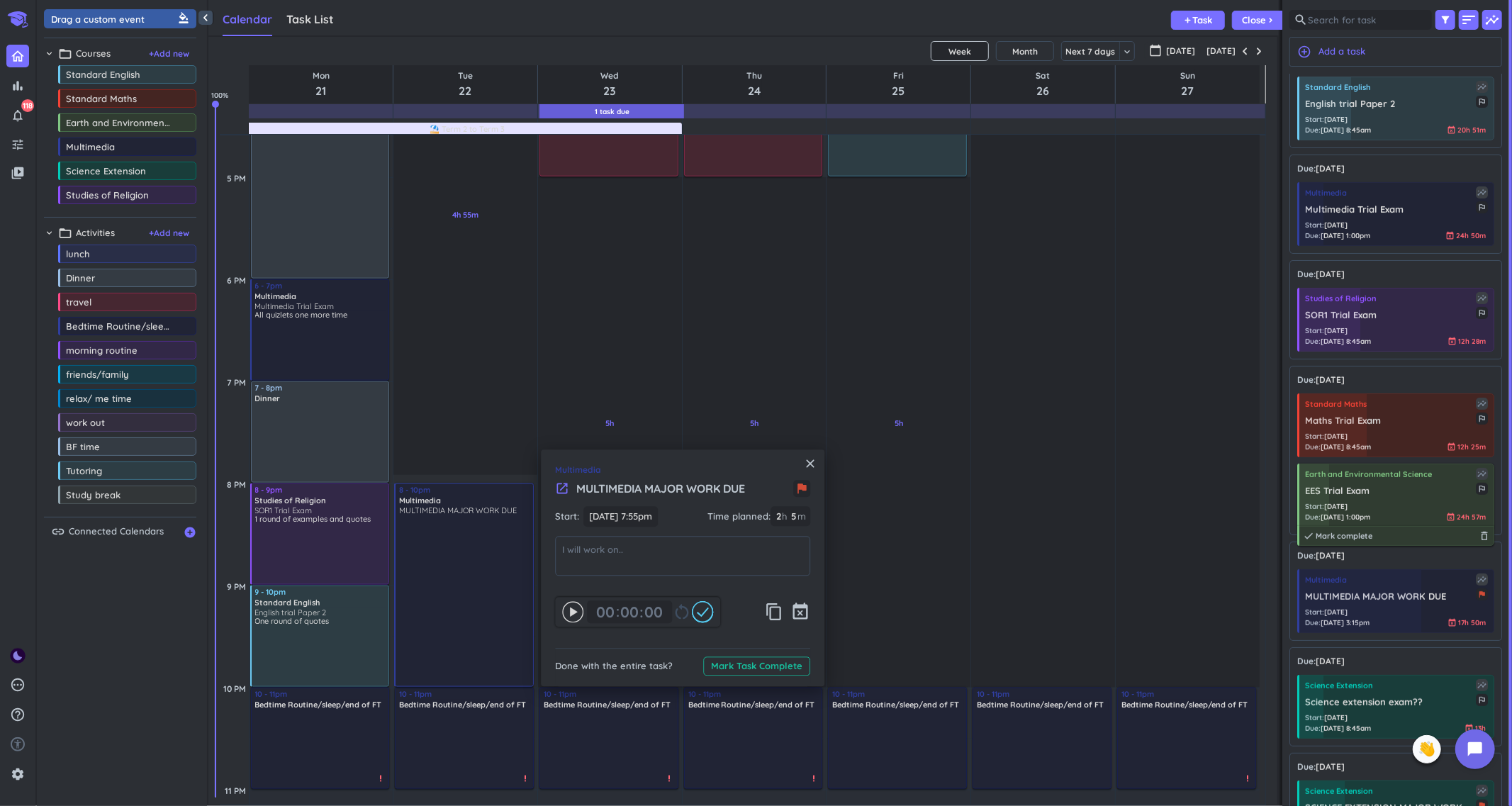 type 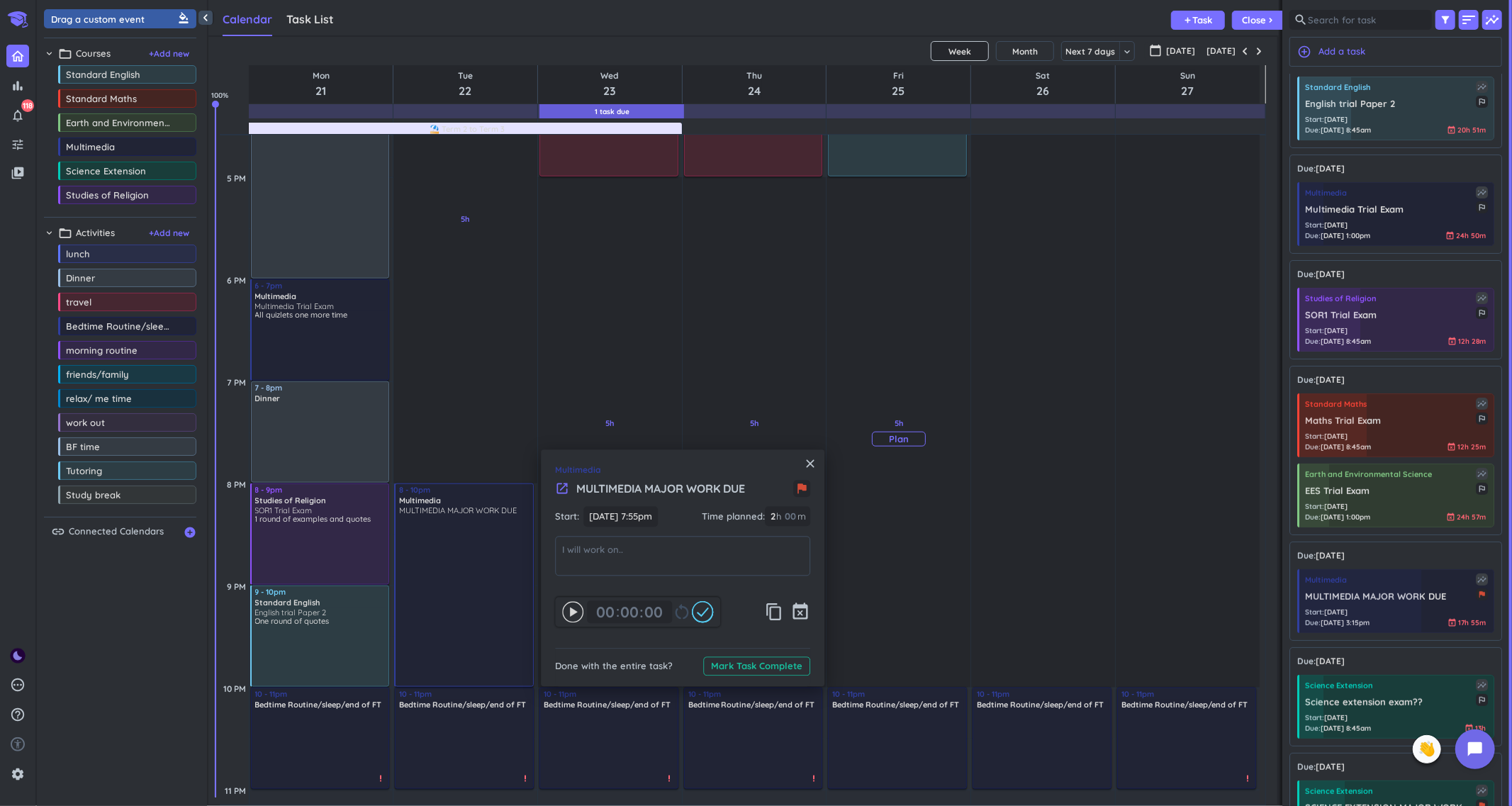 scroll, scrollTop: 891, scrollLeft: 0, axis: vertical 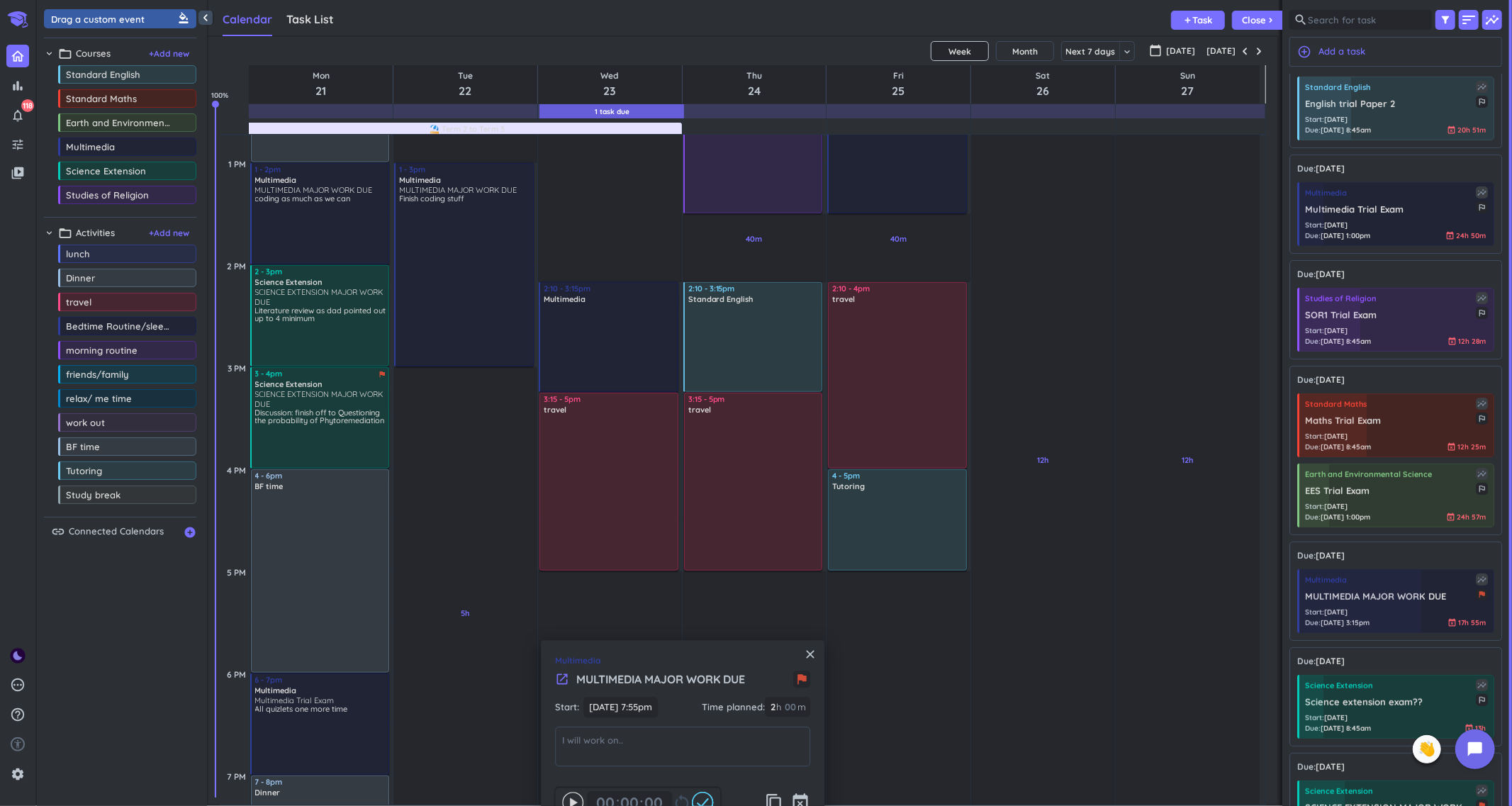 click on "close" at bounding box center (810, 654) 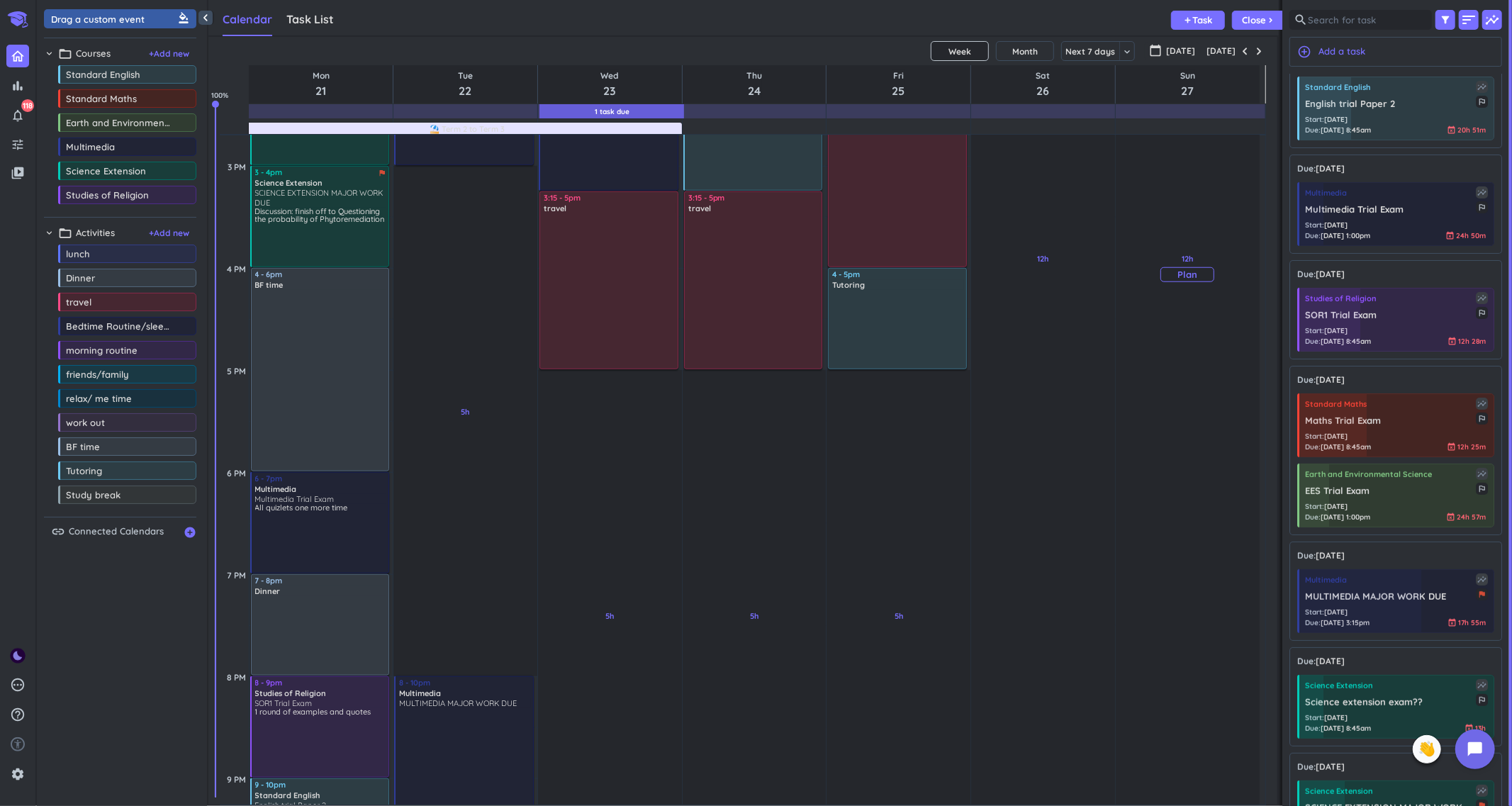 scroll, scrollTop: 1128, scrollLeft: 0, axis: vertical 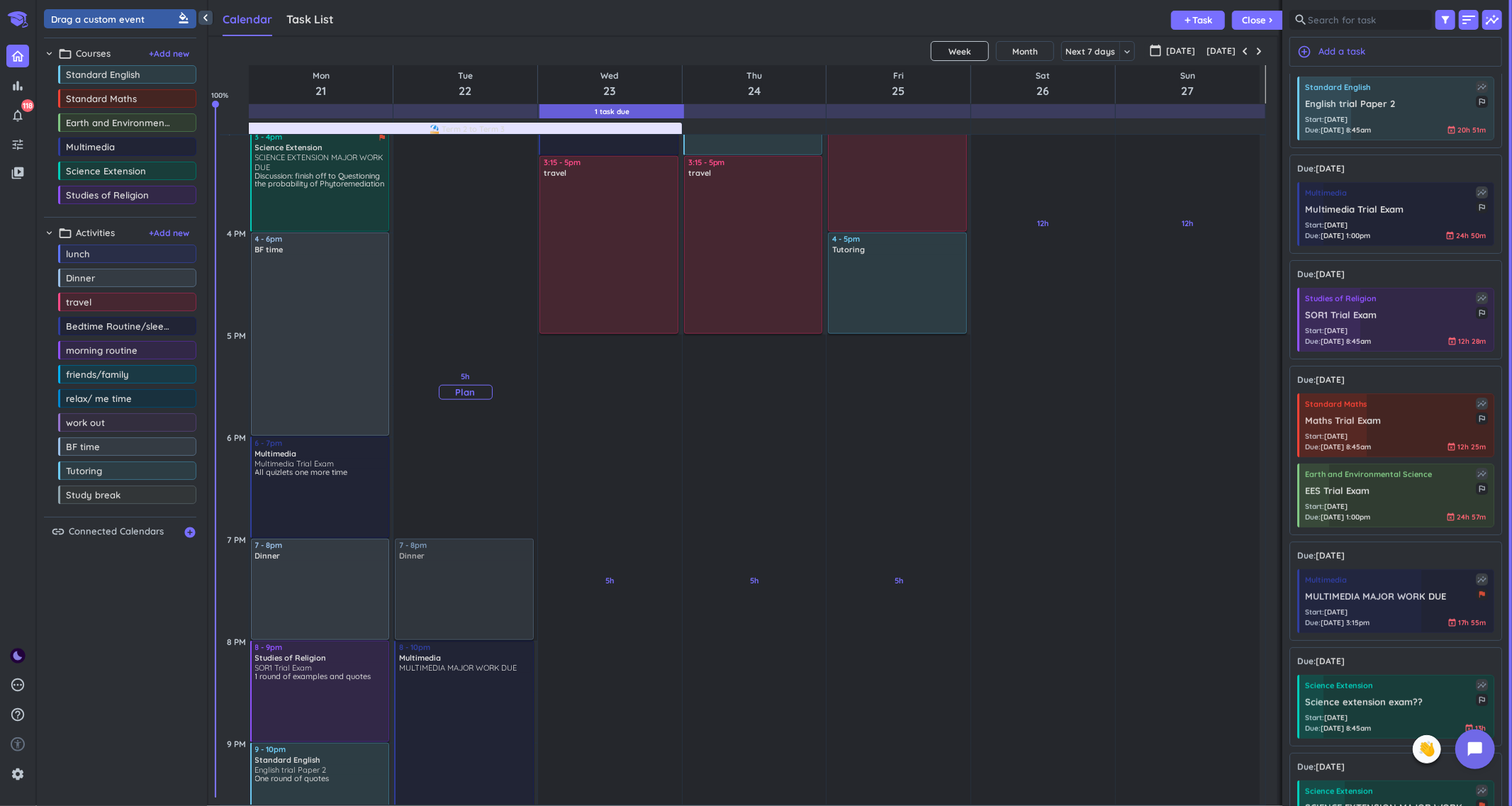 drag, startPoint x: 88, startPoint y: 286, endPoint x: 462, endPoint y: 546, distance: 455.4953 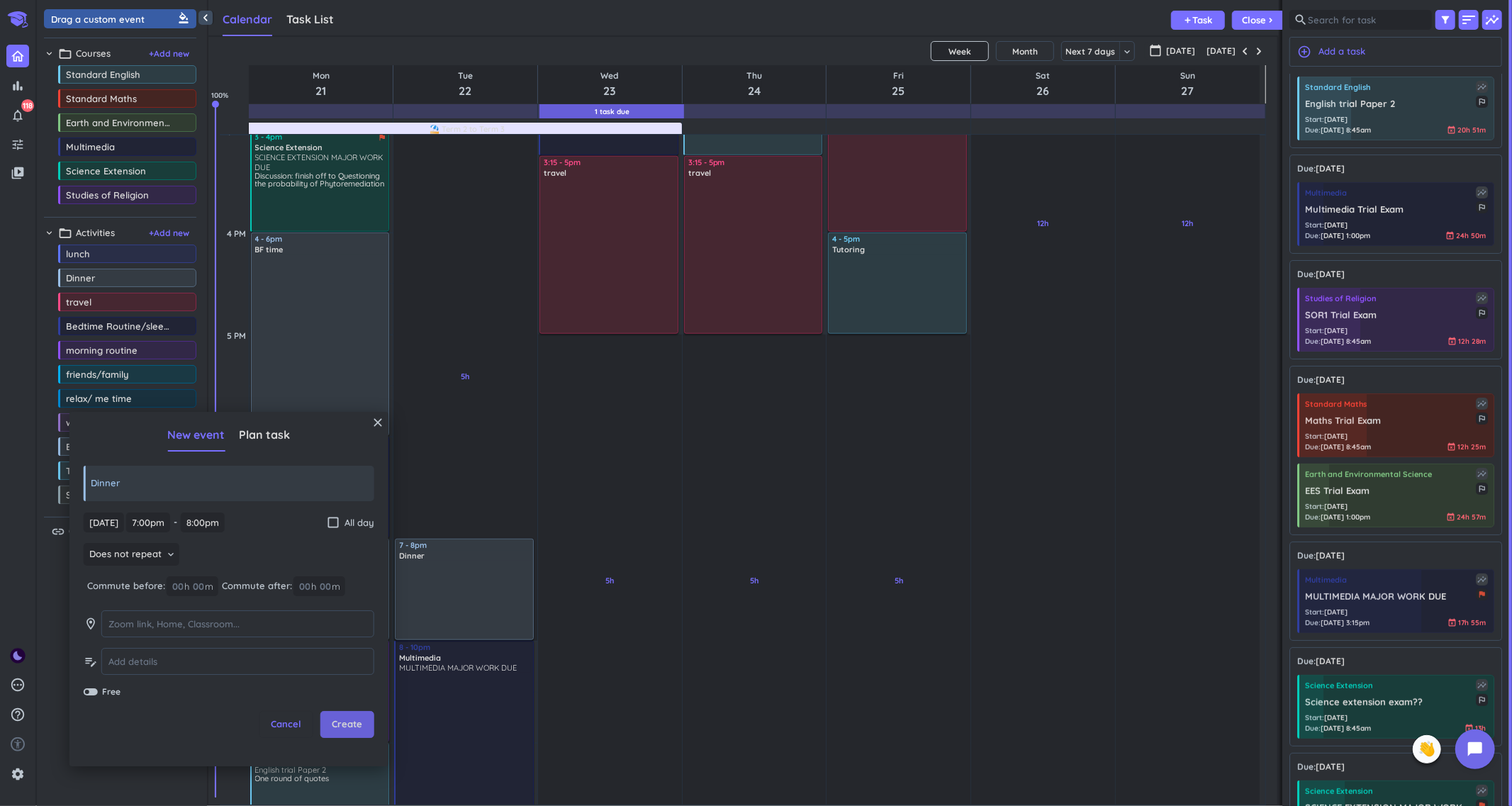 click on "Create" at bounding box center [347, 725] 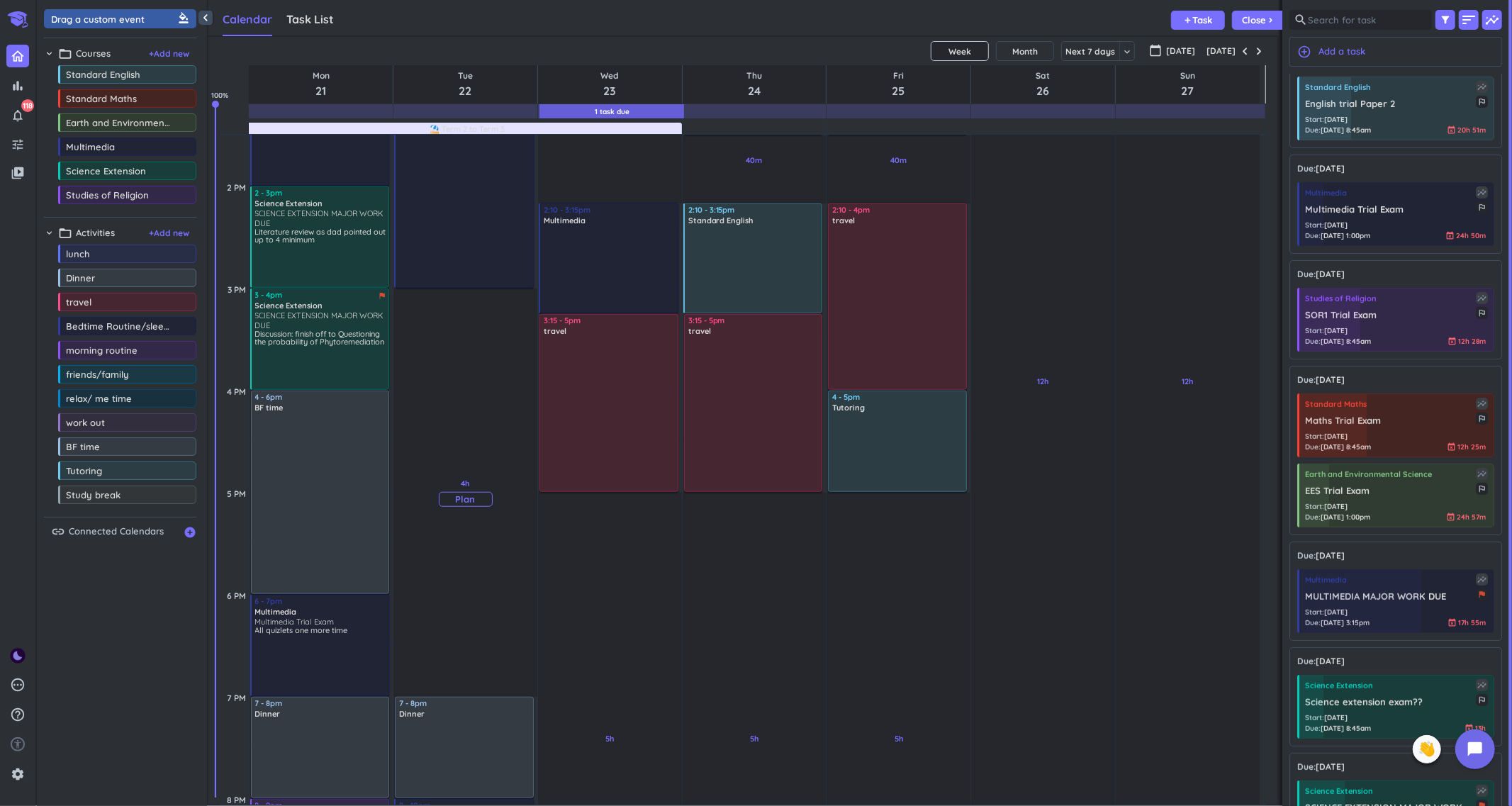 scroll, scrollTop: 812, scrollLeft: 0, axis: vertical 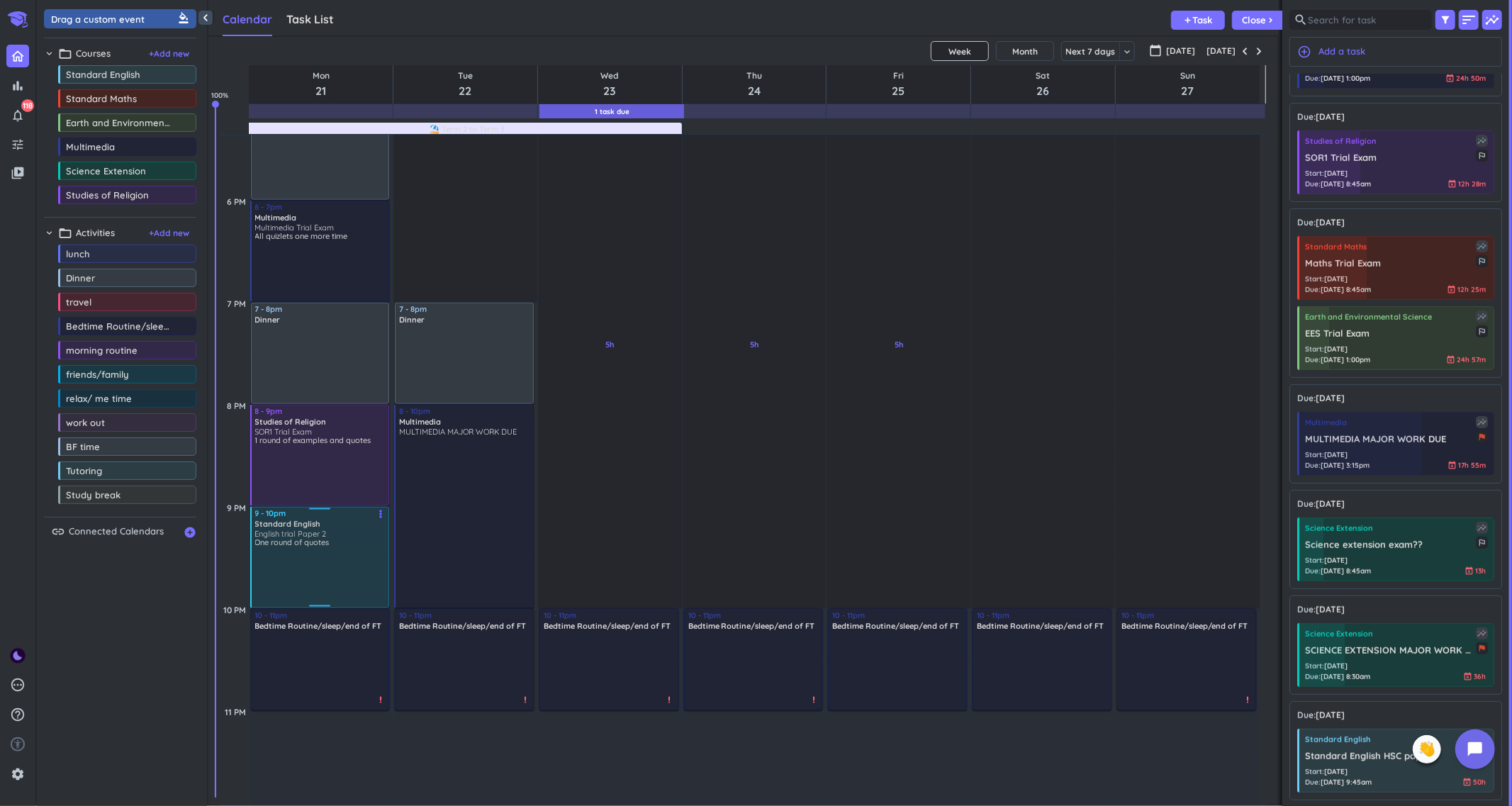 click at bounding box center (320, 511) 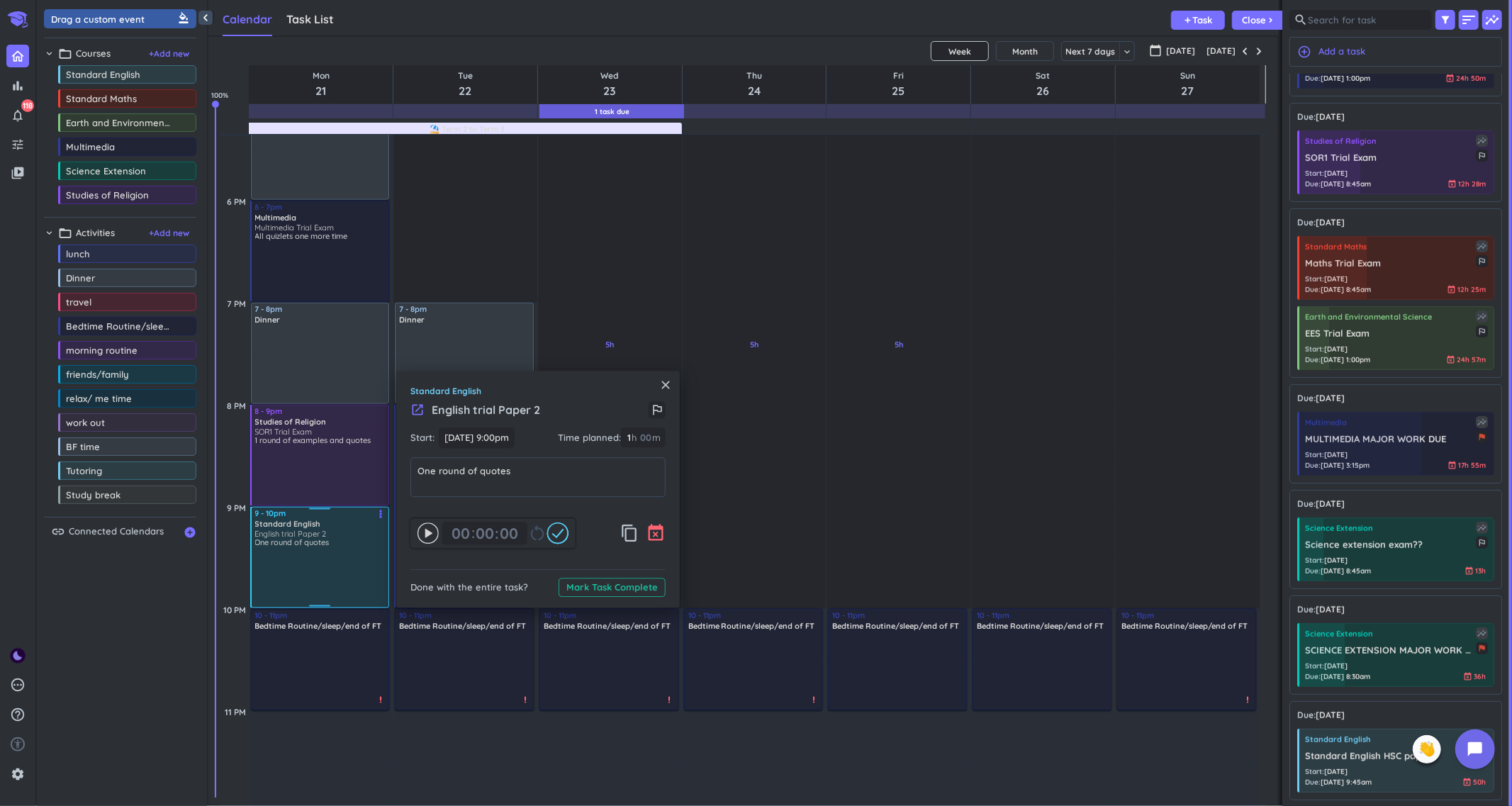 click on "event_busy" at bounding box center [656, 533] 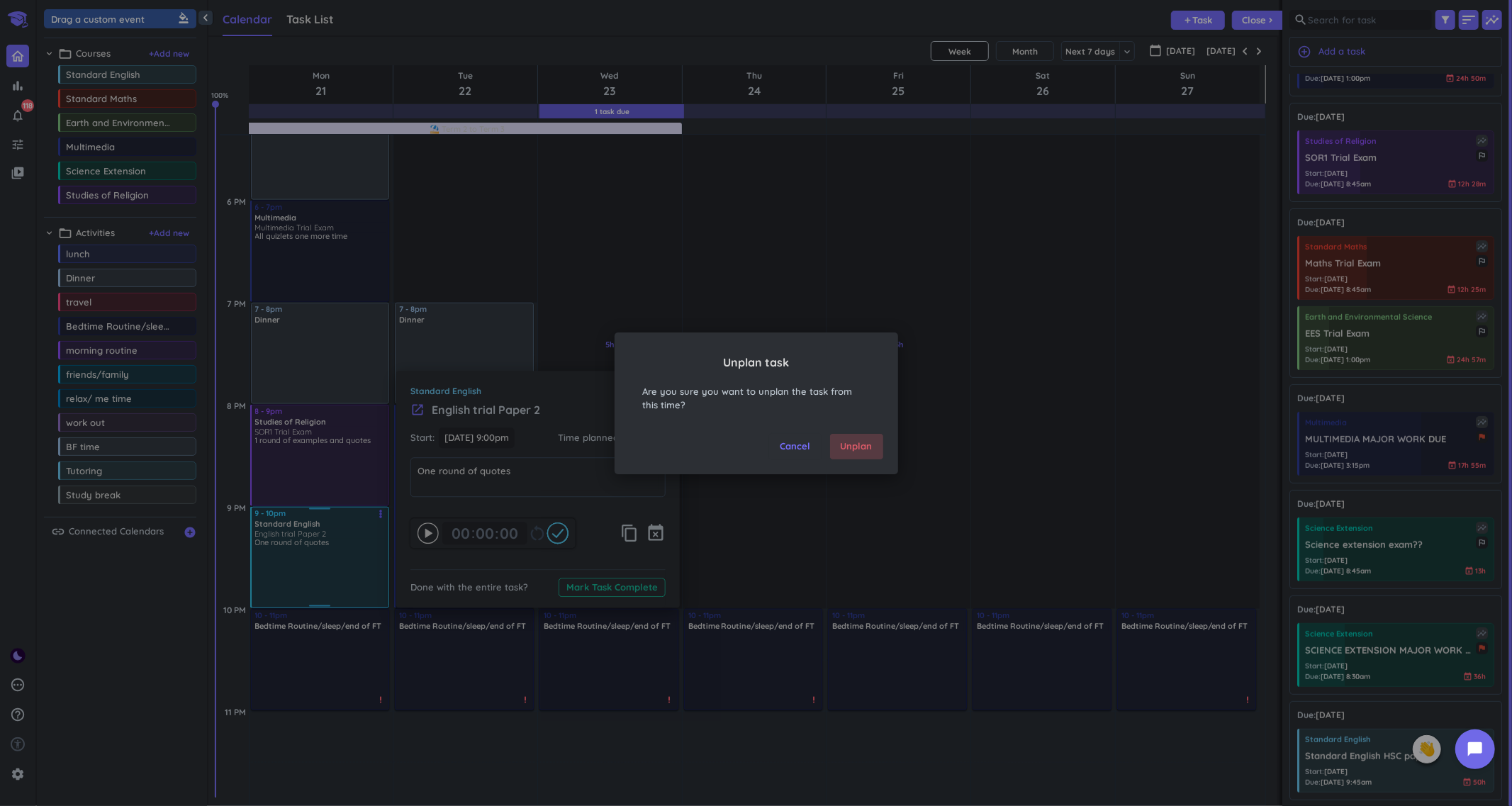 click on "Unplan" at bounding box center [856, 447] 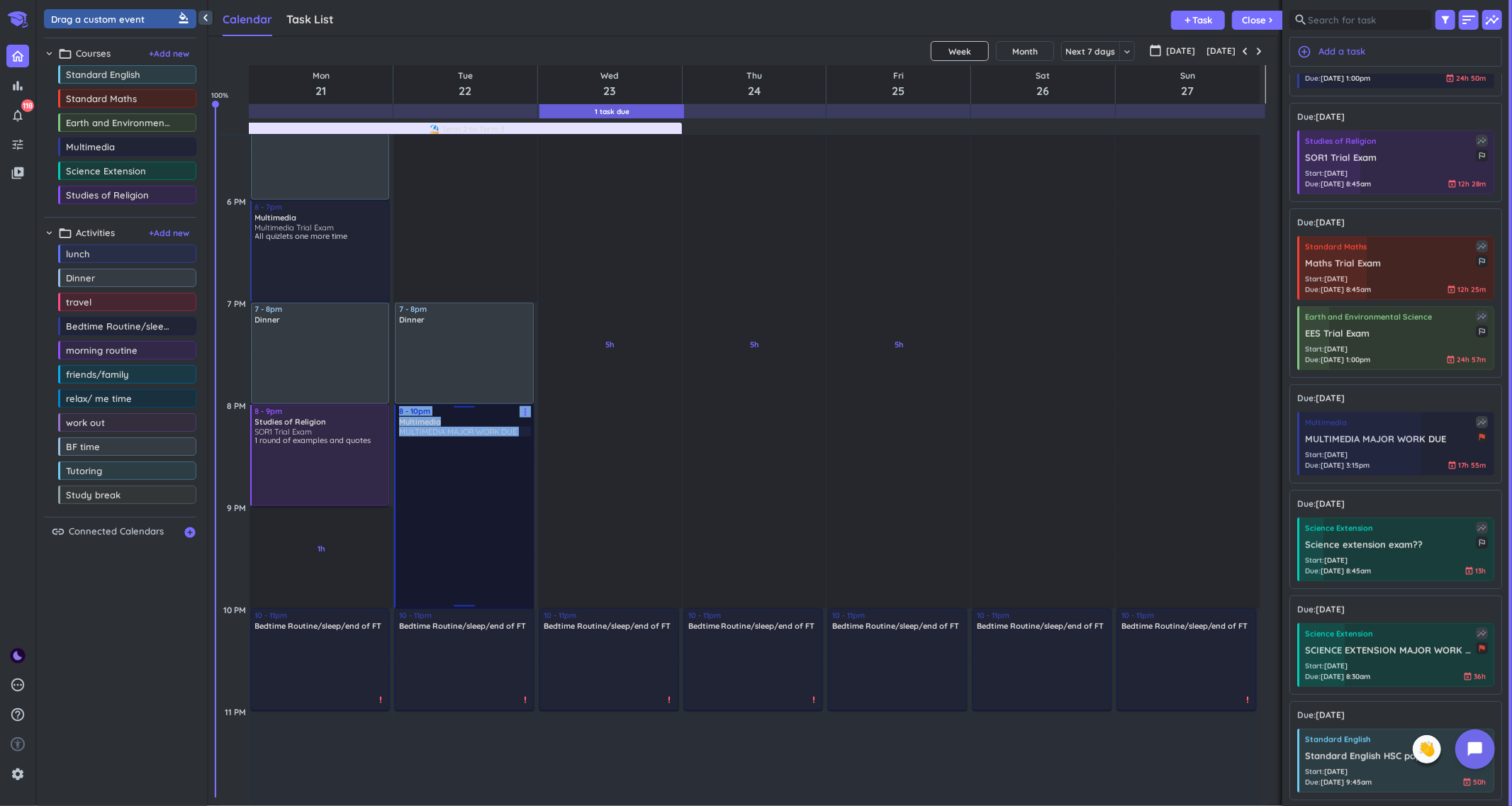 drag, startPoint x: 459, startPoint y: 406, endPoint x: 457, endPoint y: 434, distance: 28.071338 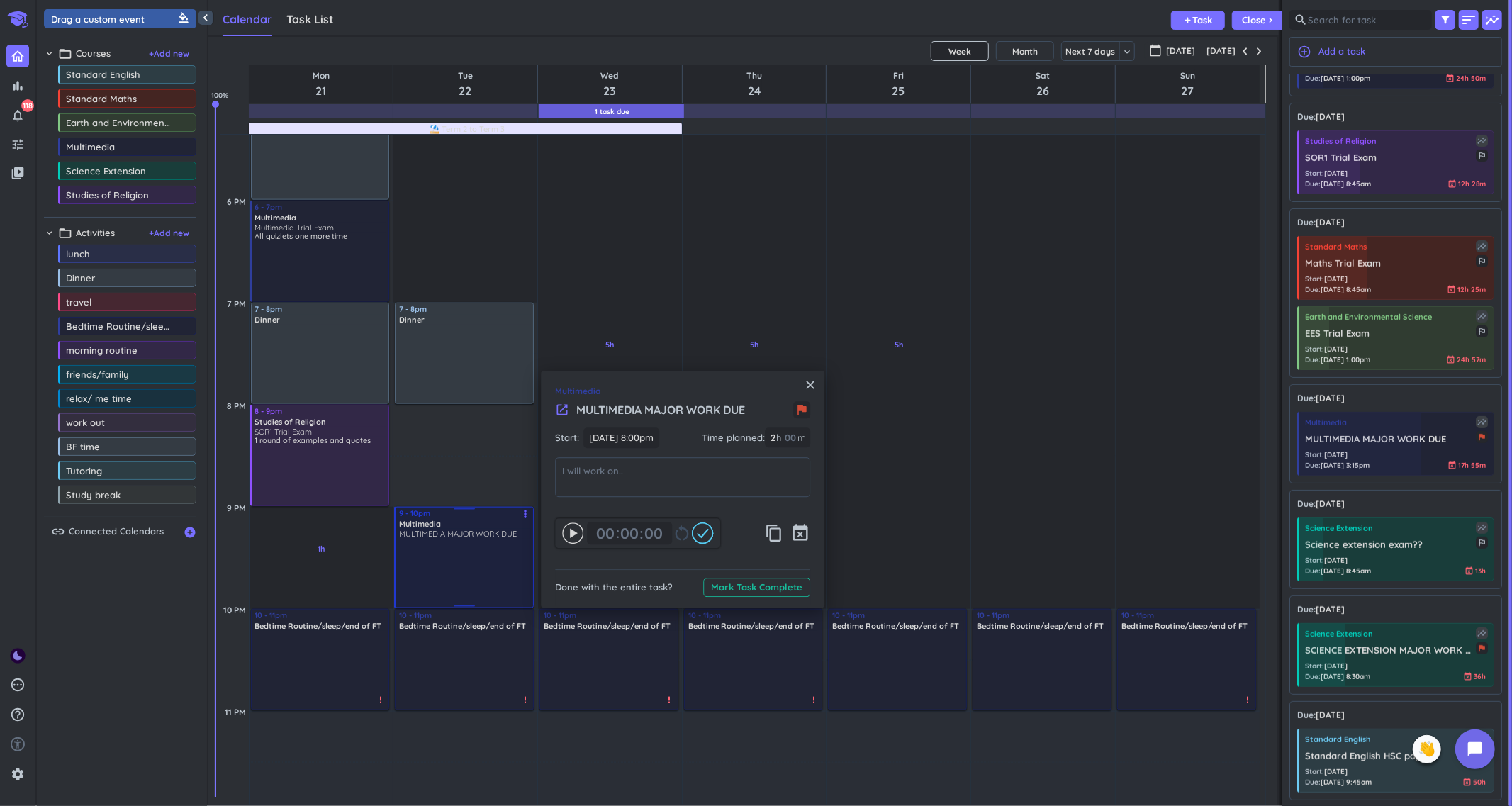 drag, startPoint x: 464, startPoint y: 408, endPoint x: 461, endPoint y: 512, distance: 104.04326 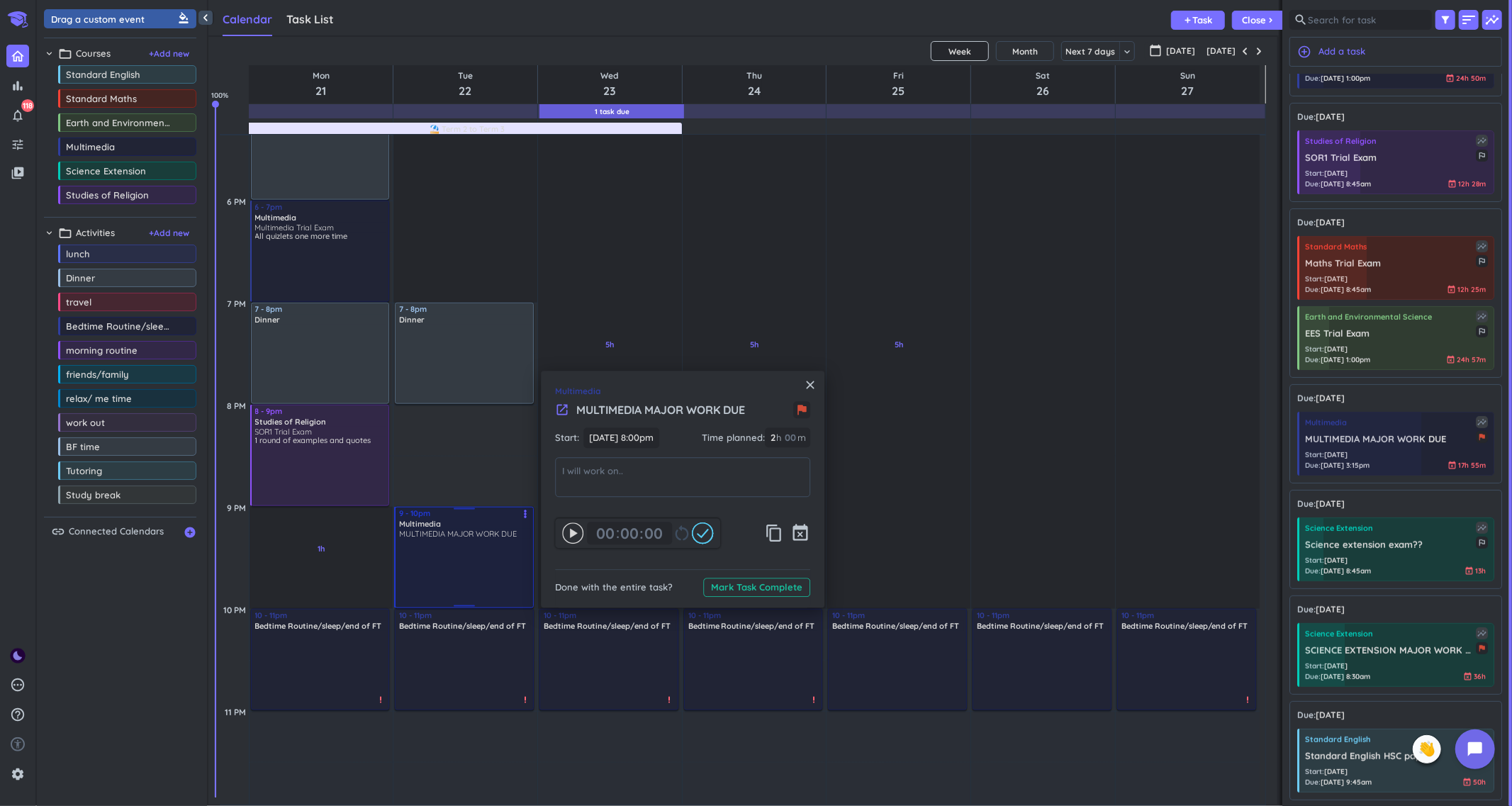 click on "1h  Past due Plan 1h  Past due Plan 4h  Past due Plan Adjust Awake Time Adjust Awake Time 8 - 10am morning routine  delete_outline 11am - 12pm Standard English english hand in  more_vert 1 - 3pm Multimedia MULTIMEDIA MAJOR WORK DUE Finish coding stuff more_vert 7 - 8pm Dinner delete_outline 8 - 10pm Multimedia MULTIMEDIA MAJOR WORK DUE more_vert 10 - 11pm Bedtime Routine/sleep/end of FT delete_outline priority_high 9 - 10pm Multimedia MULTIMEDIA MAJOR WORK DUE more_vert" at bounding box center (465, -4) 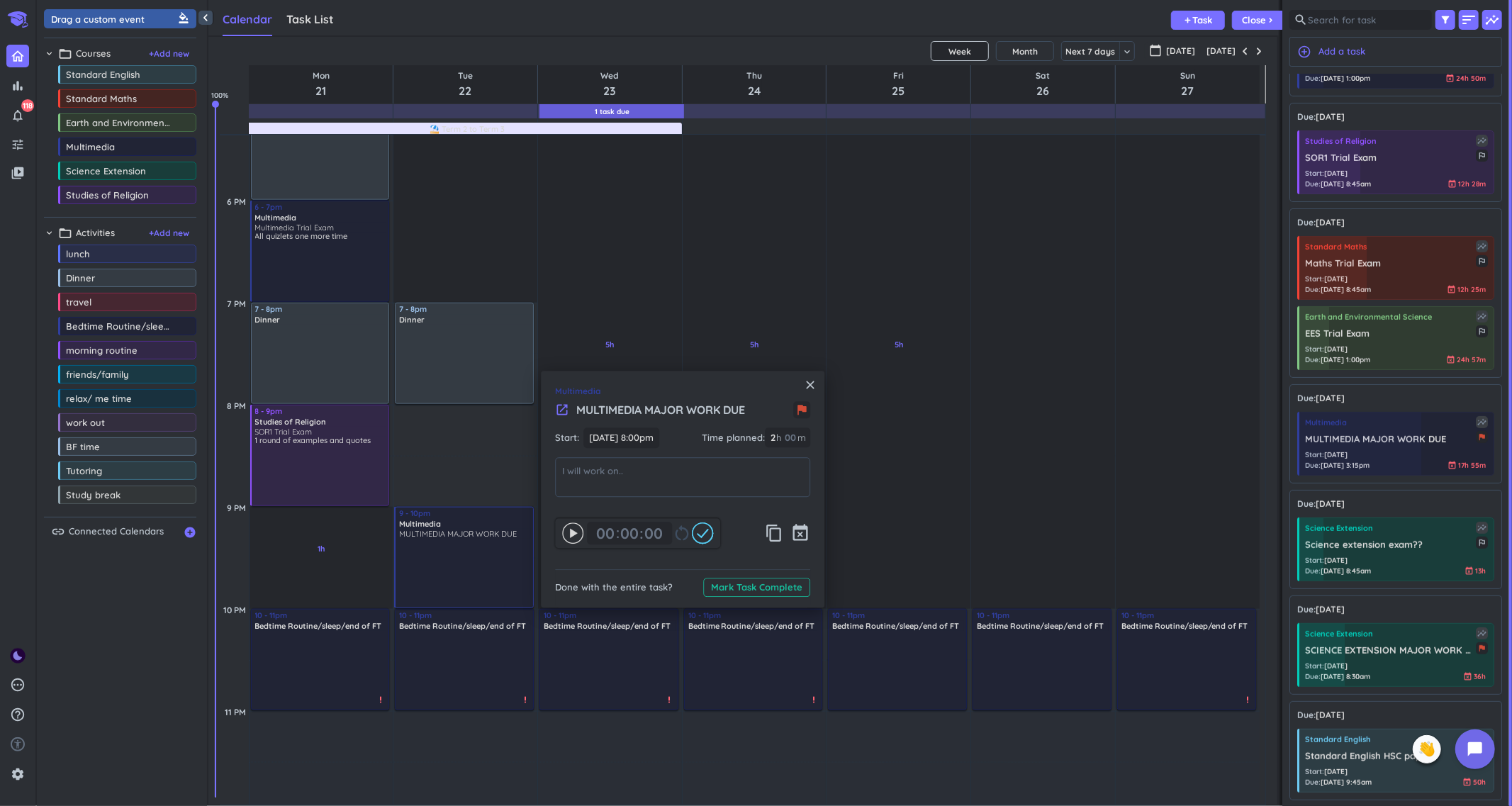 type on "1" 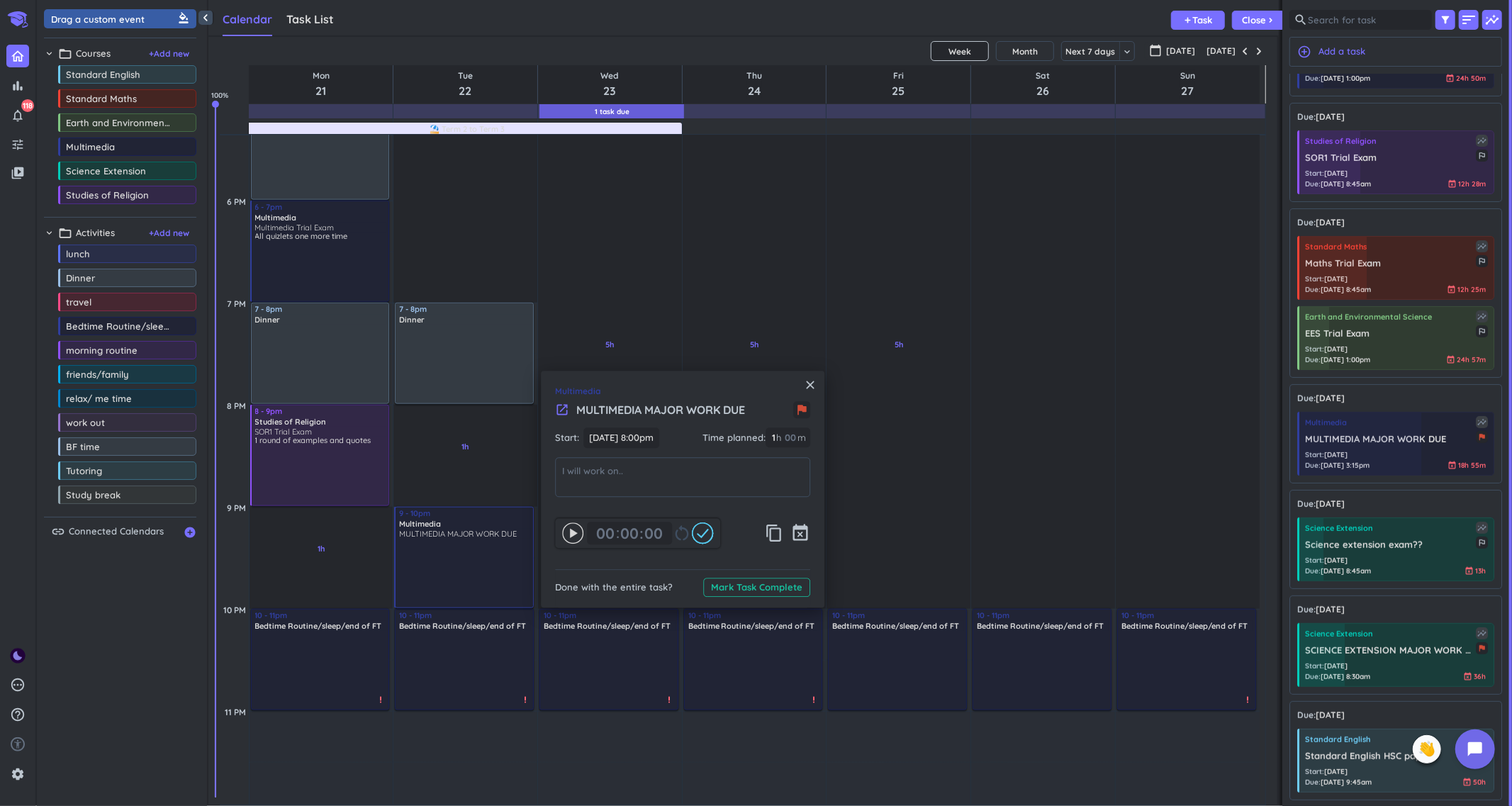 click on "close" at bounding box center [810, 385] 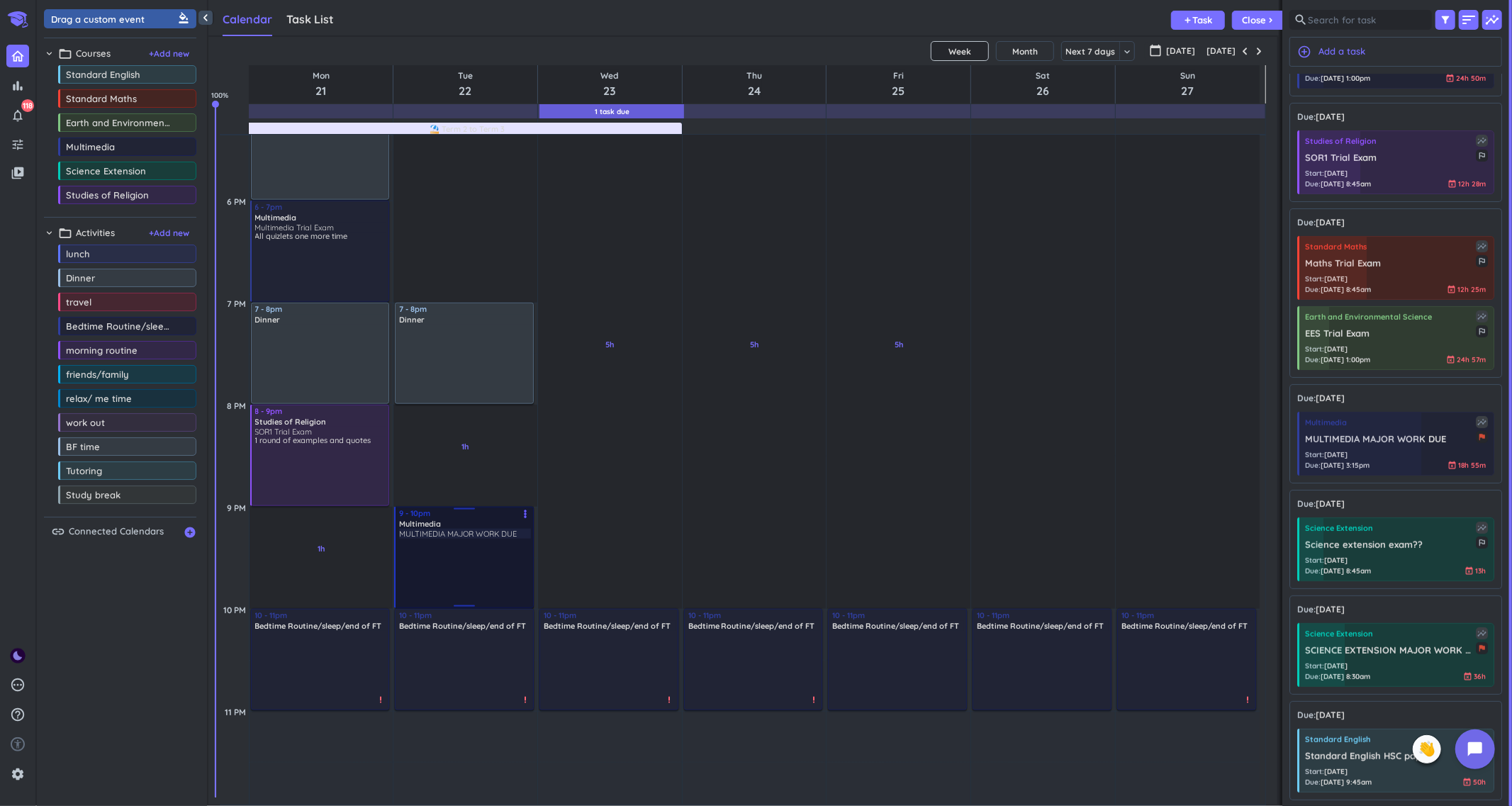 drag, startPoint x: 450, startPoint y: 544, endPoint x: 455, endPoint y: 558, distance: 14.866069 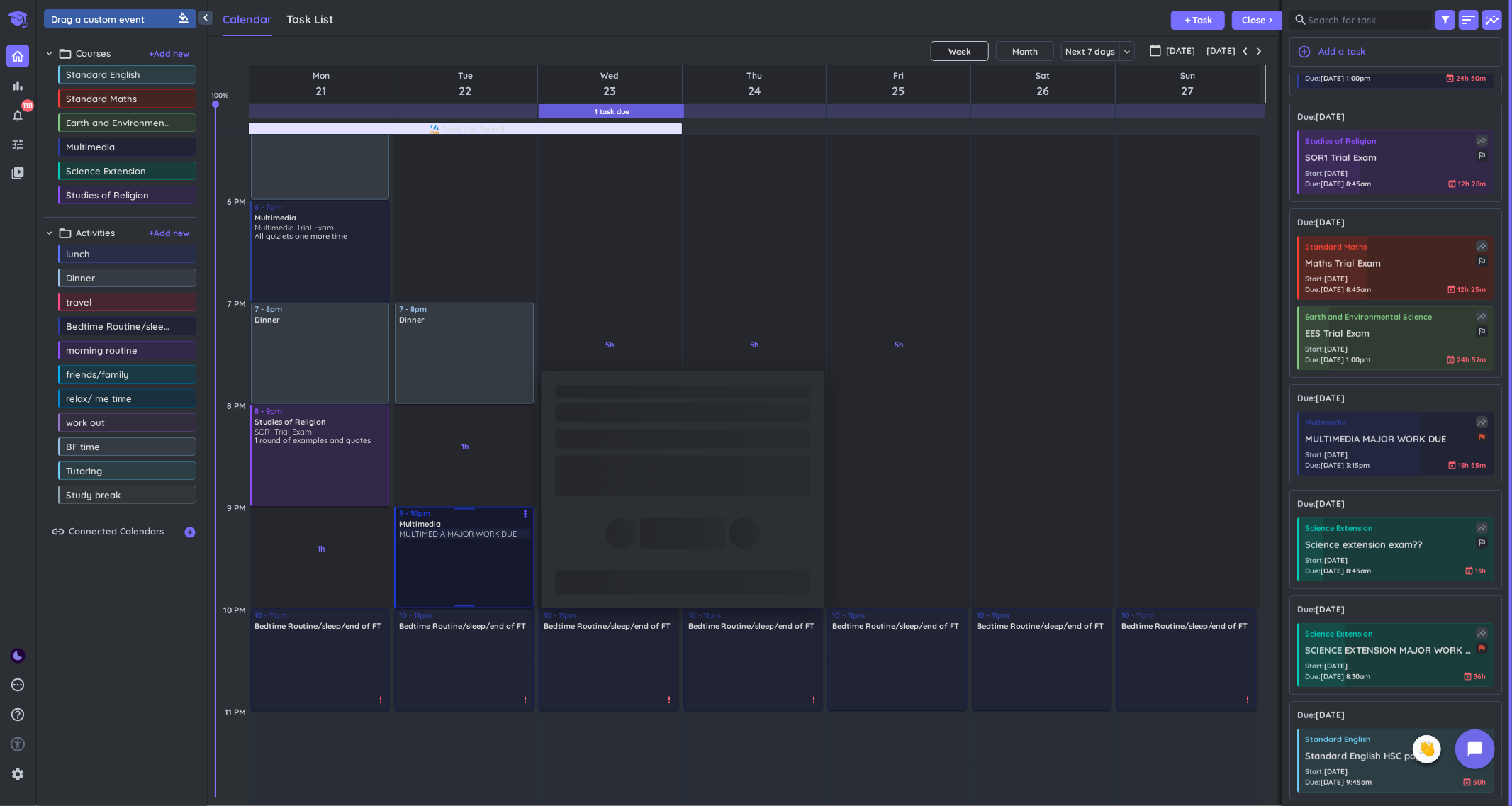 click on "9 - 10pm Multimedia MULTIMEDIA MAJOR WORK DUE more_vert" at bounding box center [464, 557] 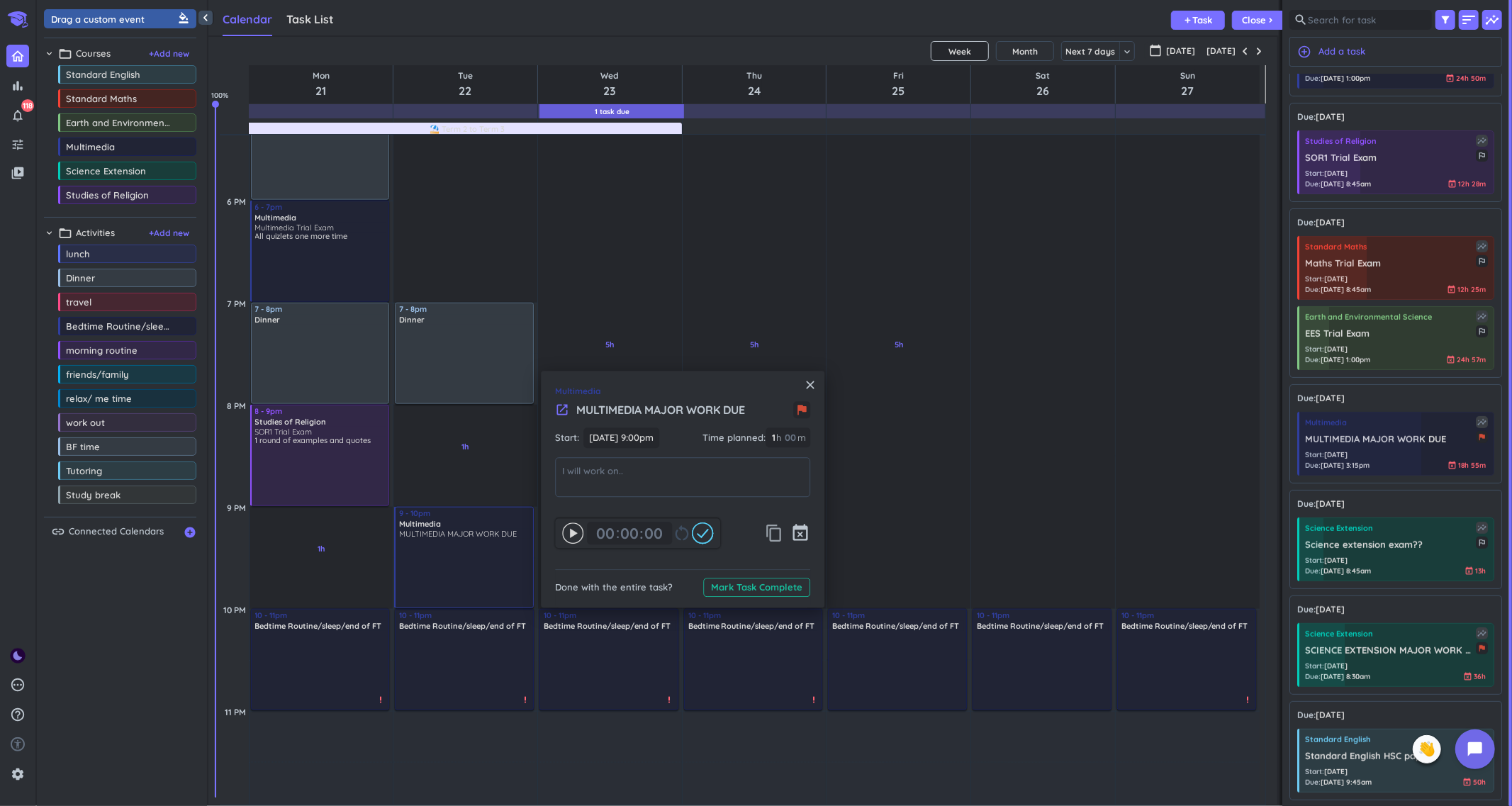 click on "content_copy" at bounding box center (774, 533) 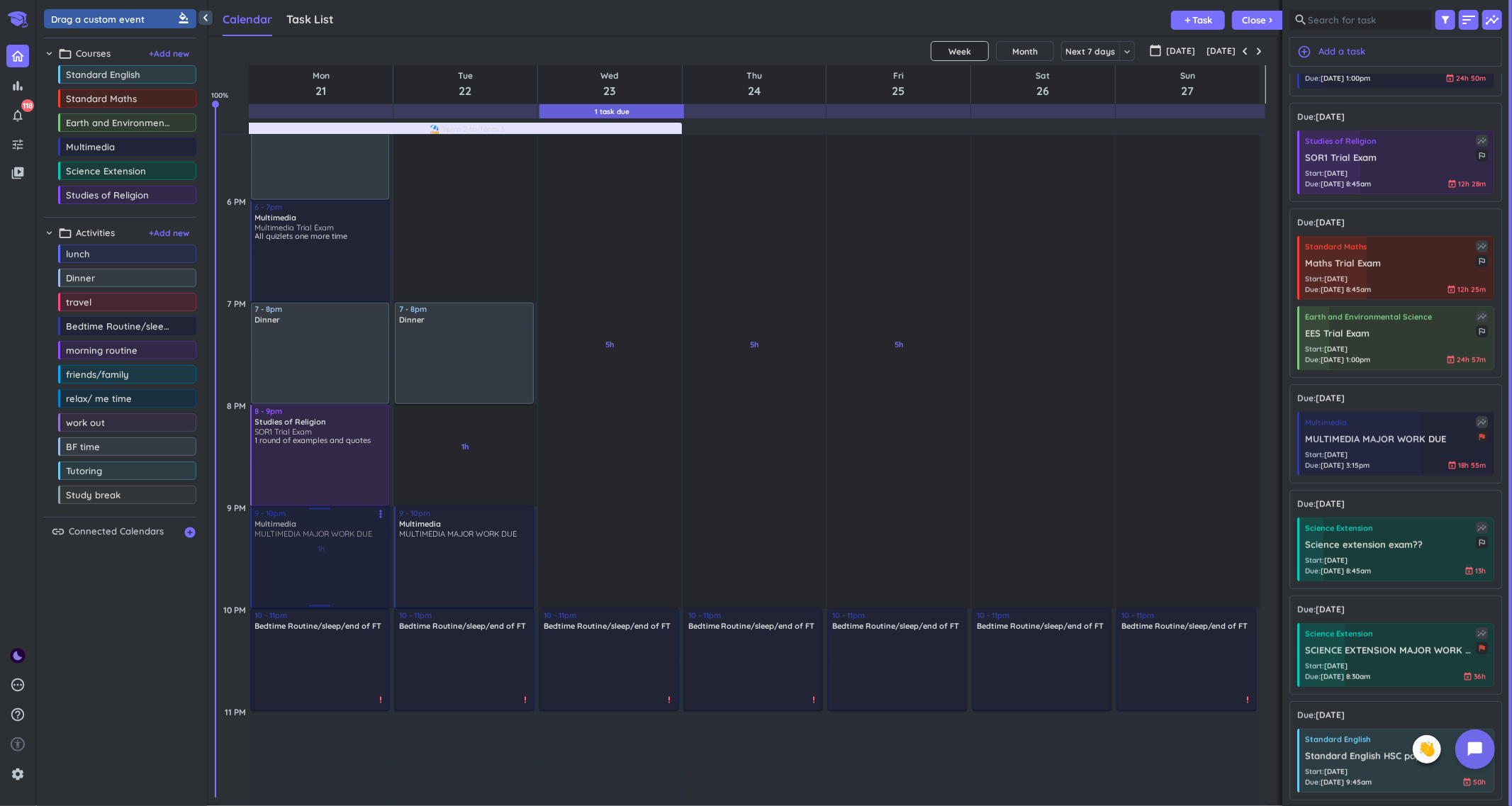 drag, startPoint x: 507, startPoint y: 536, endPoint x: 296, endPoint y: 537, distance: 211.00237 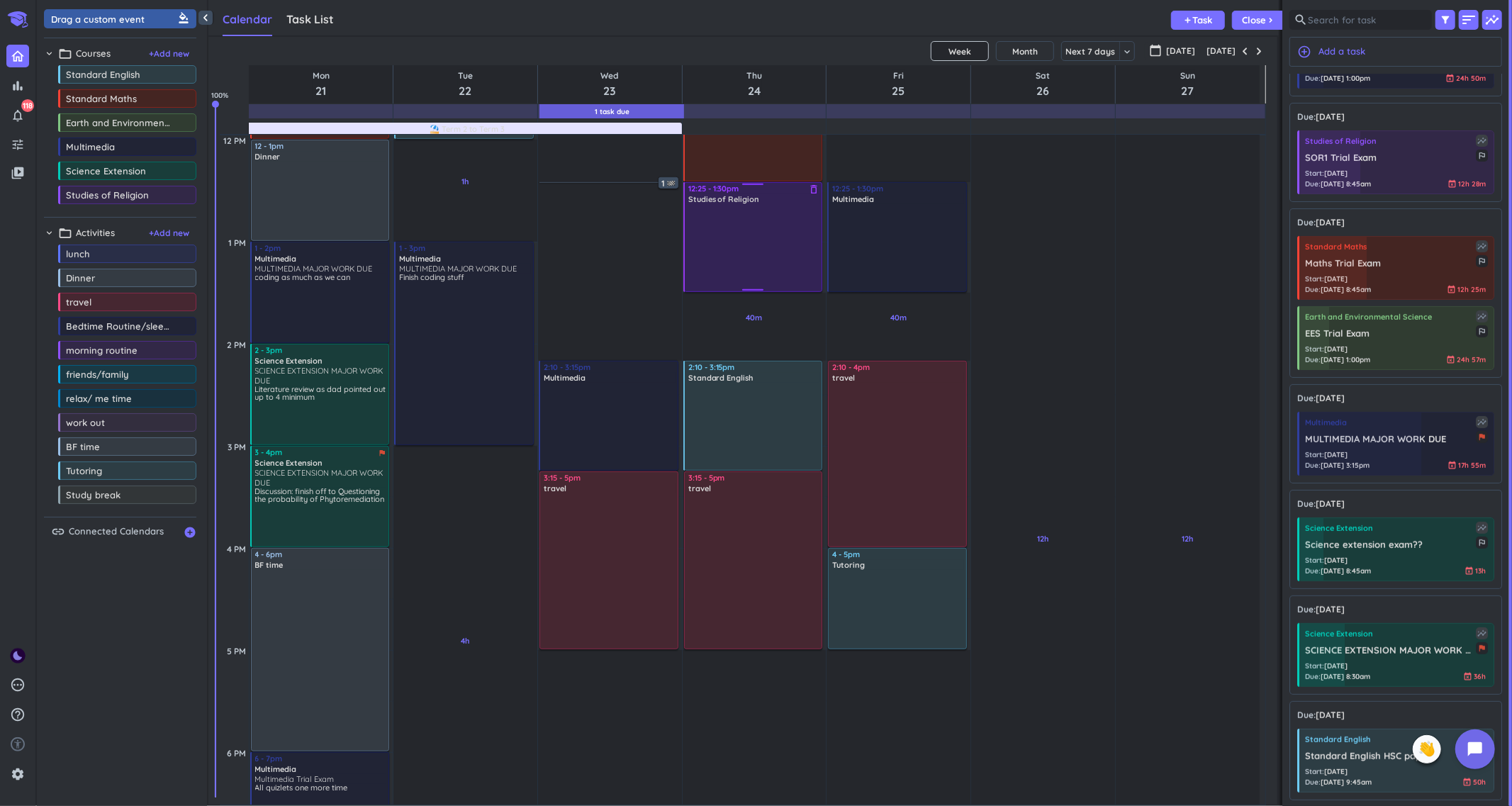 scroll, scrollTop: 891, scrollLeft: 0, axis: vertical 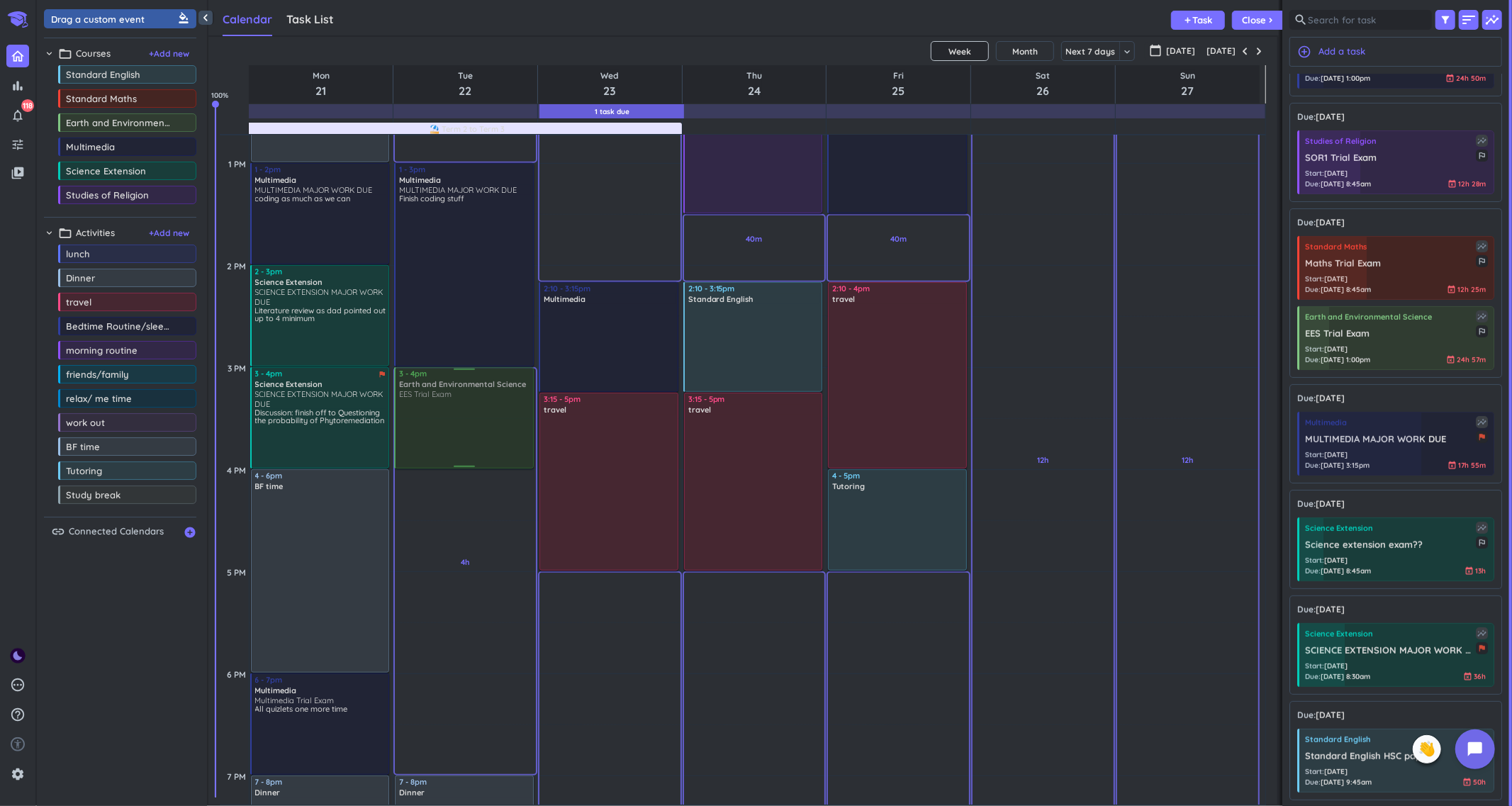 drag, startPoint x: 1390, startPoint y: 335, endPoint x: 471, endPoint y: 371, distance: 919.7048 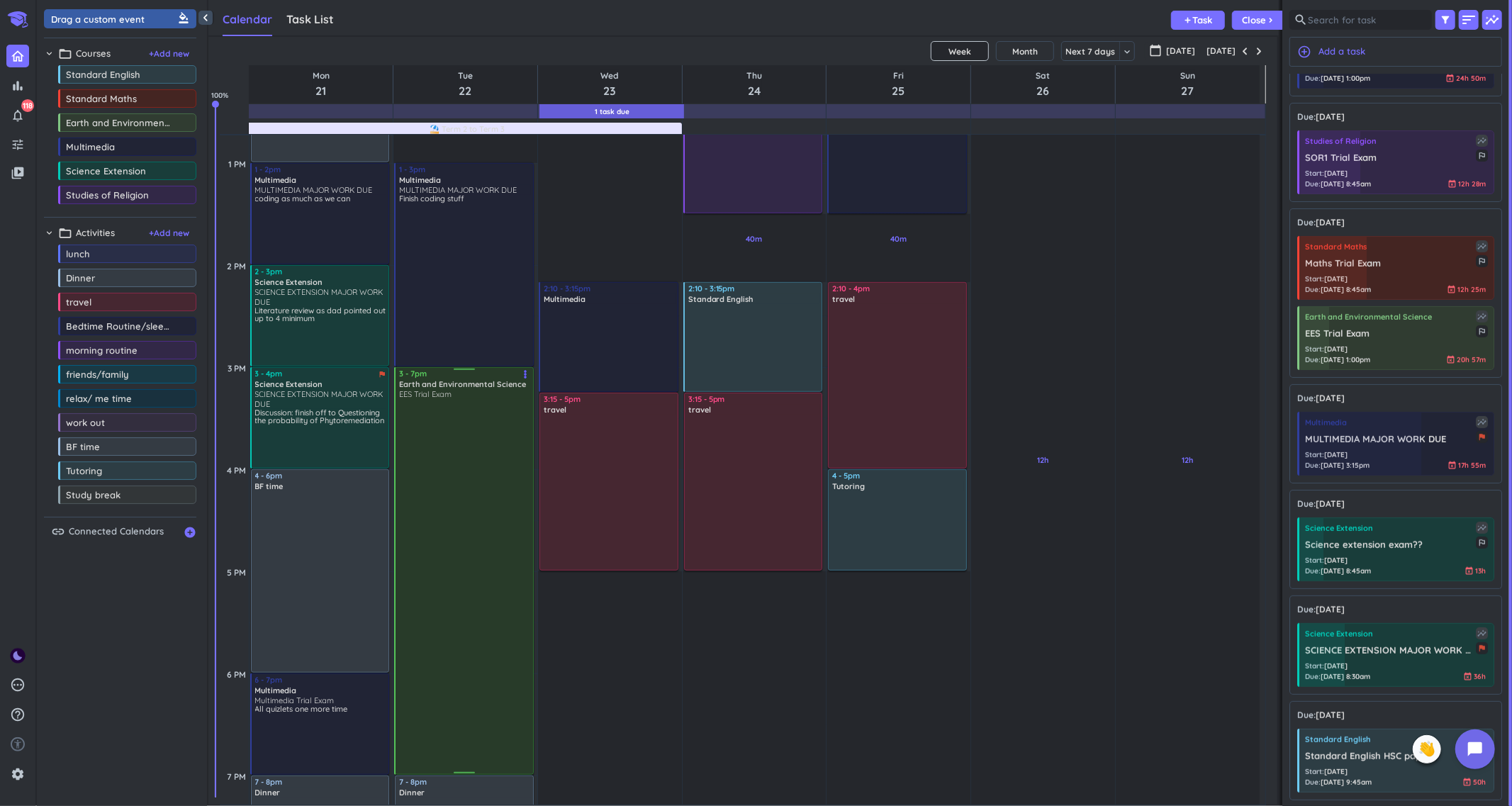 click at bounding box center (465, 586) 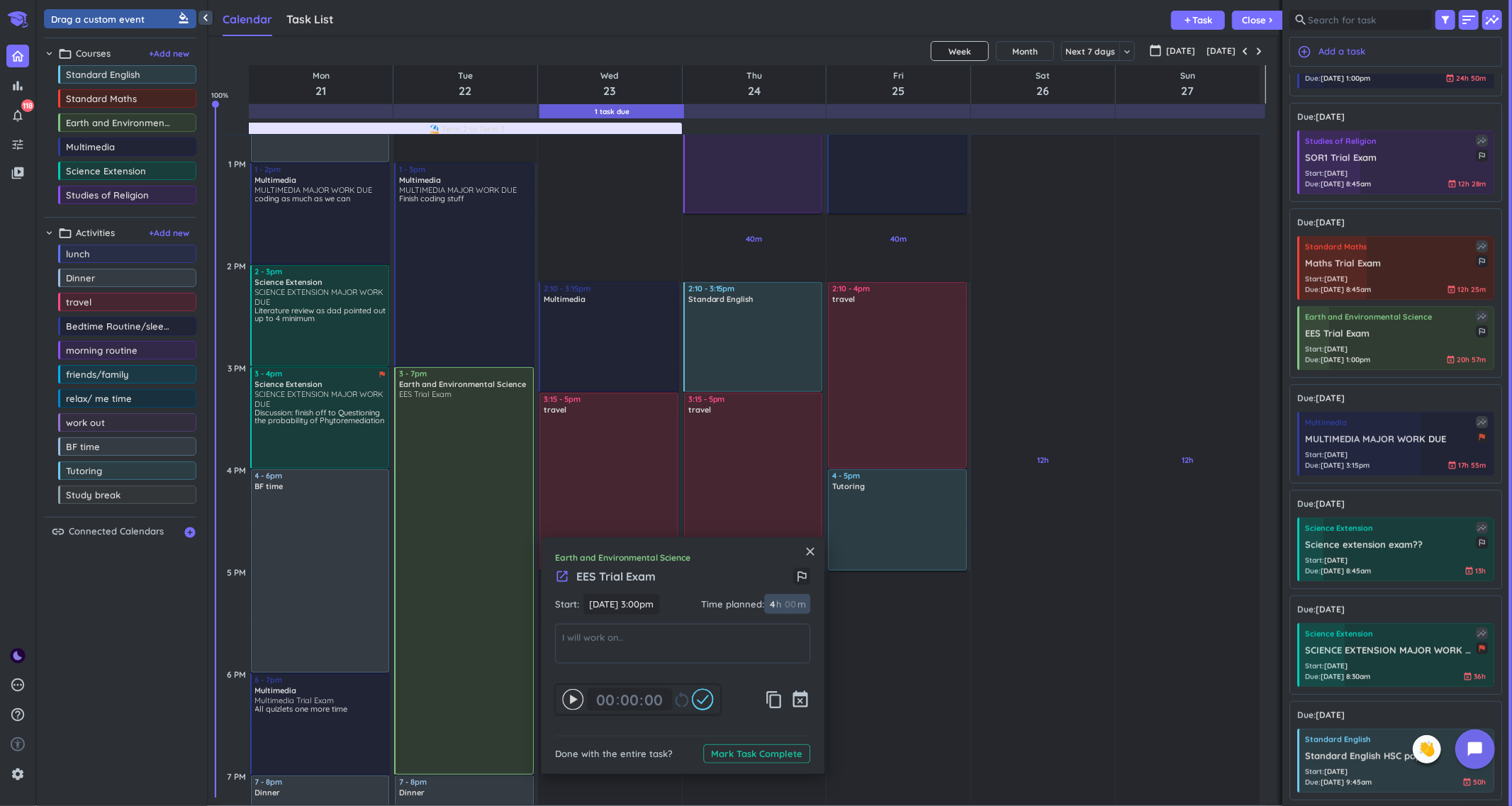 click on "4" at bounding box center [772, 604] 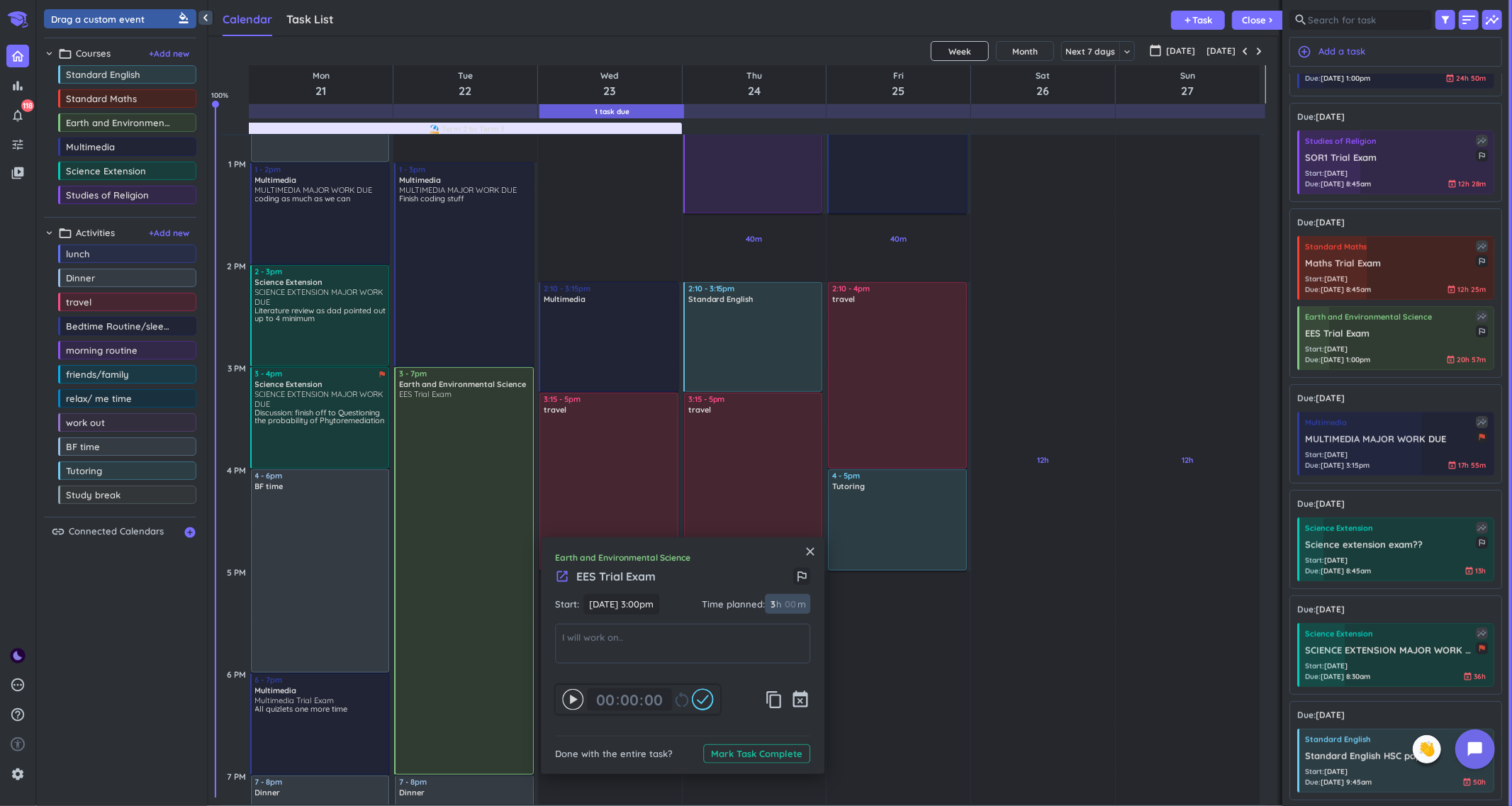 type on "3" 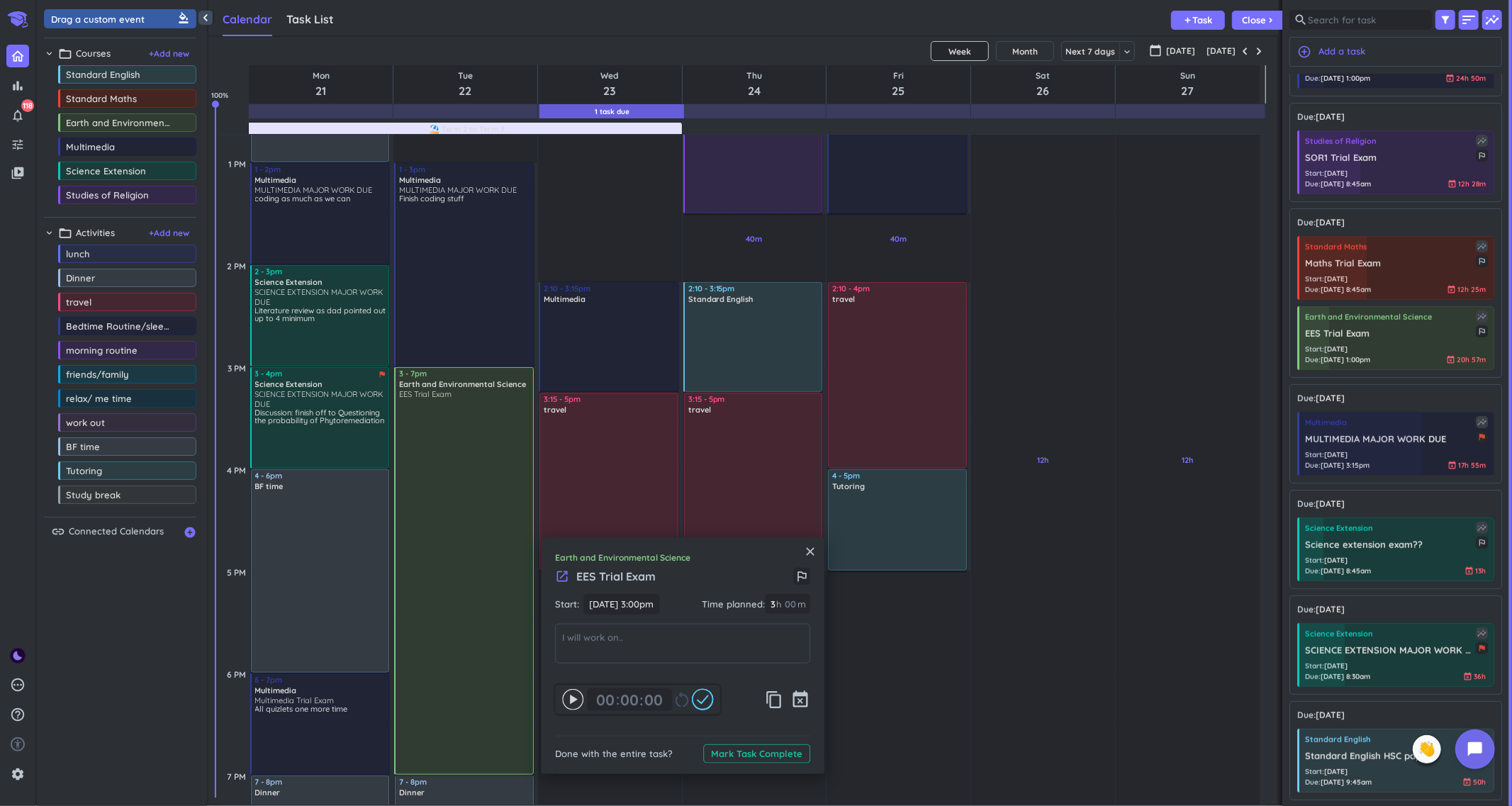 click on "Earth and Environmental Science" at bounding box center [683, 558] 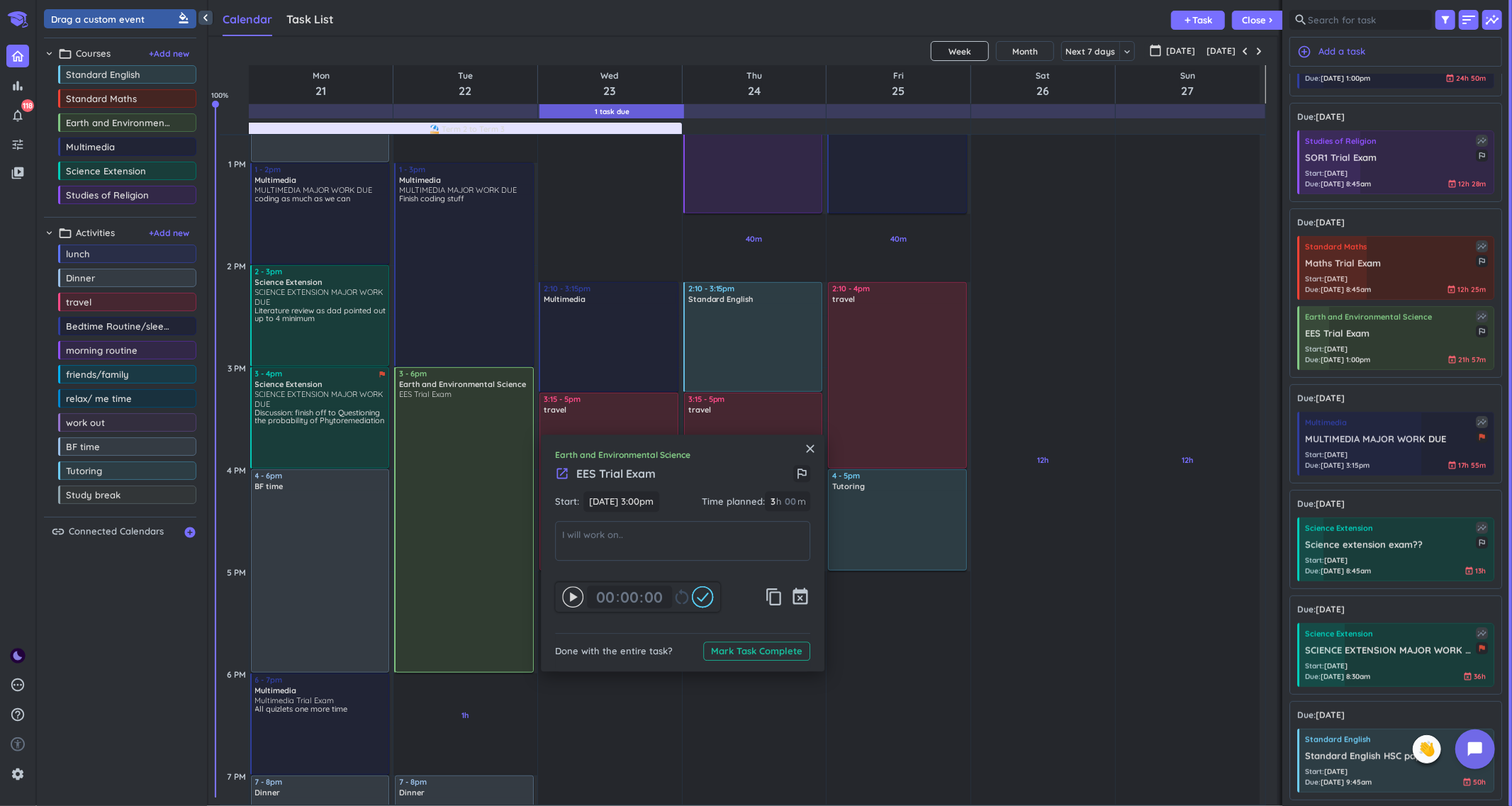 click on "close" at bounding box center (810, 449) 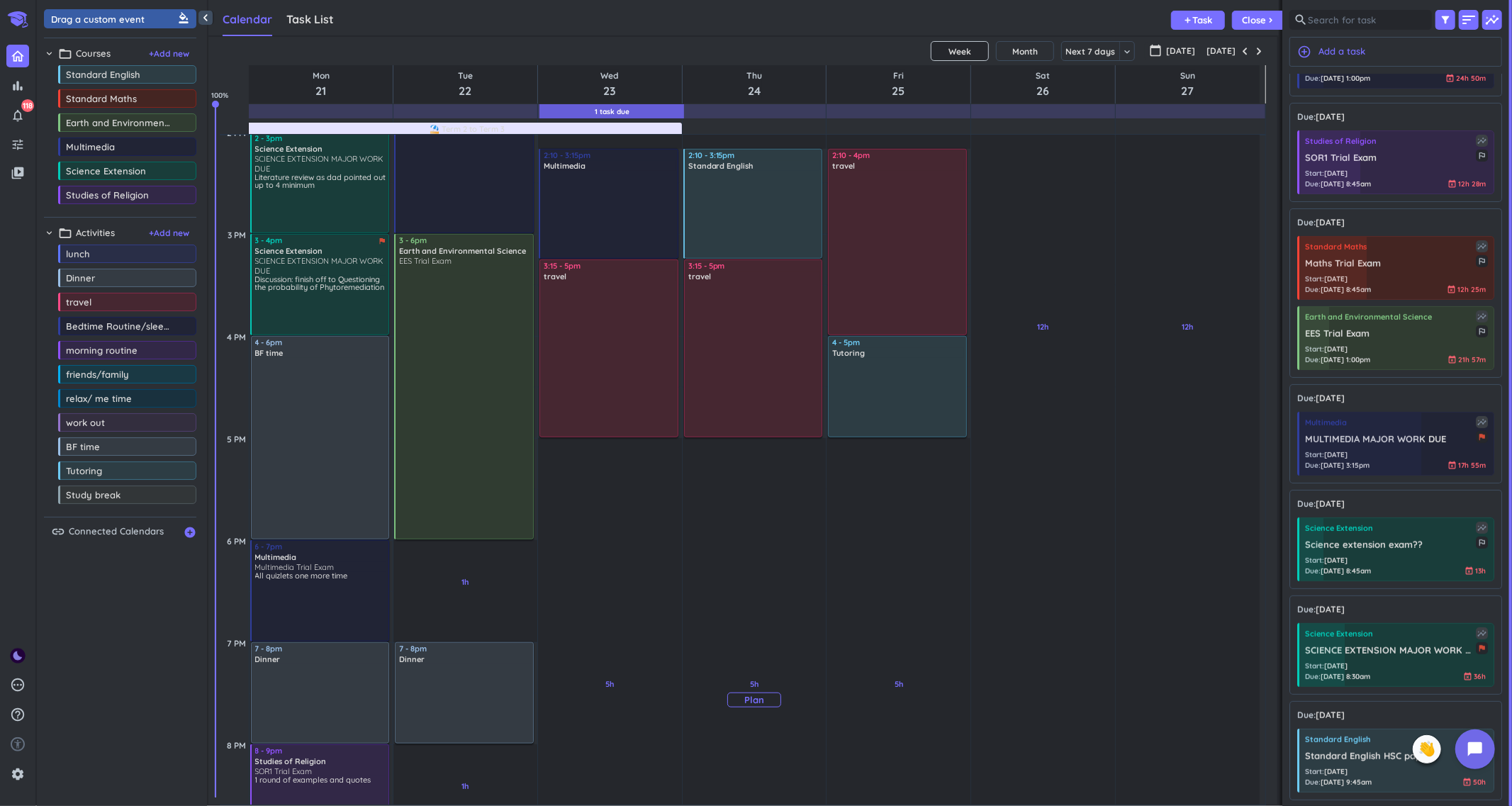 scroll, scrollTop: 1049, scrollLeft: 0, axis: vertical 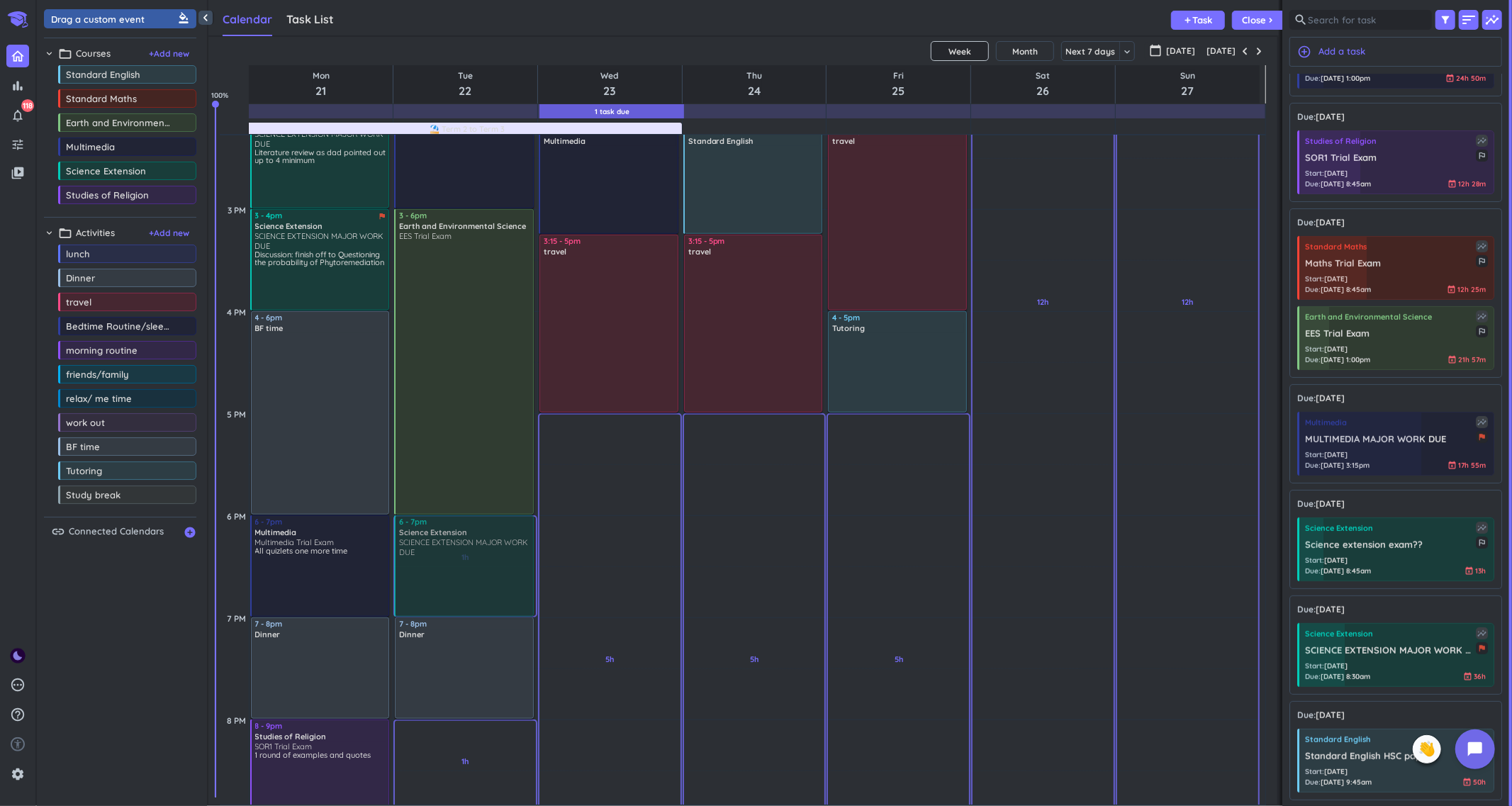 drag, startPoint x: 1425, startPoint y: 659, endPoint x: 430, endPoint y: 523, distance: 1004.2515 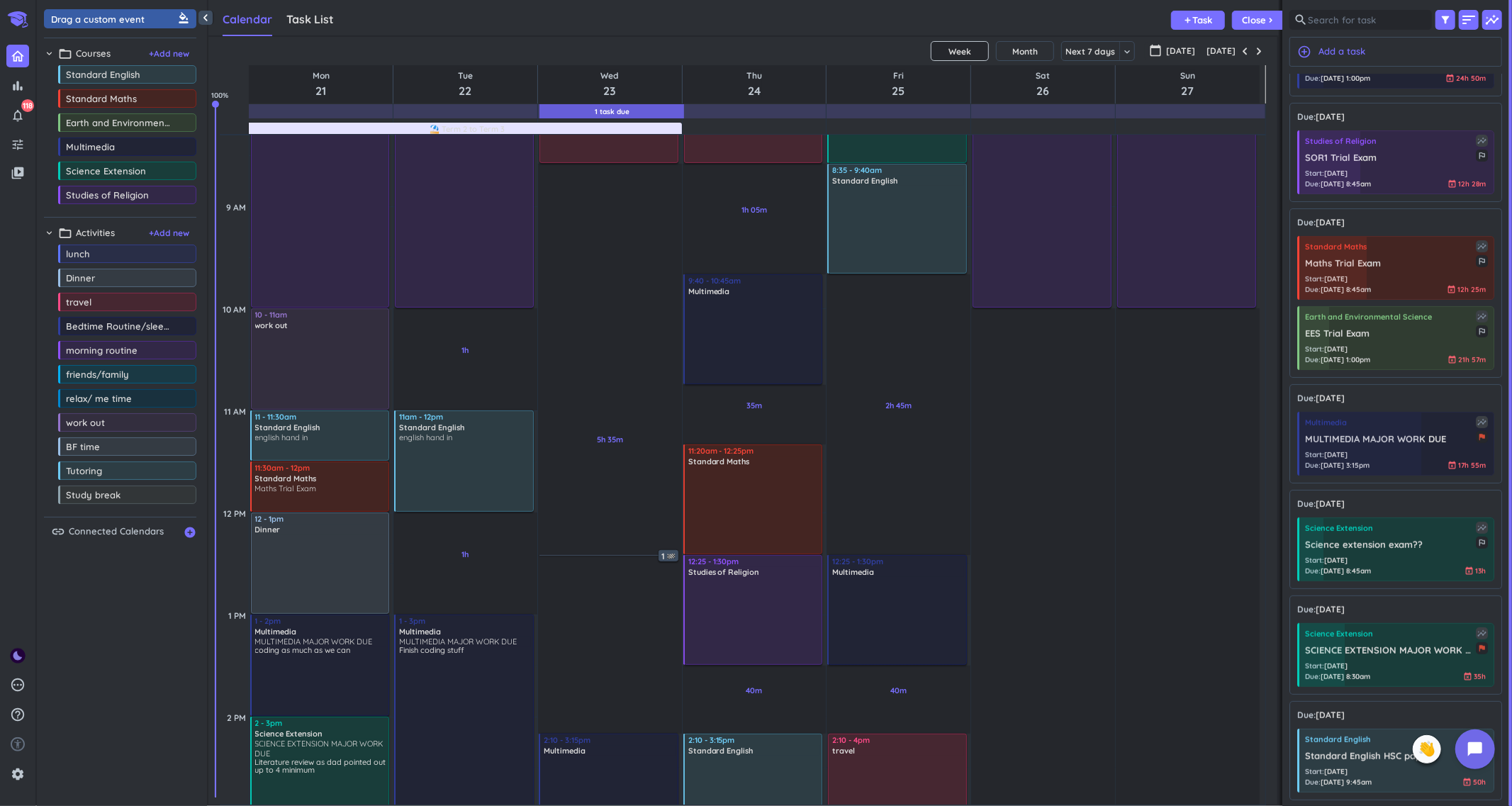scroll, scrollTop: 340, scrollLeft: 0, axis: vertical 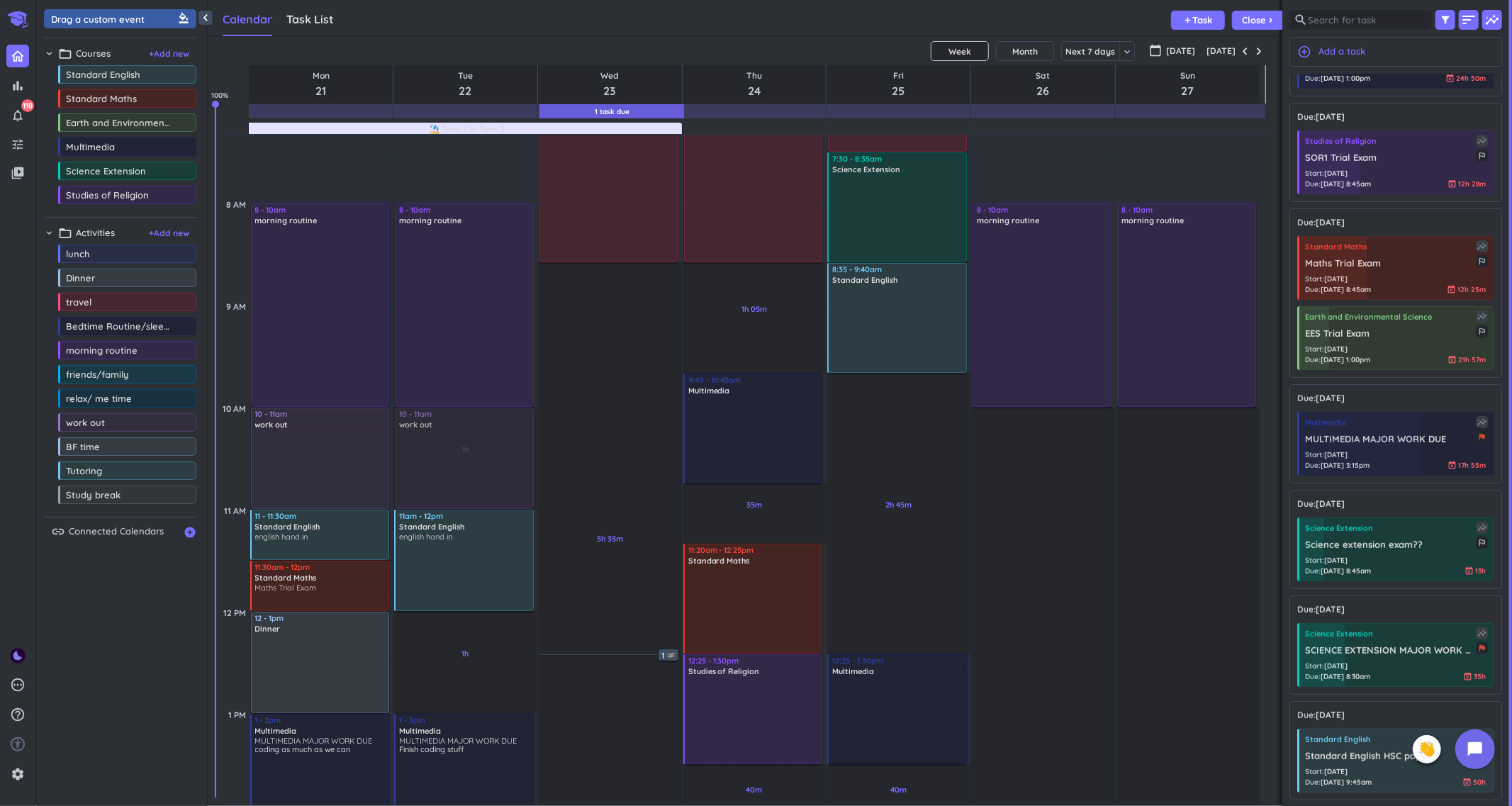 drag, startPoint x: 111, startPoint y: 435, endPoint x: 449, endPoint y: 416, distance: 338.5336 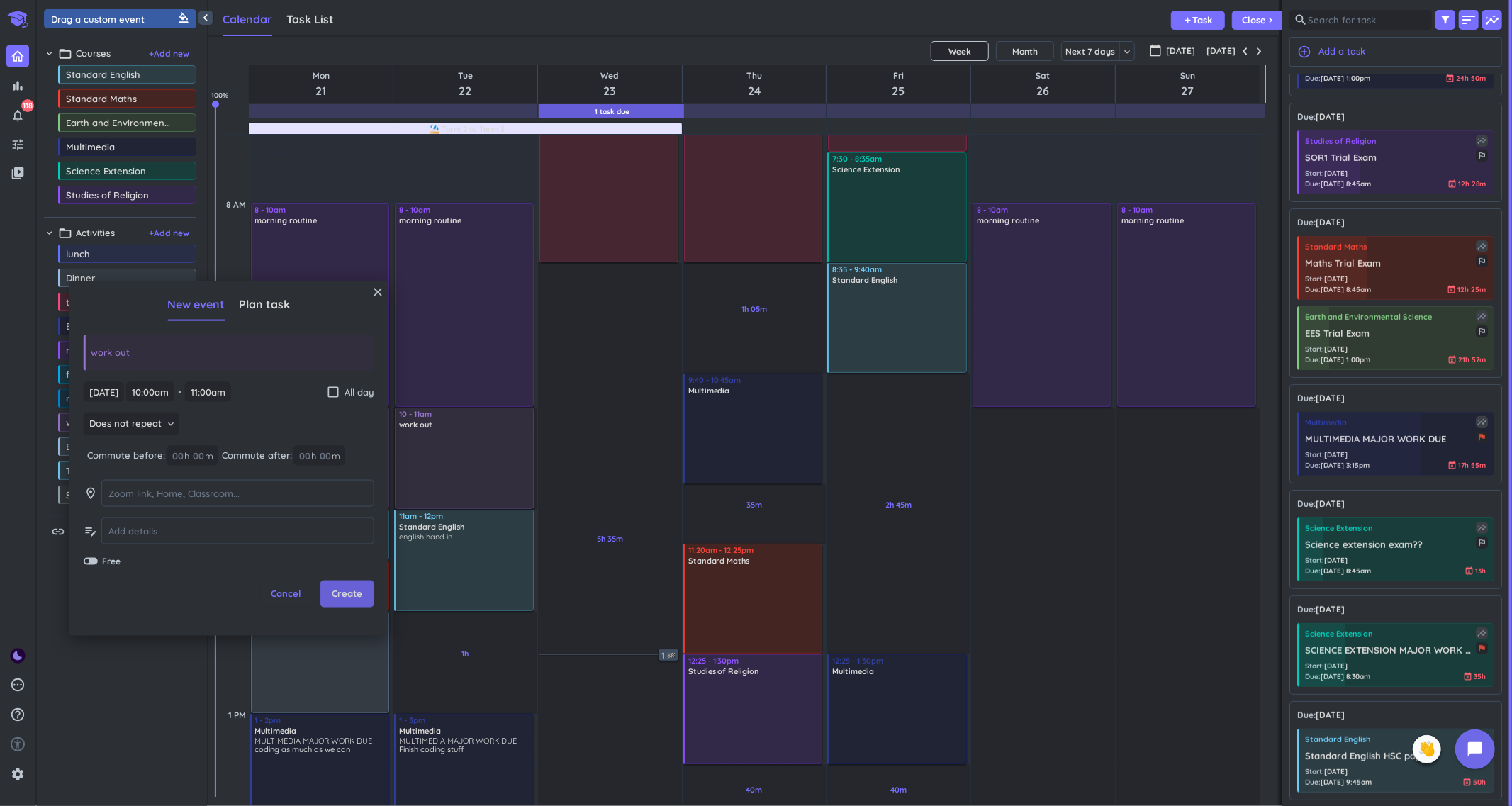 click on "Create" at bounding box center (347, 594) 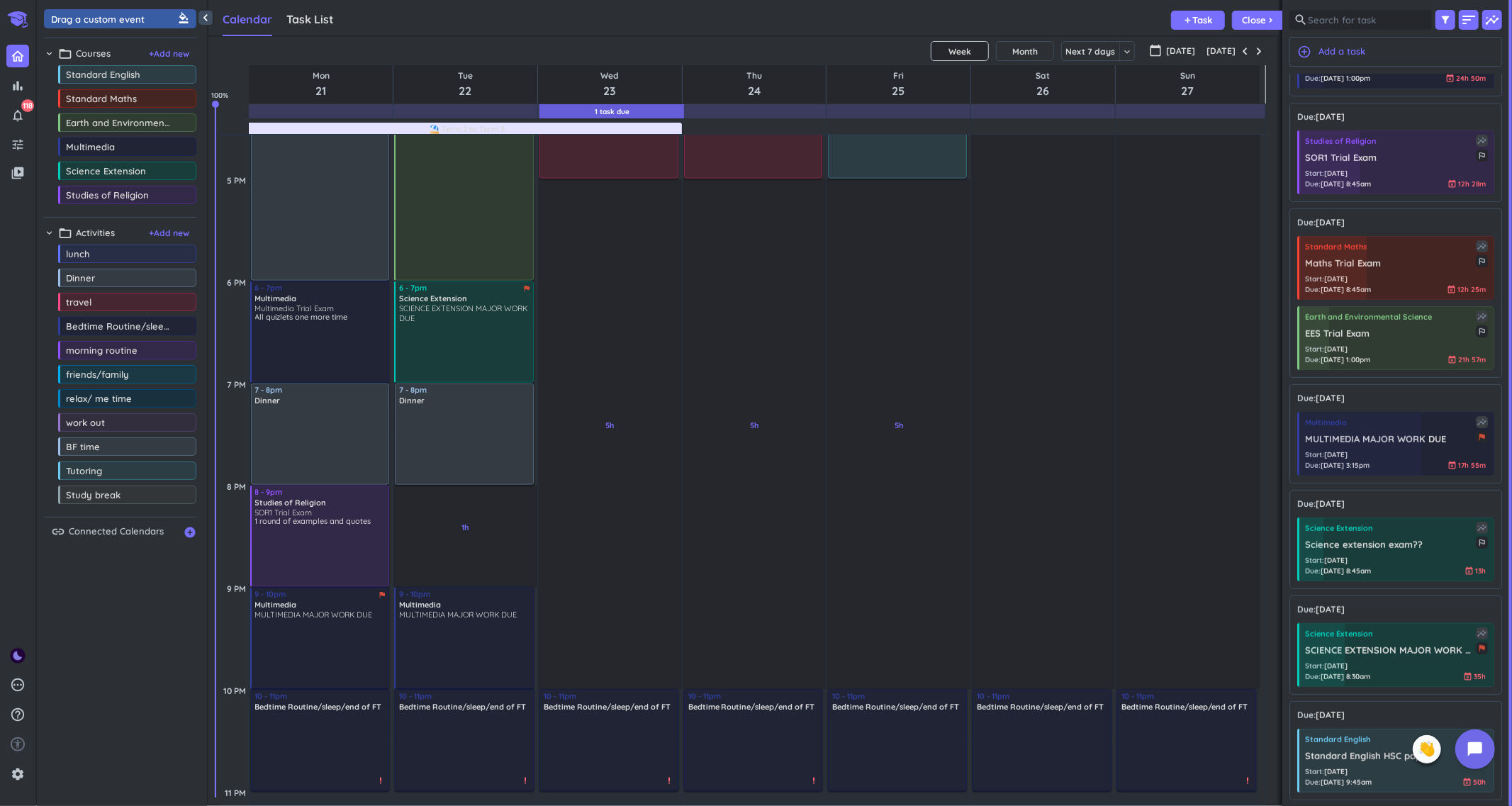 scroll, scrollTop: 1285, scrollLeft: 0, axis: vertical 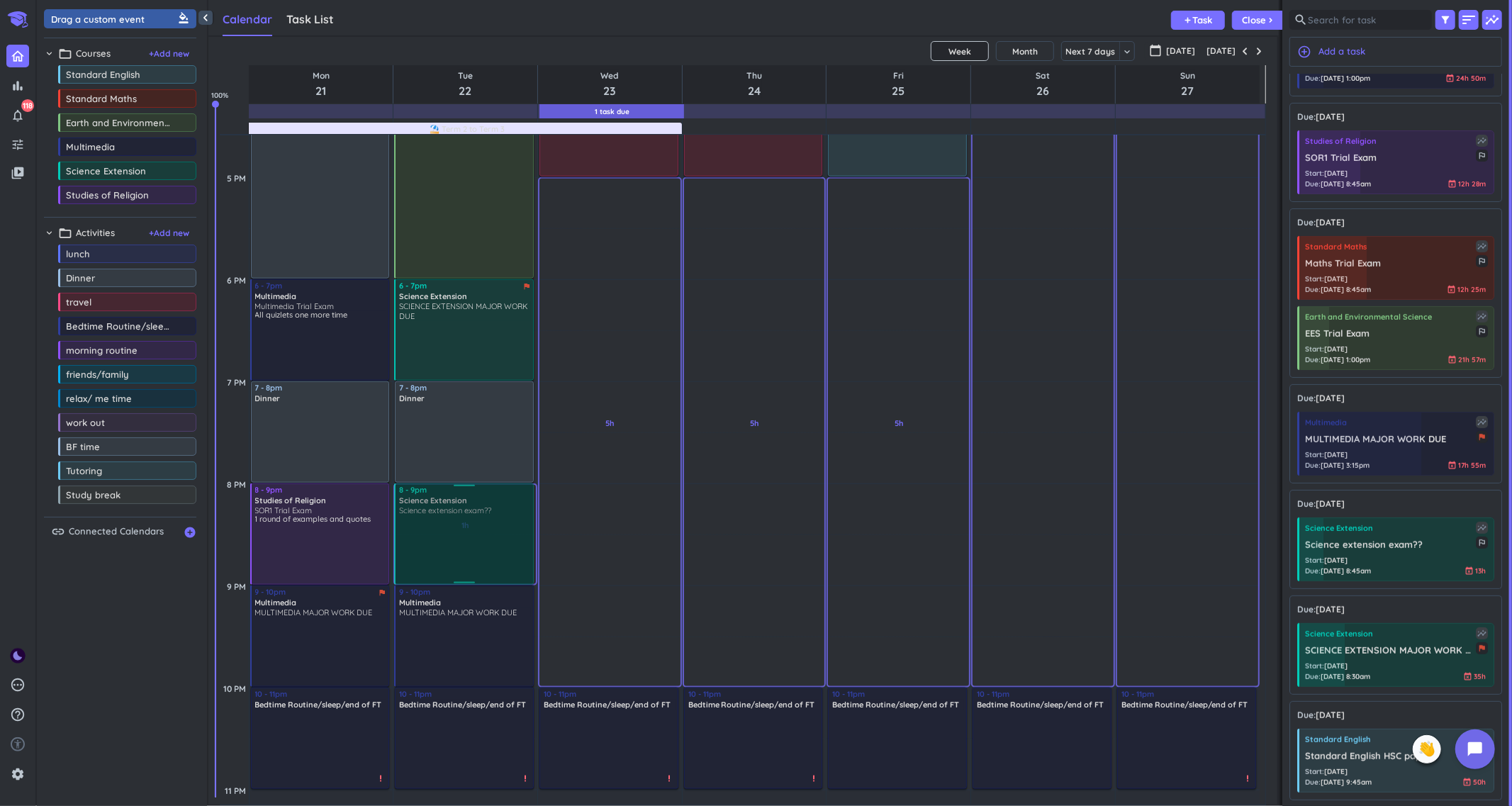 drag, startPoint x: 1418, startPoint y: 547, endPoint x: 473, endPoint y: 485, distance: 947.032 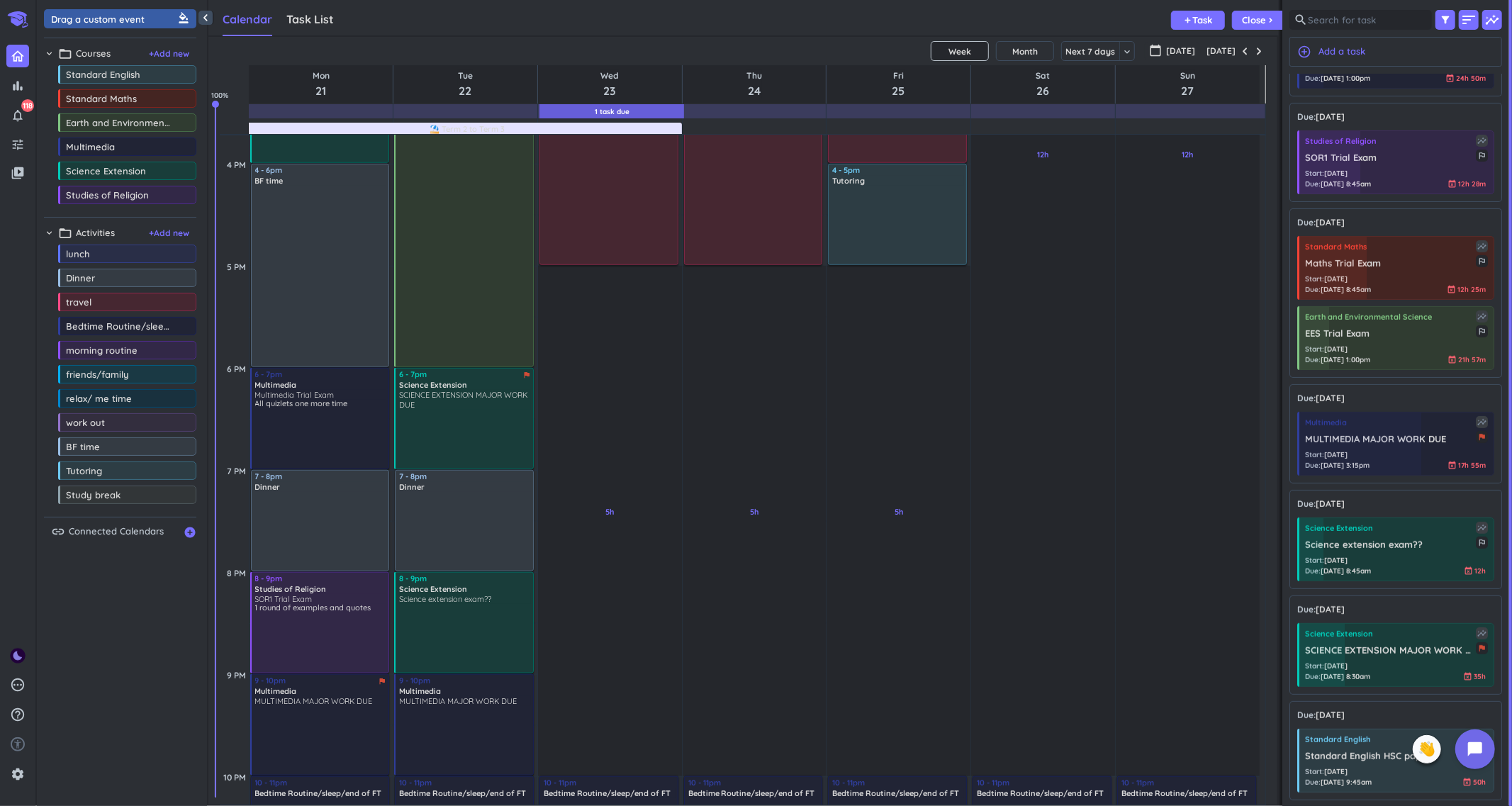 scroll, scrollTop: 1207, scrollLeft: 0, axis: vertical 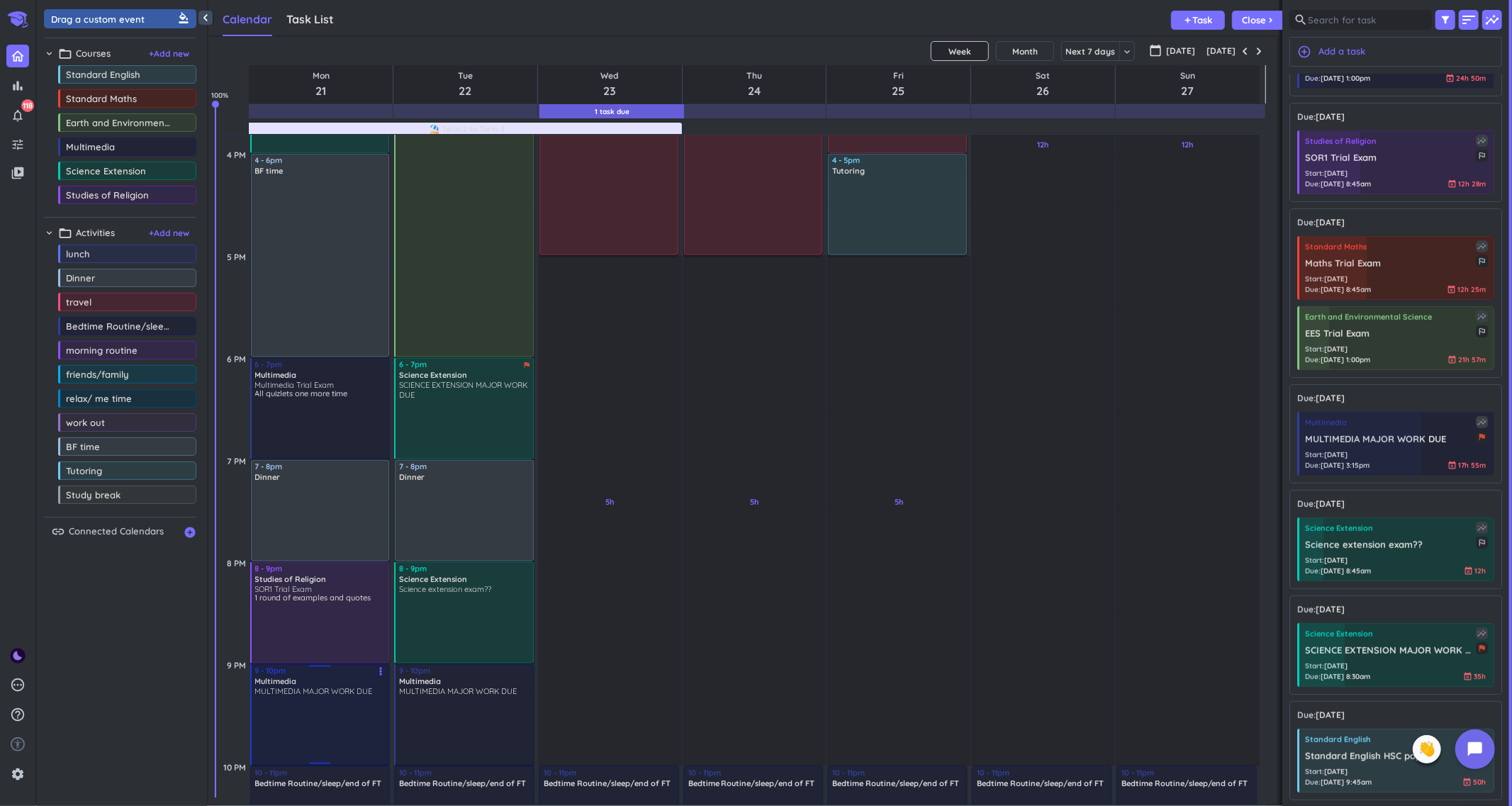 click at bounding box center [321, 729] 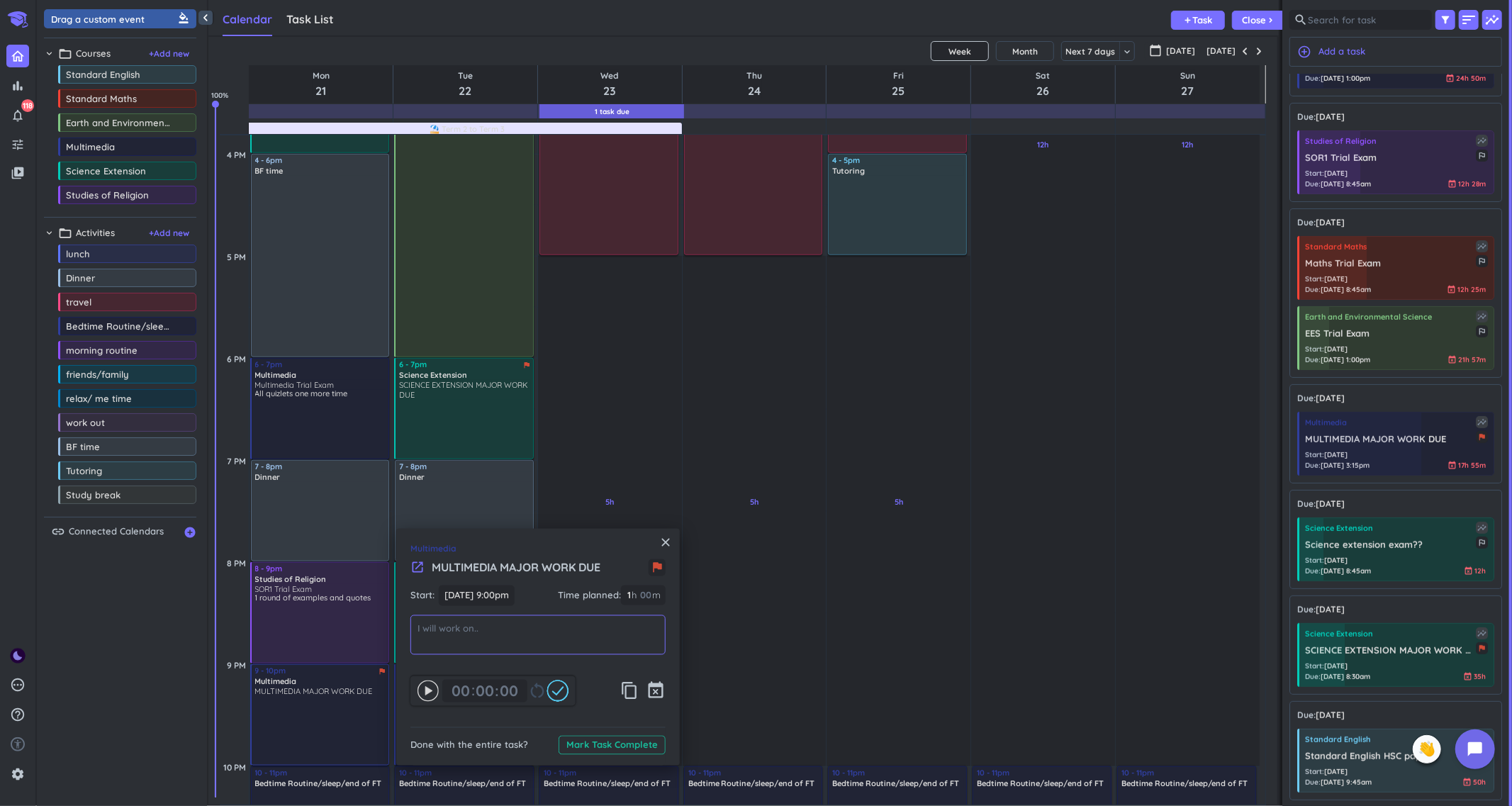 click at bounding box center [538, 634] 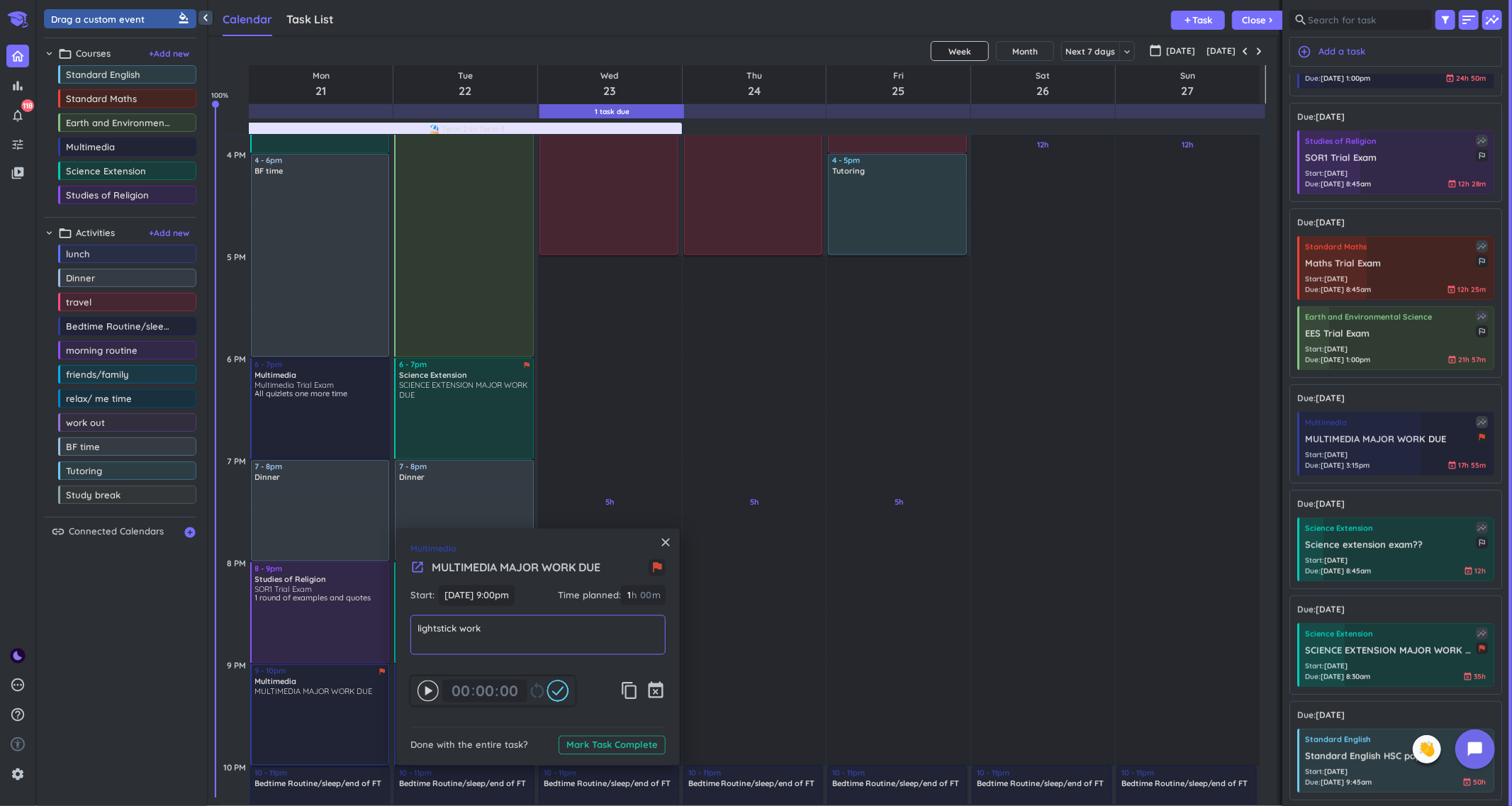 type on "lightstick work" 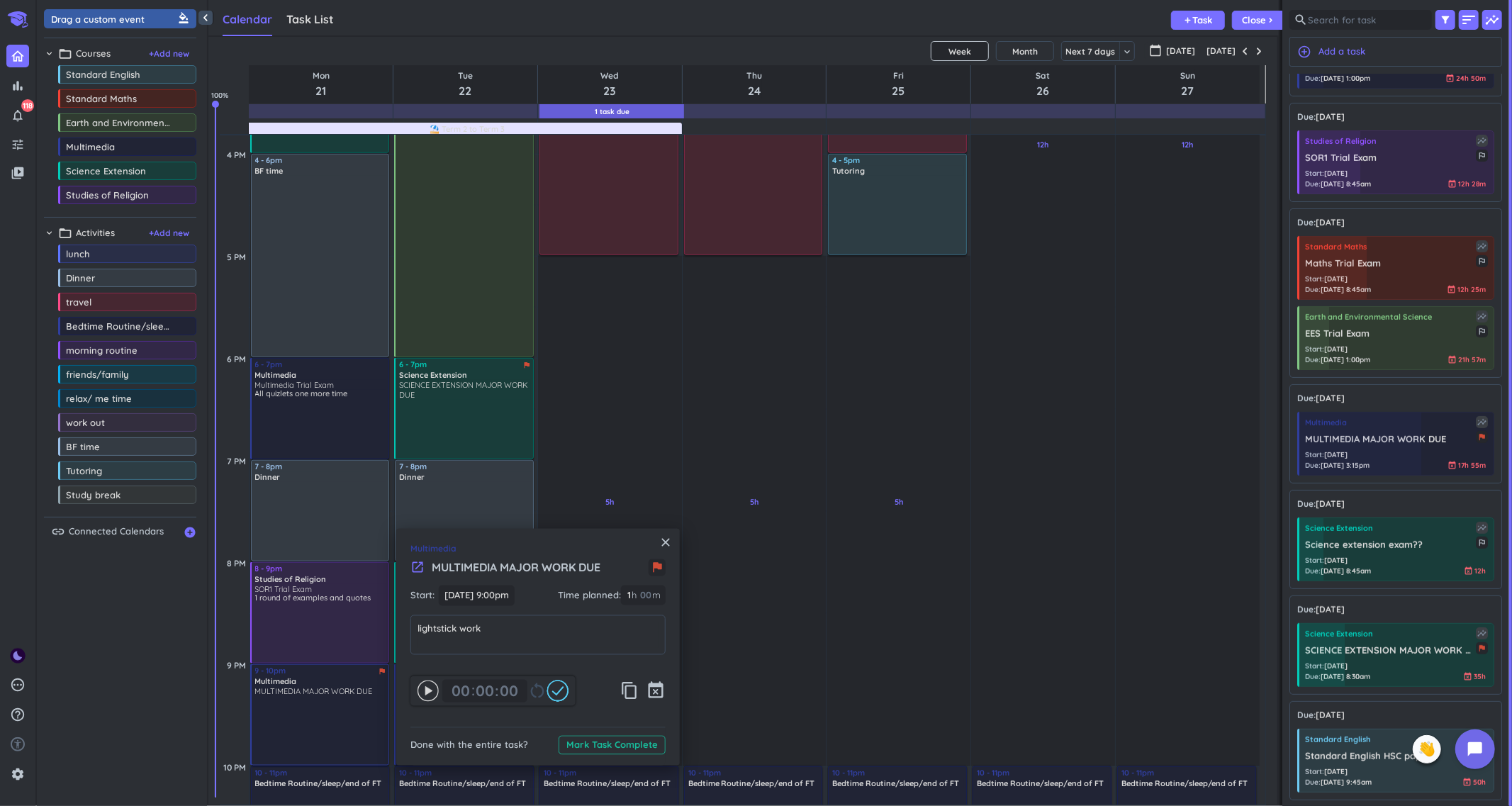 click on "Start: [DATE] 9:00pm [DATE] 9:00pm Time planned : 1 1 00 h 00 m" at bounding box center [538, 600] 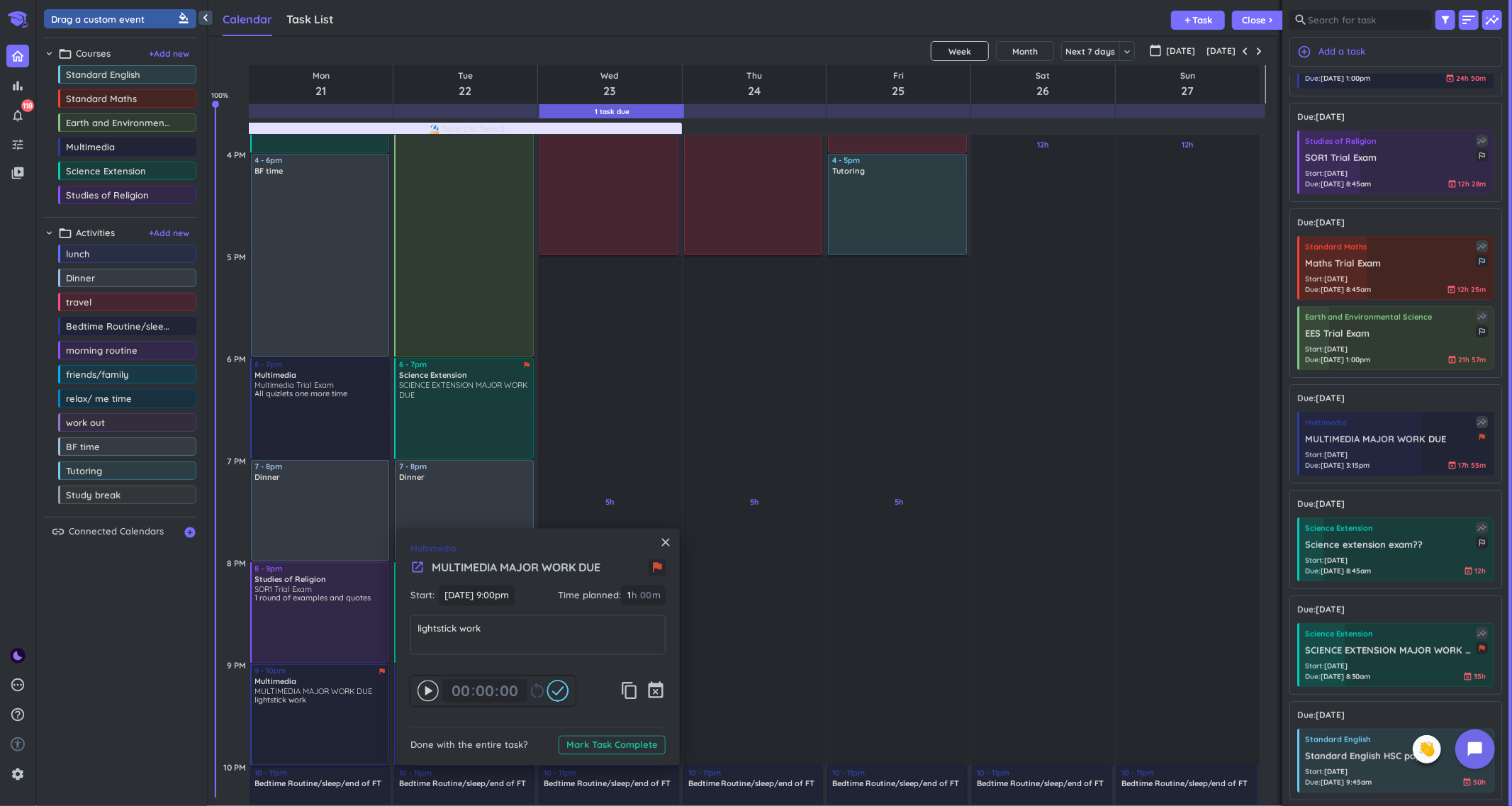 click on "close" at bounding box center [666, 543] 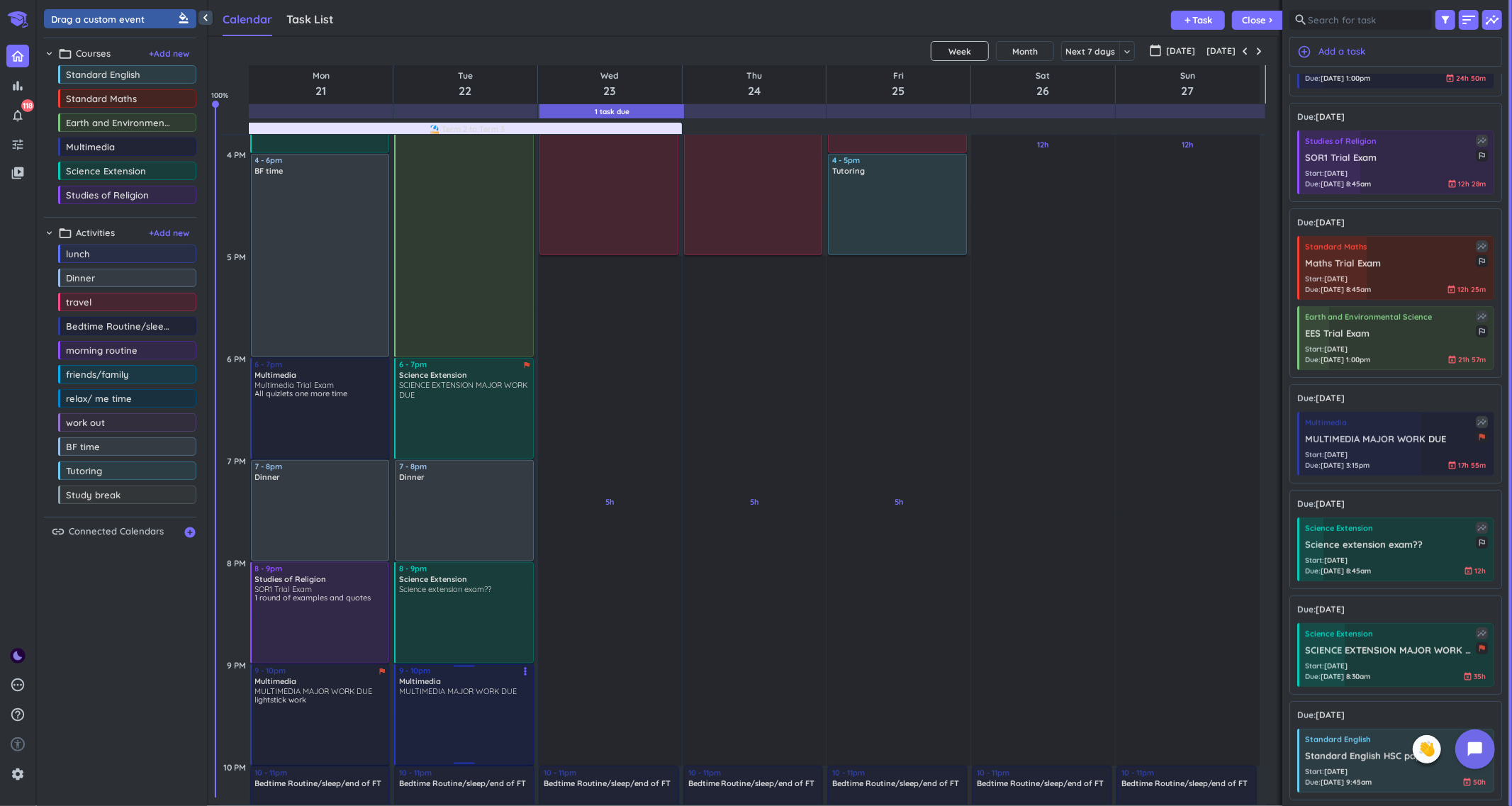 click at bounding box center (465, 729) 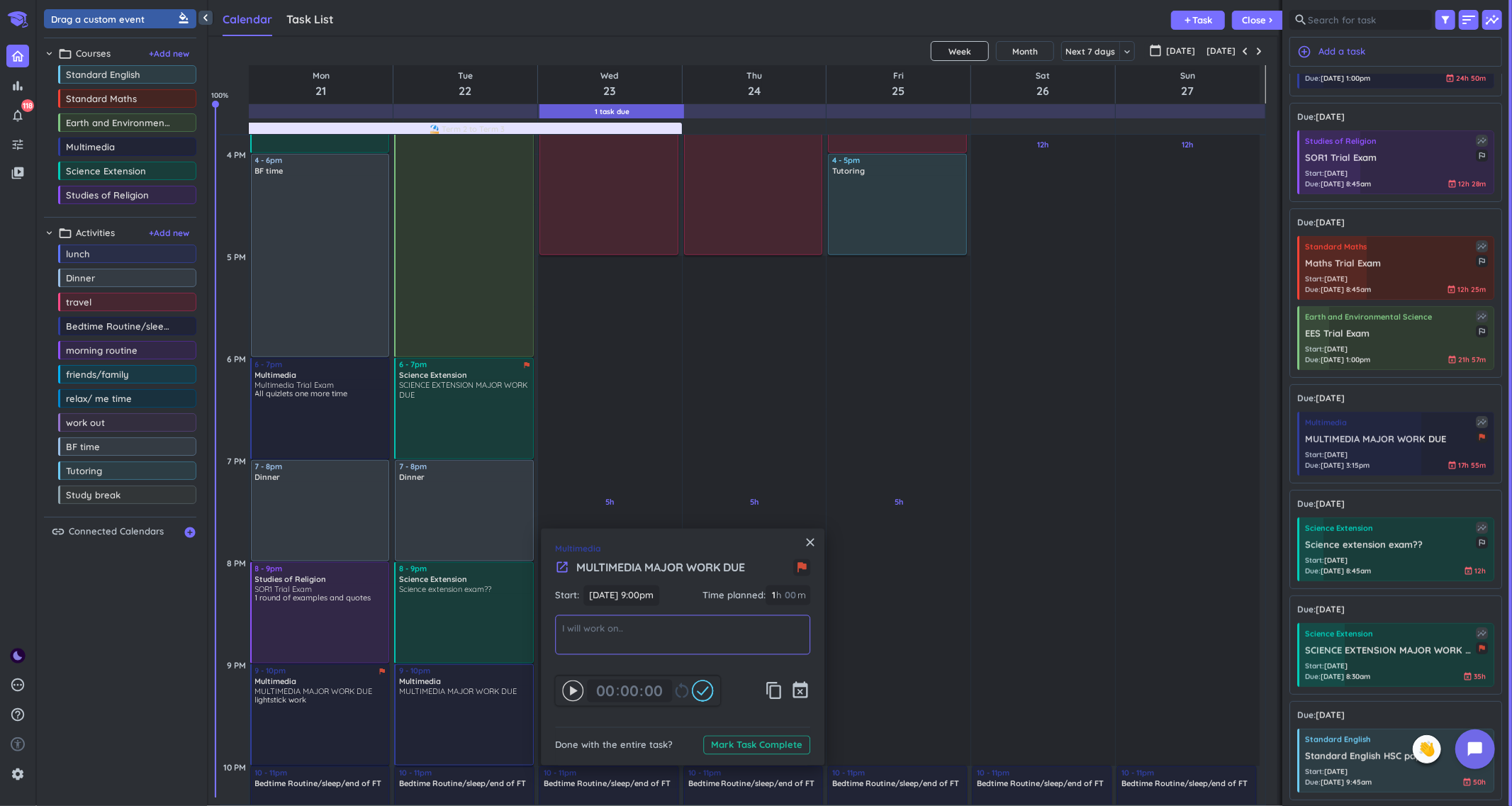 click at bounding box center (683, 634) 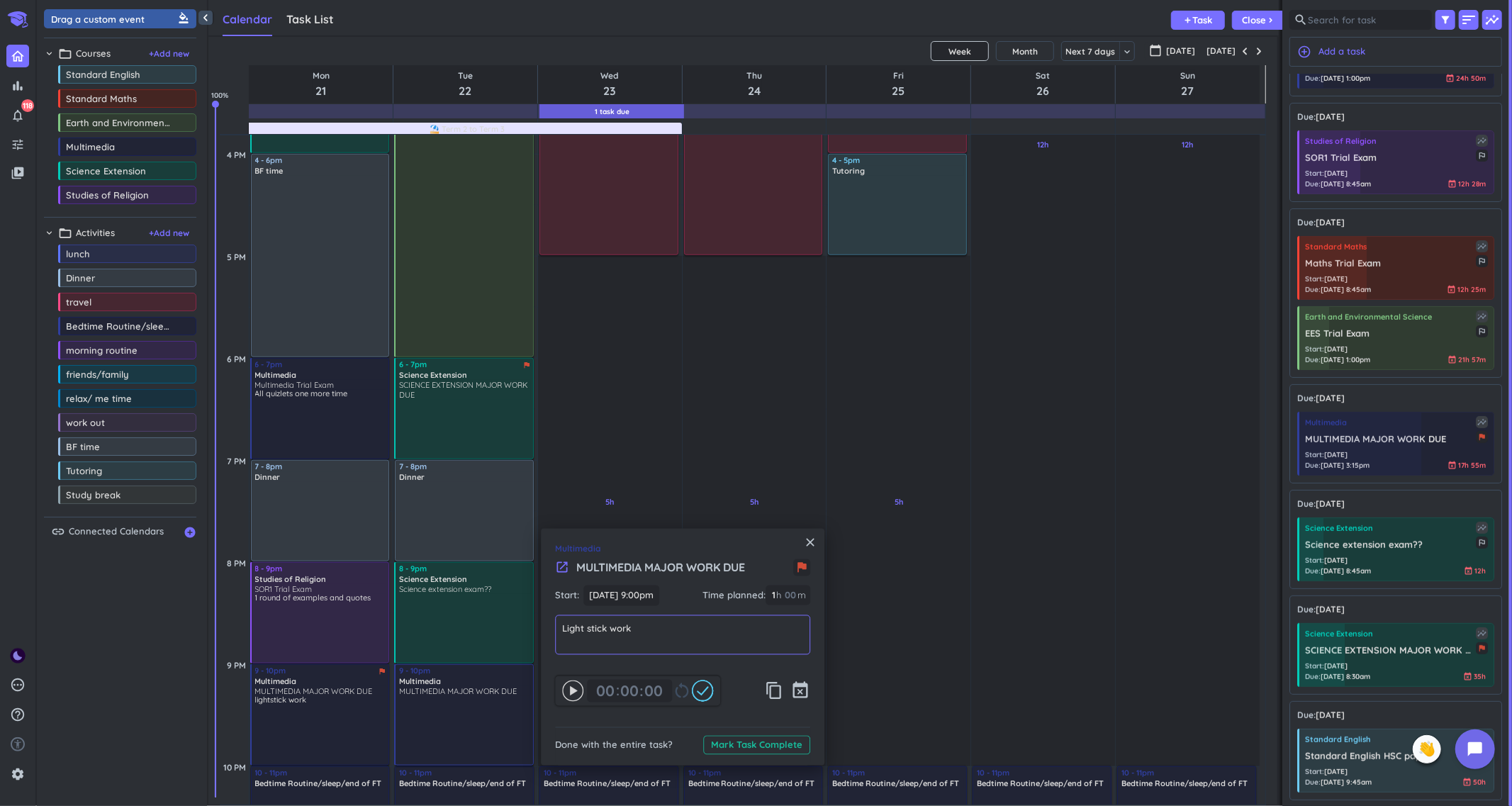 type on "Light stick work" 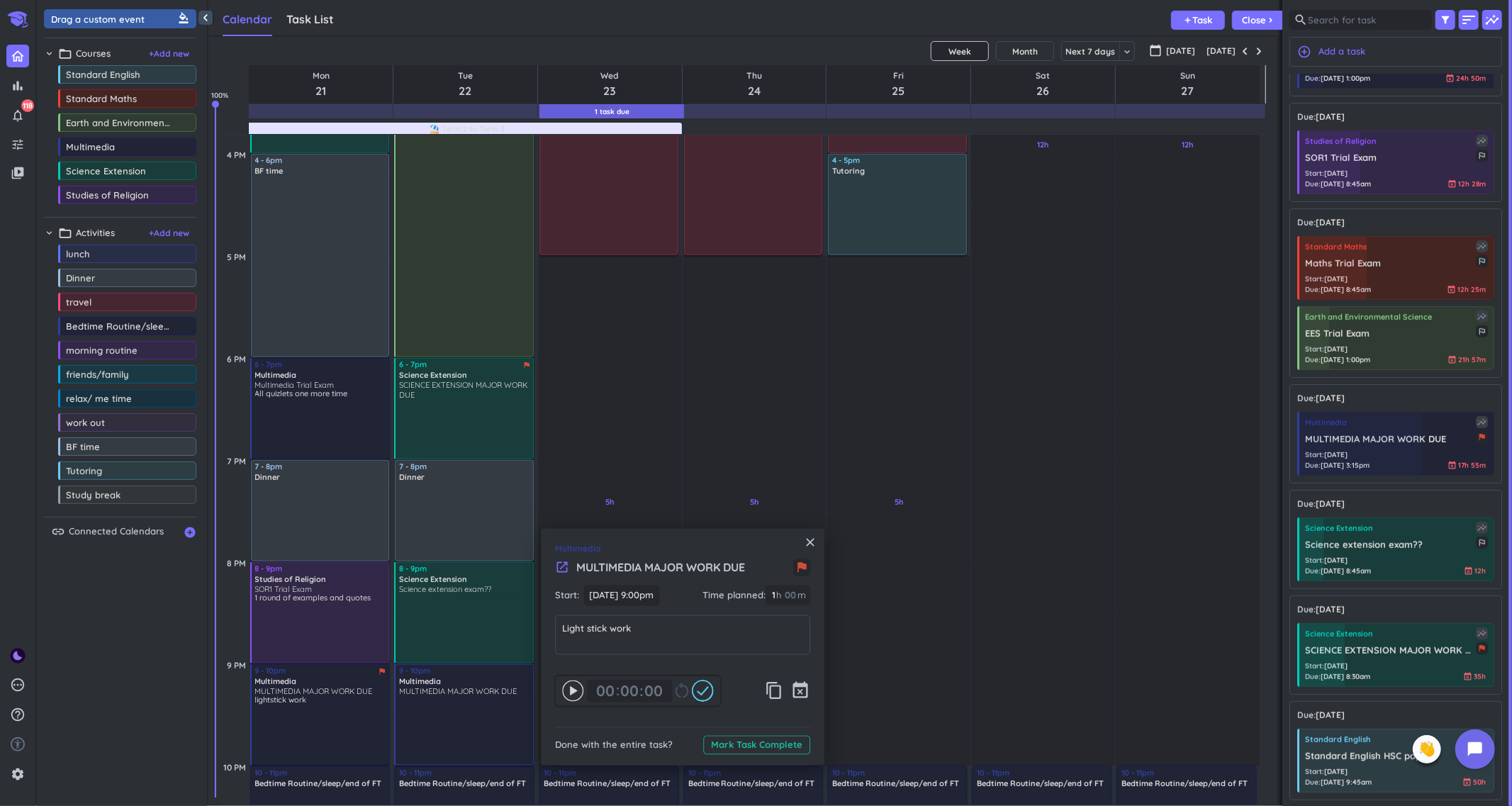 click on "Start: [DATE] 9:00pm [DATE] 9:00pm Time planned : 1 1 00 h 00 m" at bounding box center (683, 600) 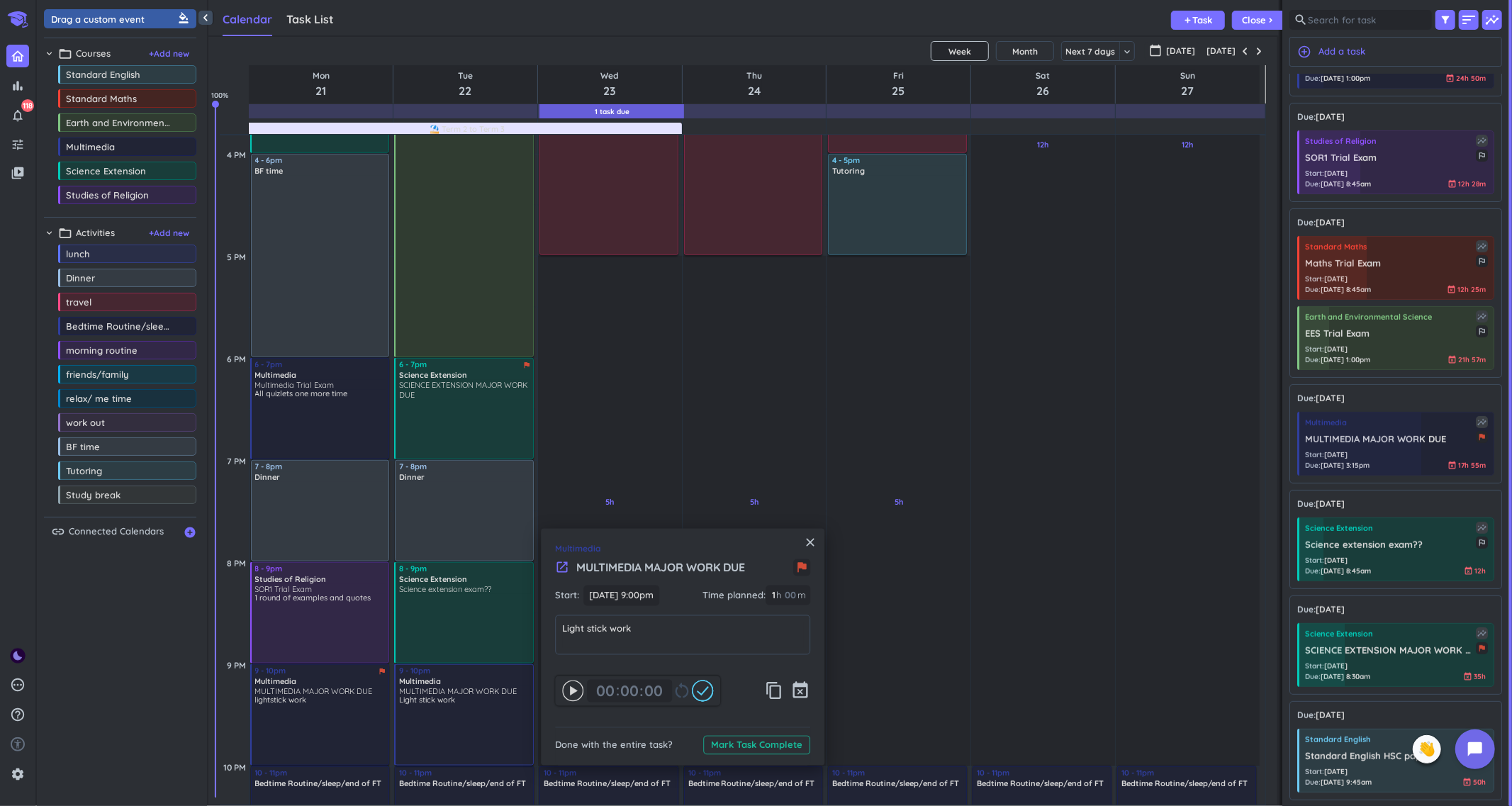click on "close" at bounding box center (810, 543) 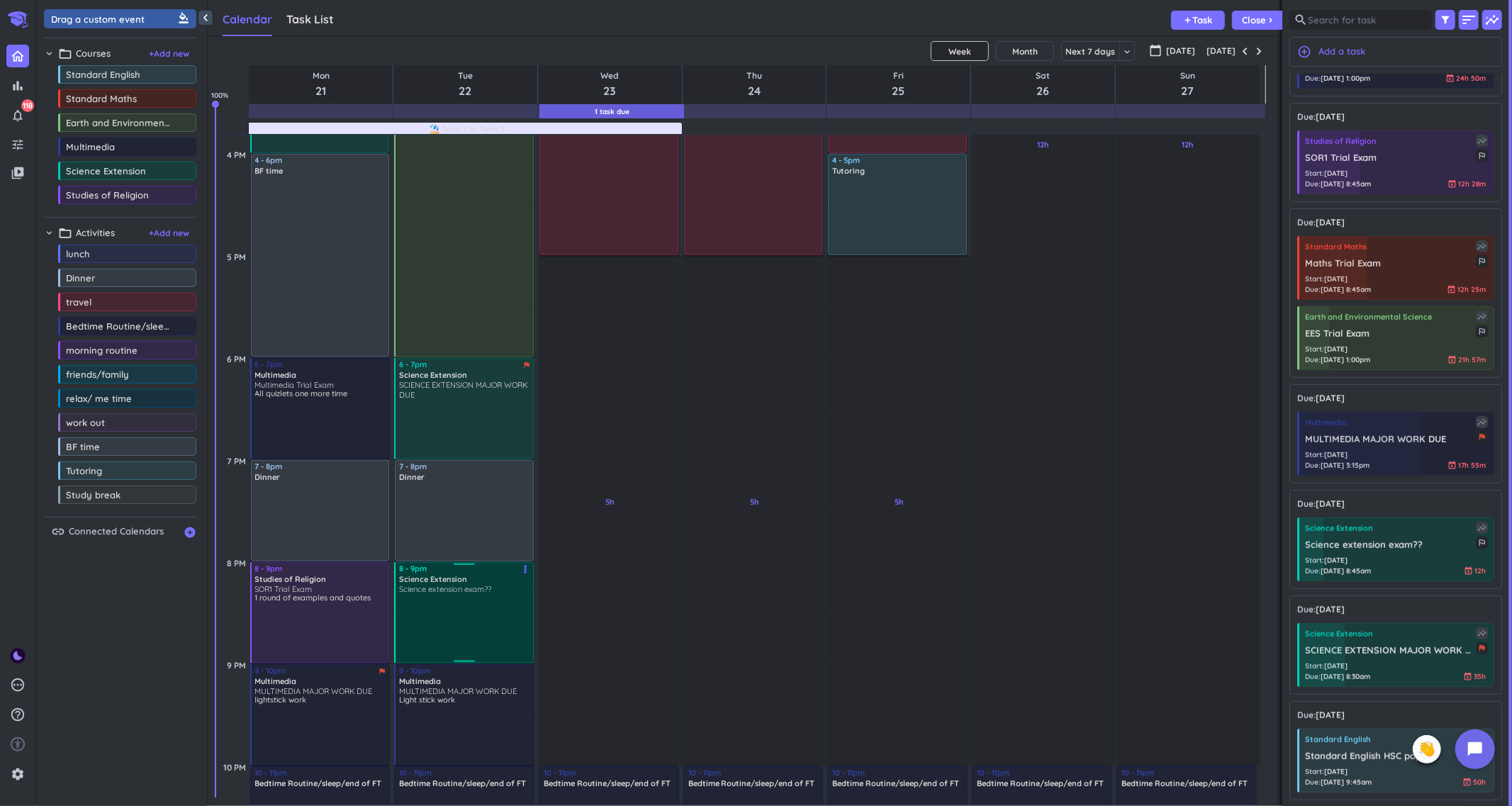 click at bounding box center [465, 627] 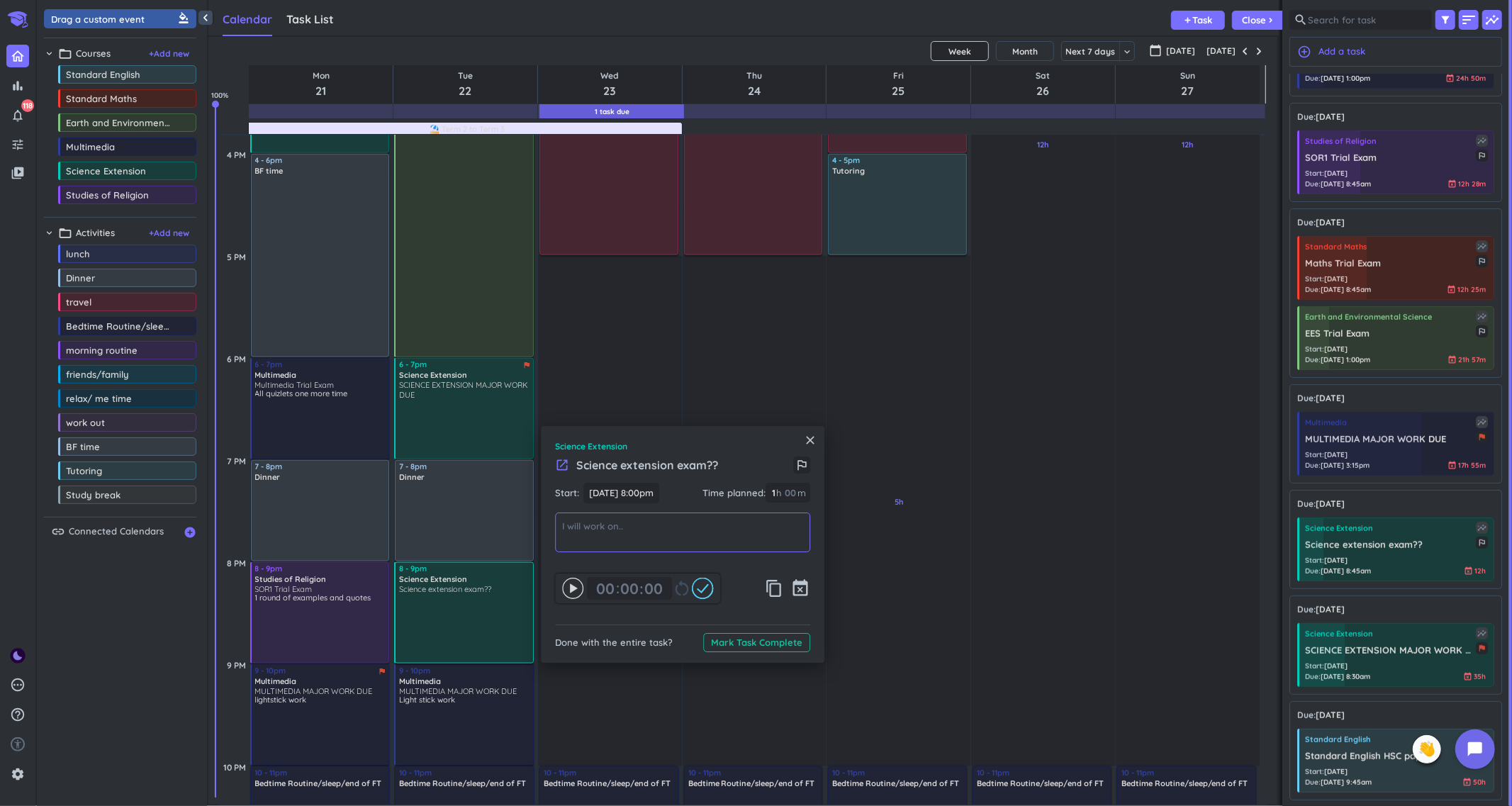 click at bounding box center (683, 532) 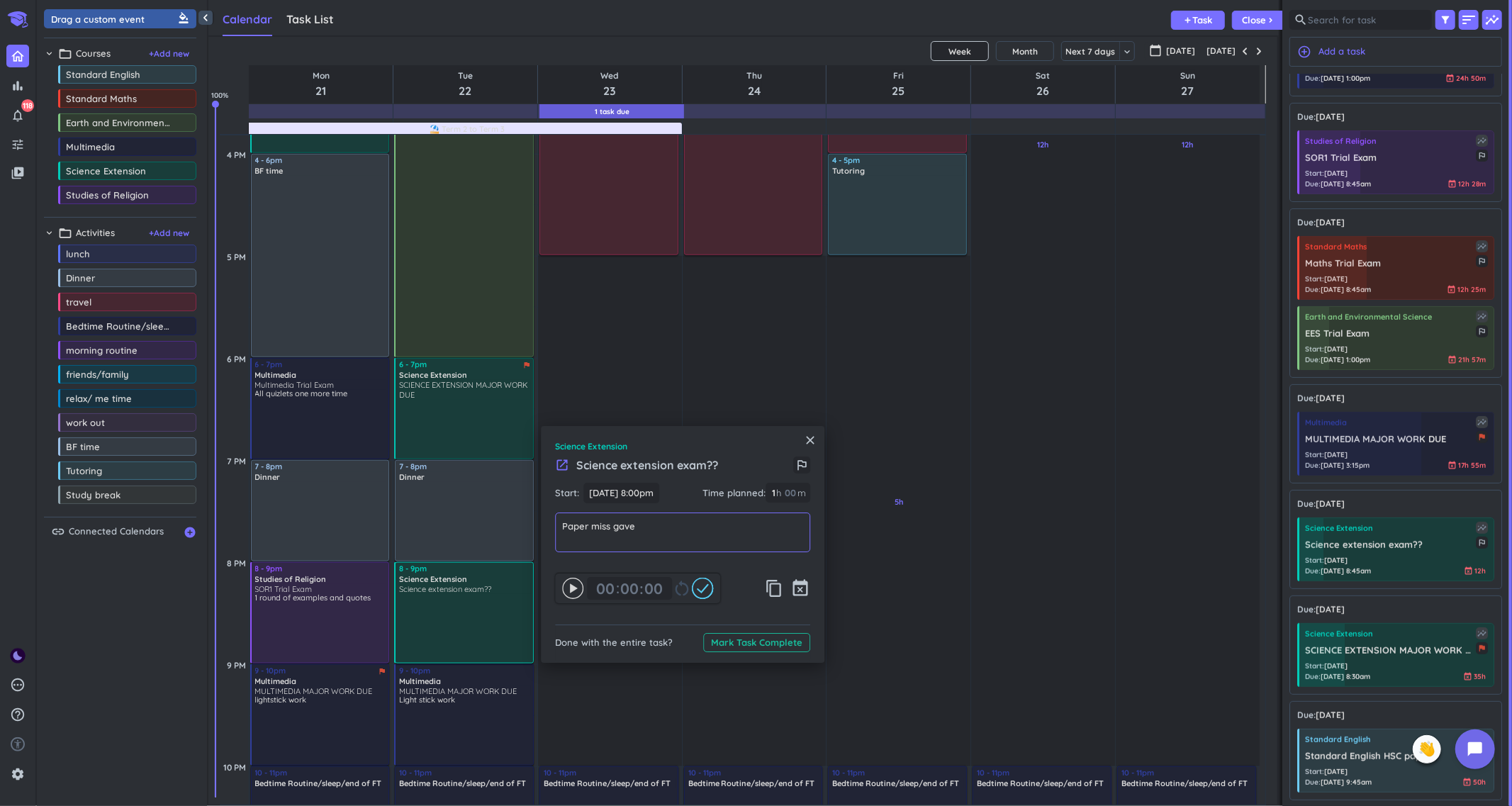 type on "Paper miss gave" 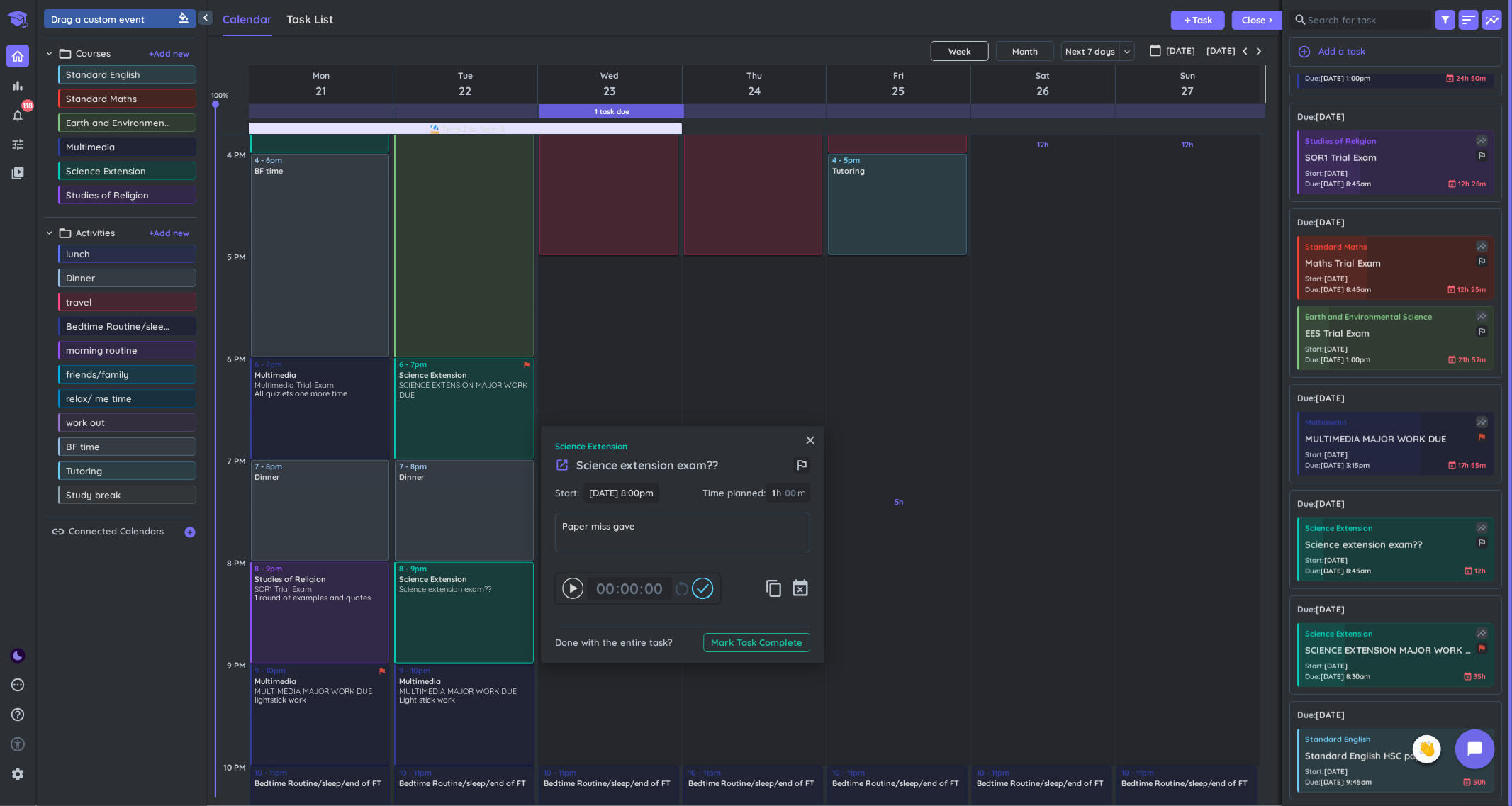 click on "Start: [DATE] 8:00pm [DATE] 8:00pm Time planned : 1 1 00 h 00 m" at bounding box center (683, 498) 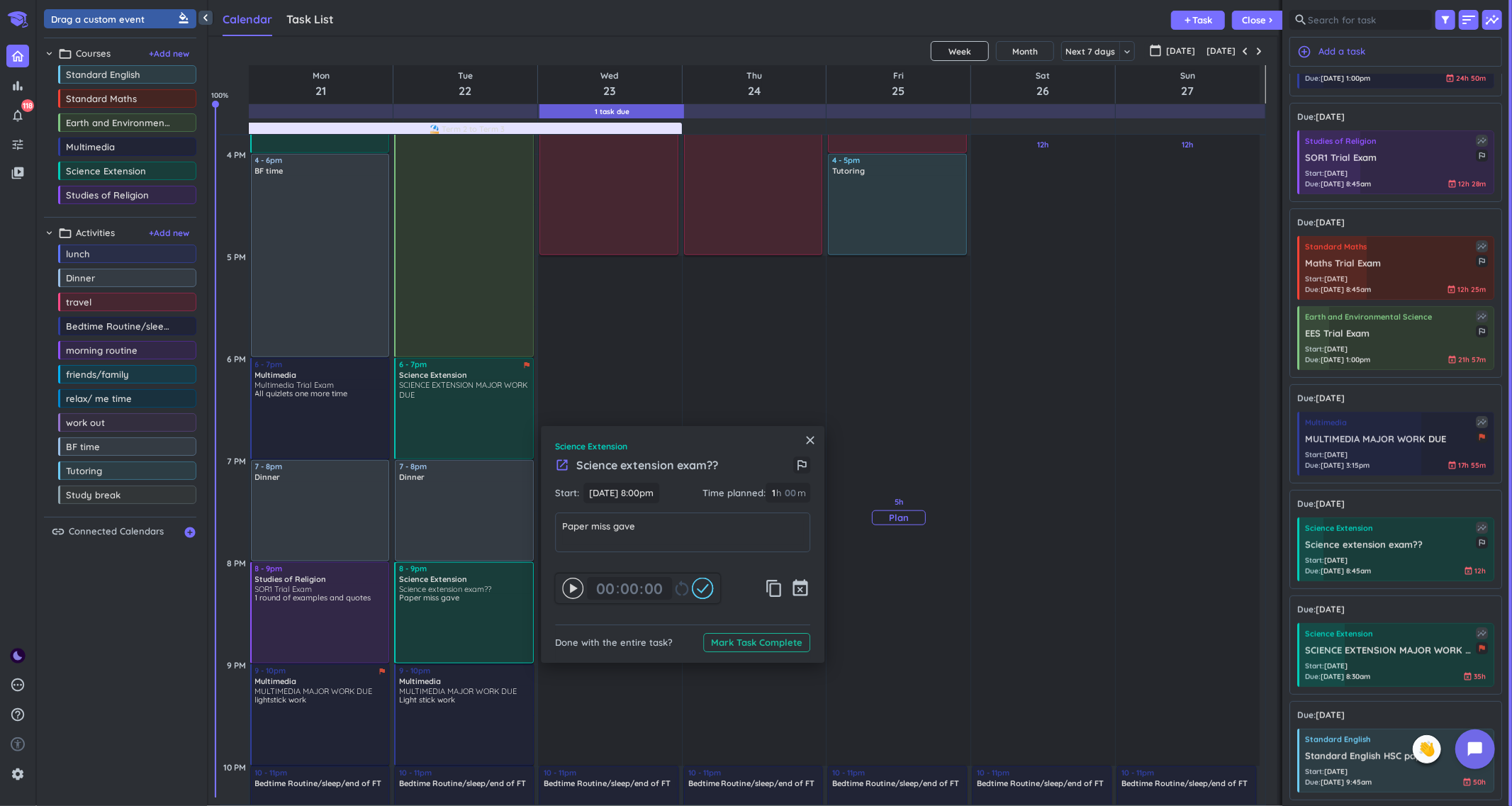 click on "close" at bounding box center (810, 440) 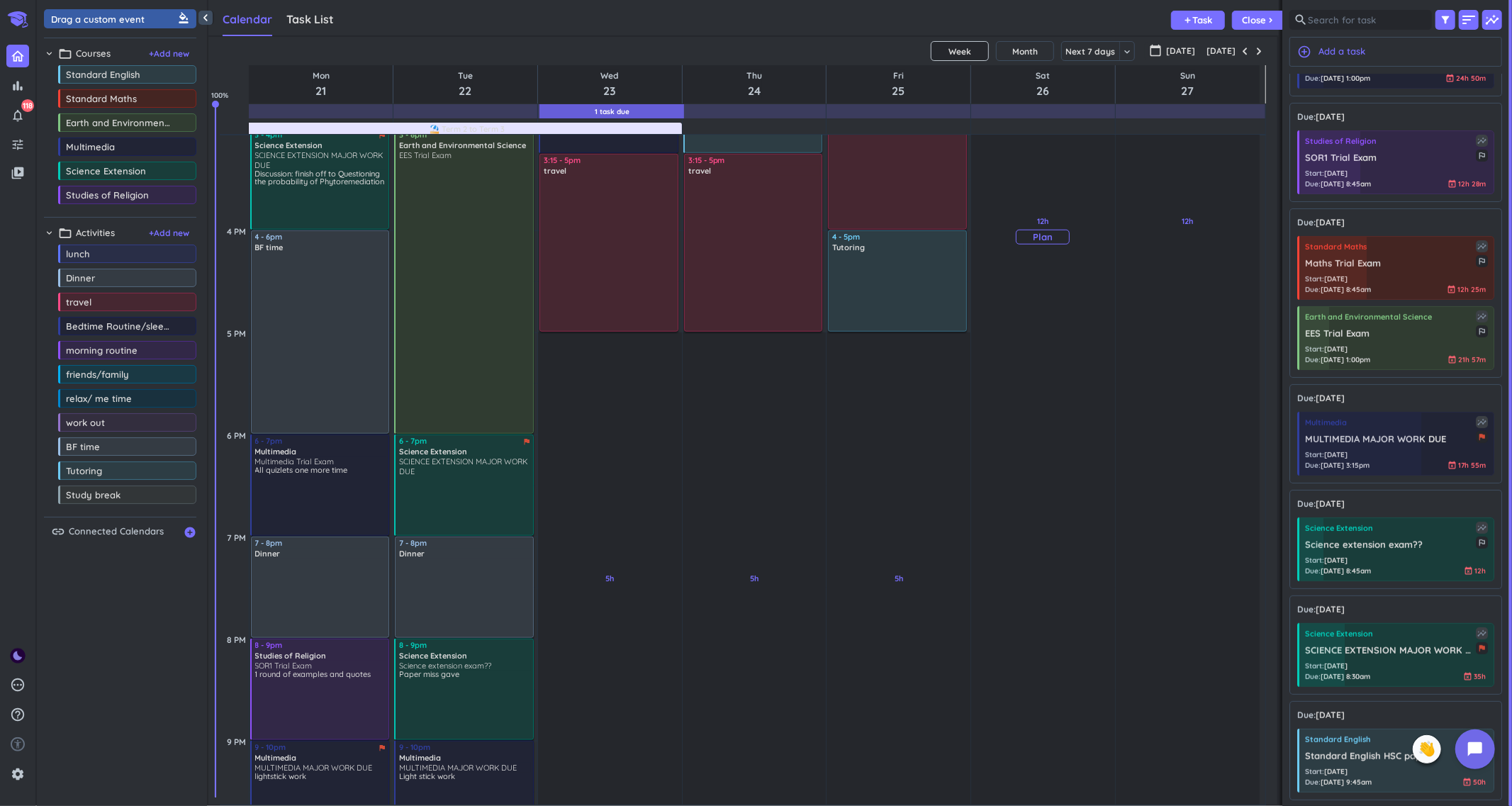 scroll, scrollTop: 1049, scrollLeft: 0, axis: vertical 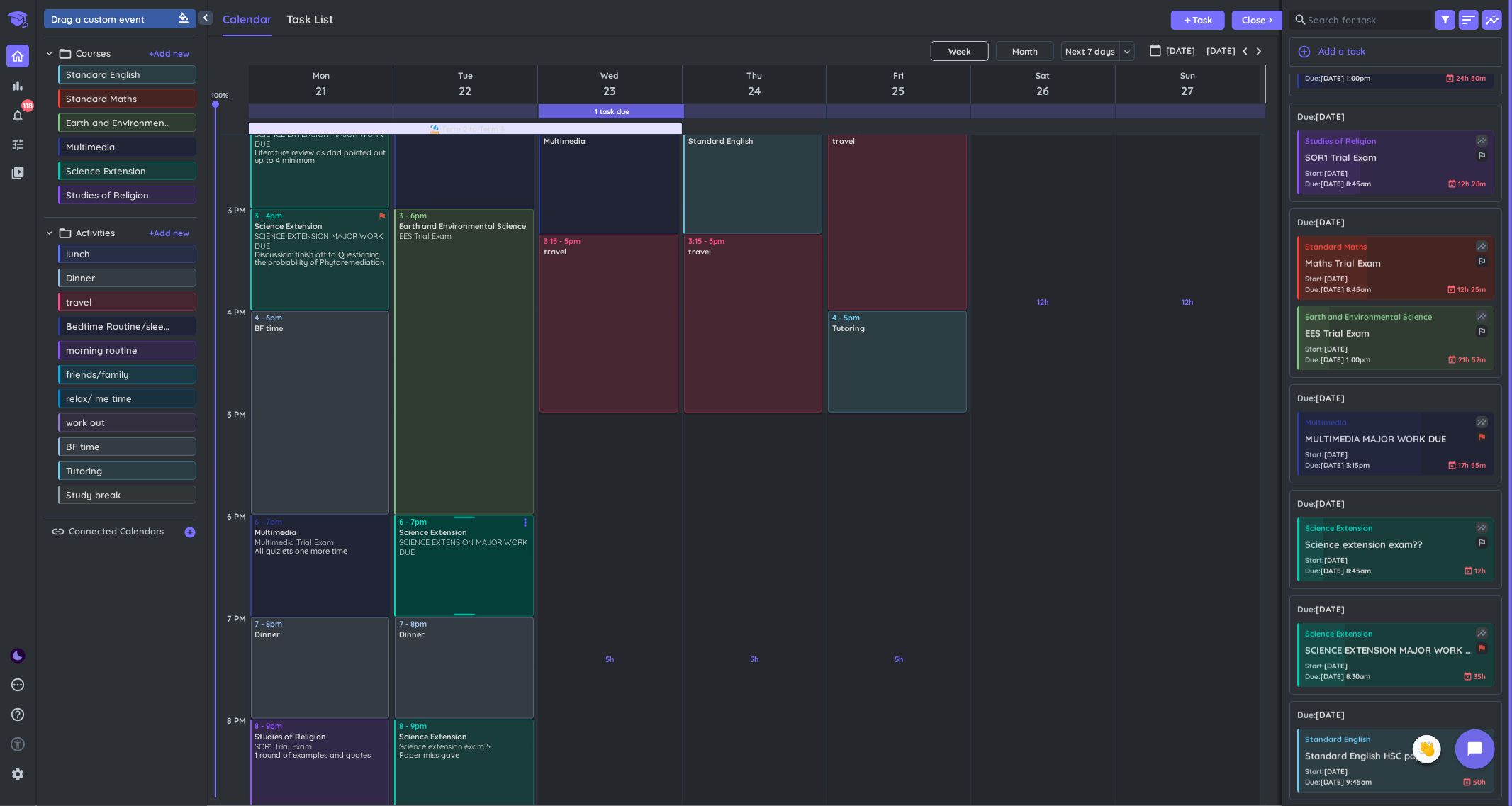 click at bounding box center (465, 586) 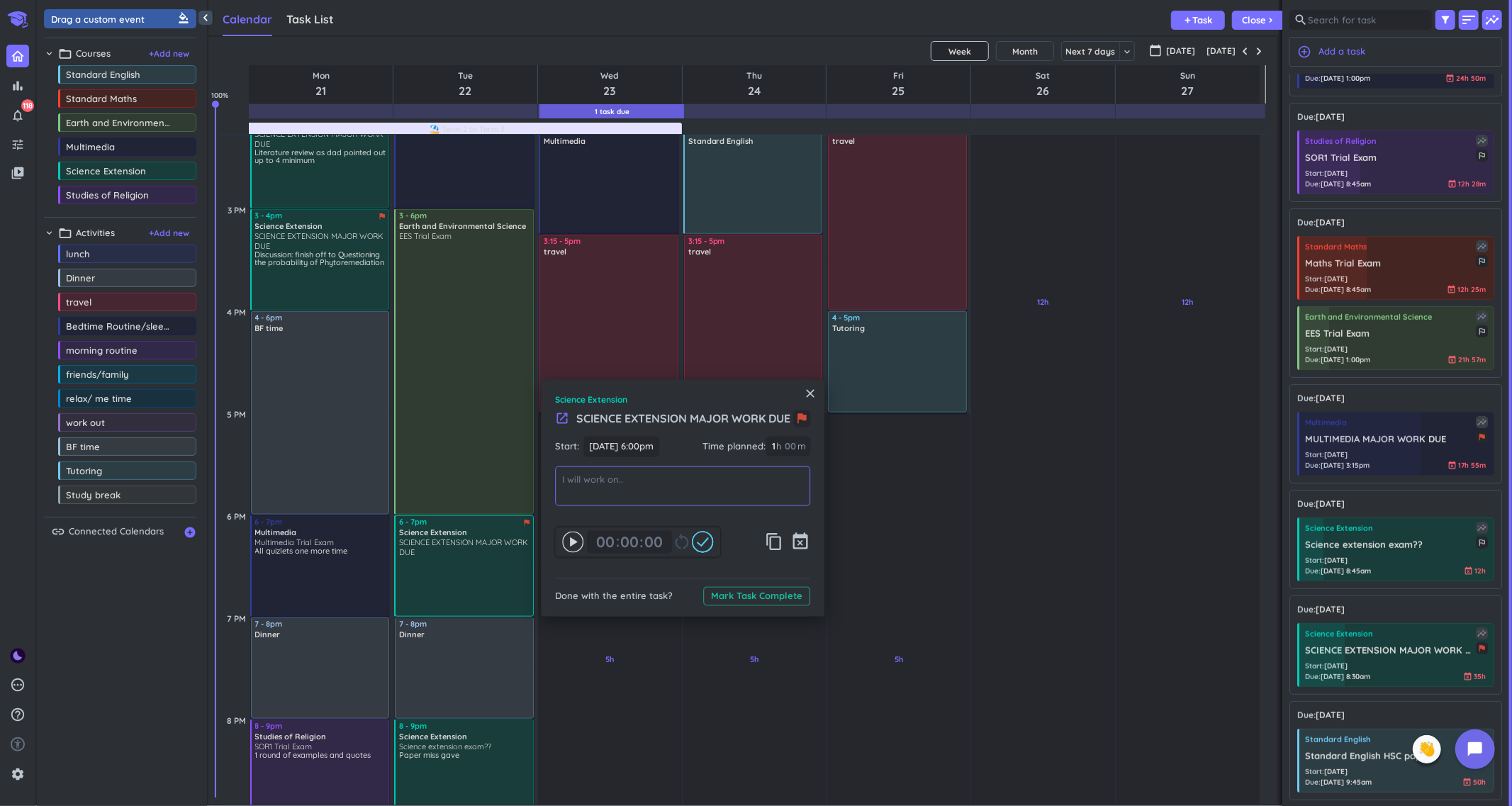 click at bounding box center [683, 486] 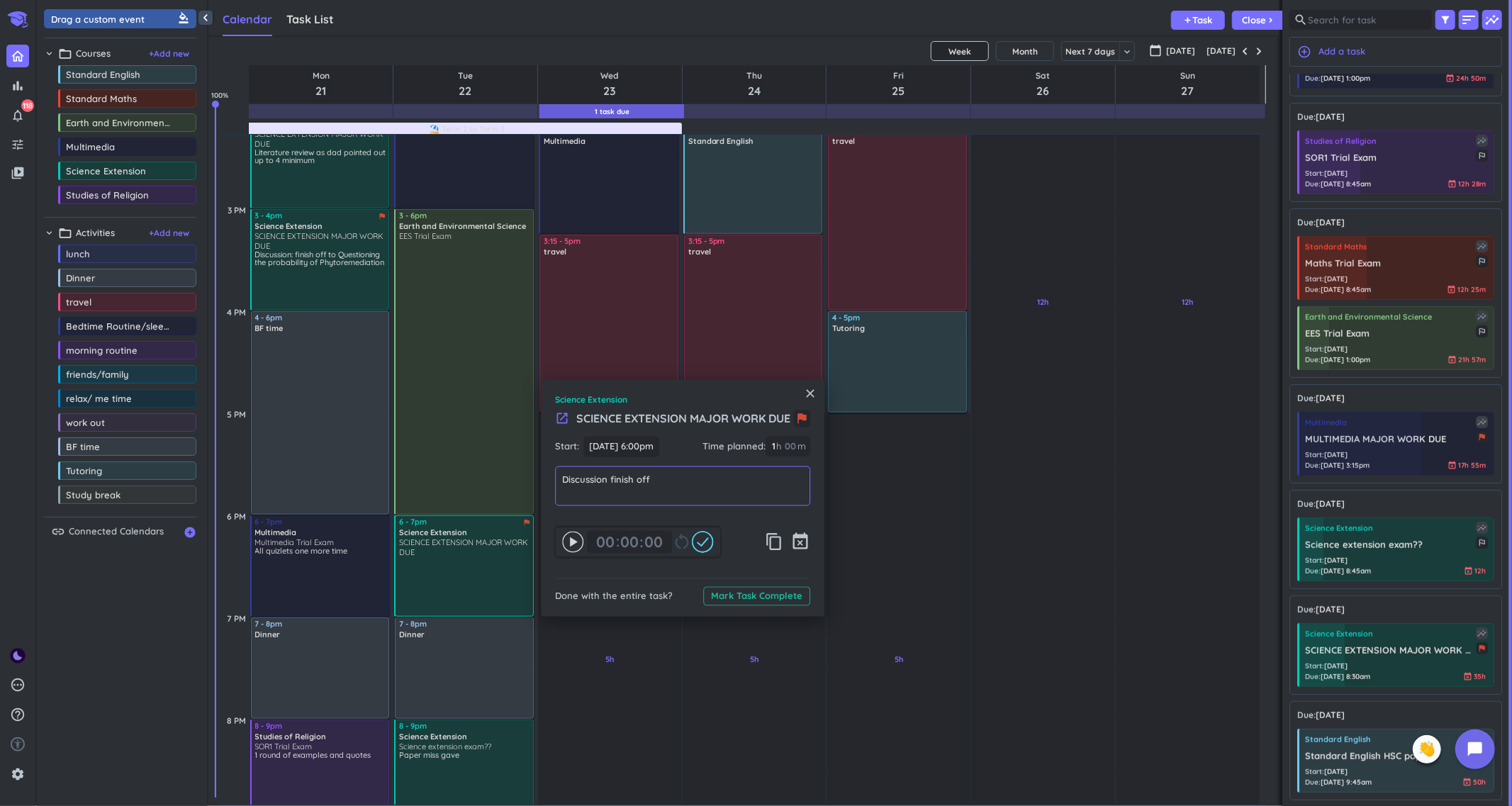 type on "Discussion finish off" 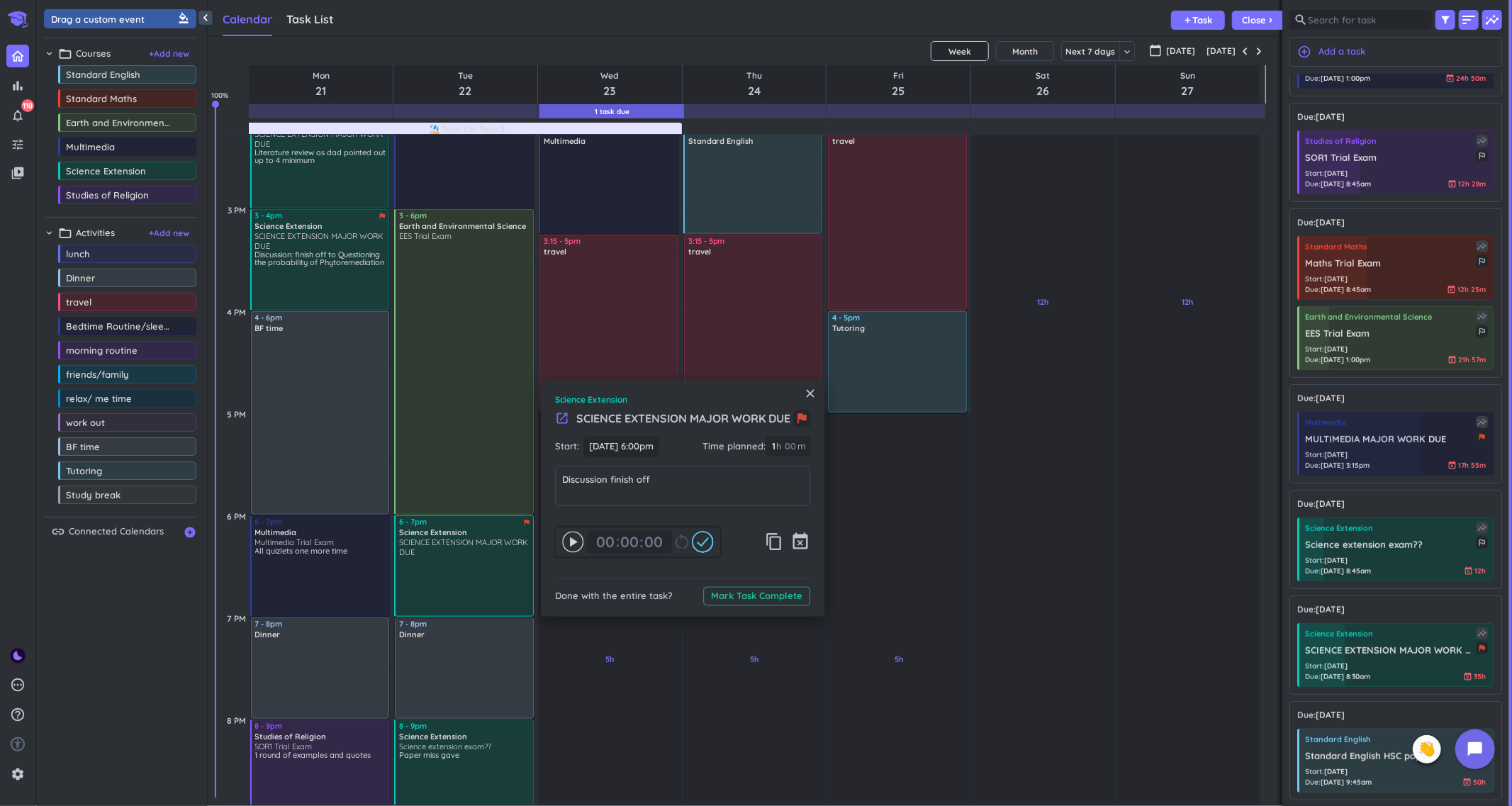 click on "launch SCIENCE EXTENSION MAJOR WORK DUE flag" at bounding box center [683, 423] 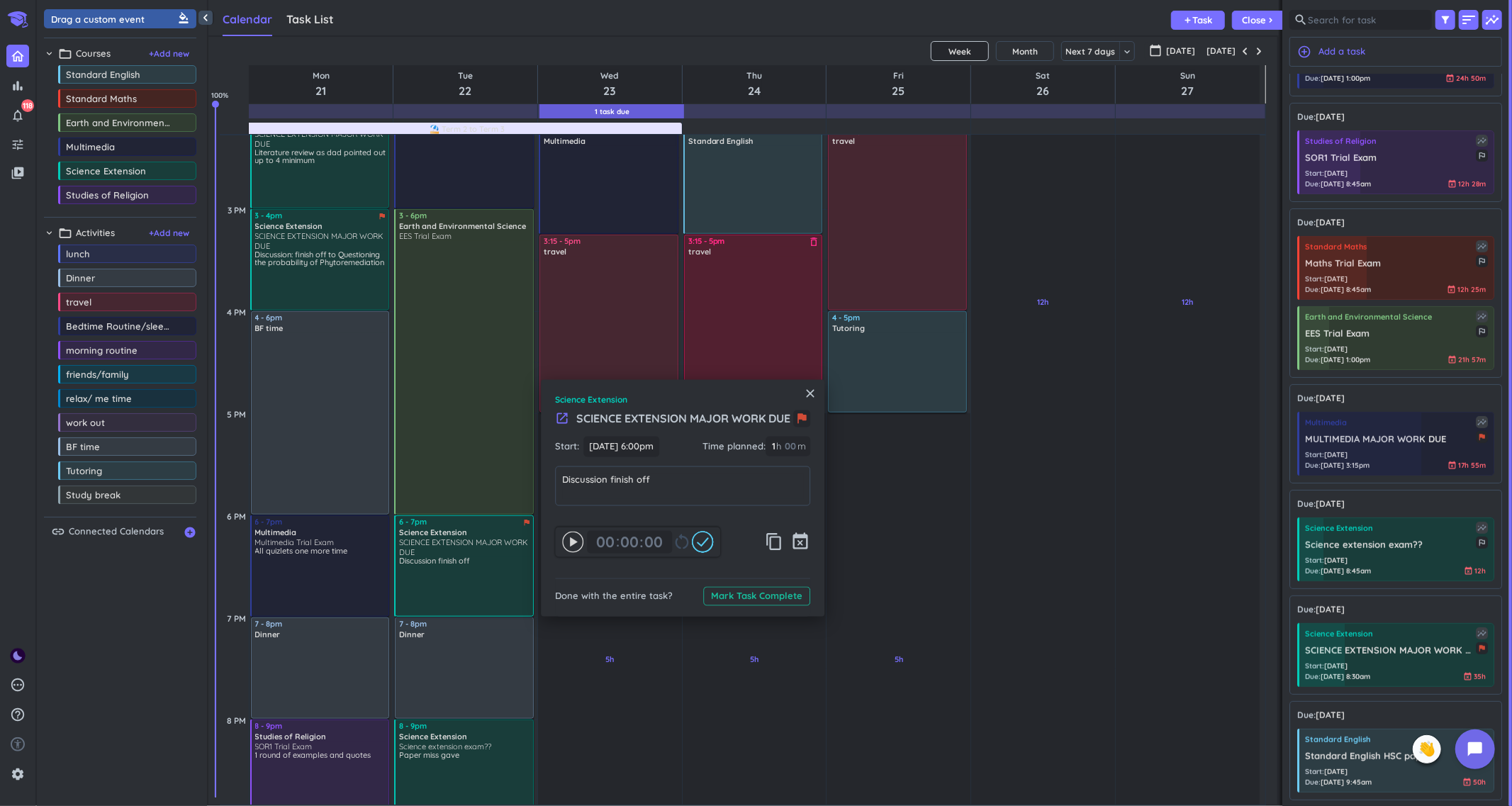 drag, startPoint x: 809, startPoint y: 388, endPoint x: 789, endPoint y: 391, distance: 20.223748 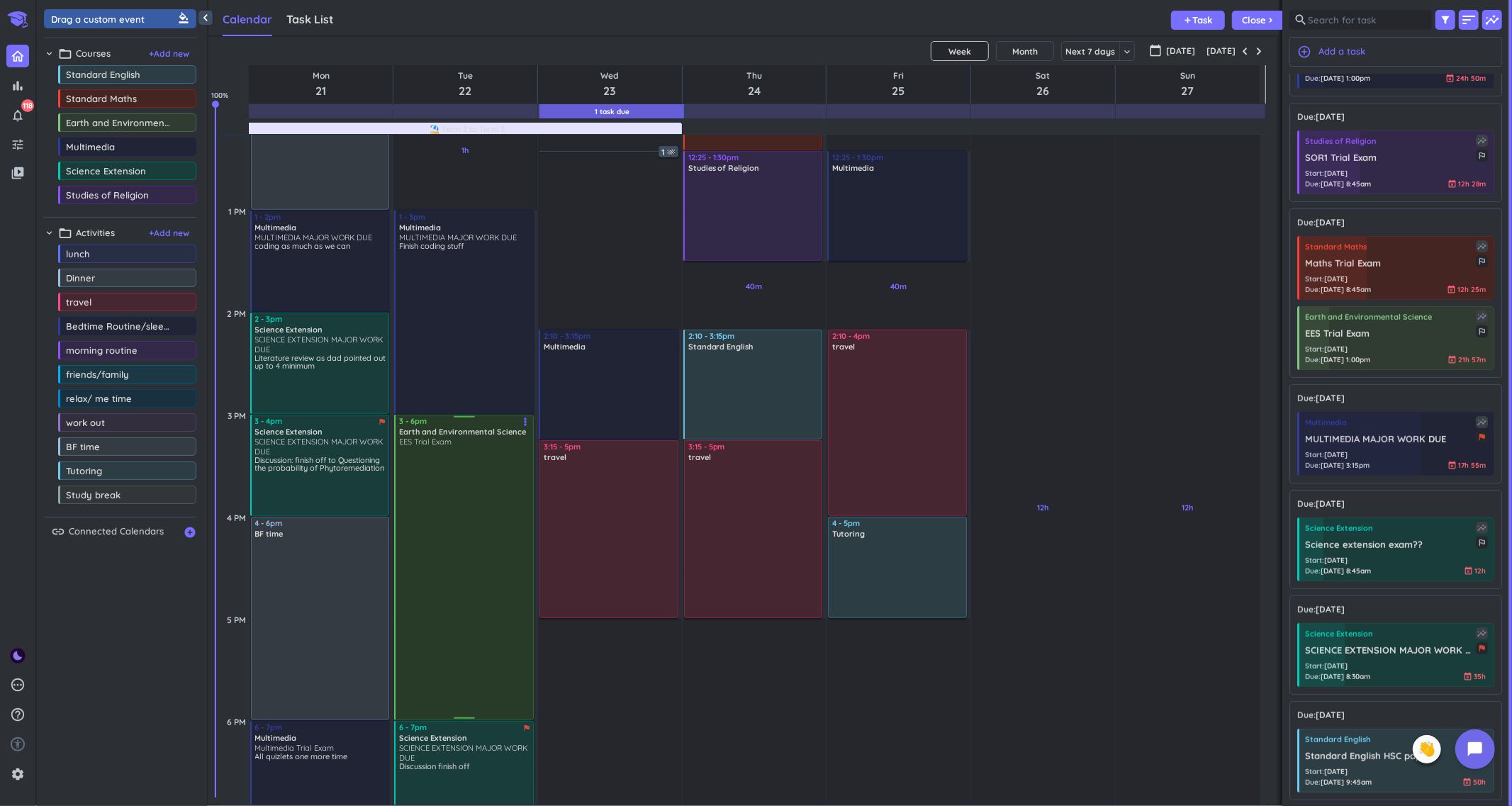 scroll, scrollTop: 891, scrollLeft: 0, axis: vertical 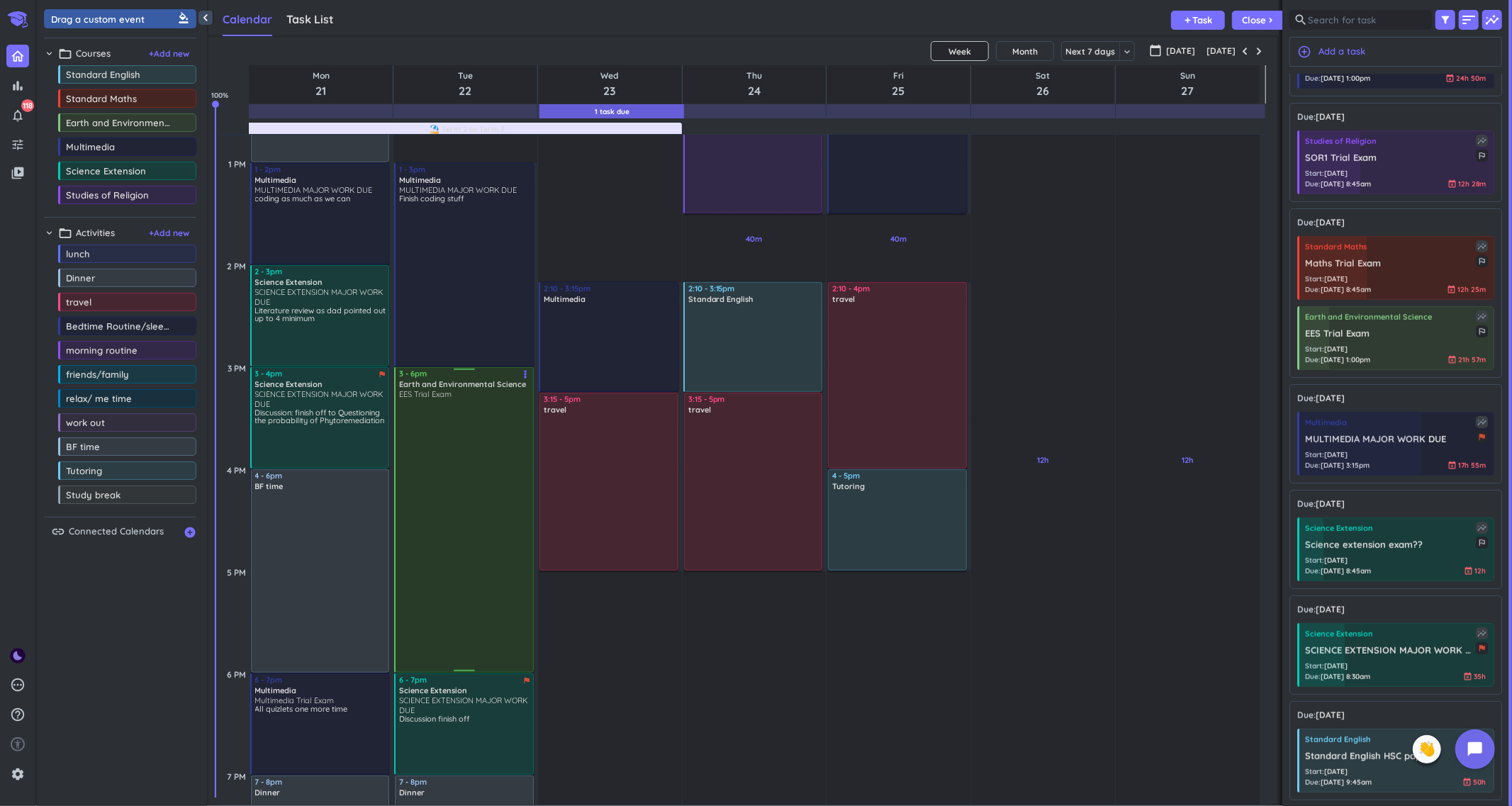 click at bounding box center (465, 534) 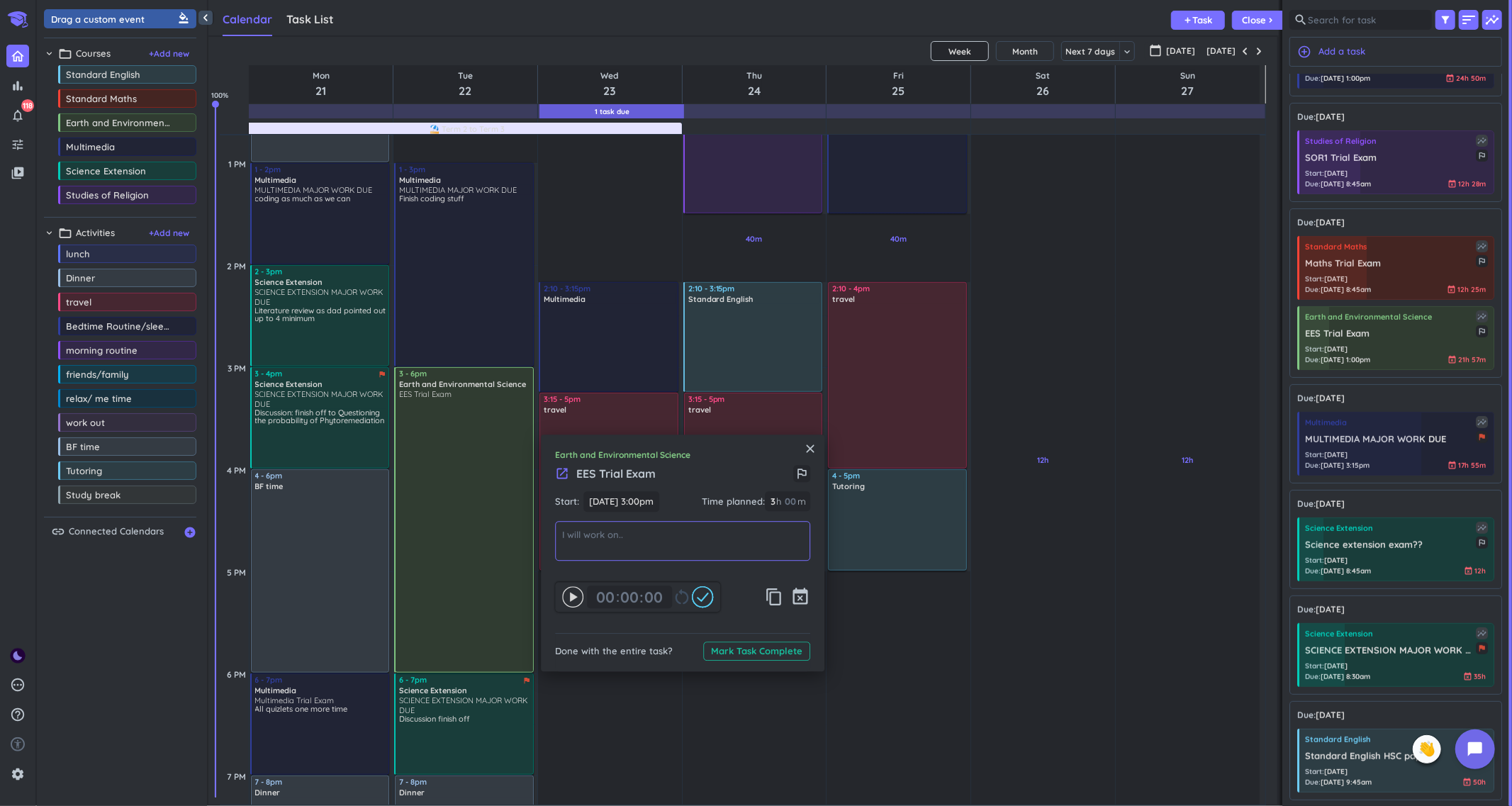 click at bounding box center (683, 541) 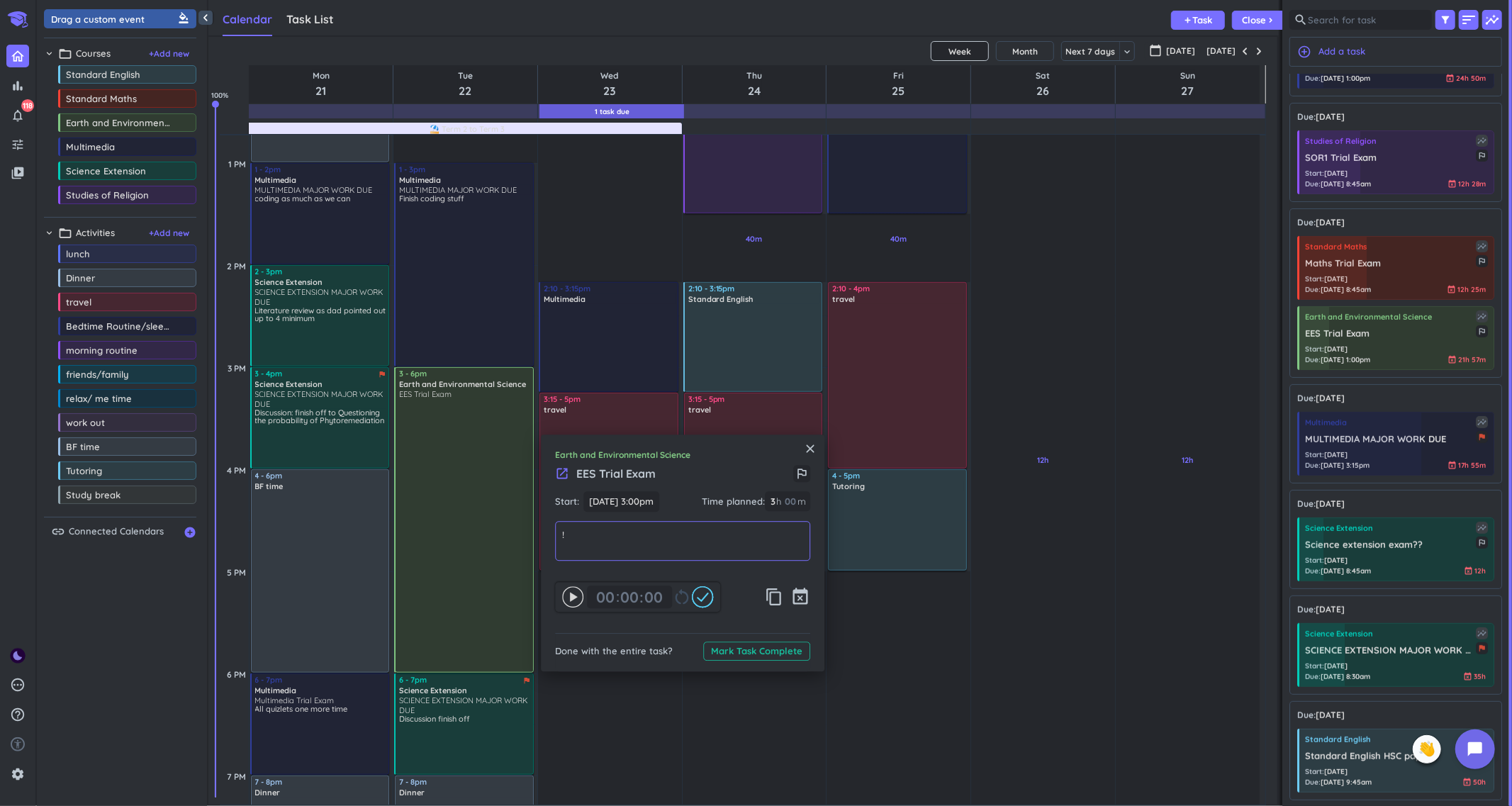 type on "!" 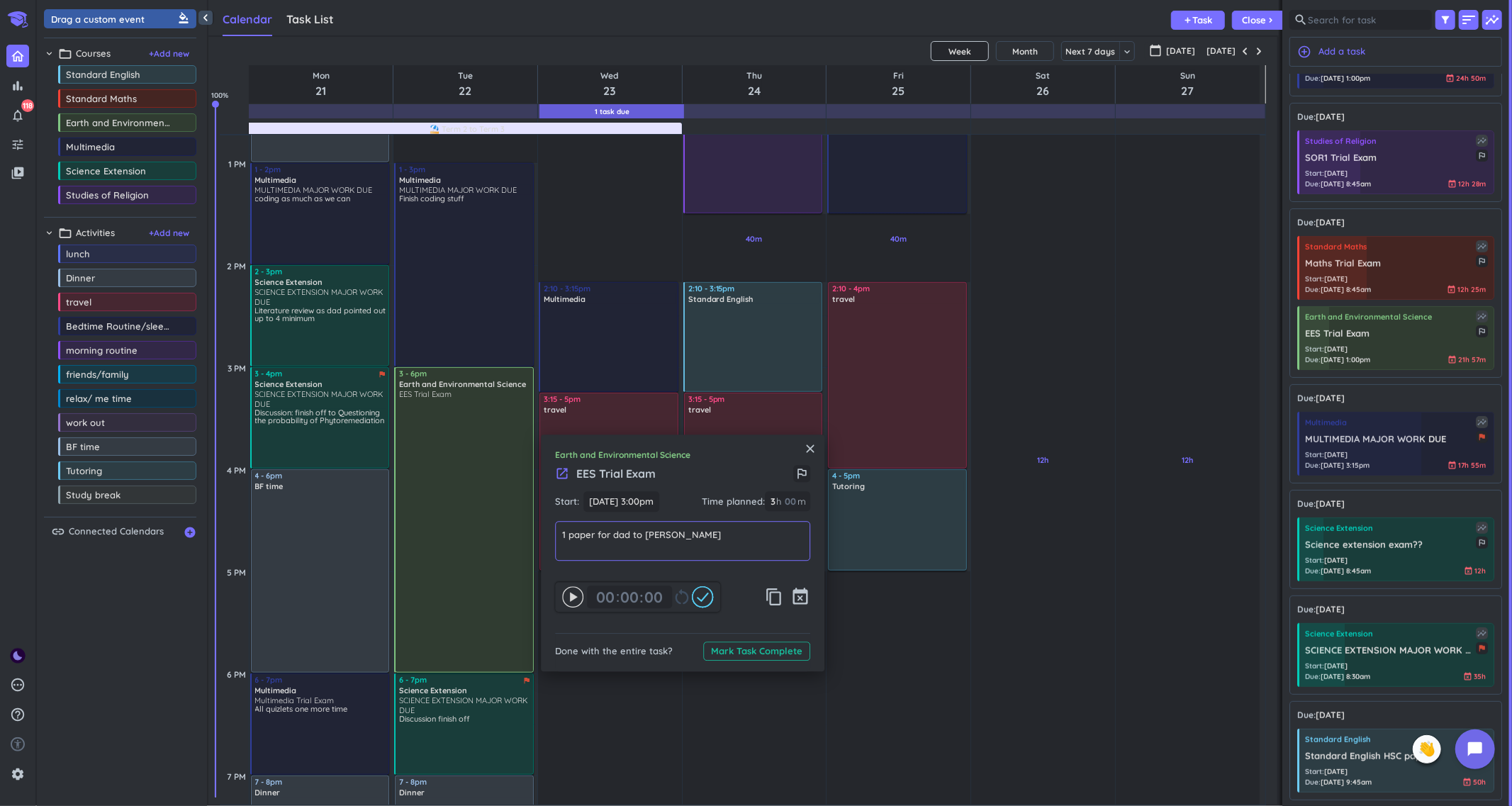 type on "1 paper for dad to [PERSON_NAME]" 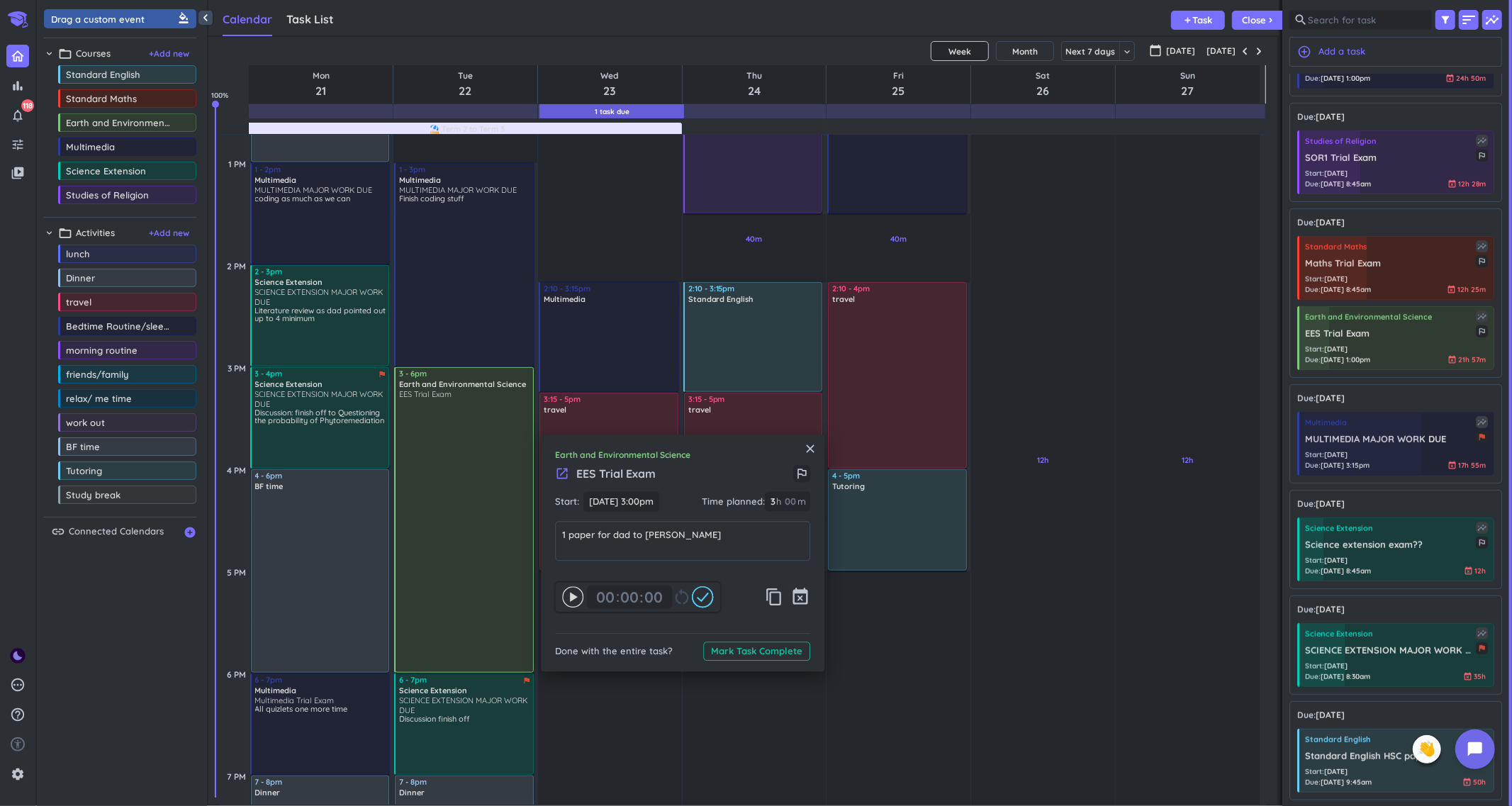 click on "Start: [DATE] 3:00pm [DATE] 3:00pm Time planned : 3 3 00 h 00 m" at bounding box center (683, 506) 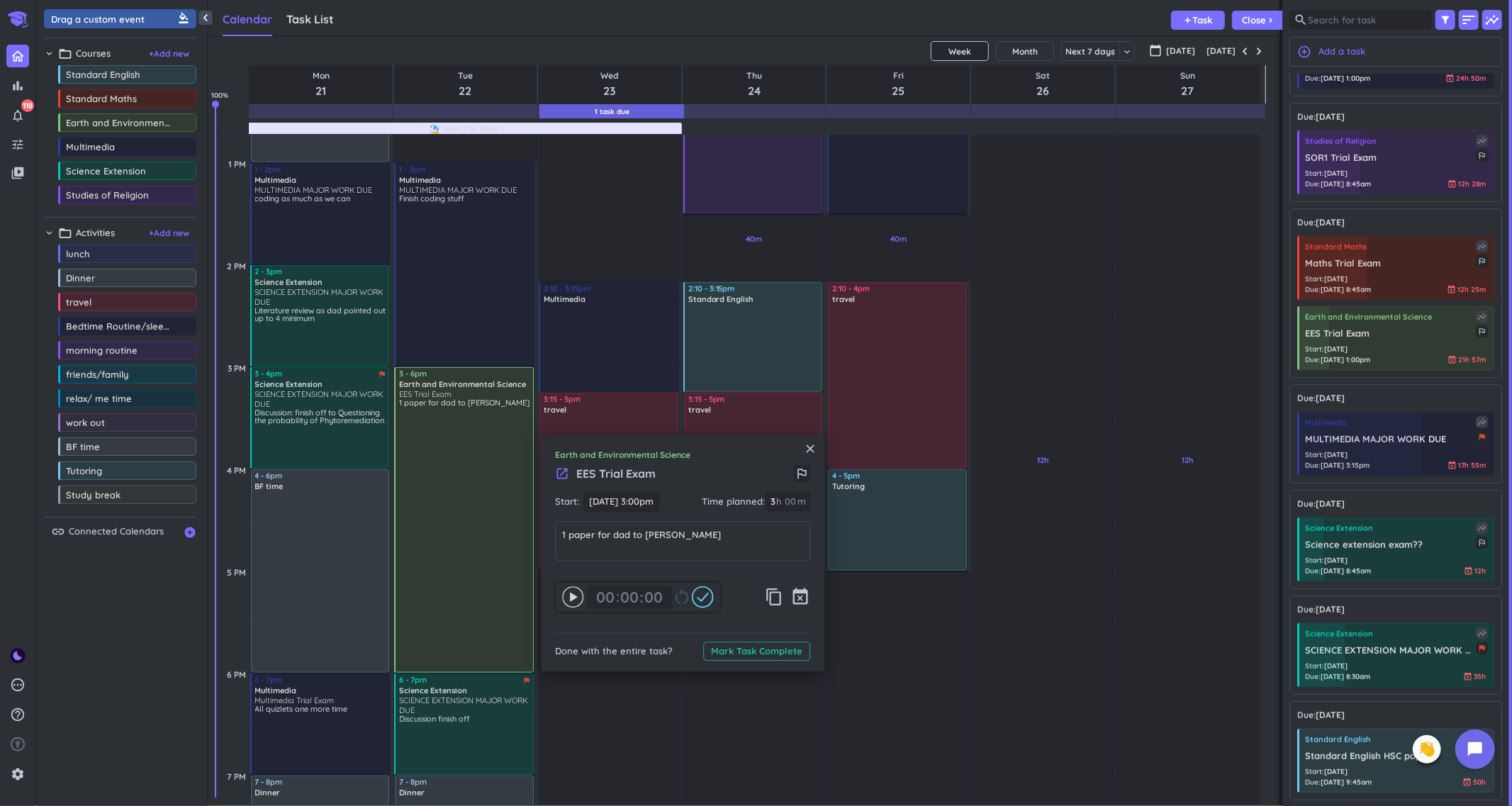 click on "close" at bounding box center (810, 449) 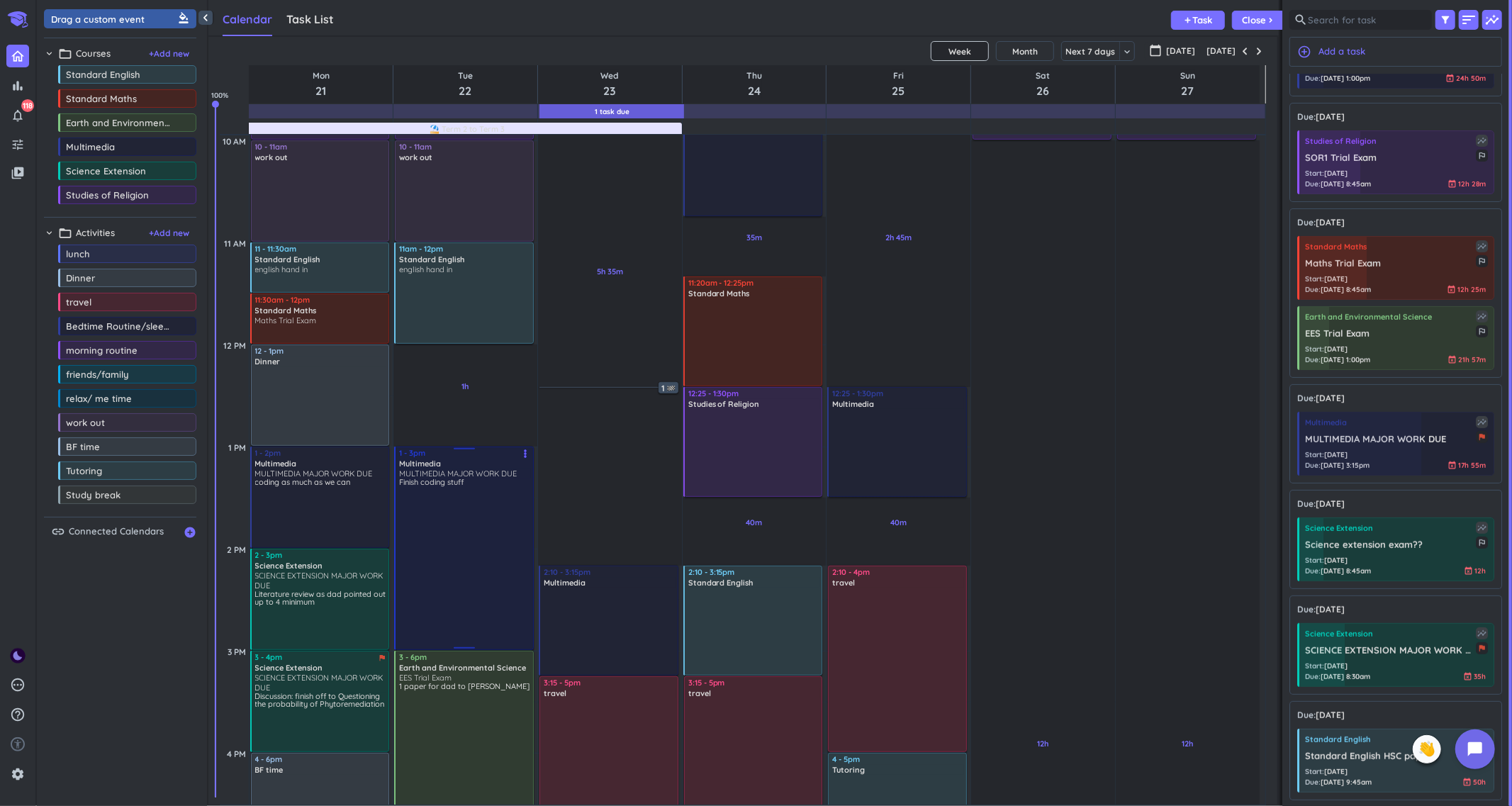 scroll, scrollTop: 576, scrollLeft: 0, axis: vertical 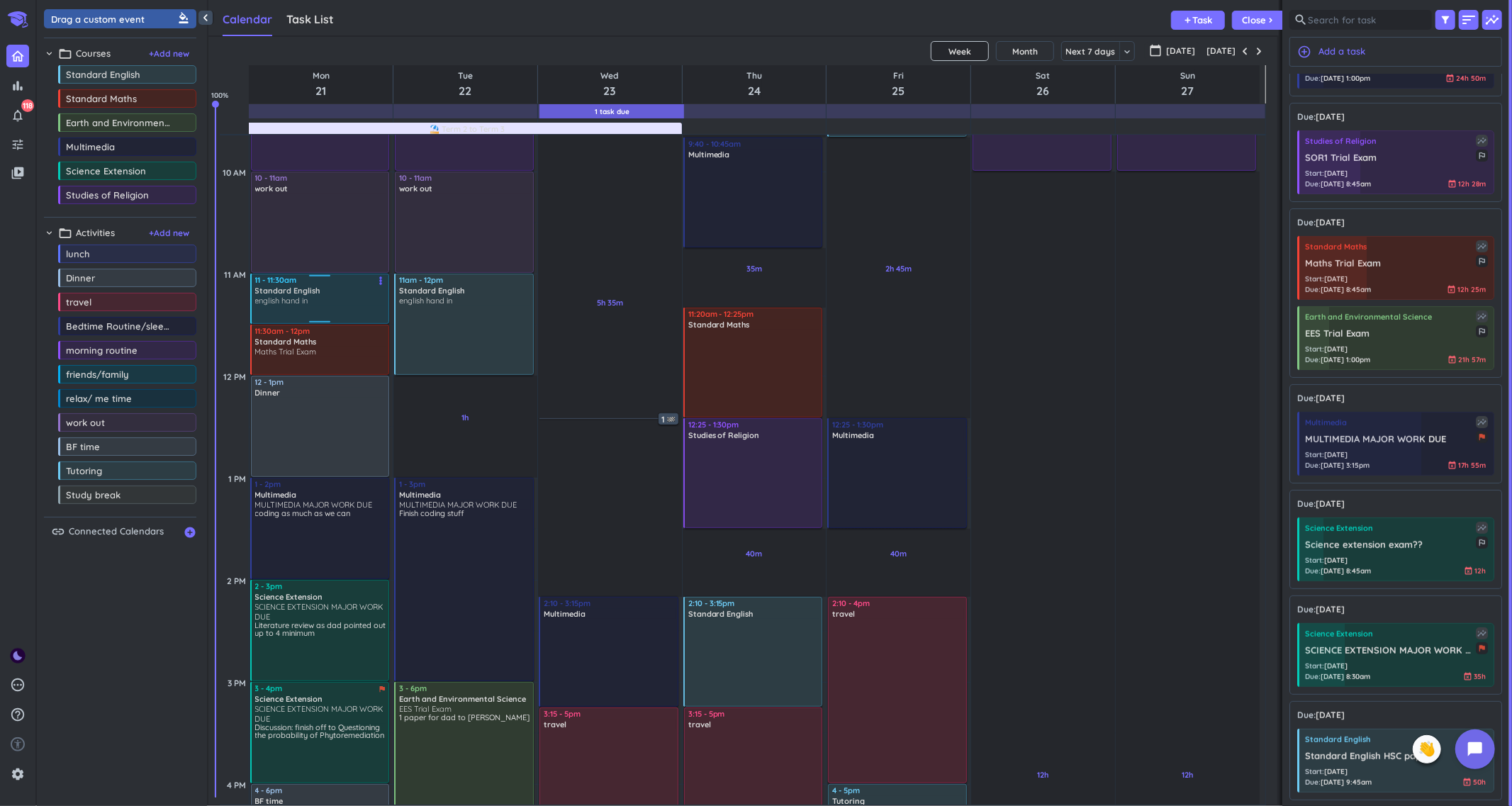click on "english hand in" at bounding box center (281, 301) 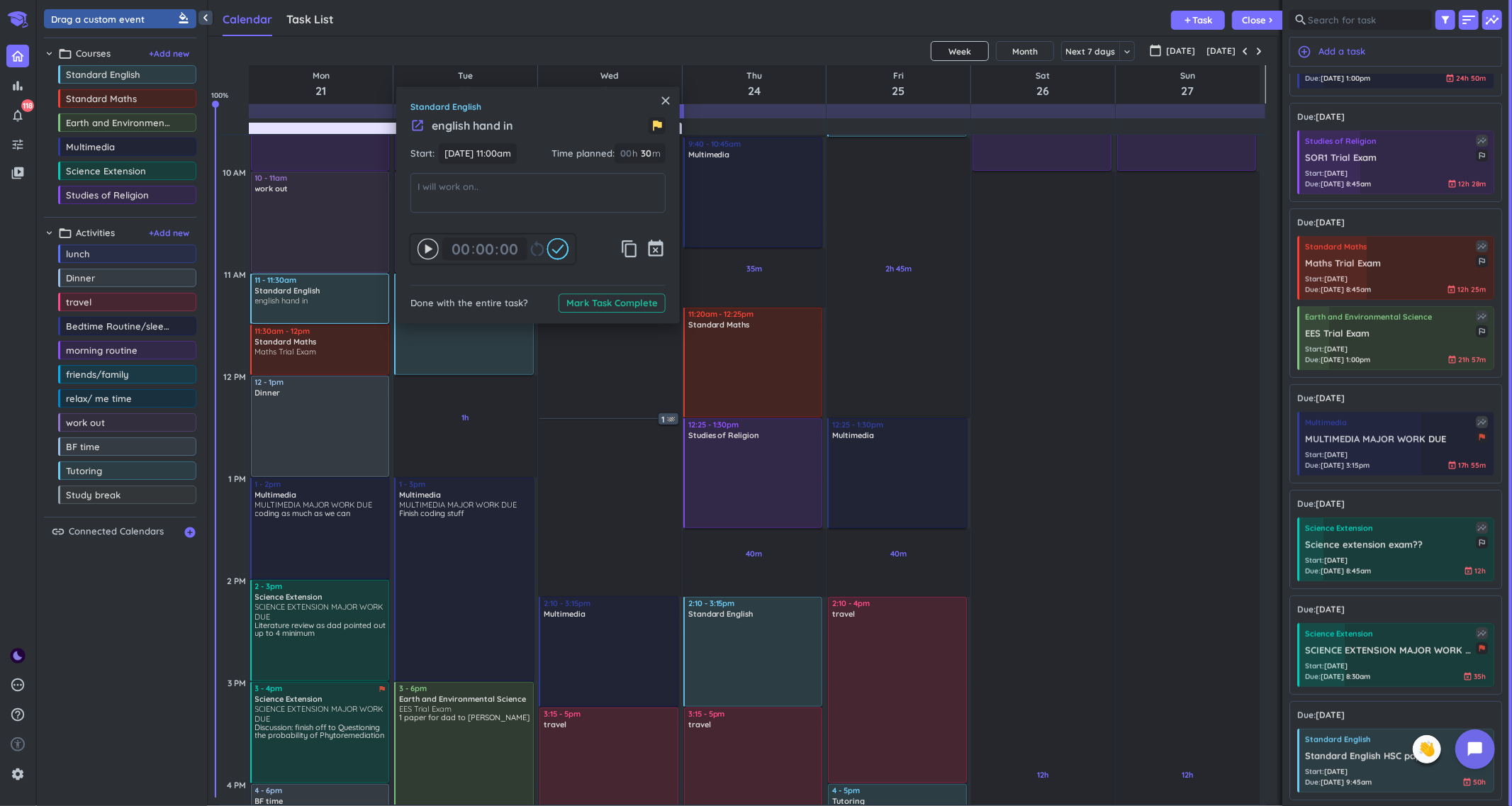 click on "Start: [DATE] 11:00am [DATE] 11:00am Time planned : 00 h 30 30 00 m" at bounding box center (538, 158) 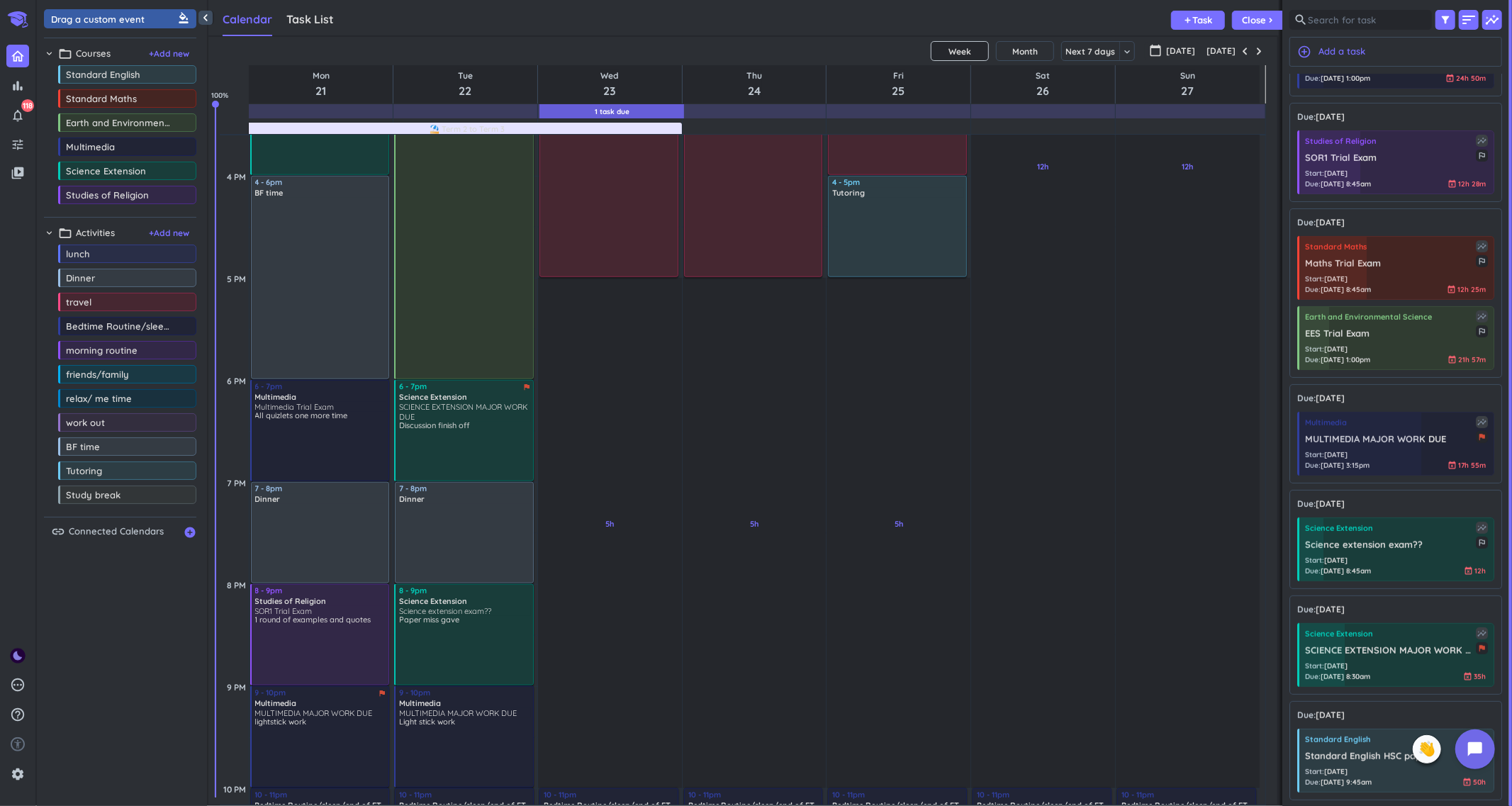 scroll, scrollTop: 1207, scrollLeft: 0, axis: vertical 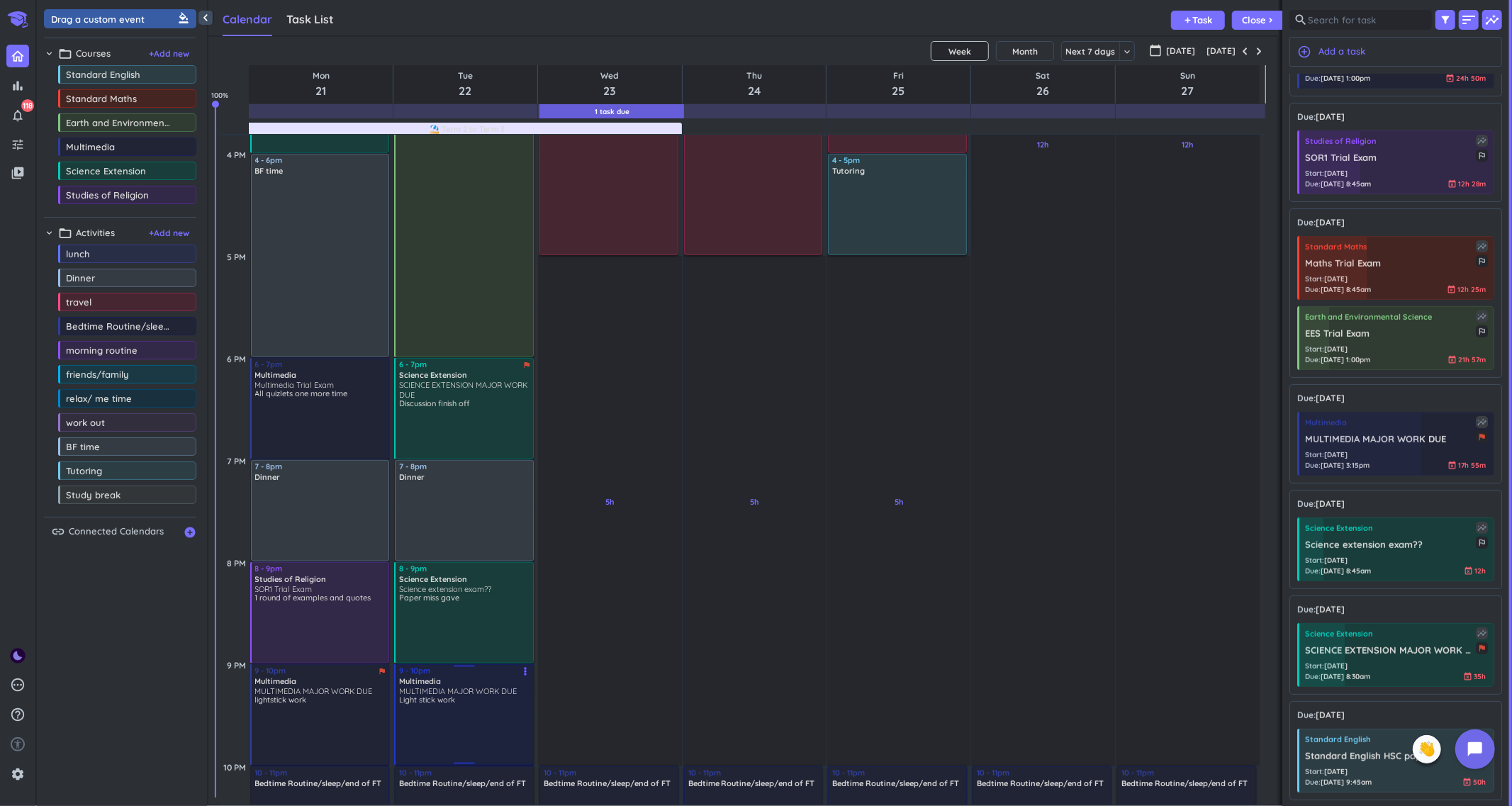 click on "more_vert" at bounding box center [525, 671] 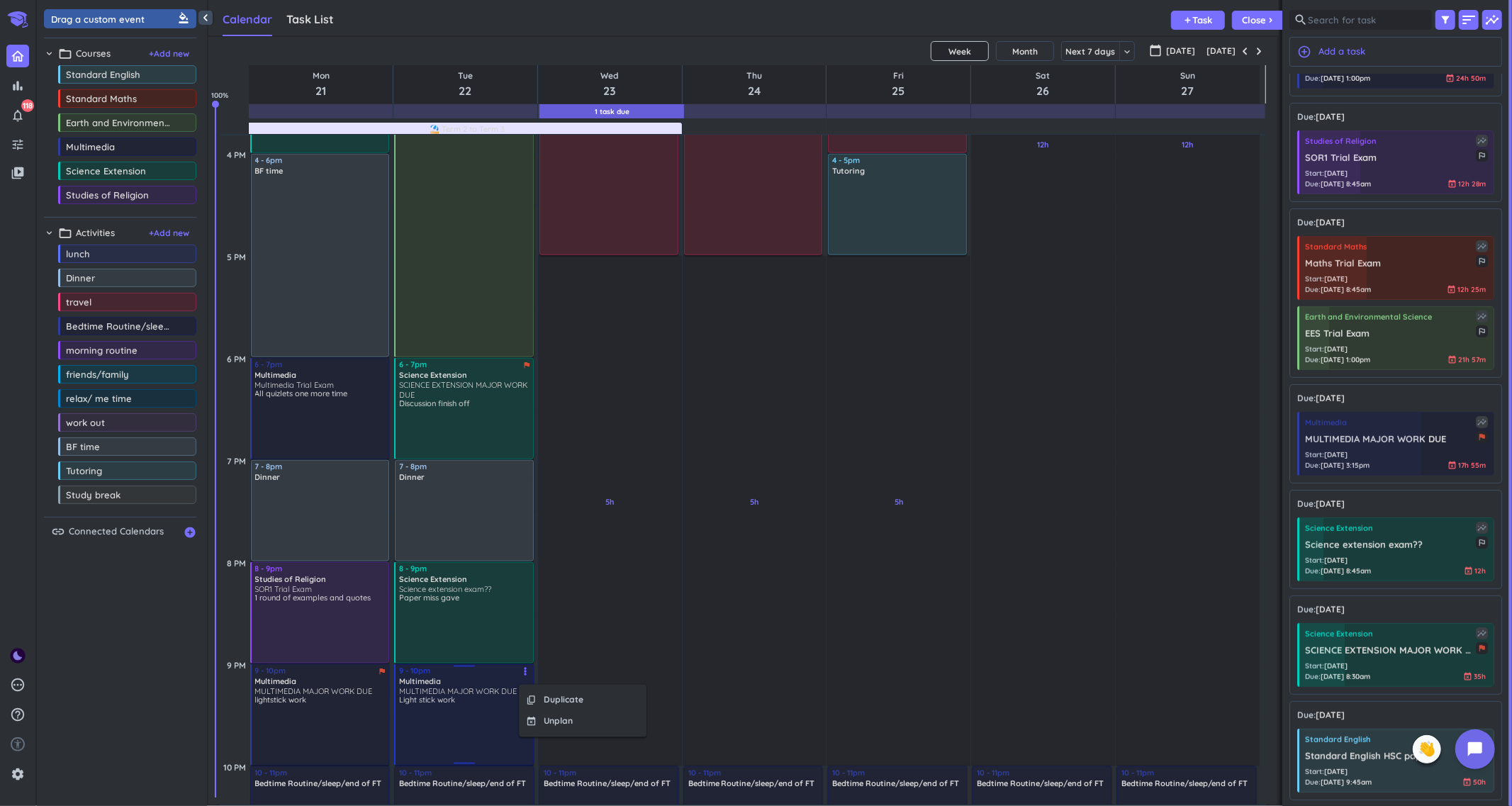 click on "1h  Past due Plan Adjust Awake Time Adjust Awake Time 8 - 10am morning routine  delete_outline 10 - 11am work out  delete_outline 11am - 12pm Standard English english hand in  more_vert 1 - 3pm Multimedia MULTIMEDIA MAJOR WORK DUE Finish coding stuff more_vert 3 - 6pm Earth and Environmental Science EES Trial Exam 1 paper for dad to mark  more_vert 6 - 7pm flag Science Extension SCIENCE EXTENSION MAJOR WORK DUE Discussion finish off  more_vert 7 - 8pm Dinner delete_outline 8 - 9pm Science Extension Science extension exam?? Paper miss gave  more_vert 9 - 10pm Multimedia MULTIMEDIA MAJOR WORK DUE Light stick work more_vert 10 - 11pm Bedtime Routine/sleep/end of FT delete_outline priority_high" at bounding box center [465, 154] 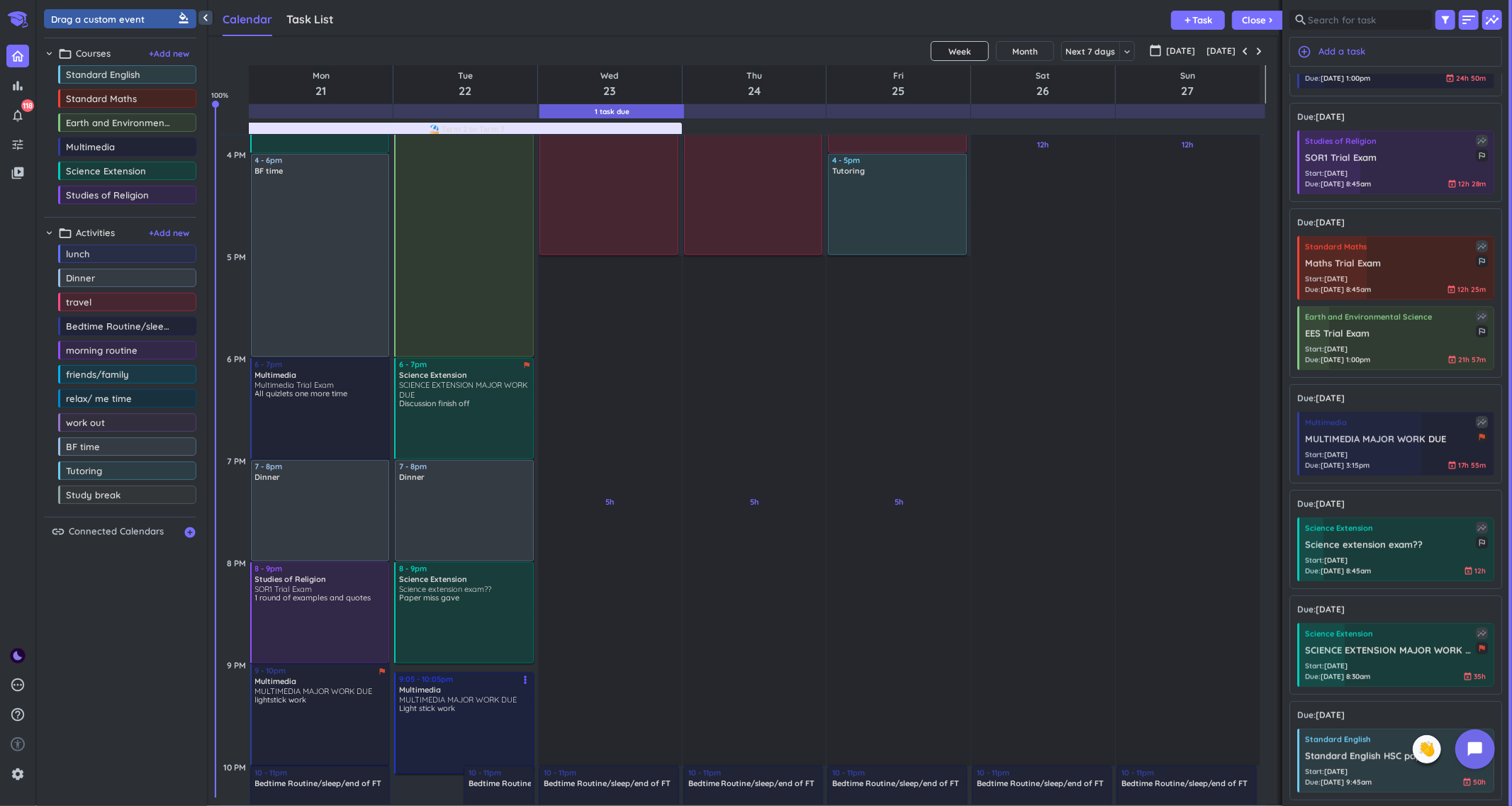 click on "4 AM 5 AM 6 AM 7 AM 8 AM 9 AM 10 AM 11 AM 12 PM 1 PM 2 PM 3 PM 4 PM 5 PM 6 PM 7 PM 8 PM 9 PM 10 PM 11 PM 12 AM 1 AM 2 AM 3 AM Adjust Awake Time Adjust Awake Time 8 - 10am morning routine  delete_outline 10 - 11am work out  delete_outline 11 - 11:30am Standard English english hand in  more_vert 11:30am - 12pm Standard Maths Maths Trial Exam more_vert 12 - 1pm Dinner delete_outline 1 - 2pm Multimedia MULTIMEDIA MAJOR WORK DUE coding as much as we can more_vert 2 - 3pm Science Extension SCIENCE EXTENSION MAJOR WORK DUE Literature review as dad pointed out up to 4 minimum  more_vert 3 - 4pm flag Science Extension SCIENCE EXTENSION MAJOR WORK DUE Discussion: finish off to Questioning the probability of Phytoremediation  more_vert 4 - 6pm BF time delete_outline 6 - 7pm Multimedia Multimedia Trial Exam All quizlets one more time  more_vert 7 - 8pm Dinner delete_outline 8 - 9pm Studies of Religion SOR1 Trial Exam 1 round of examples and quotes more_vert 9 - 10pm flag Multimedia MULTIMEDIA MAJOR WORK DUE more_vert 1h" at bounding box center (739, 154) 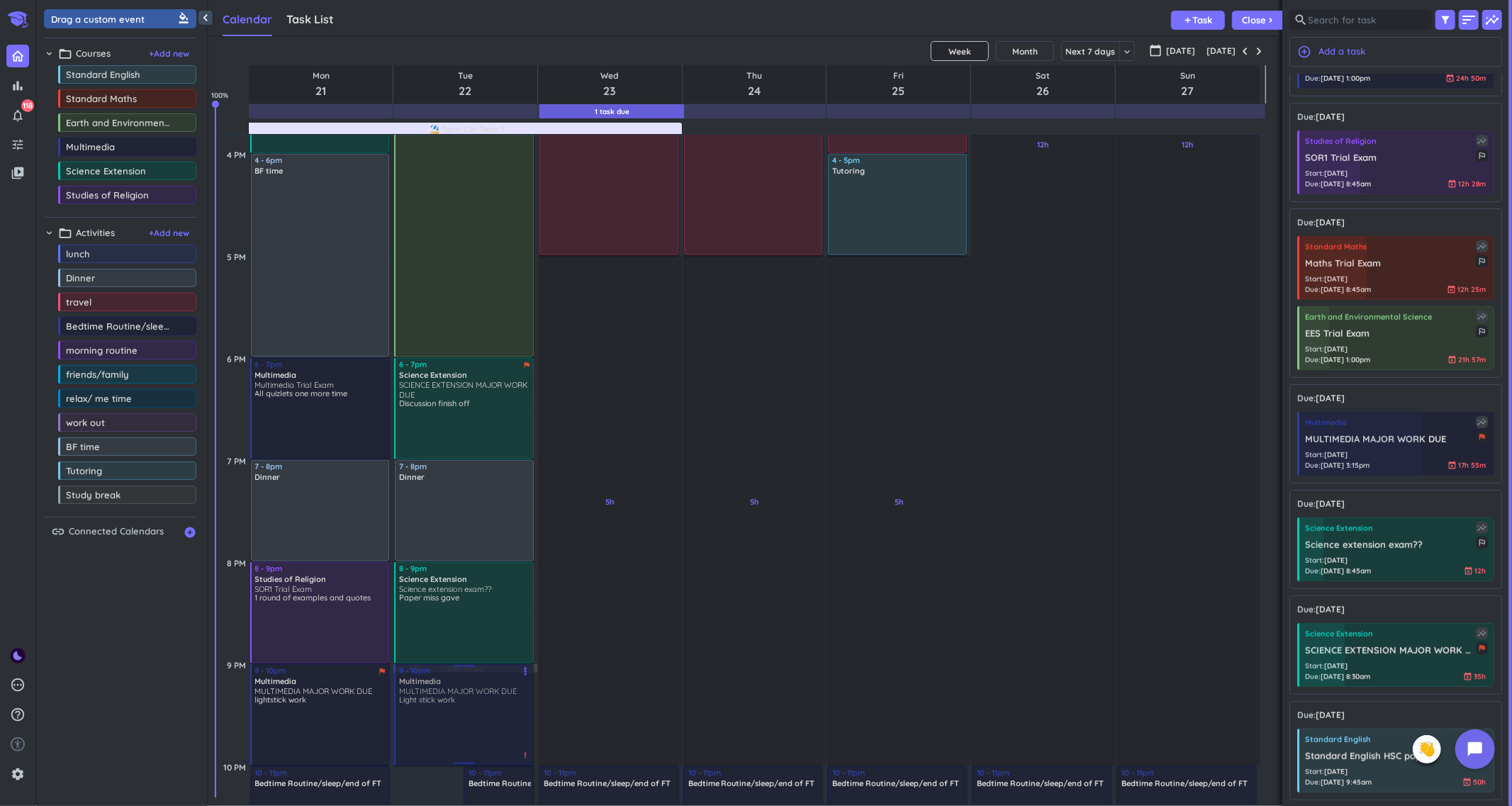 click on "1h  Past due Plan 05m Extra Adjust Awake Time Adjust Awake Time 9:05 - 10:05pm flag Multimedia MULTIMEDIA MAJOR WORK DUE Light stick work more_vert priority_high 10 - 11pm Bedtime Routine/sleep/end of FT delete_outline priority_high 8 - 10am morning routine  delete_outline 10 - 11am work out  delete_outline 11am - 12pm Standard English english hand in  more_vert 1 - 3pm Multimedia MULTIMEDIA MAJOR WORK DUE Finish coding stuff more_vert 3 - 6pm Earth and Environmental Science EES Trial Exam 1 paper for dad to mark  more_vert 6 - 7pm flag Science Extension SCIENCE EXTENSION MAJOR WORK DUE Discussion finish off  more_vert 7 - 8pm Dinner delete_outline 8 - 9pm Science Extension Science extension exam?? Paper miss gave  more_vert 9 - 10pm flag Multimedia MULTIMEDIA MAJOR WORK DUE Light stick work more_vert priority_high" at bounding box center (465, 154) 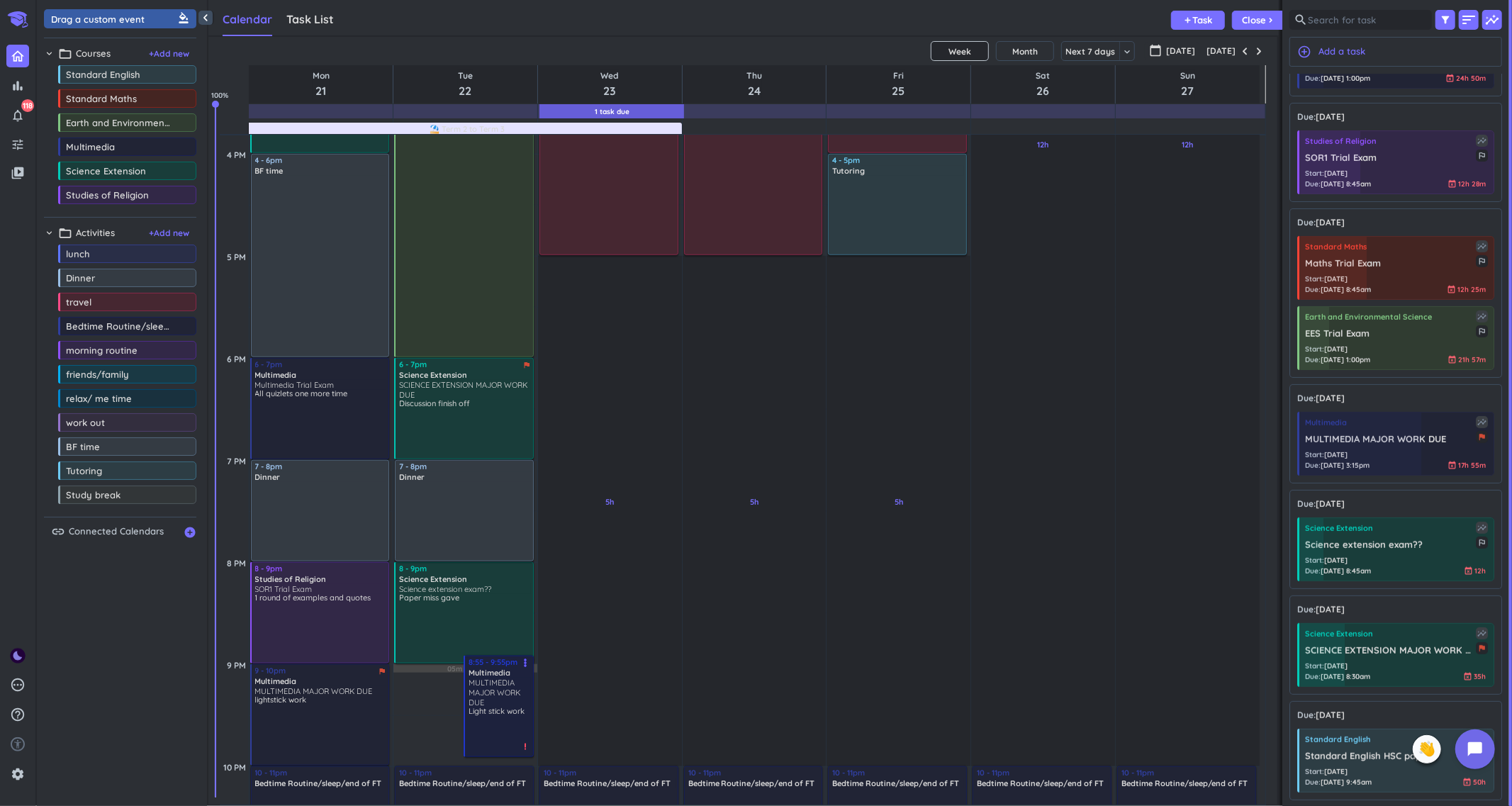 drag, startPoint x: 485, startPoint y: 690, endPoint x: 492, endPoint y: 698, distance: 10.6301 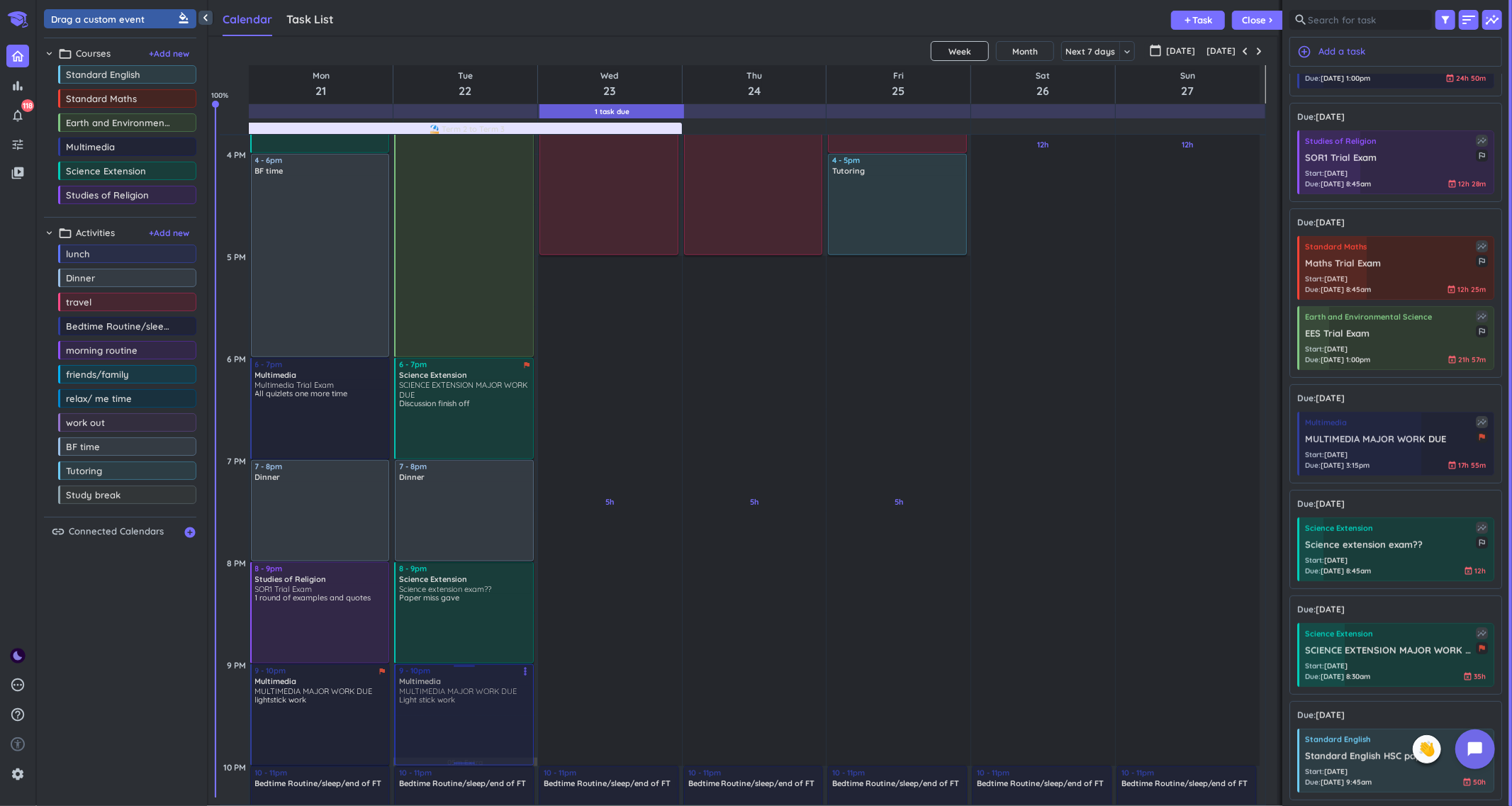 drag, startPoint x: 508, startPoint y: 698, endPoint x: 495, endPoint y: 703, distance: 13.928388 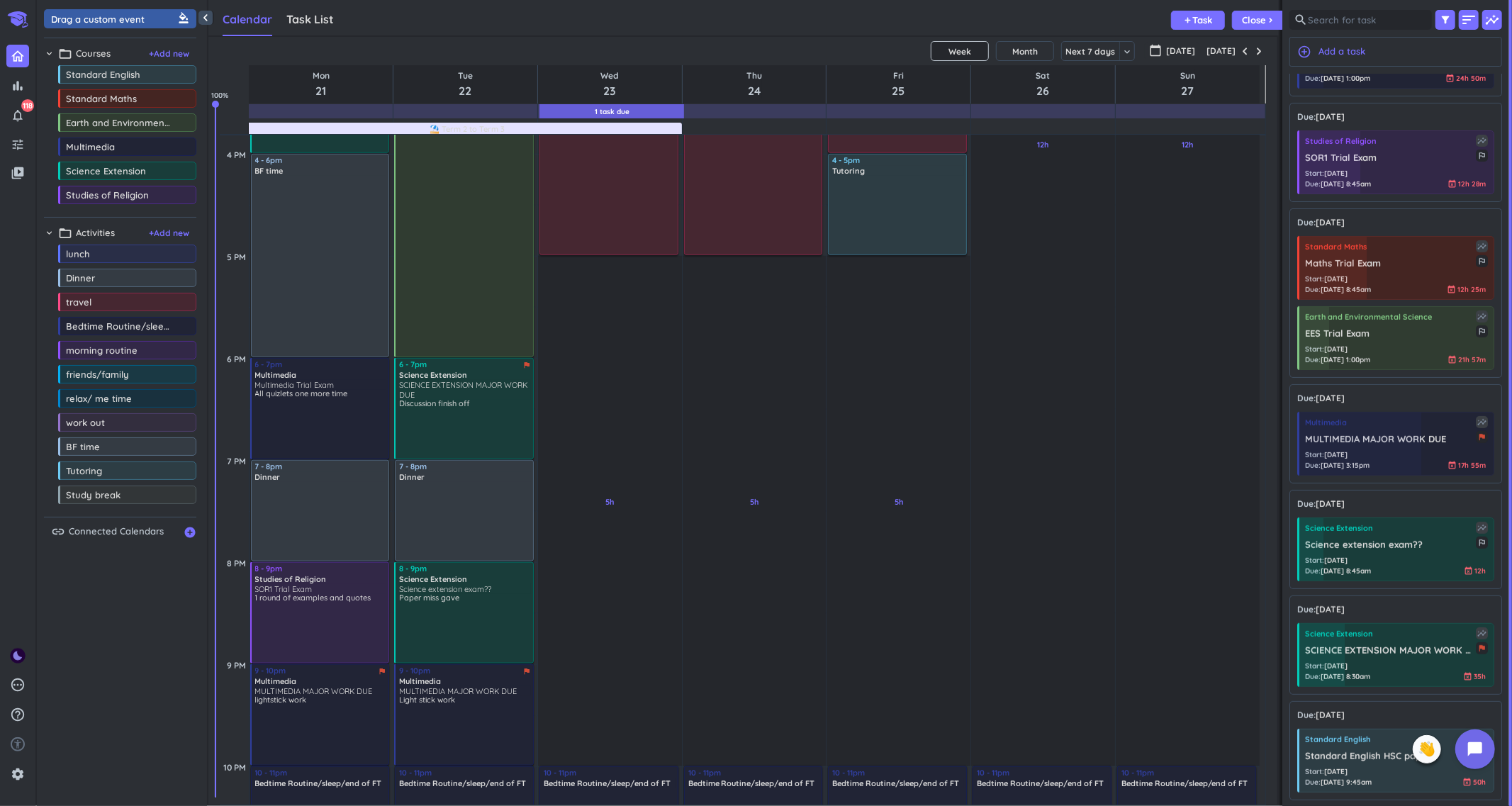 click on "Light stick work" at bounding box center [465, 729] 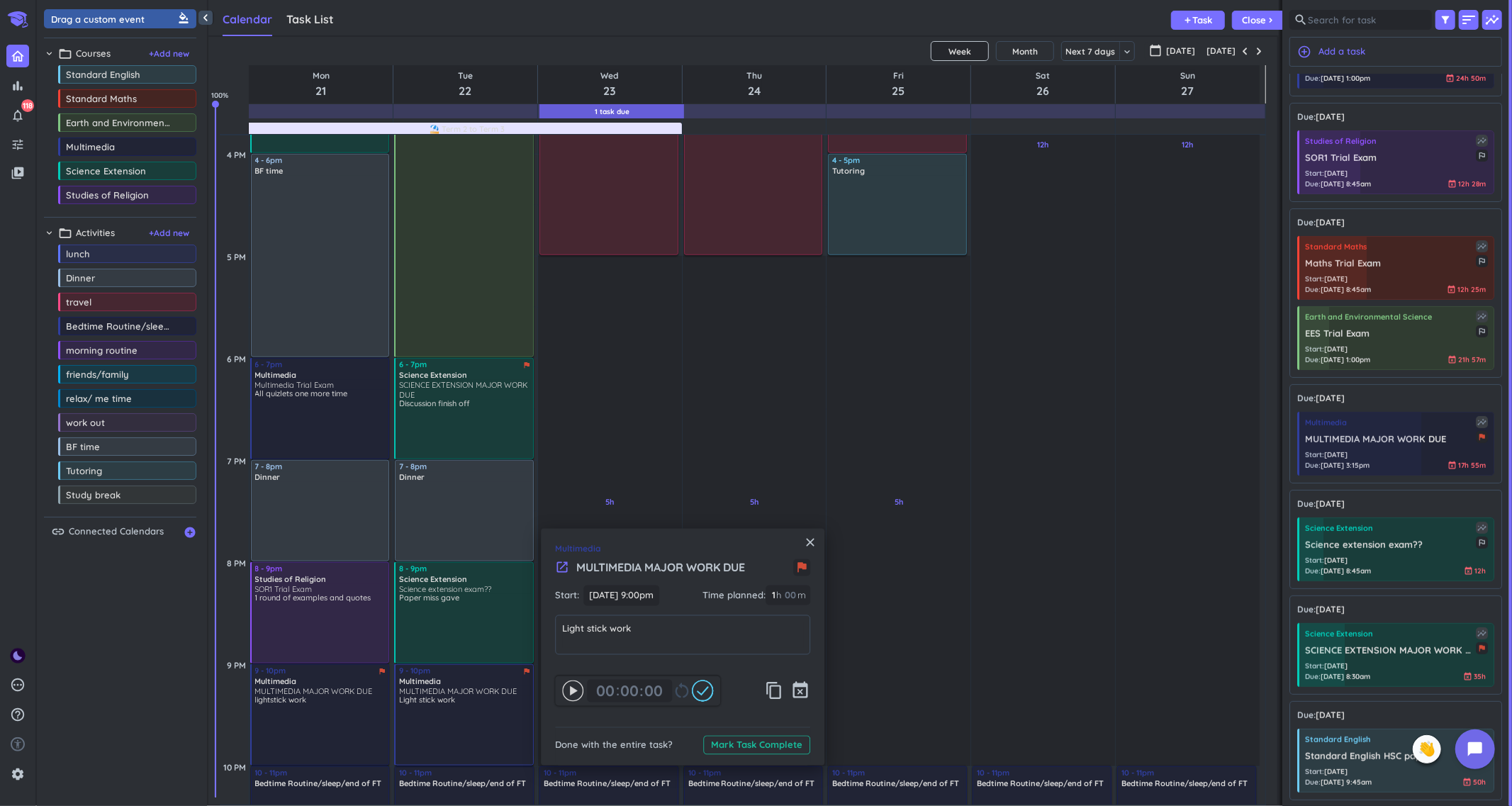 click on "close Multimedia launch MULTIMEDIA MAJOR WORK DUE flag Start: [DATE] 9:00pm [DATE] 9:00pm Time planned : 1 1 00 h 00 m Light stick work Light stick work 00 00 : 00 restart_alt content_copy event_busy Done with the entire task? Mark Task Complete" at bounding box center (683, 647) 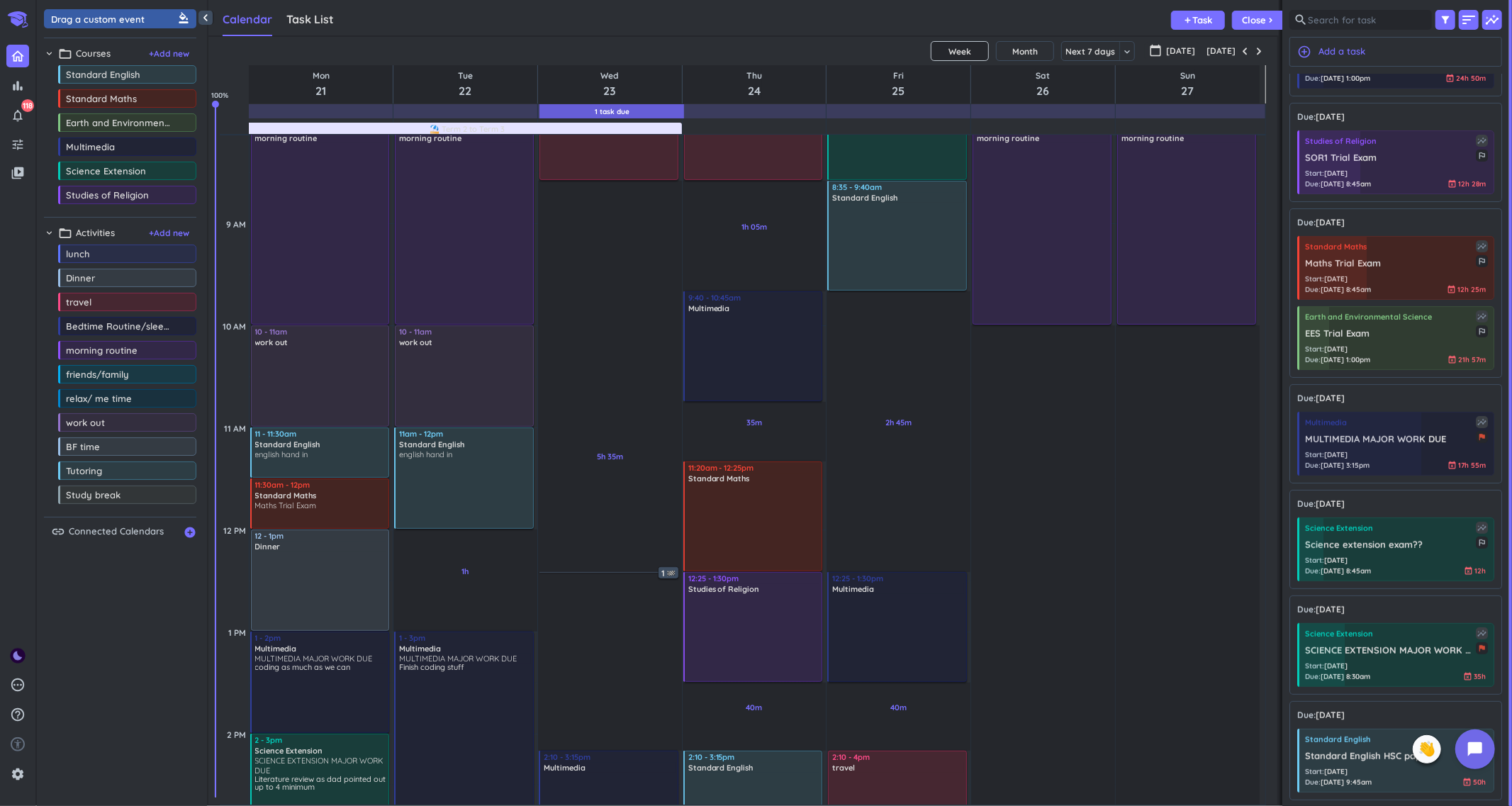 scroll, scrollTop: 340, scrollLeft: 0, axis: vertical 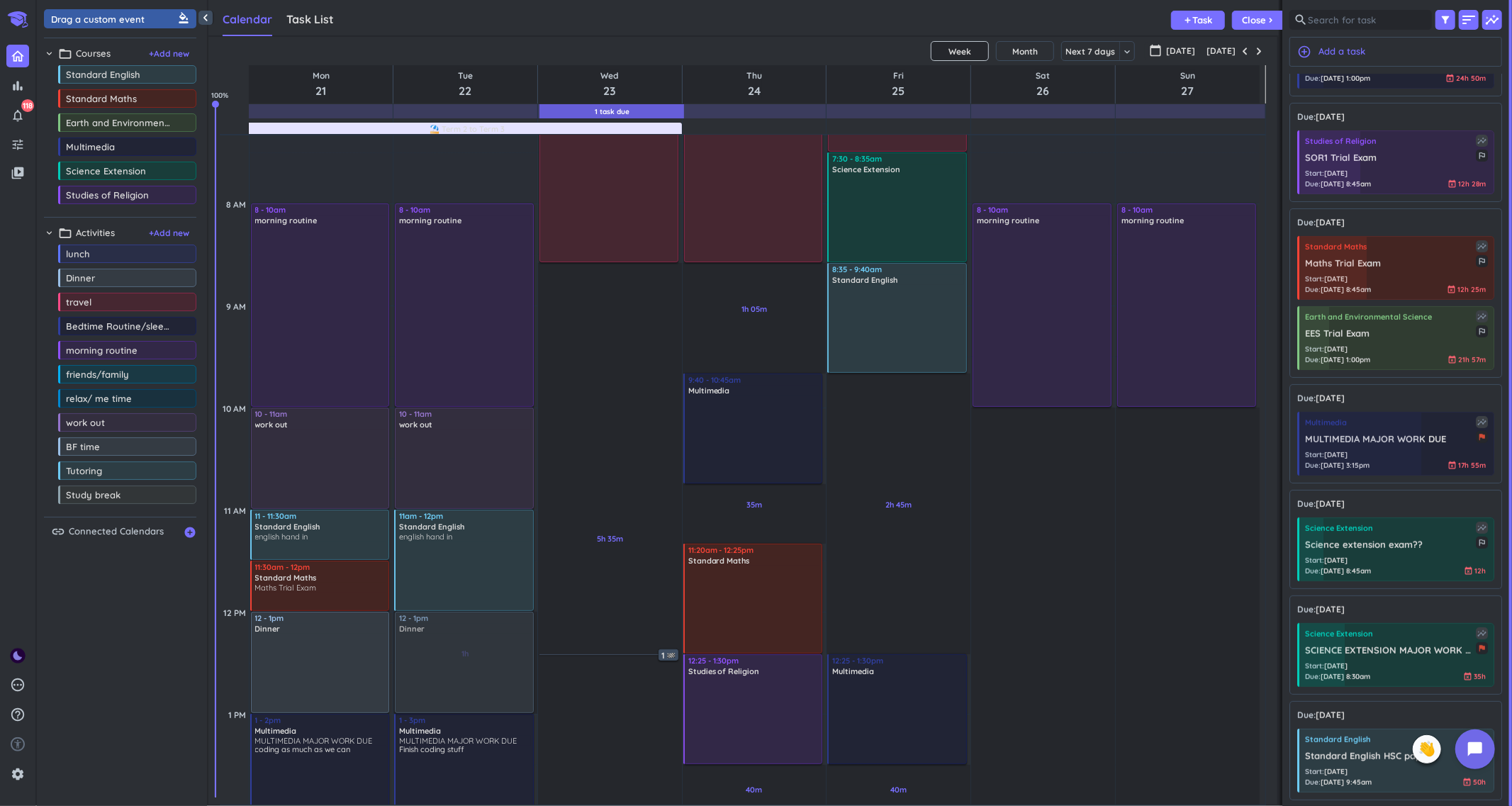 drag, startPoint x: 118, startPoint y: 291, endPoint x: 466, endPoint y: 613, distance: 474.11813 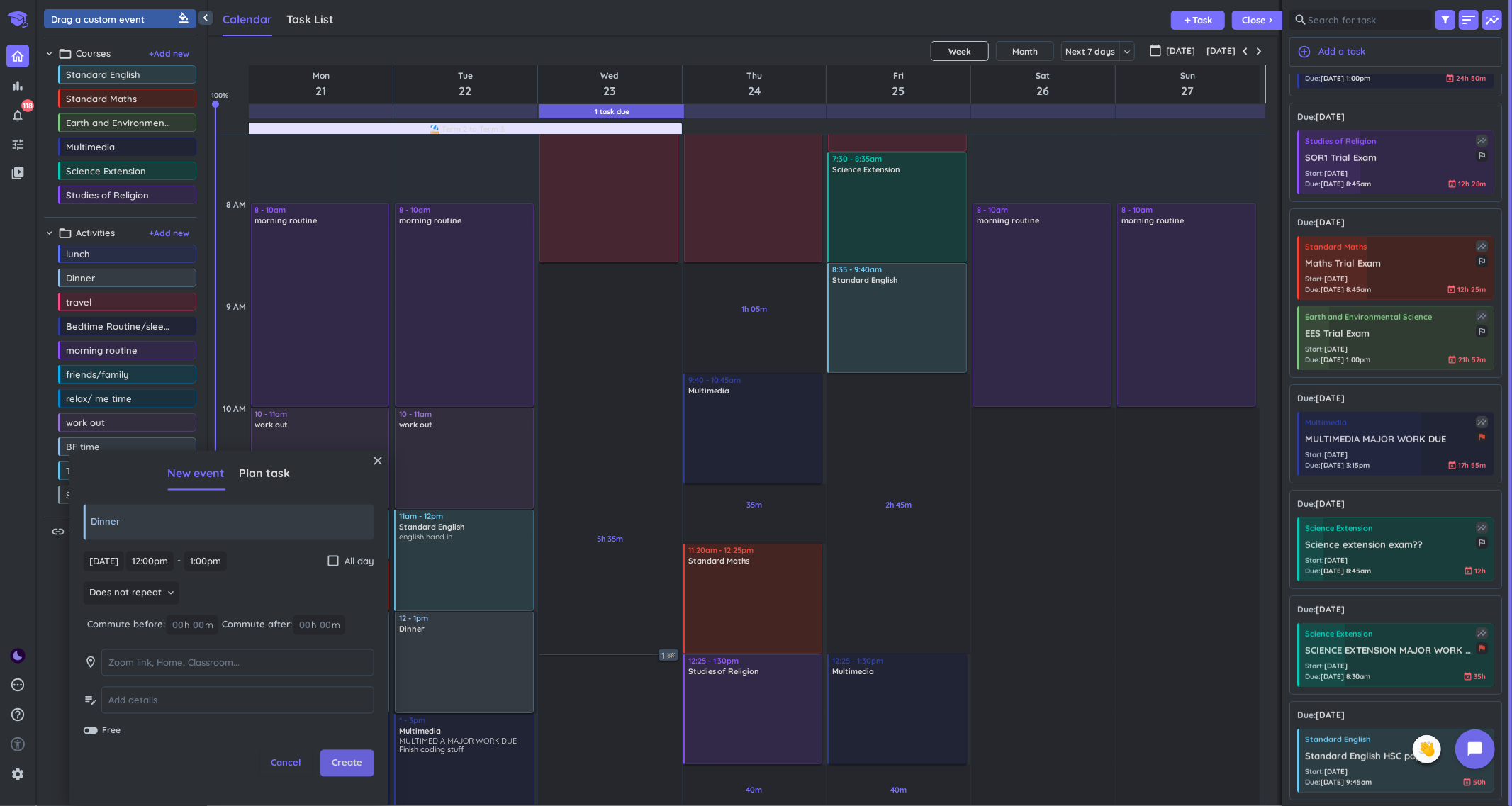 click on "Create" at bounding box center (347, 763) 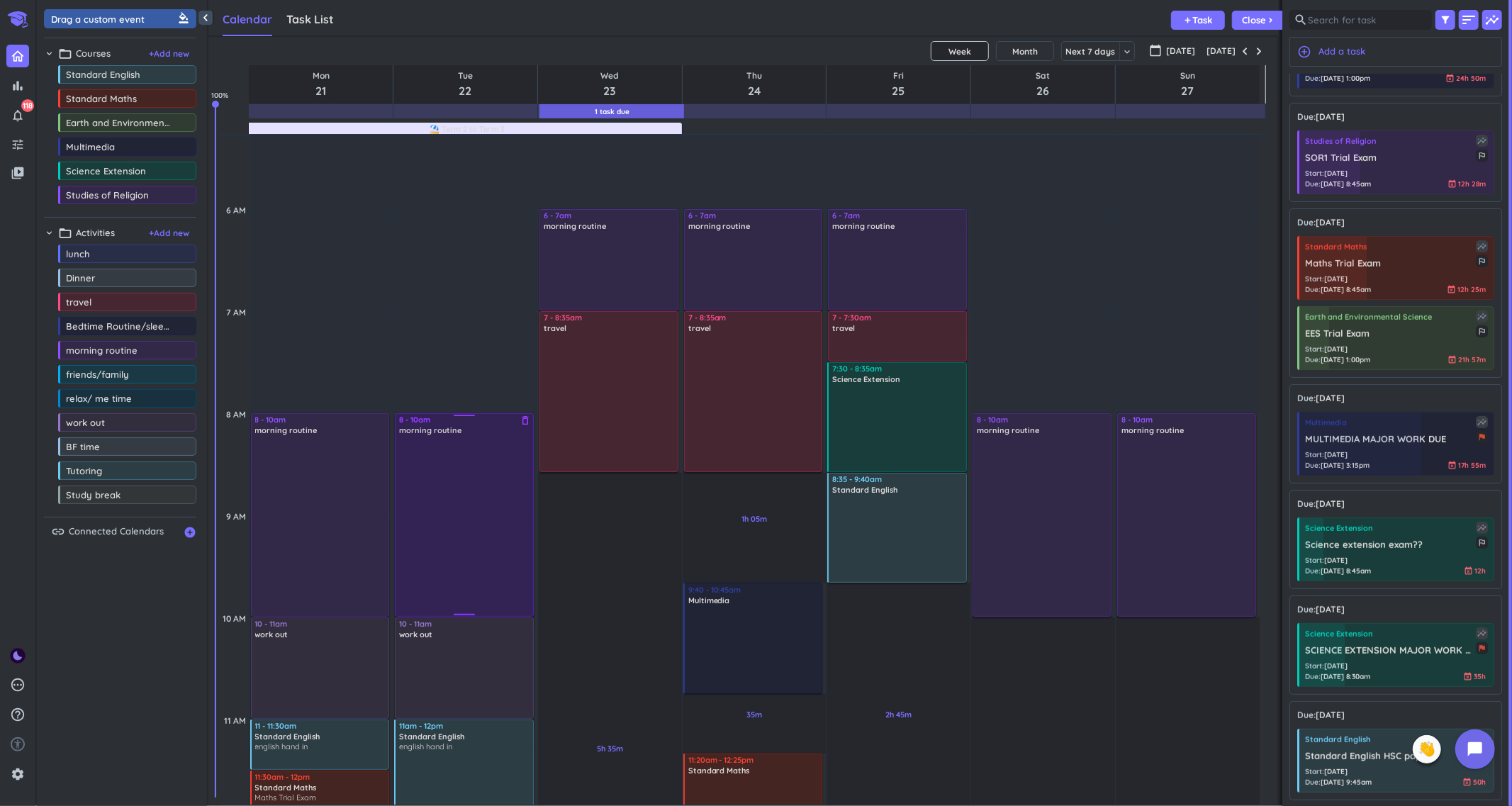 scroll, scrollTop: 103, scrollLeft: 0, axis: vertical 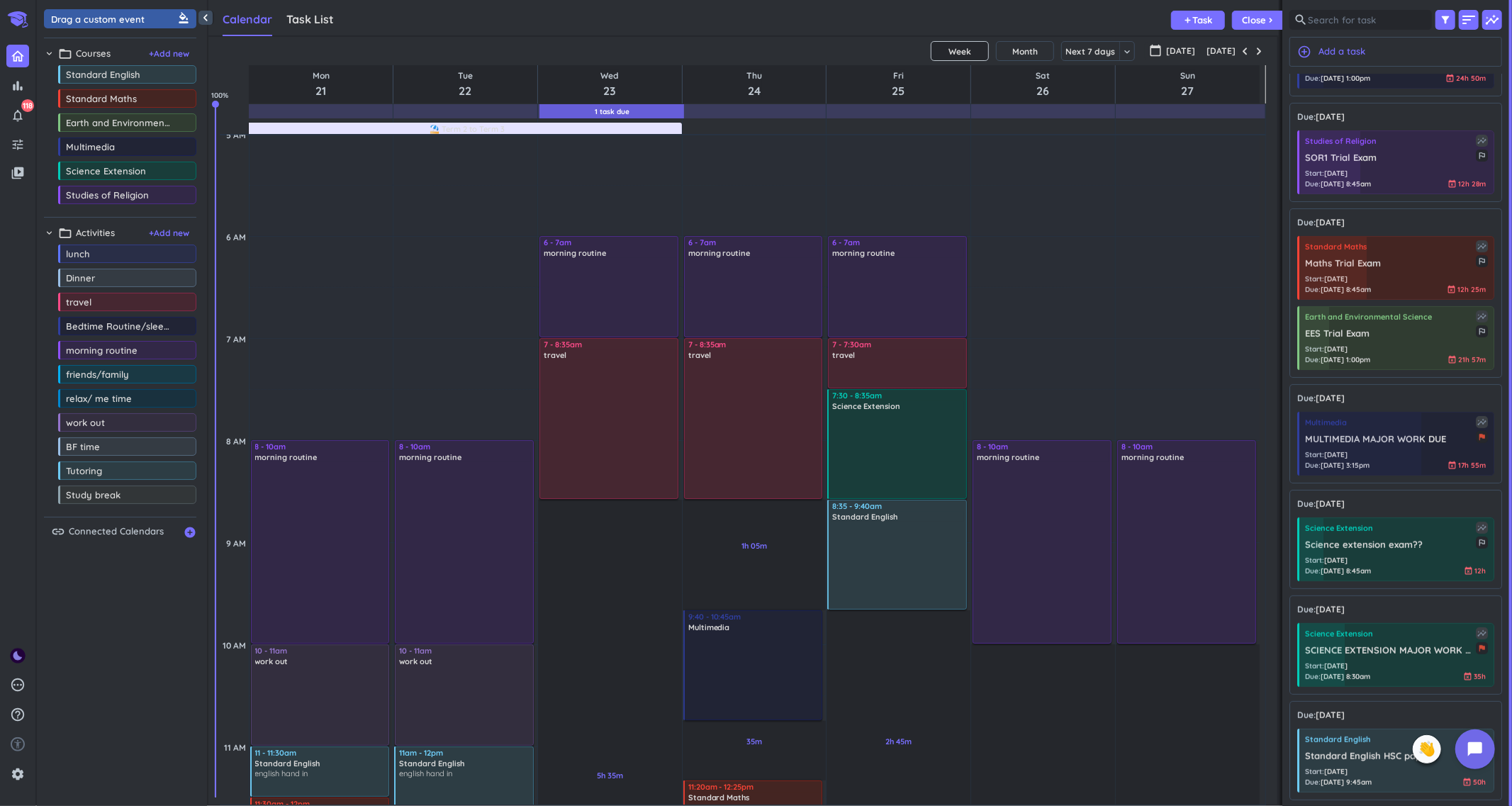 click on "Calendar Task List Calendar keyboard_arrow_down add Task Close chevron_right" at bounding box center (744, 18) 